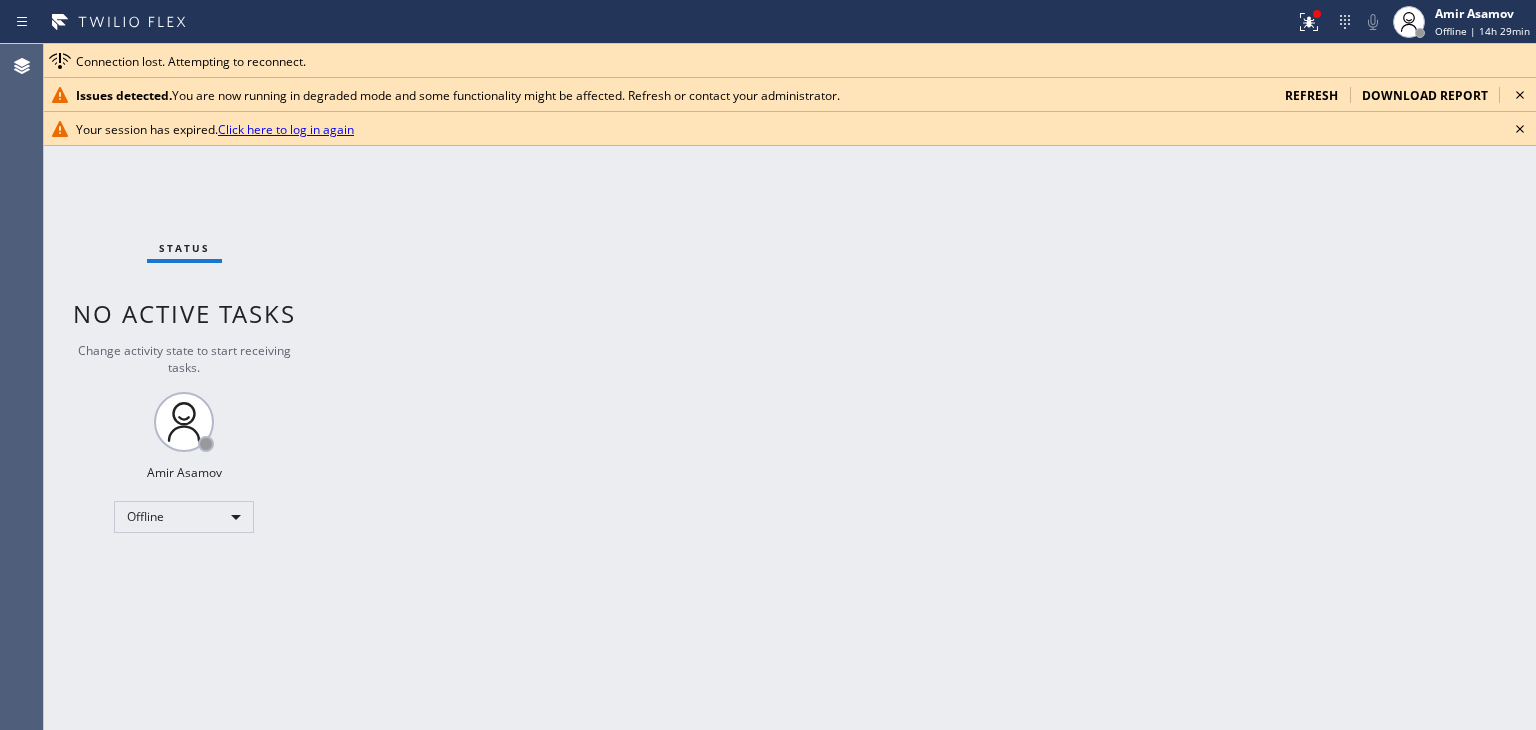 scroll, scrollTop: 0, scrollLeft: 0, axis: both 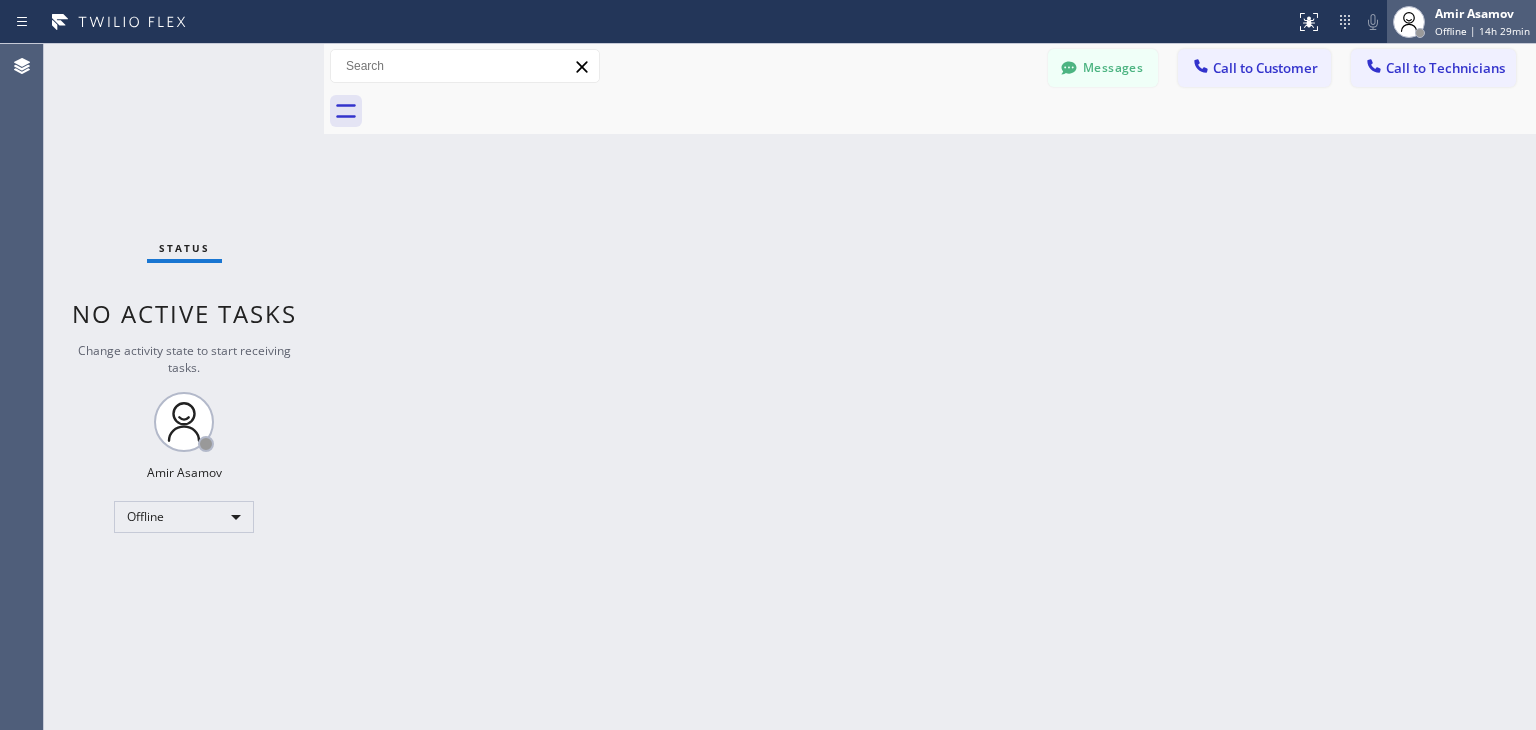 click on "Offline | 14h 29min" at bounding box center [1482, 31] 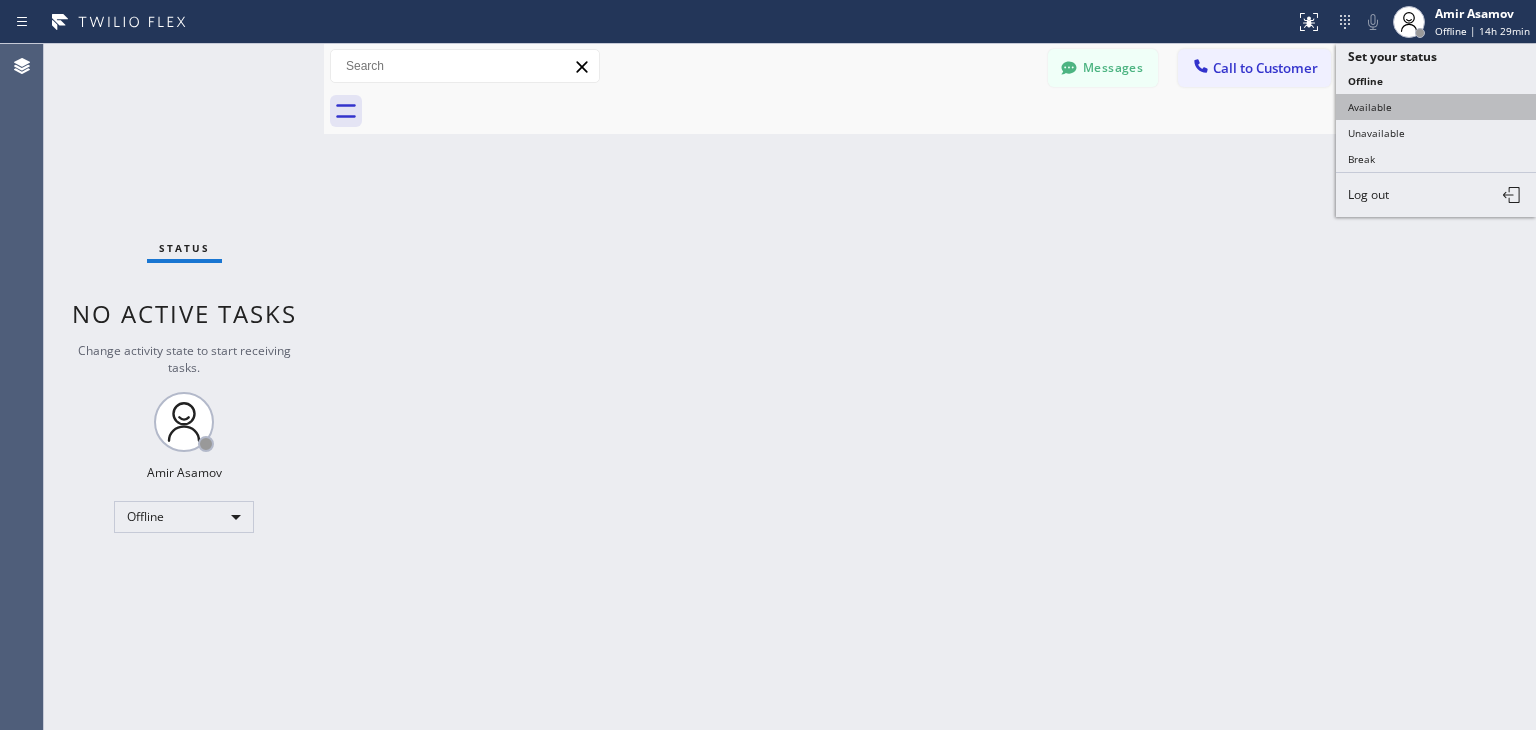 click on "Available" at bounding box center (1436, 107) 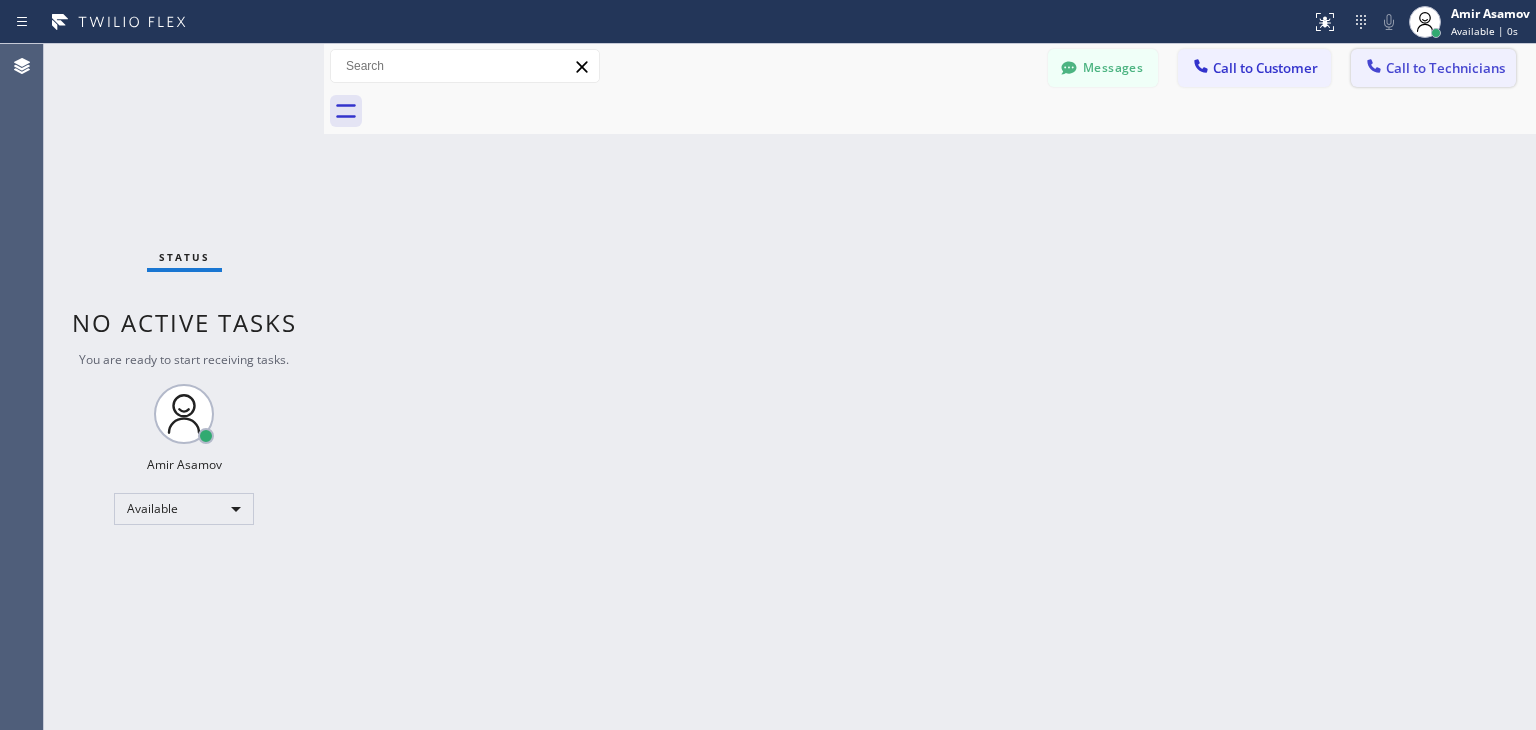 click on "Call to Technicians" at bounding box center (1445, 68) 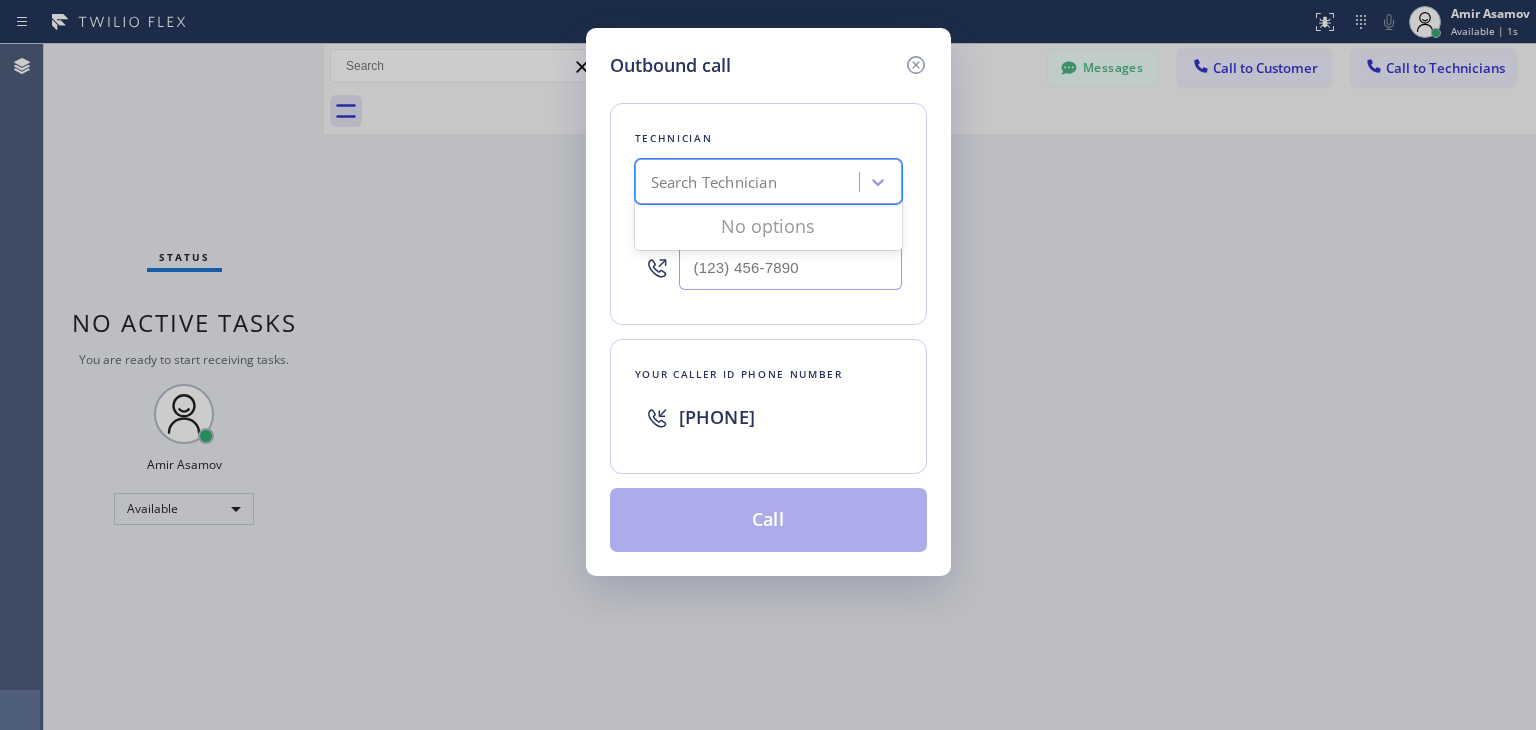 click on "Search Technician" at bounding box center [714, 182] 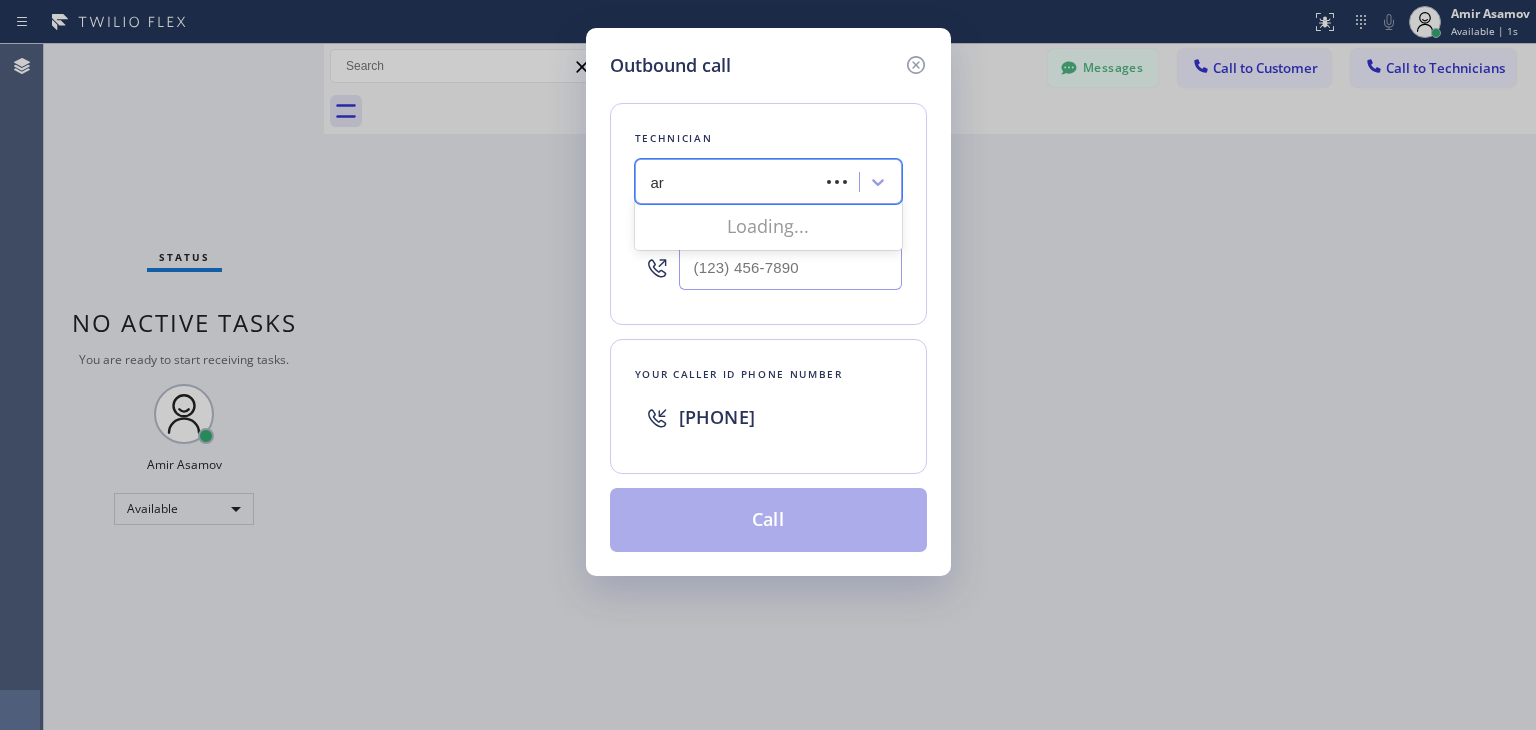 type on "art" 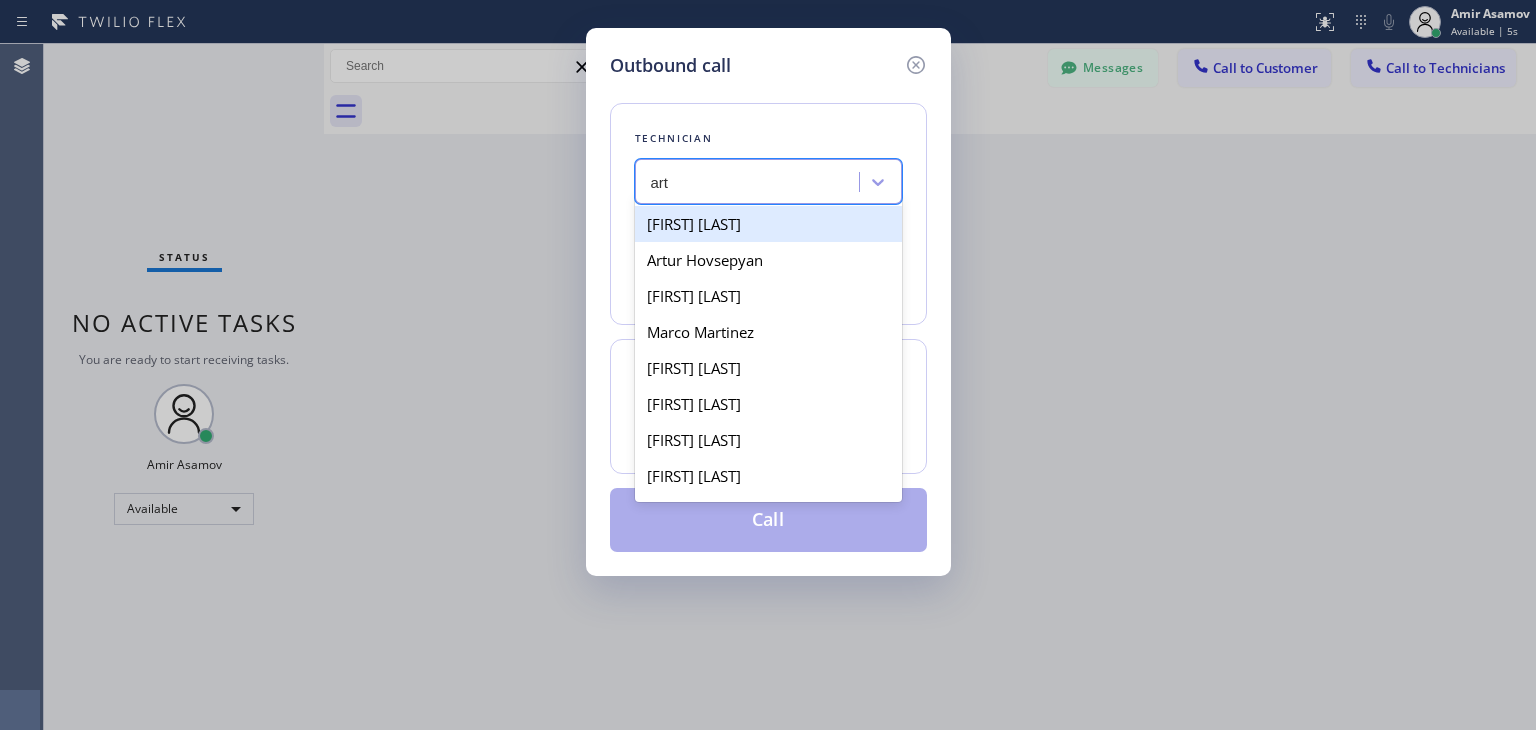 click on "Artak Mkhitaryan" at bounding box center [768, 224] 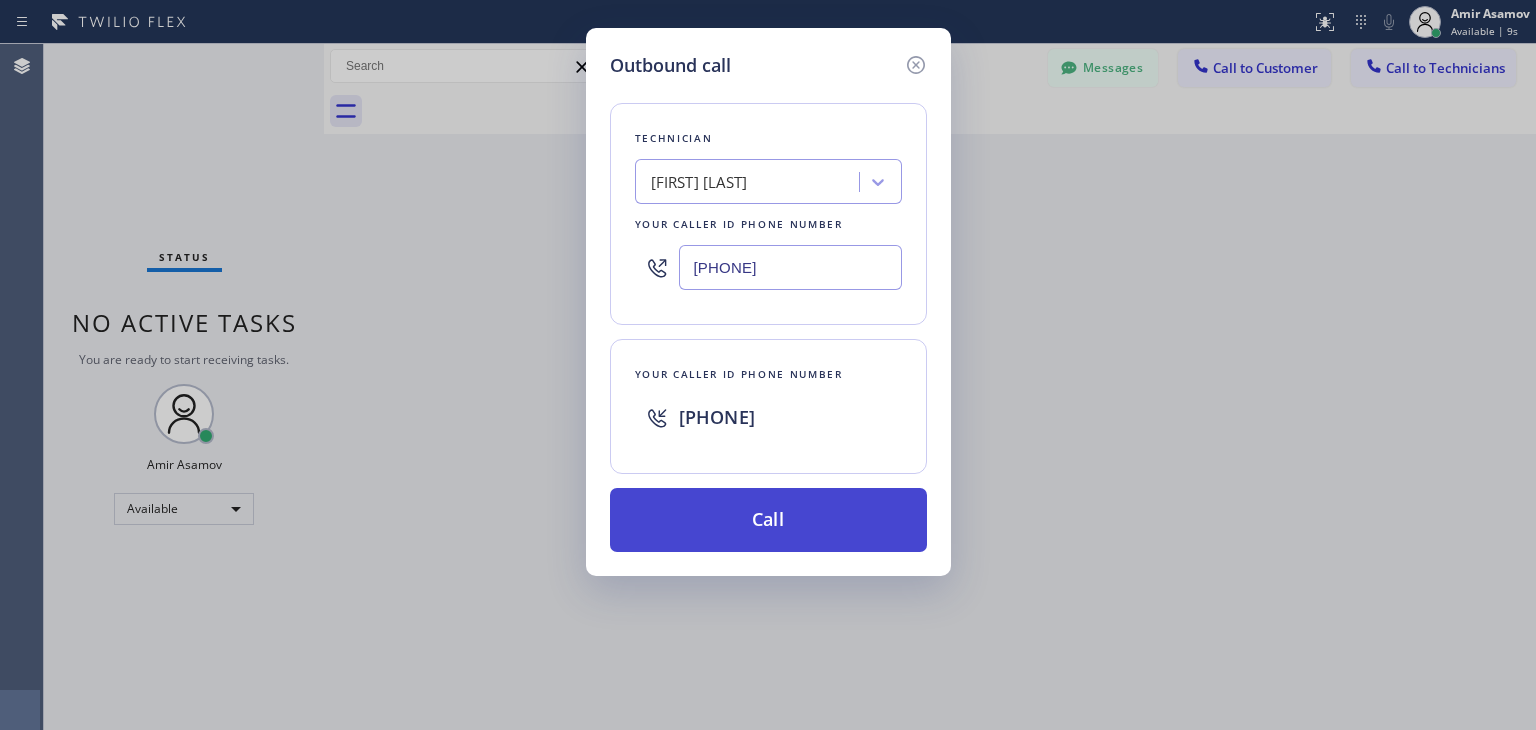 click on "Call" at bounding box center (768, 520) 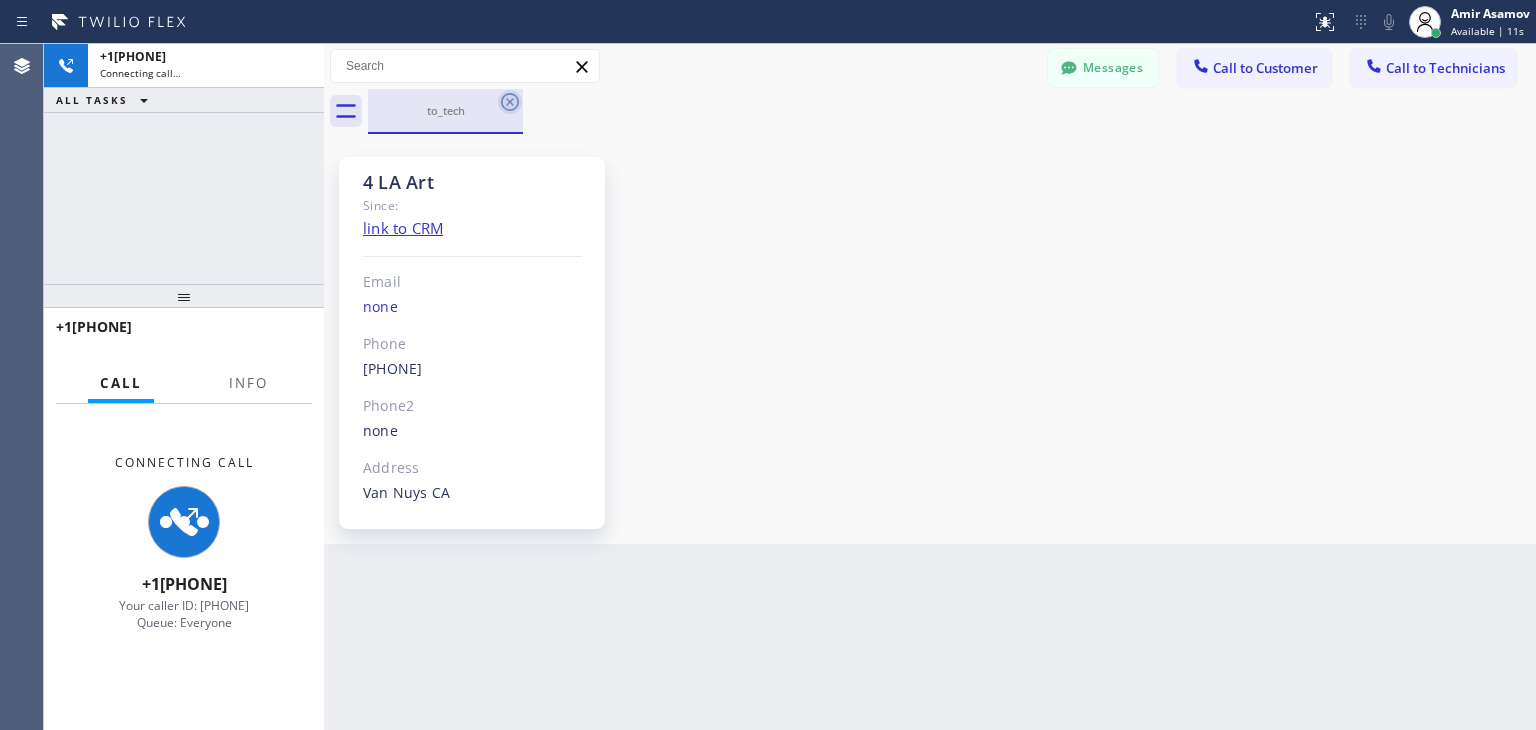 click 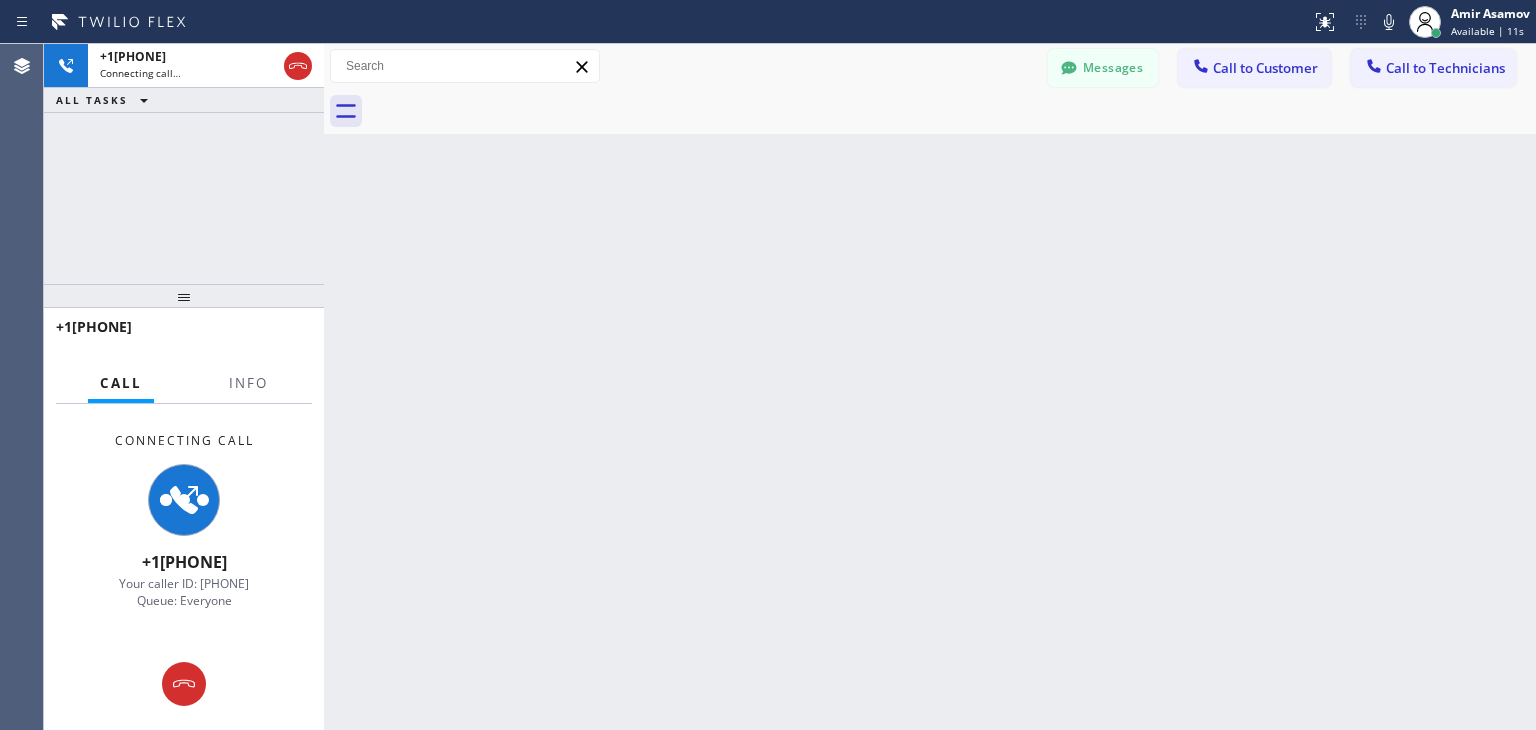 click at bounding box center [952, 111] 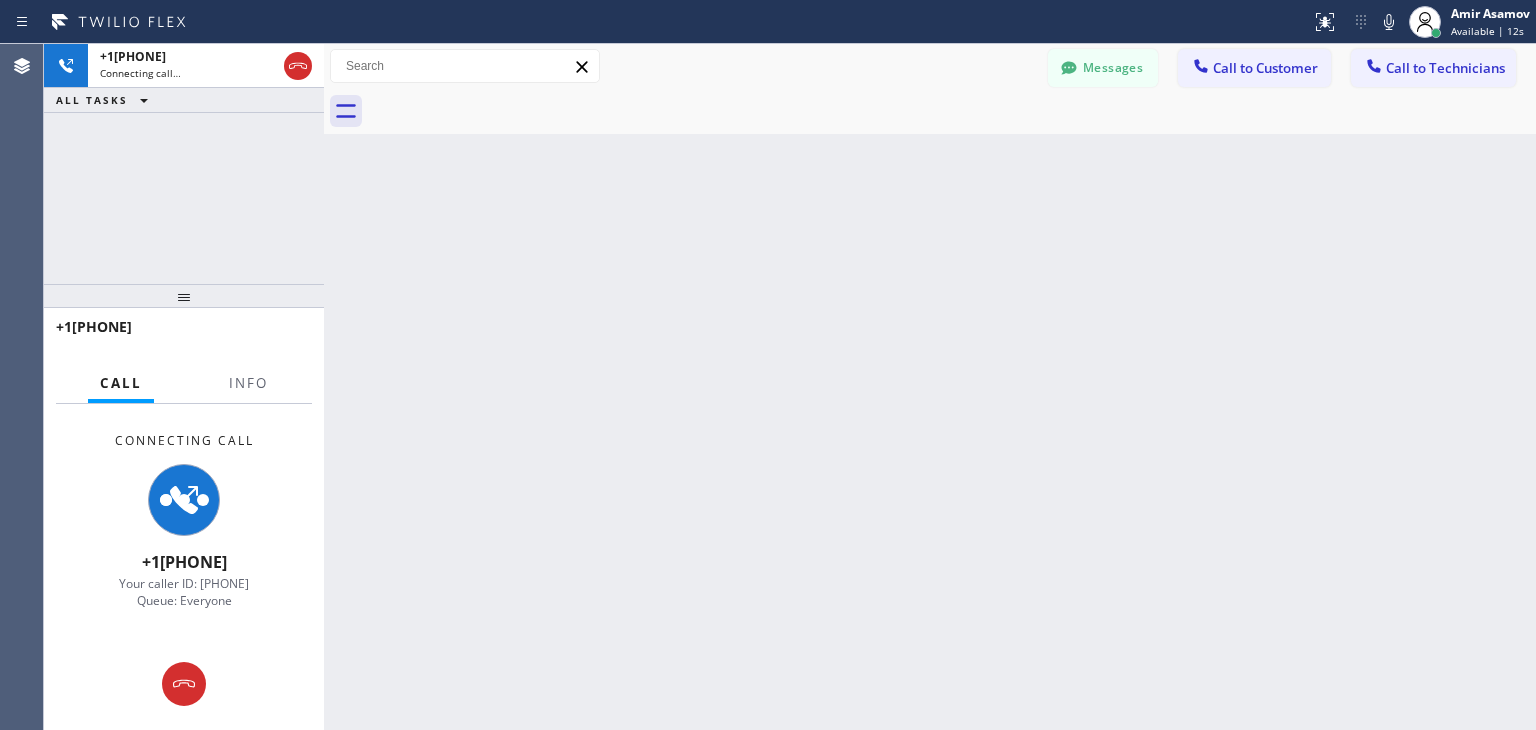 click at bounding box center [952, 111] 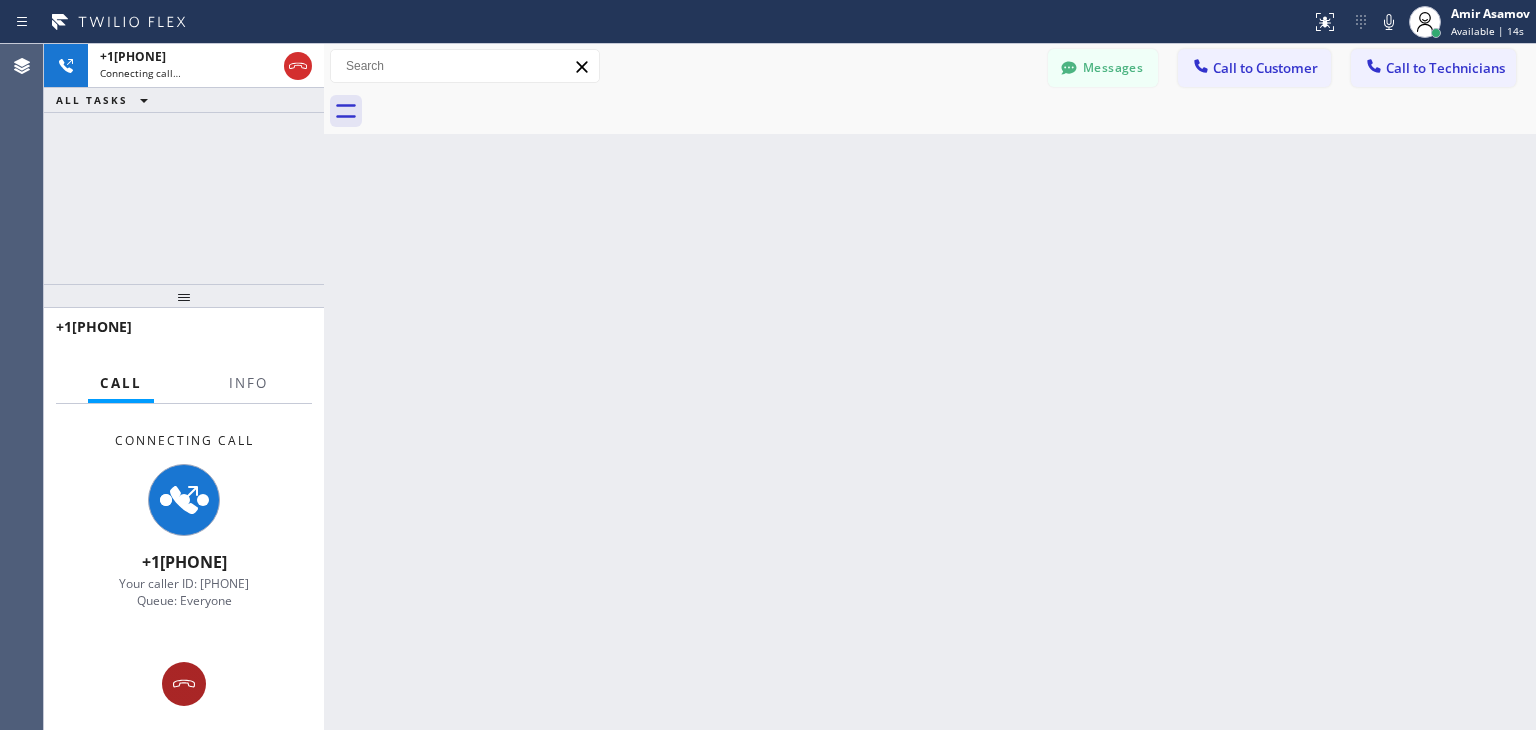 click 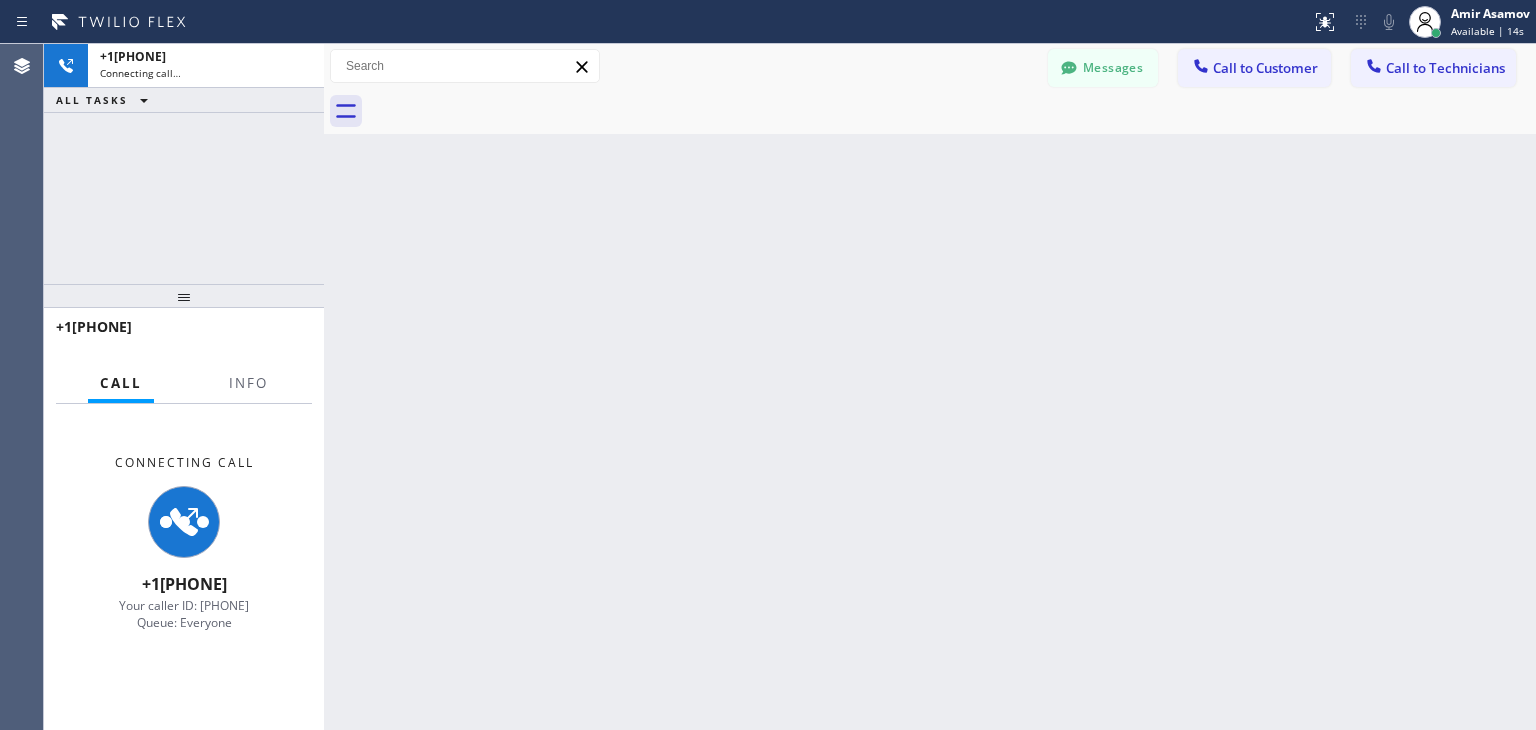 click on "Connecting Call +18189156596 Your caller ID: +12135102748 Queue: Everyone" at bounding box center [184, 567] 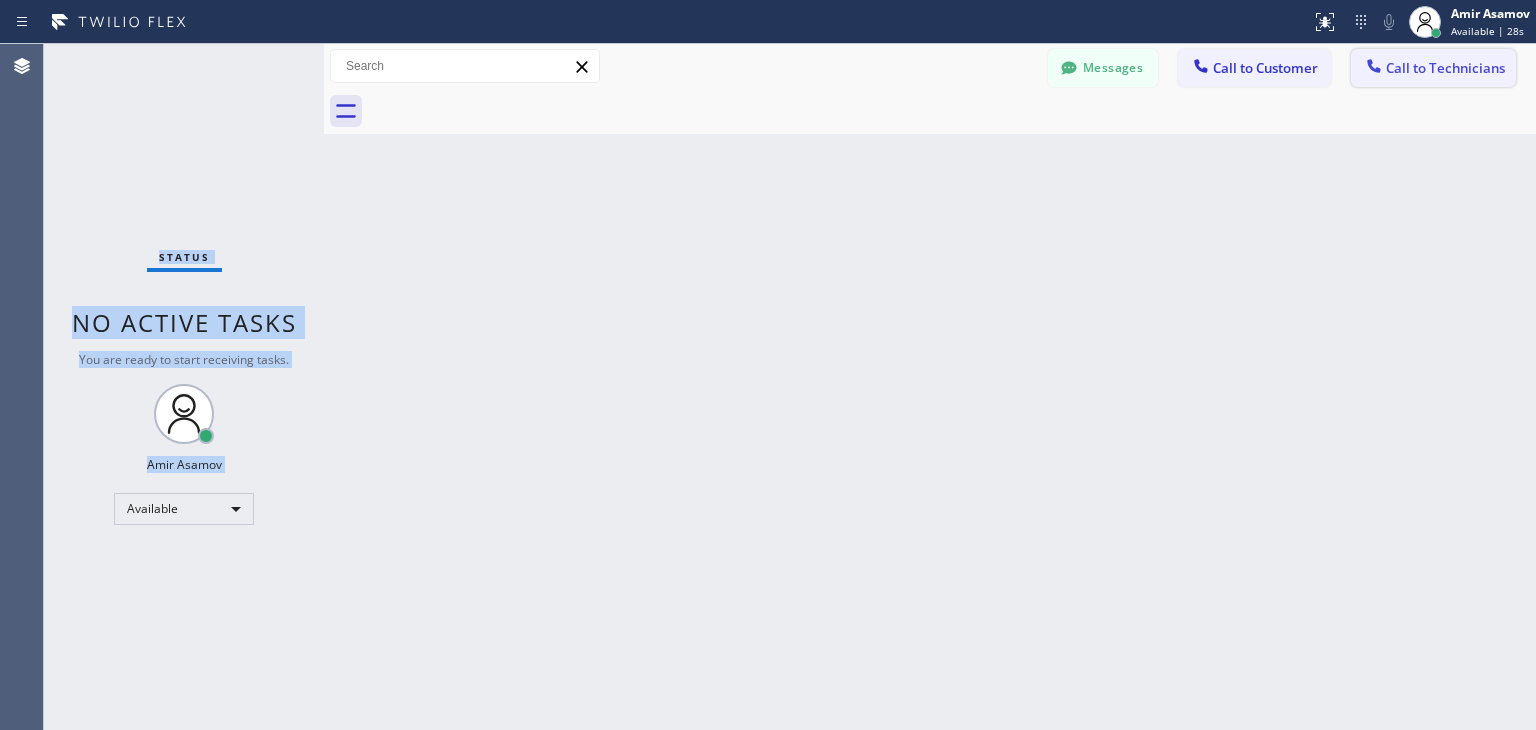 click on "Call to Technicians" at bounding box center (1433, 68) 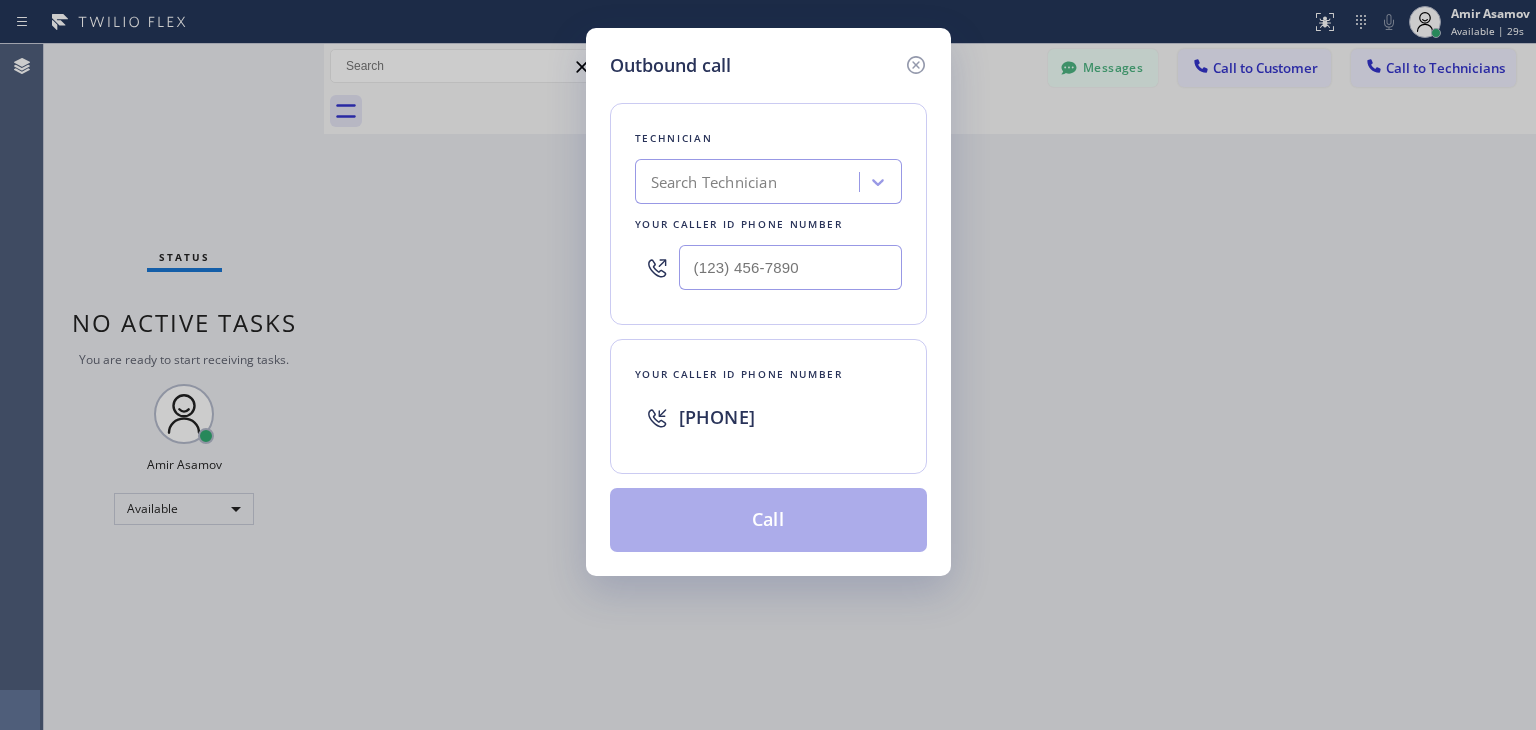 click on "Technician Search Technician Your caller id phone number" at bounding box center (768, 214) 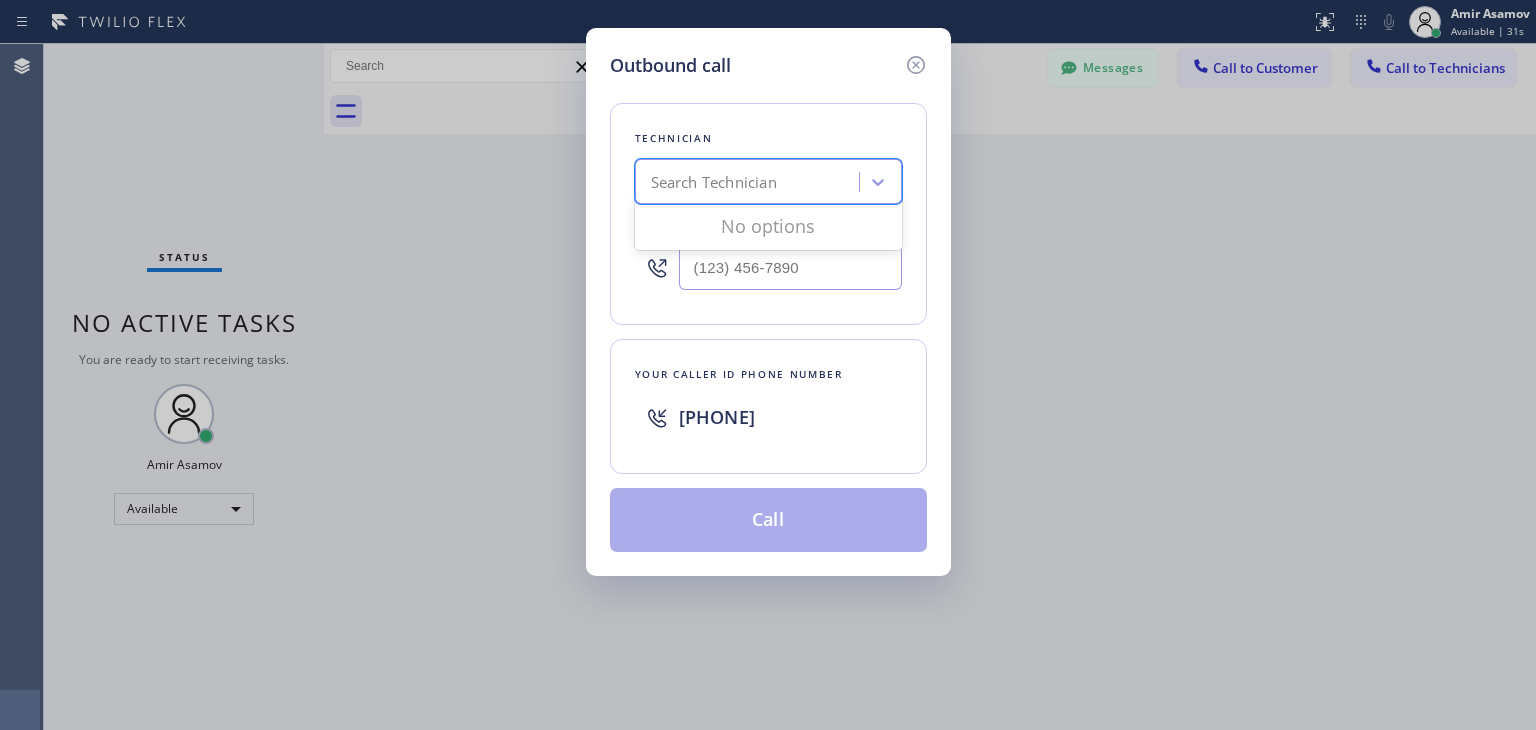 click on "Search Technician" at bounding box center [750, 182] 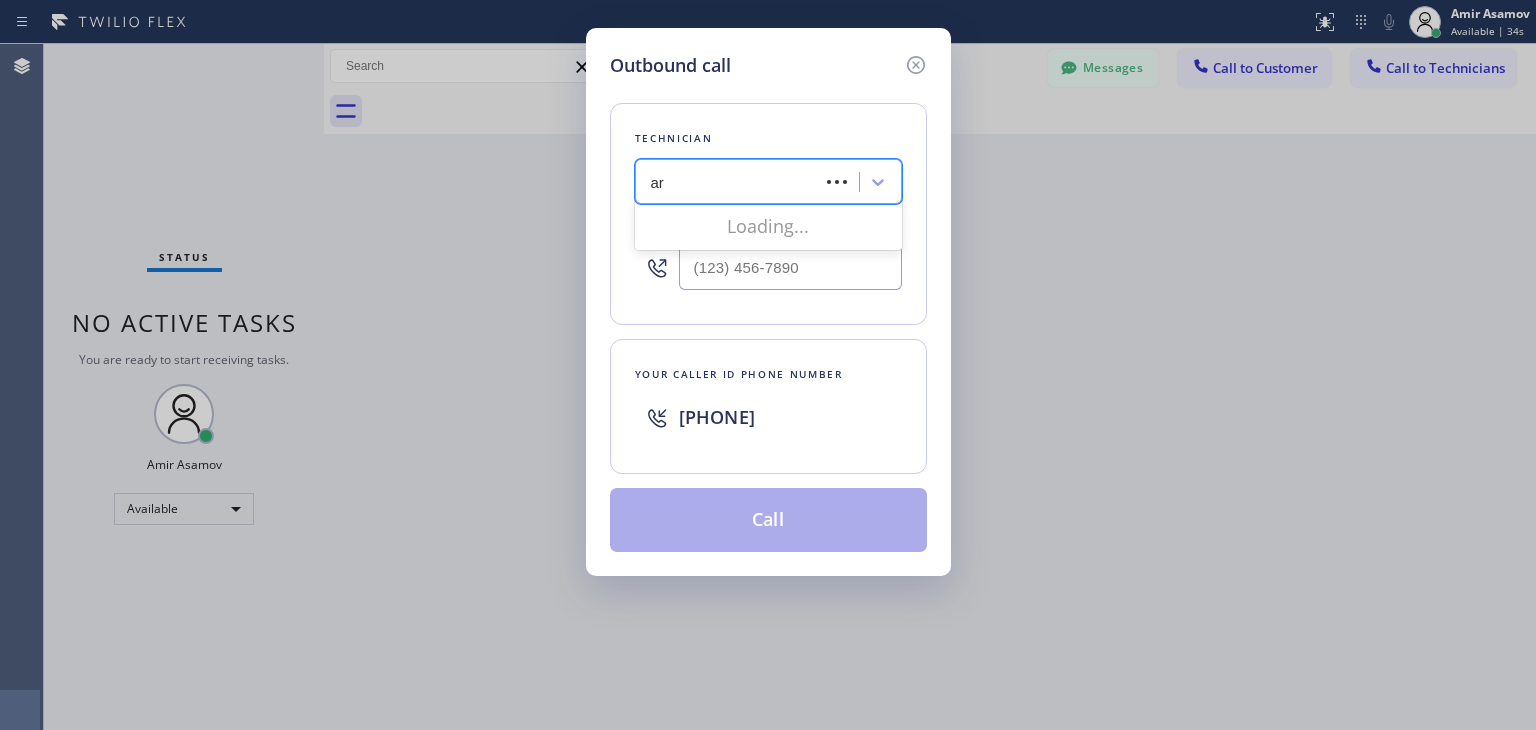 type on "art" 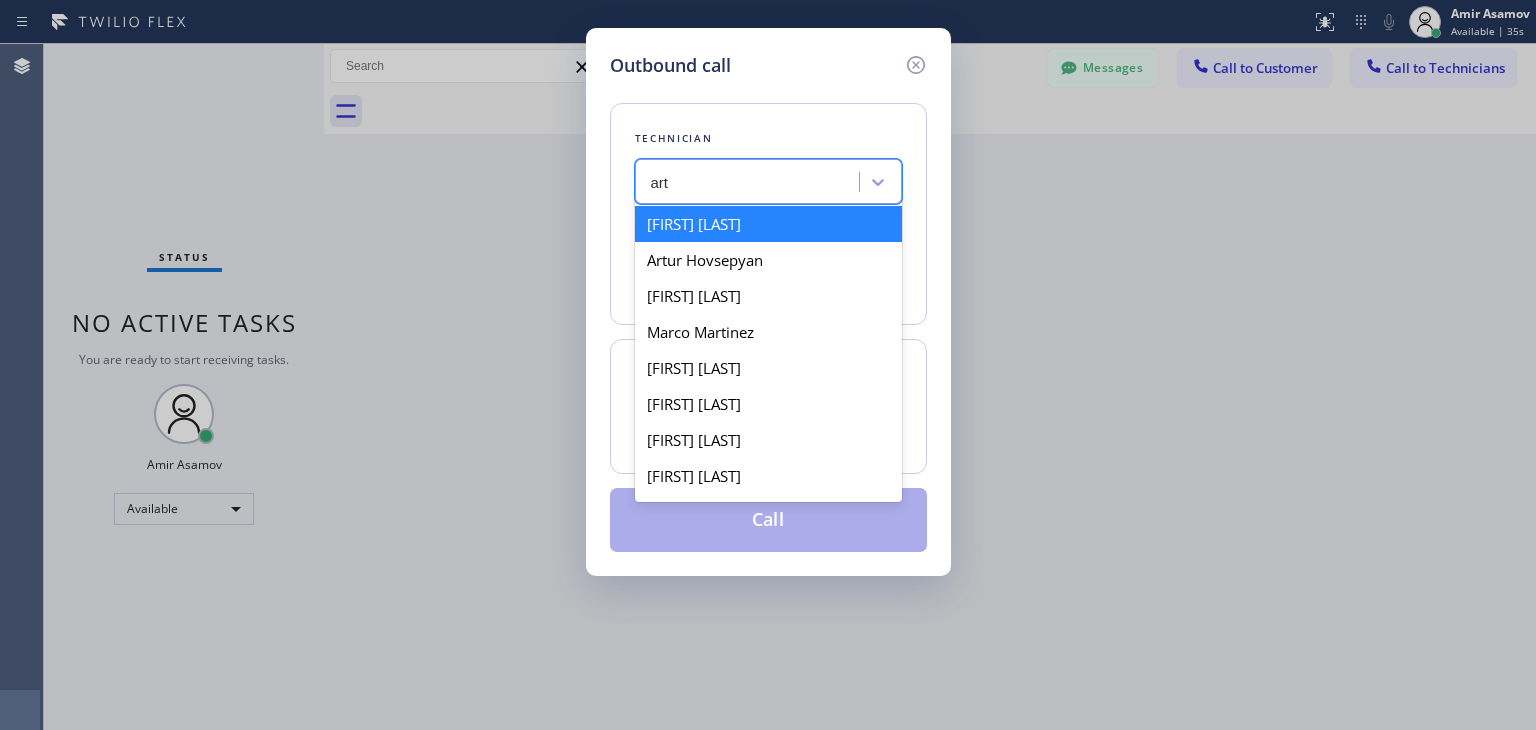 click on "Artak Mkhitaryan" at bounding box center [768, 224] 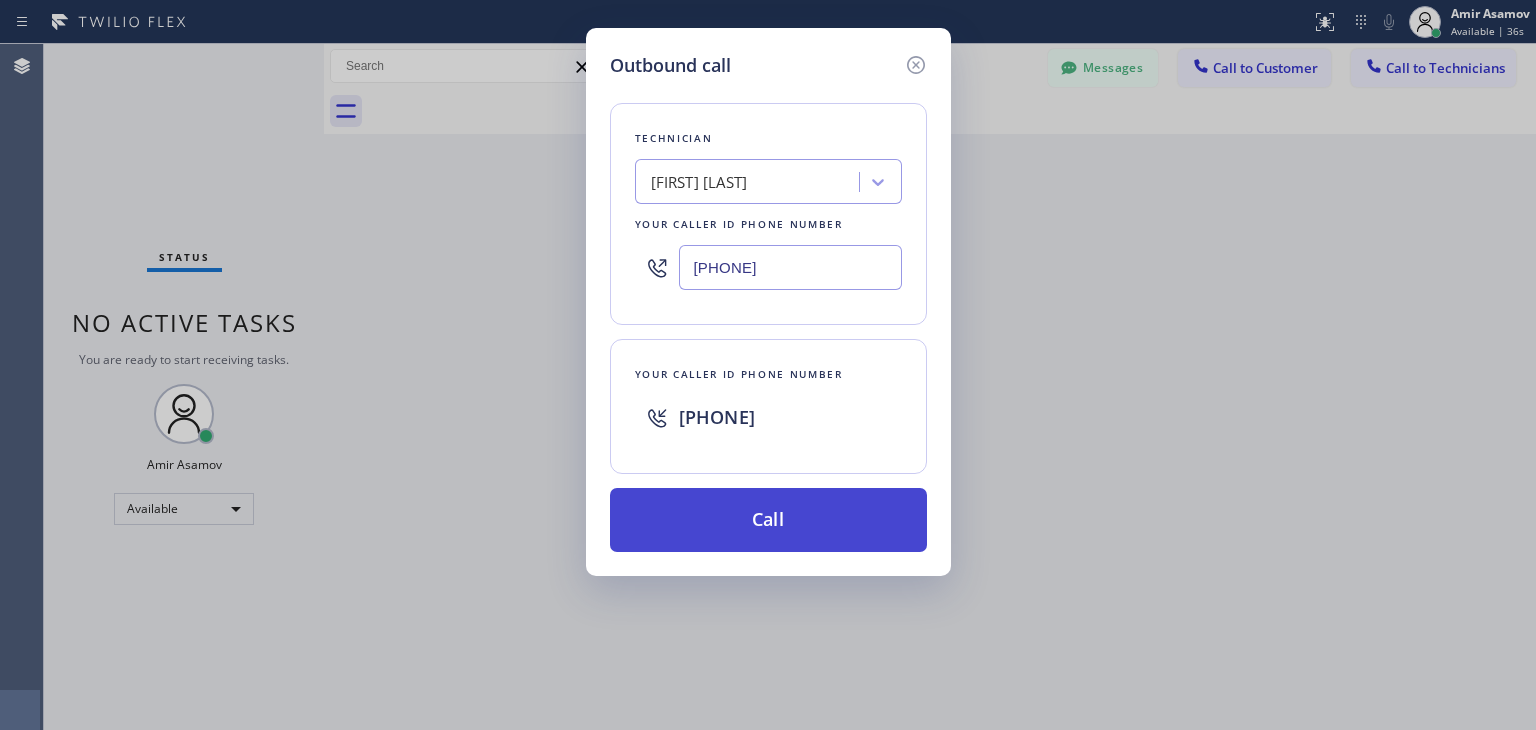 click on "Call" at bounding box center (768, 520) 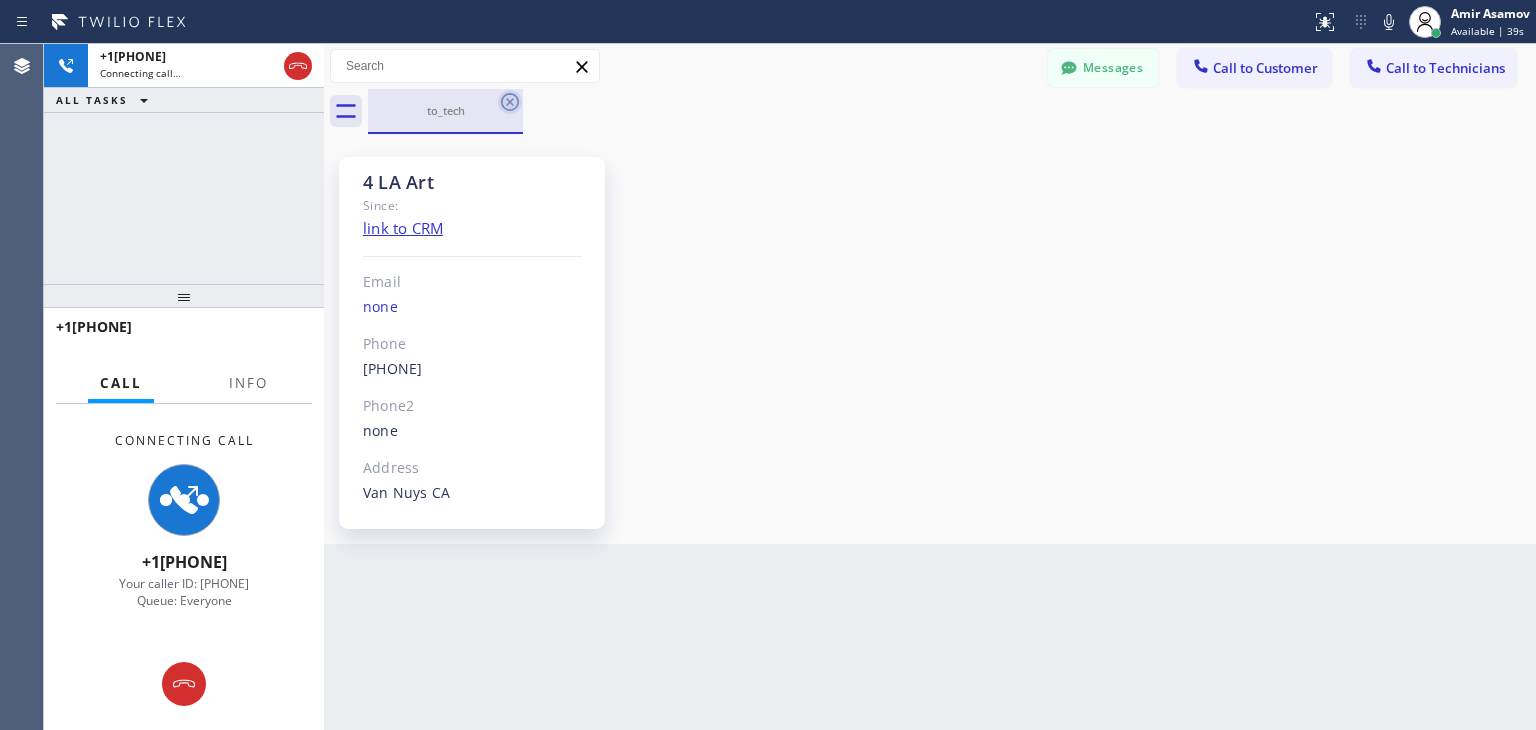 click 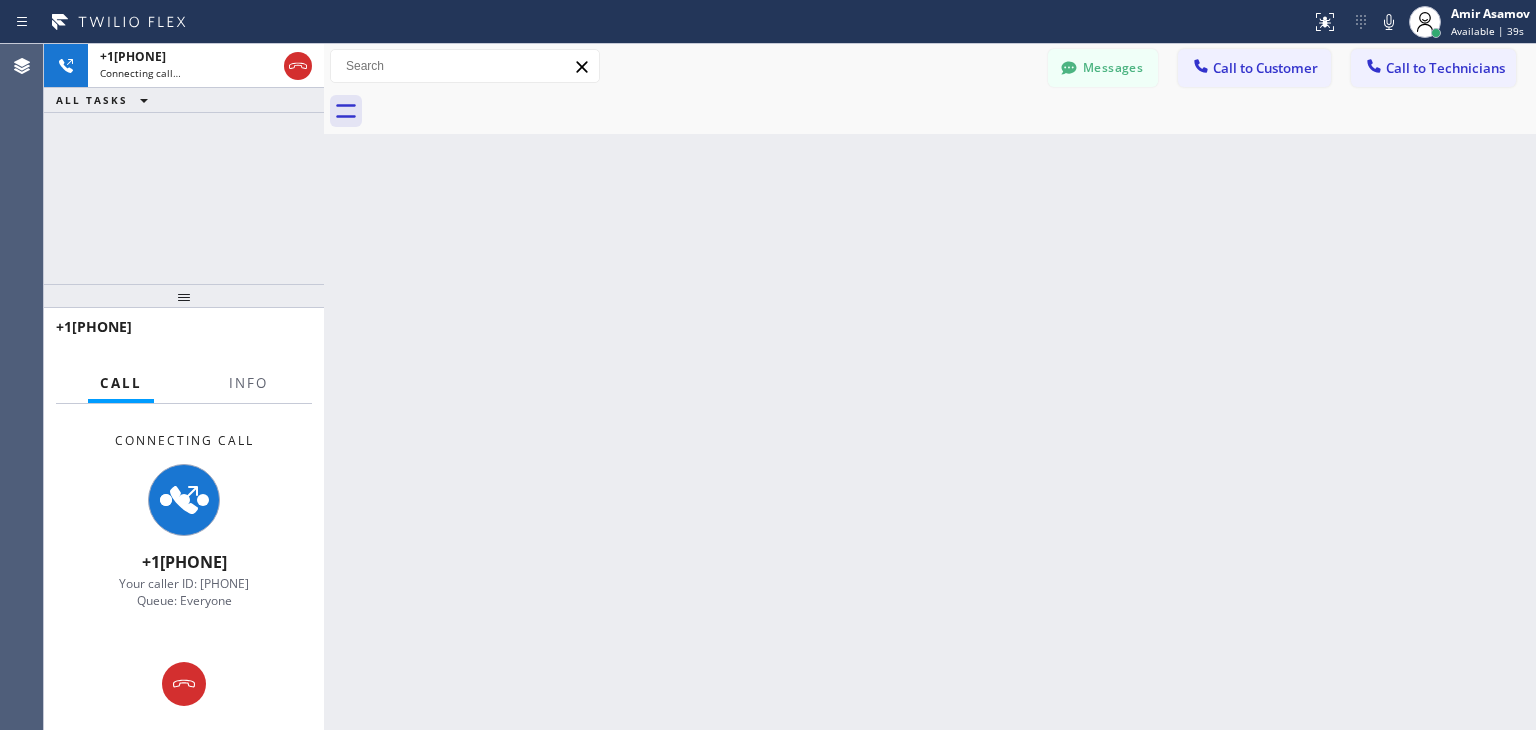 click at bounding box center [952, 111] 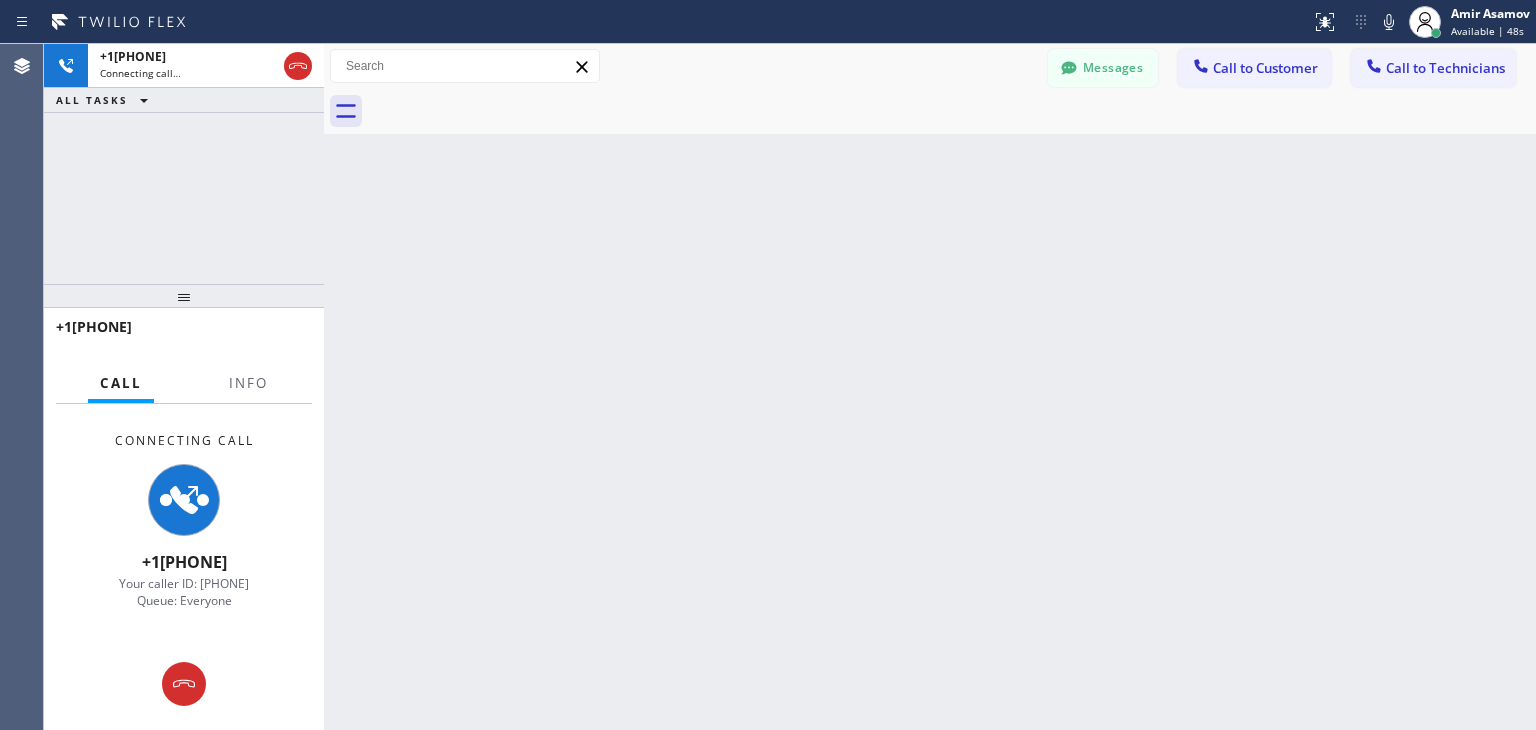 click on "Back to Dashboard Change Sender ID Customers Technicians SB Steve  Bontadelli 08/05 07:16 AM Thank you SS Susan  Schaps 08/05 06:18 AM Did you contact him yet? KW Kristine Wahl 08/05 05:16 AM Awesome!!!  DS Douglas Stockley 08/05 03:50 AM Thank you  BS Barry Sulicki 08/05 01:11 AM Hello, I cancelled this appointment Thursday night after the first reschedule  RU Richard  Ubiera 08/05 12:48 AM Hello, Richard, I'm texting you from appliance repair about your today's appointment, we are super sorry but it turned out that our technician got some emergency and can't come today. May we please reschedule it for tomorrow? would 1-4 work? We are sorry for inconveniences again
BR Bharat Renath 08/05 12:48 AM Hello, Bharat, I'm texting you from appliance repair about your today's appointment, we are super sorry but it turned out that our technician got some emergency and can't come today. May we please reschedule it for tomorrow? would 3-6 work? We are sorry for inconveniences again
MM Martine Mbiaka 08/05 12:47 AM JZ" at bounding box center [930, 387] 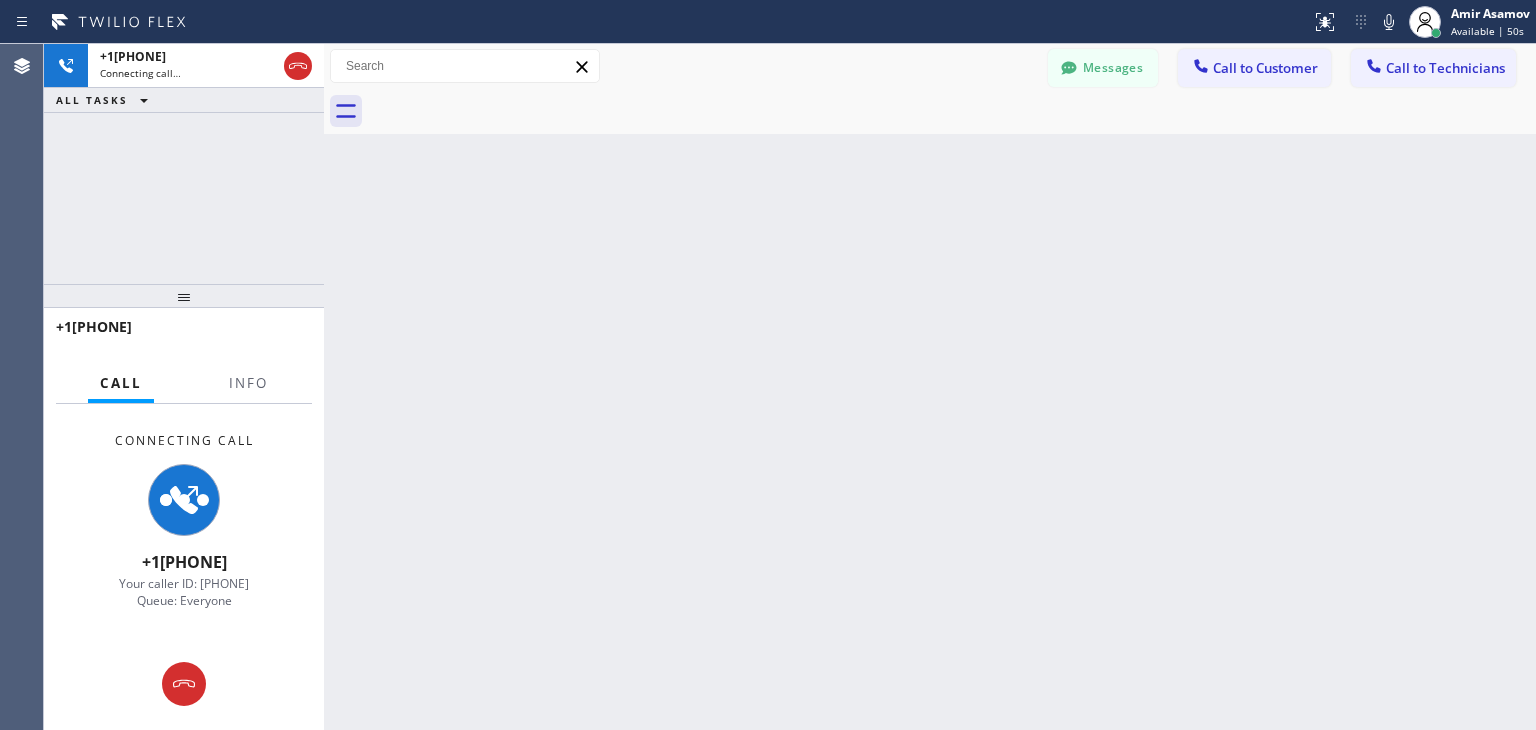 click at bounding box center [952, 111] 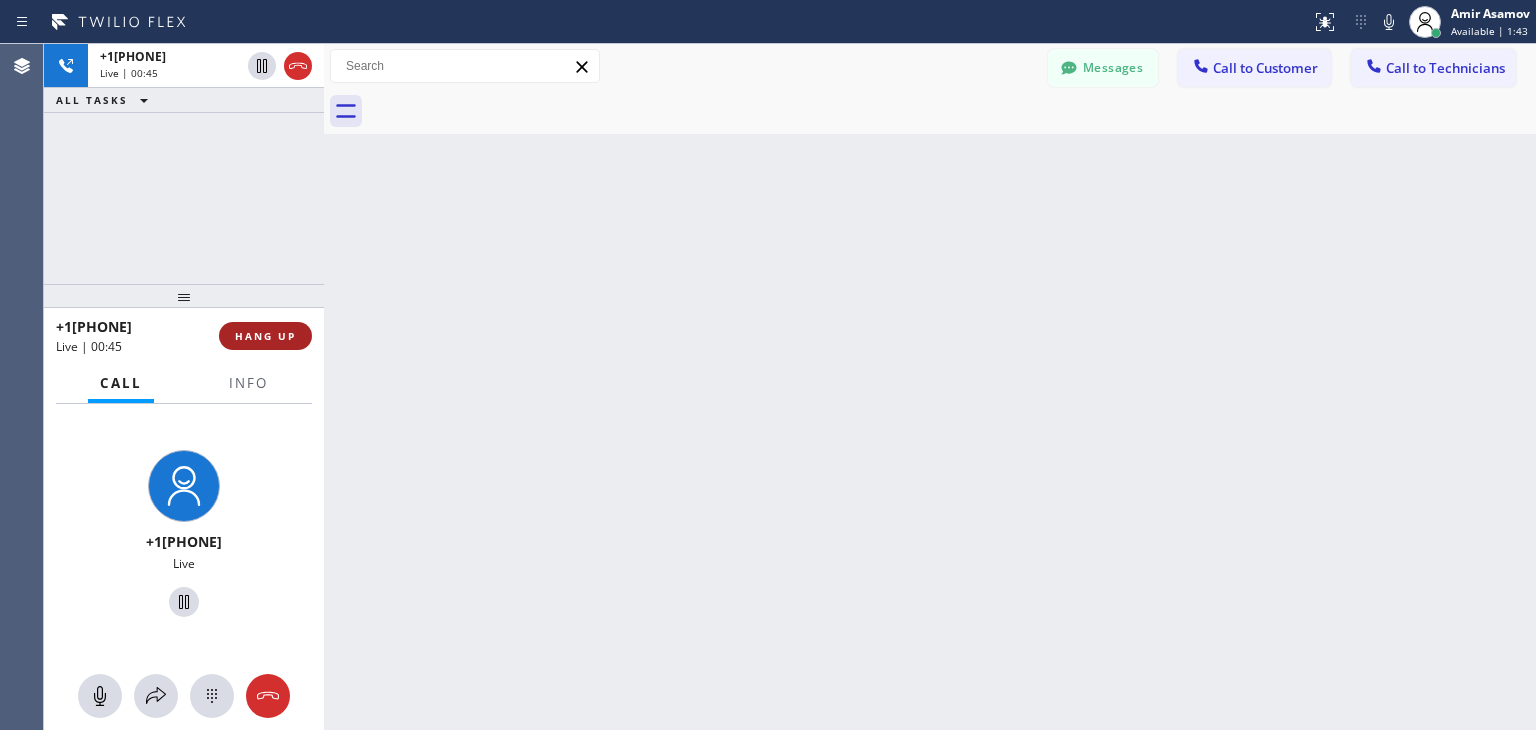 click on "HANG UP" at bounding box center (265, 336) 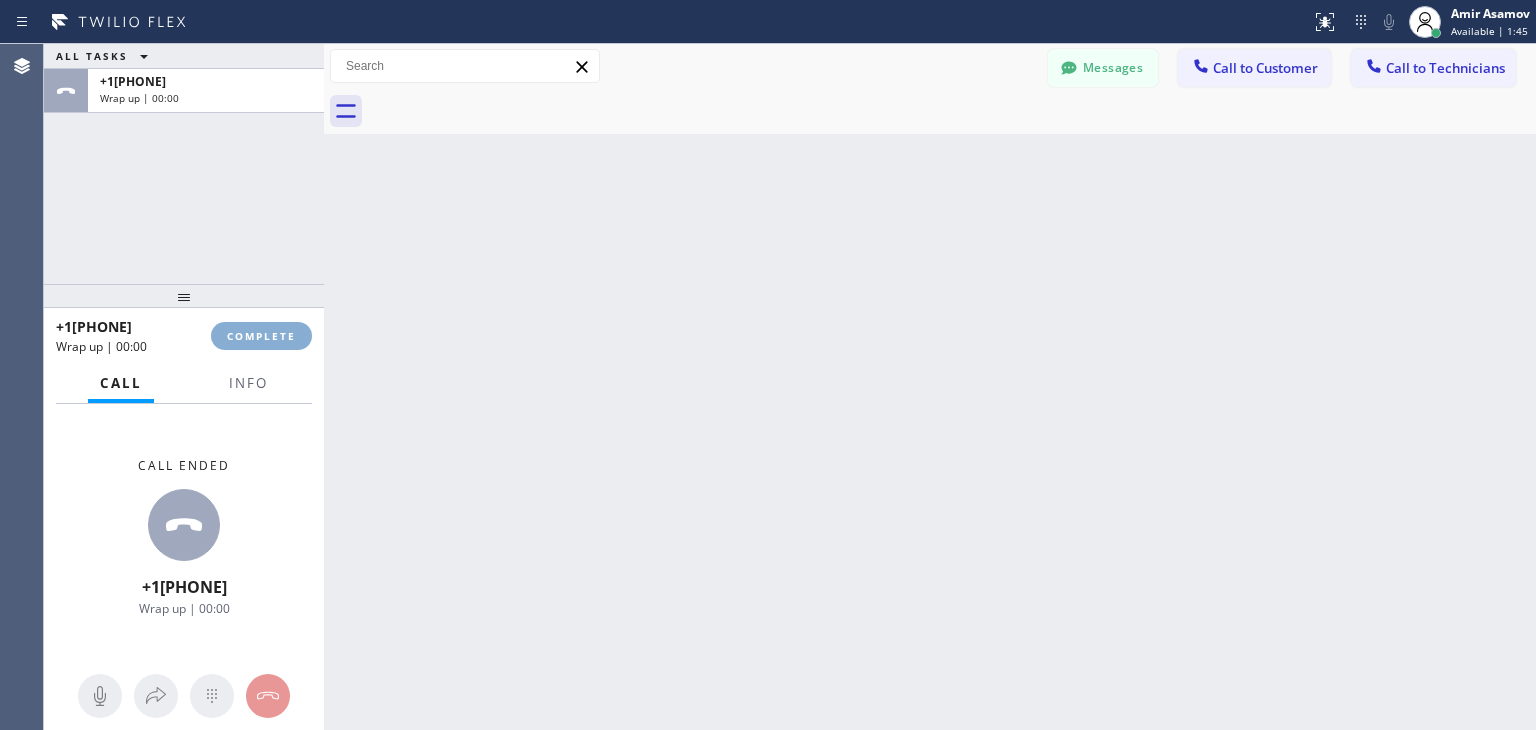 click on "COMPLETE" at bounding box center (261, 336) 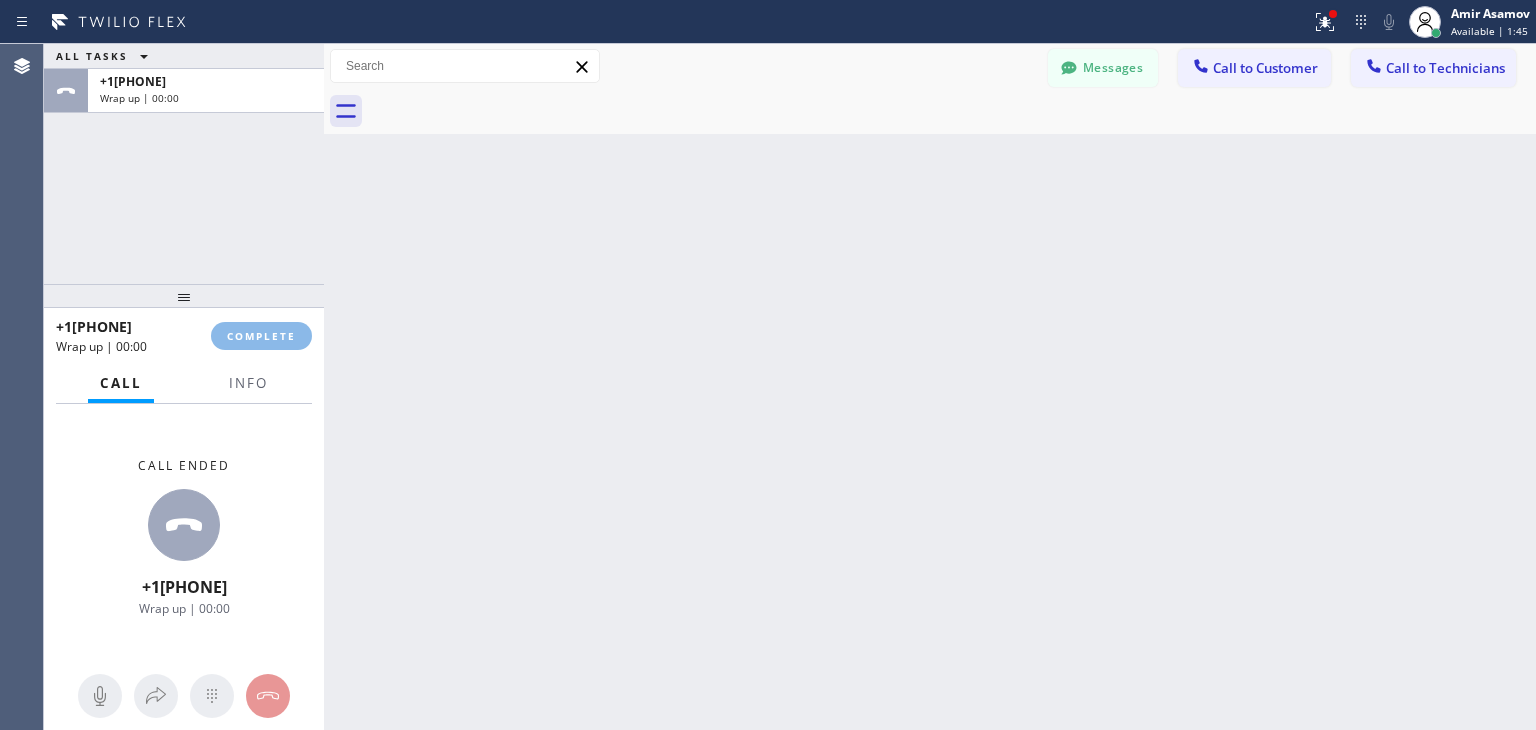 click on "Status report Issues detected These issues could affect your workflow. Please contact your support team. View issues Download report Clear issues Amir Asamov Available | 1:45 Set your status Offline Available Unavailable Break Log out Agent Desktop ALL TASKS ALL TASKS ACTIVE TASKS TASKS IN WRAP UP +18189156596 Wrap up | 00:00 +18189156596 Wrap up | 00:00 COMPLETE Call Info Call ended +18189156596 Wrap up | 00:00 Context Queue: Everyone Priority: 0 User  4 LA Art Role: Technitian Name: Artak Mkhitaryan Phone: (818) 915-6596 Location: CA   Van Nuys Outbound call Technician Search Technician Your caller id phone number Your caller id phone number +12135102748 Call Transfer Back to Dashboard Change Sender ID Customers Technicians SB Steve  Bontadelli 08/05 07:16 AM Thank you SS Susan  Schaps 08/05 06:18 AM Did you contact him yet? KW Kristine Wahl 08/05 05:16 AM Awesome!!!  DS Douglas Stockley 08/05 03:50 AM Thank you  BS Barry Sulicki 08/05 01:11 AM RU Richard  Ubiera 08/05 12:48 AM BR Bharat Renath MM JZ JL MU" at bounding box center (768, 365) 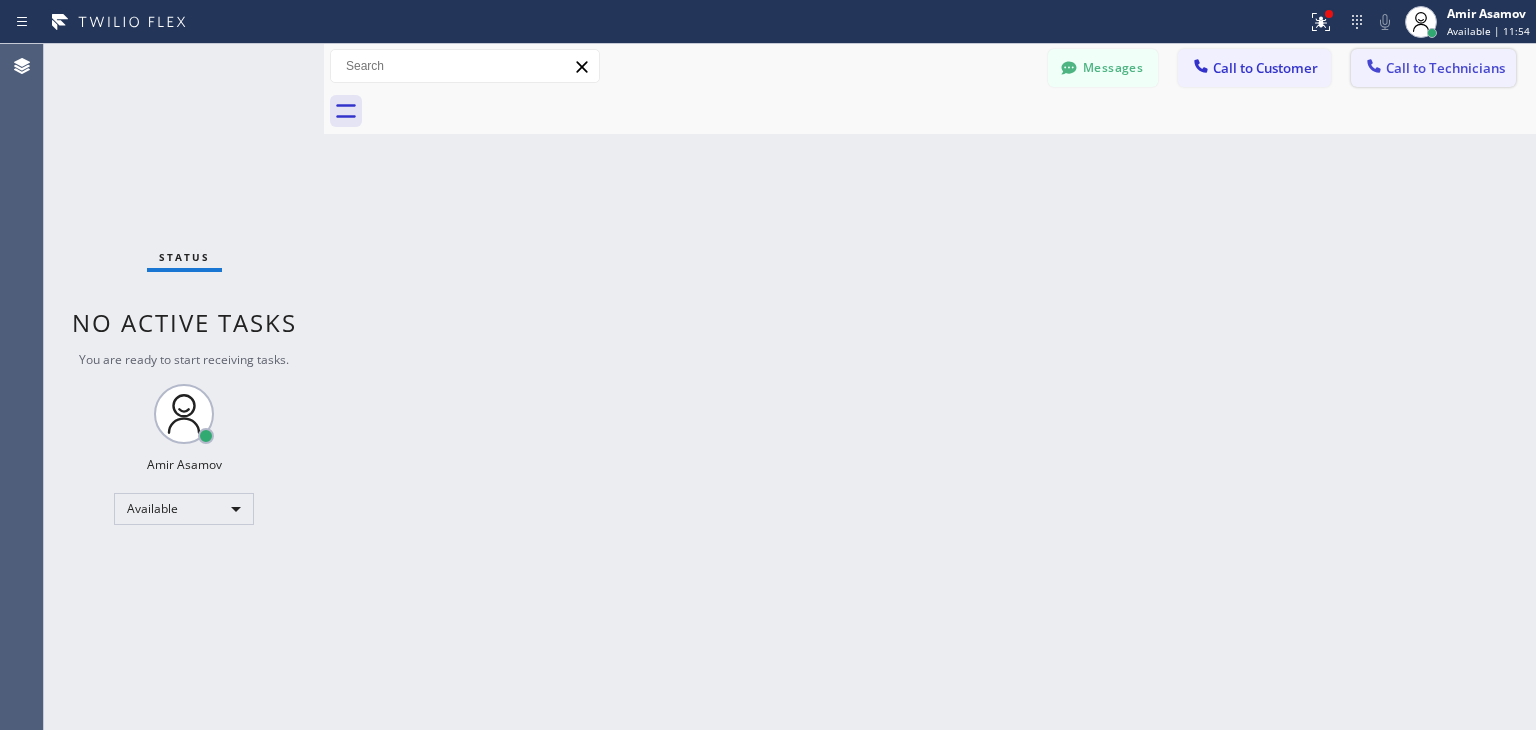 click on "Call to Technicians" at bounding box center [1445, 68] 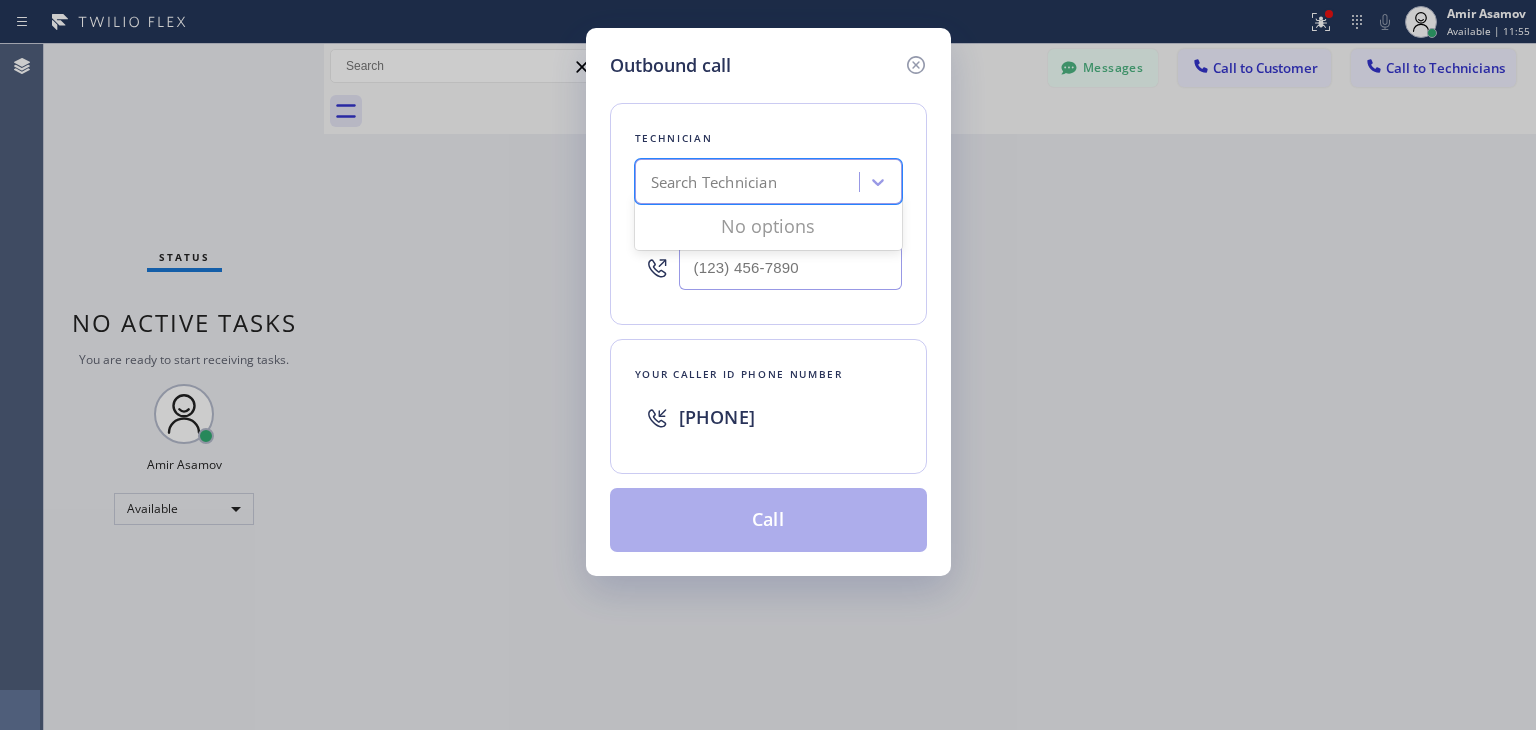click on "Search Technician" at bounding box center [768, 181] 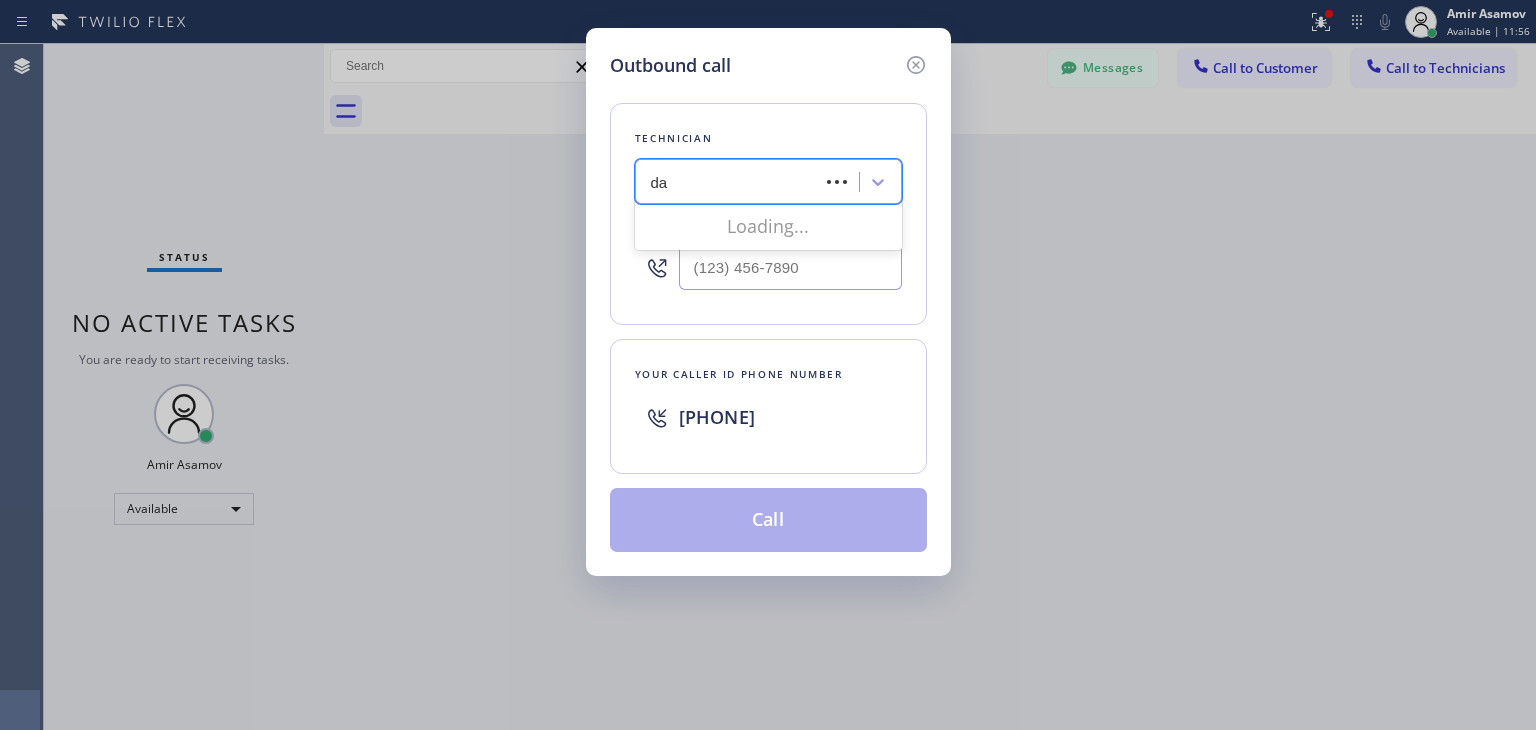 type on "dan" 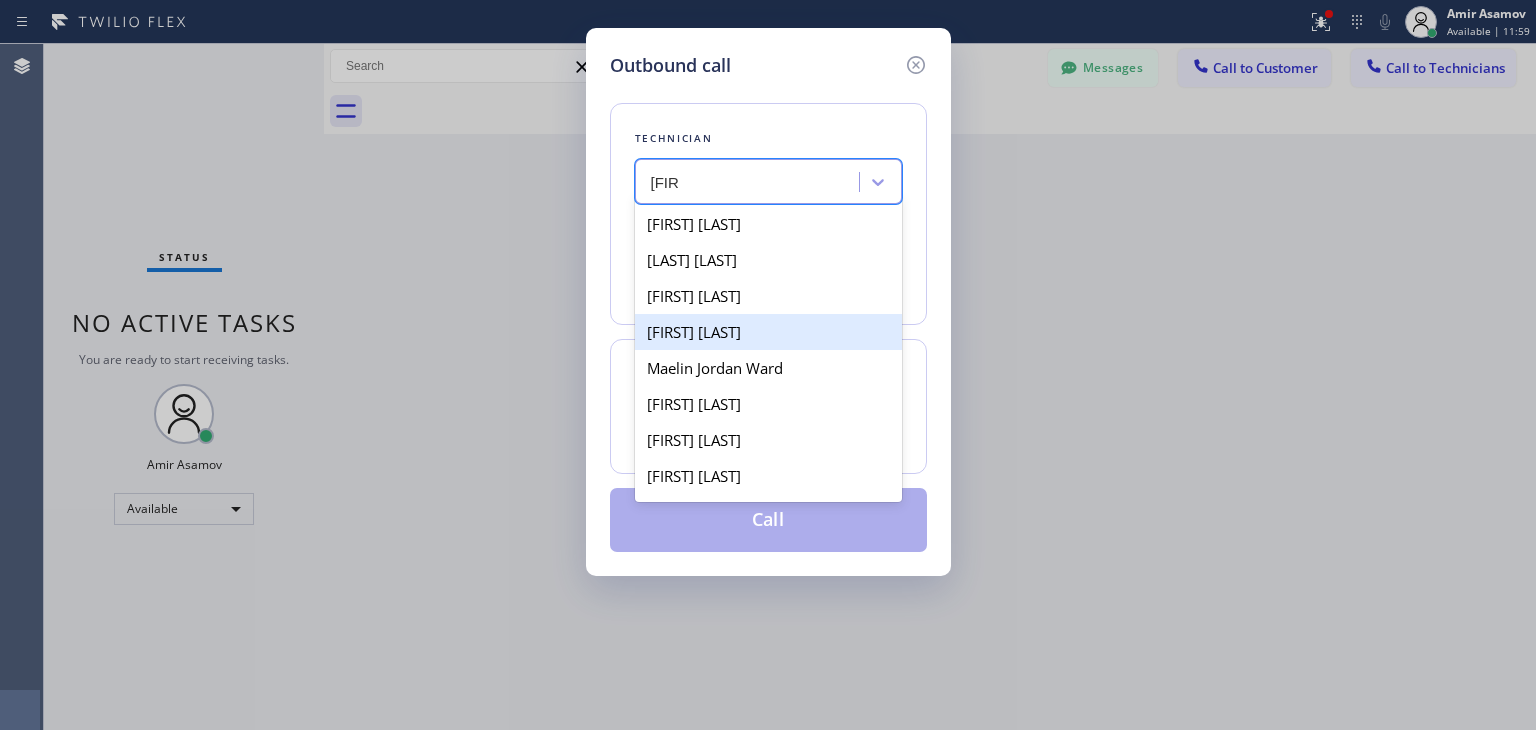 click on "[FIRST] [LAST]" at bounding box center [768, 332] 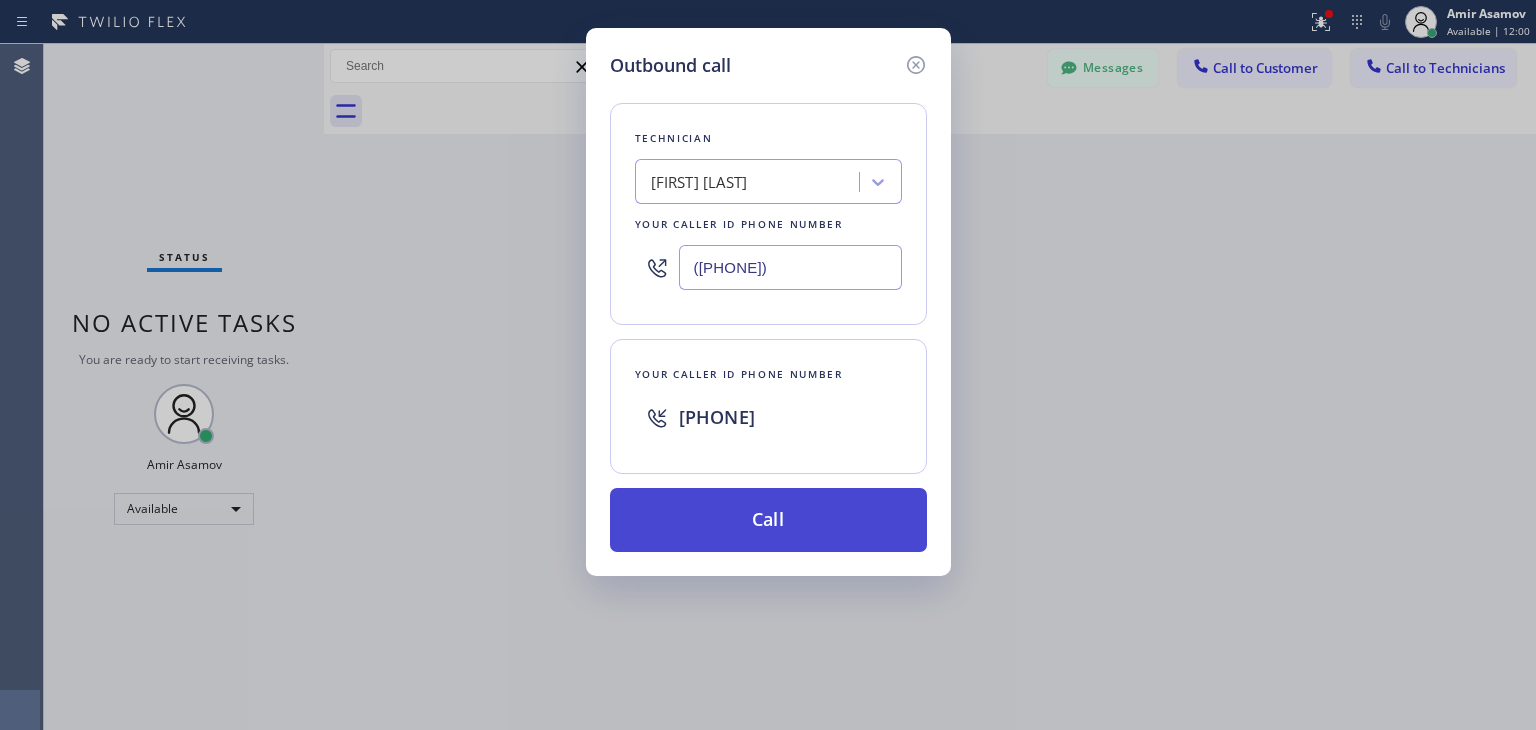click on "Call" at bounding box center [768, 520] 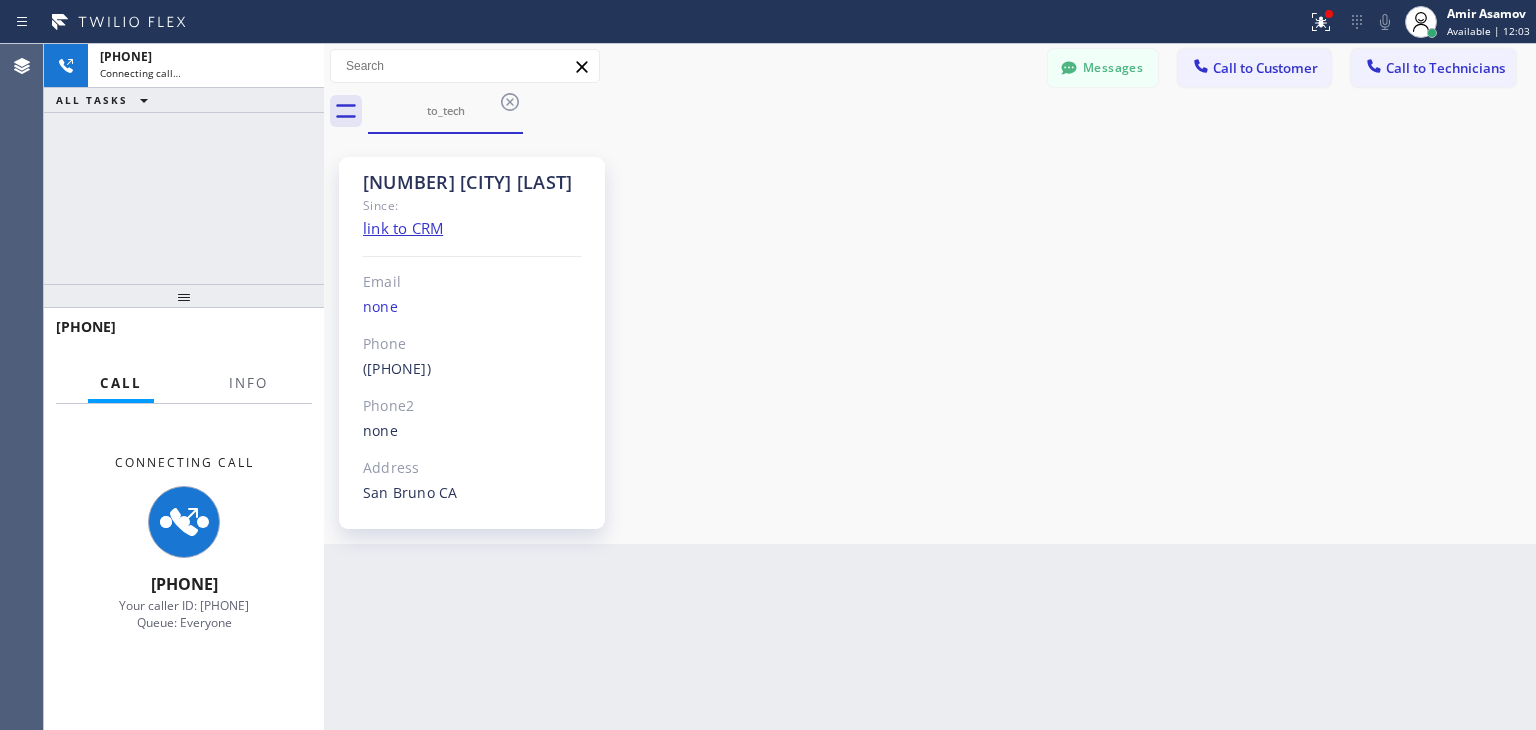 scroll, scrollTop: 17956, scrollLeft: 0, axis: vertical 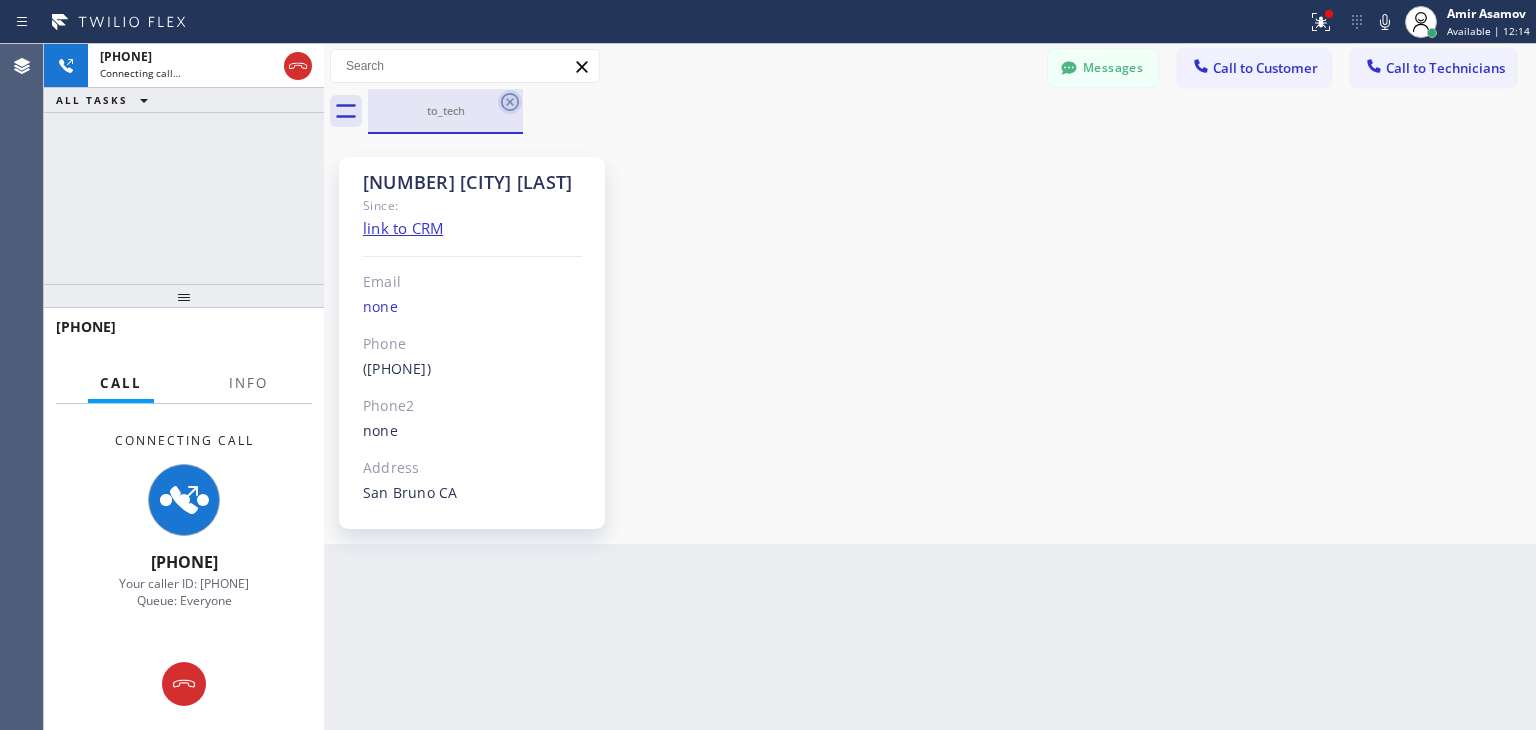 click 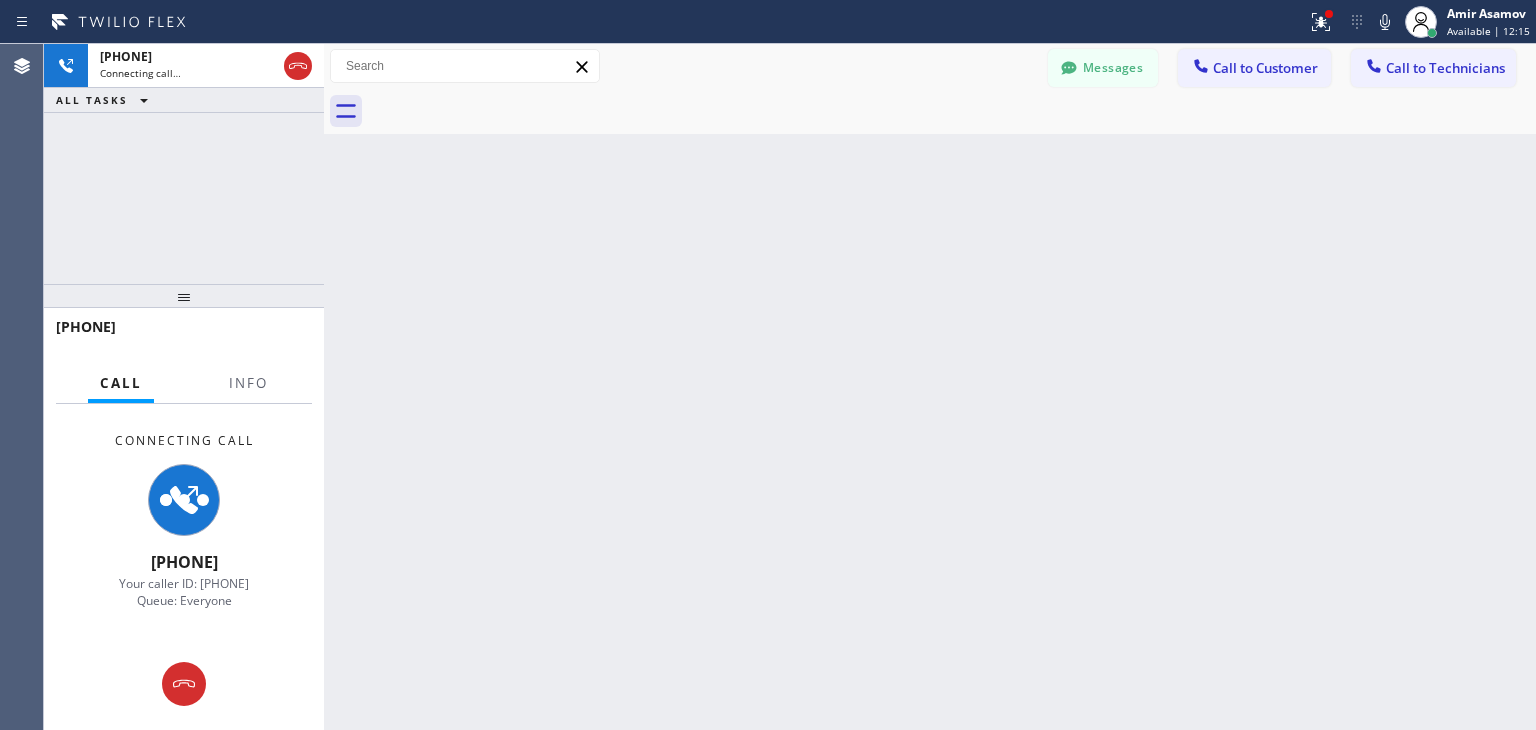 click at bounding box center (952, 111) 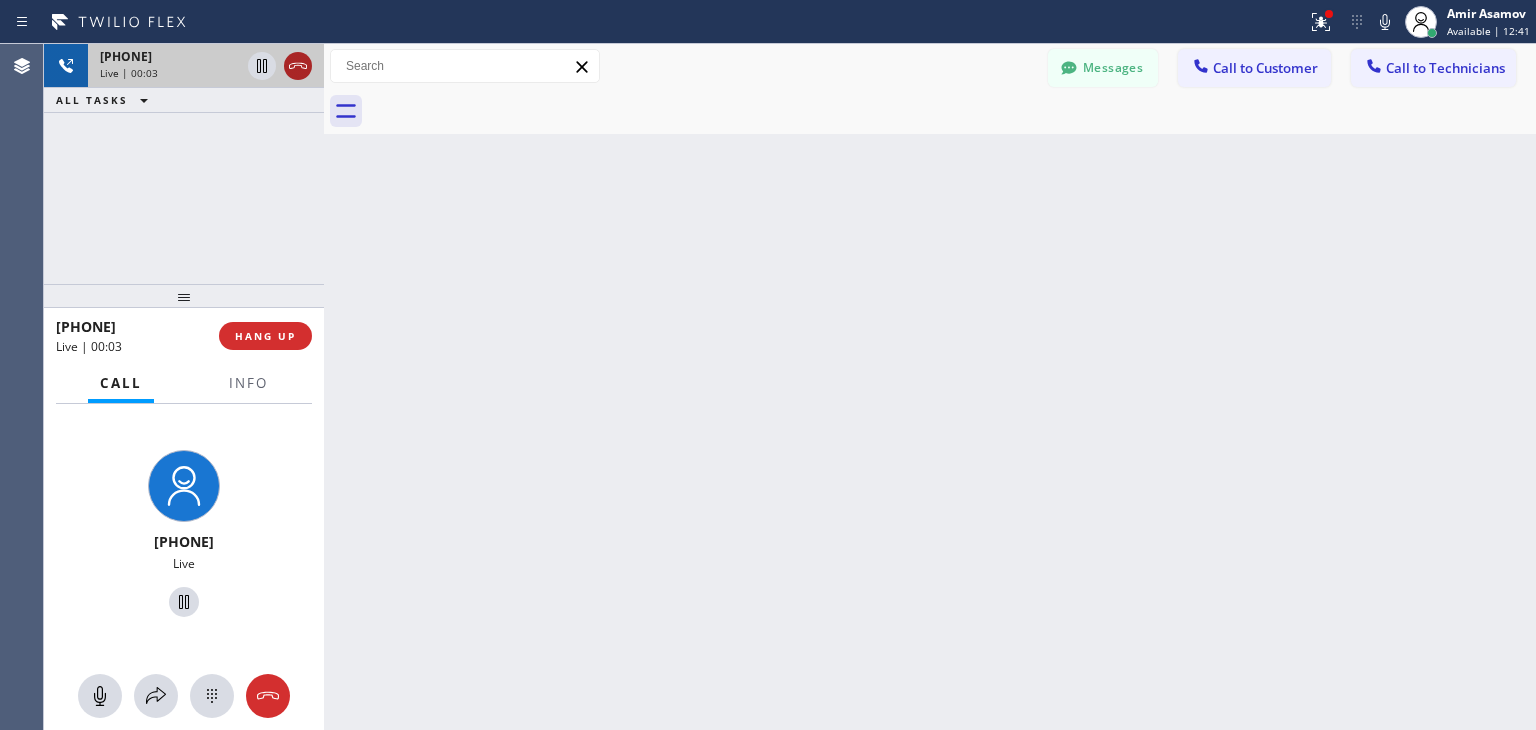 click at bounding box center (298, 66) 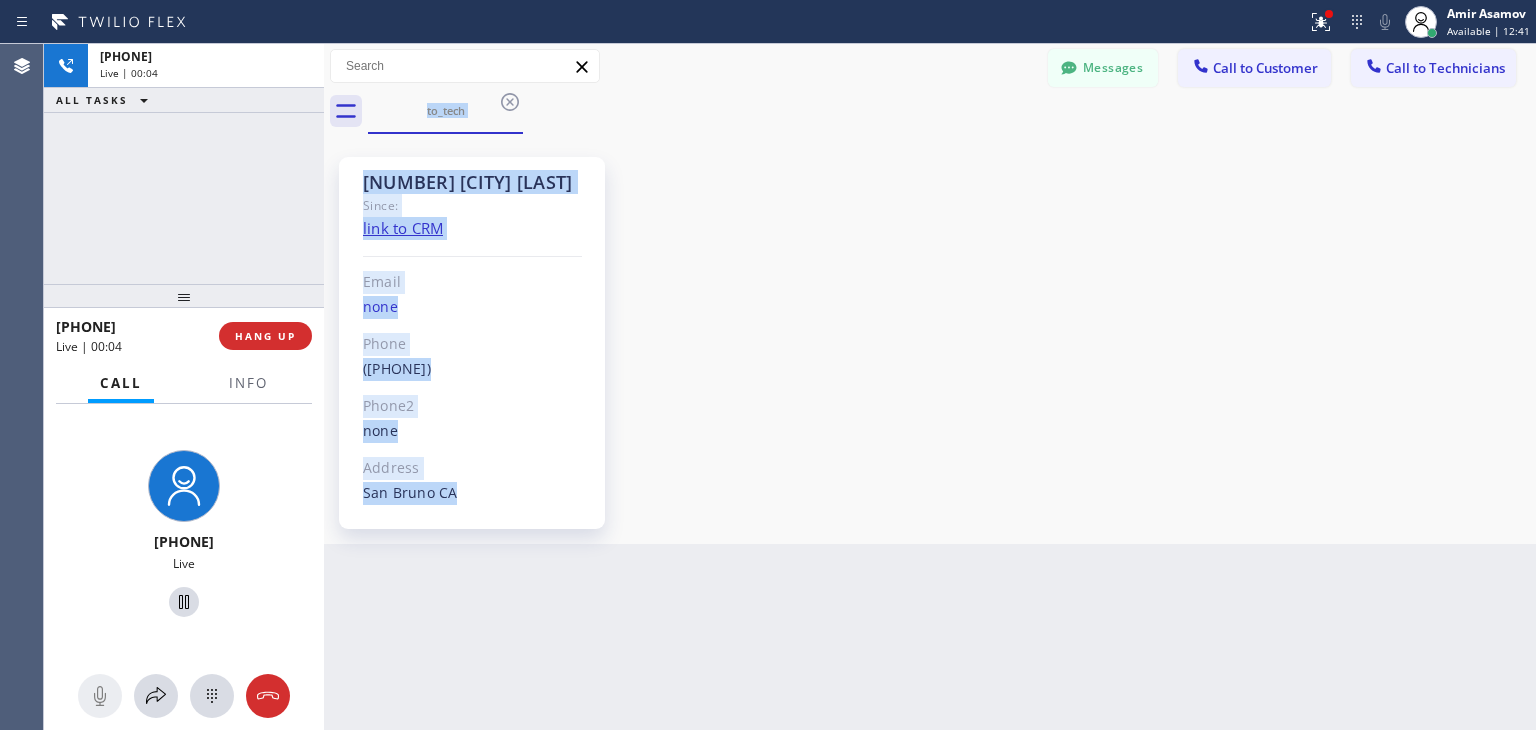 scroll, scrollTop: 17956, scrollLeft: 0, axis: vertical 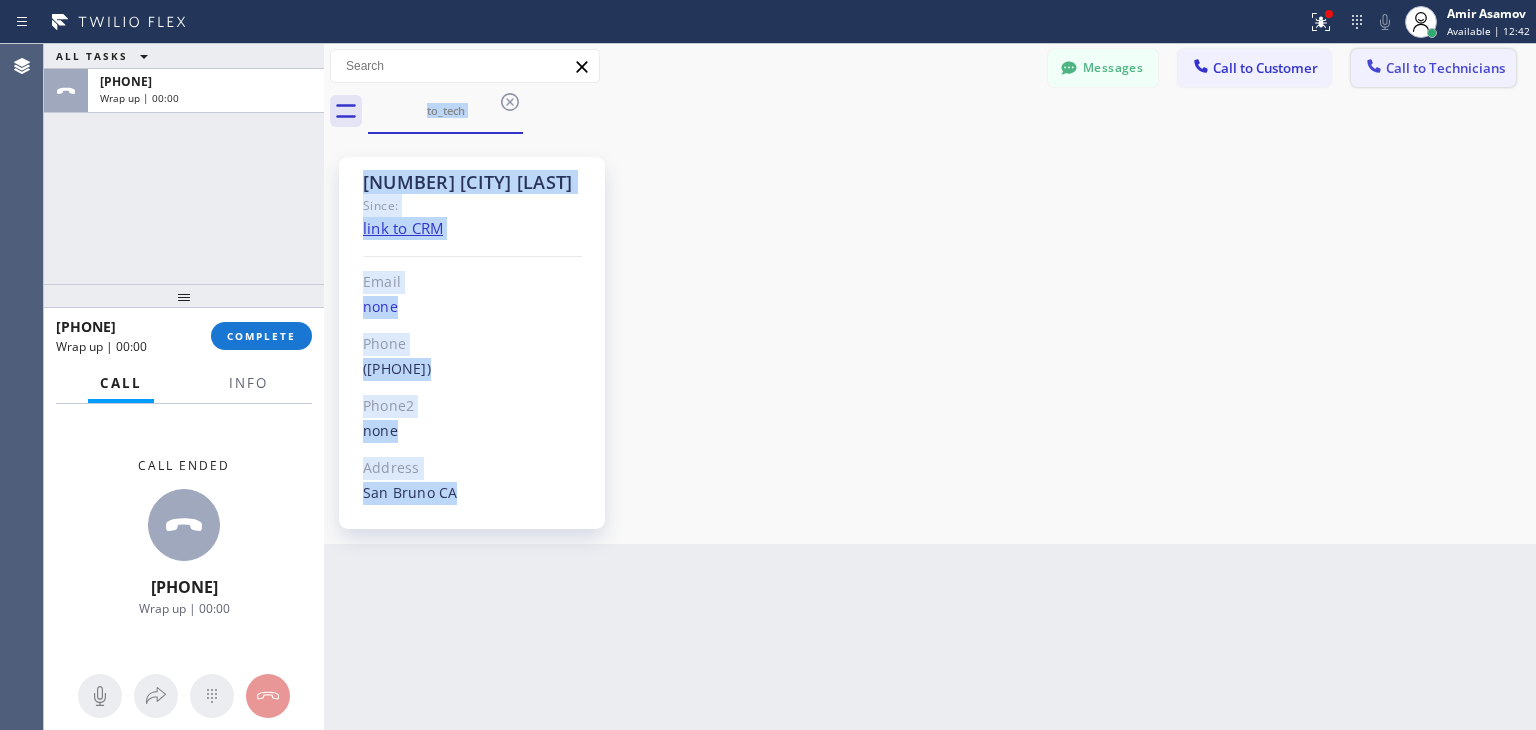 click on "Call to Technicians" at bounding box center (1445, 68) 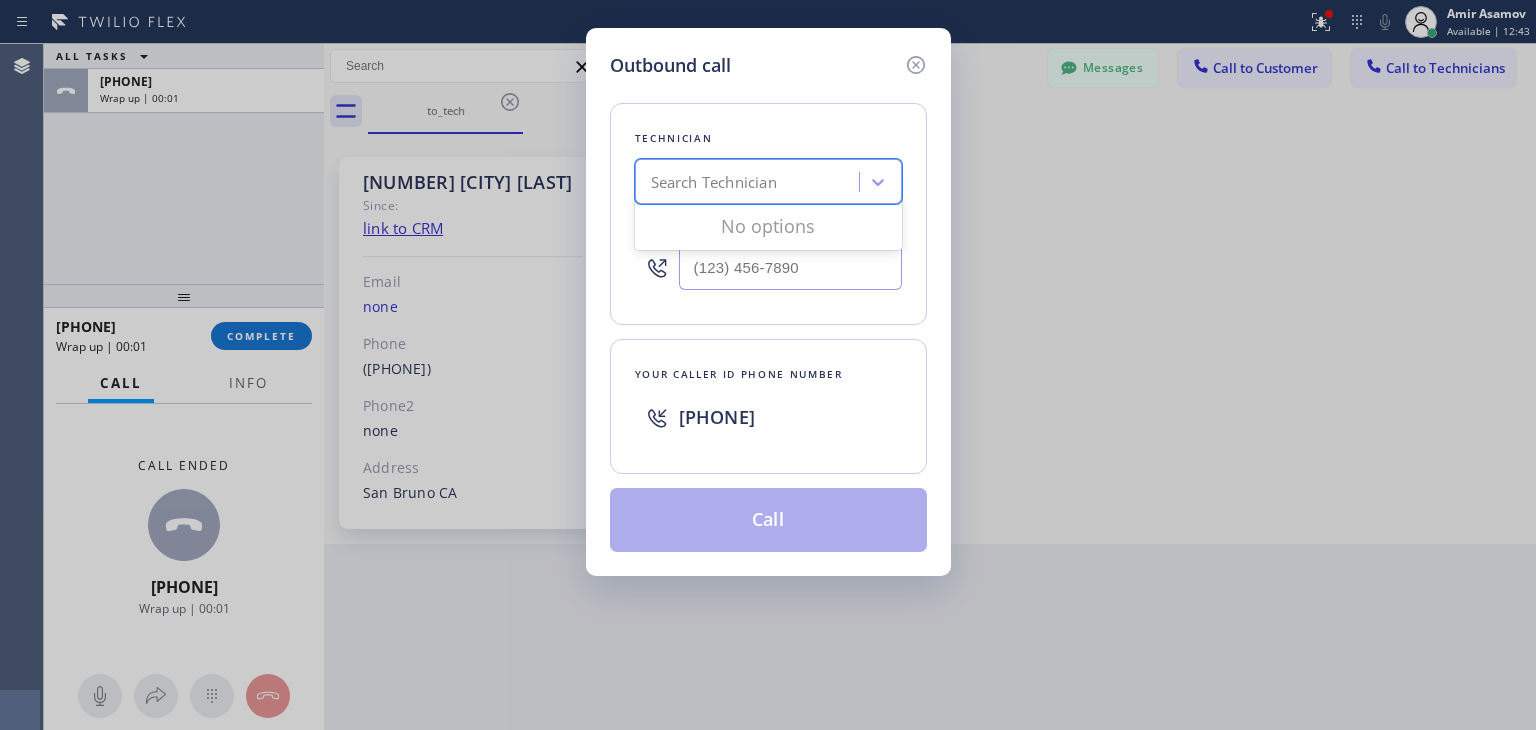 click on "Search Technician" at bounding box center (750, 182) 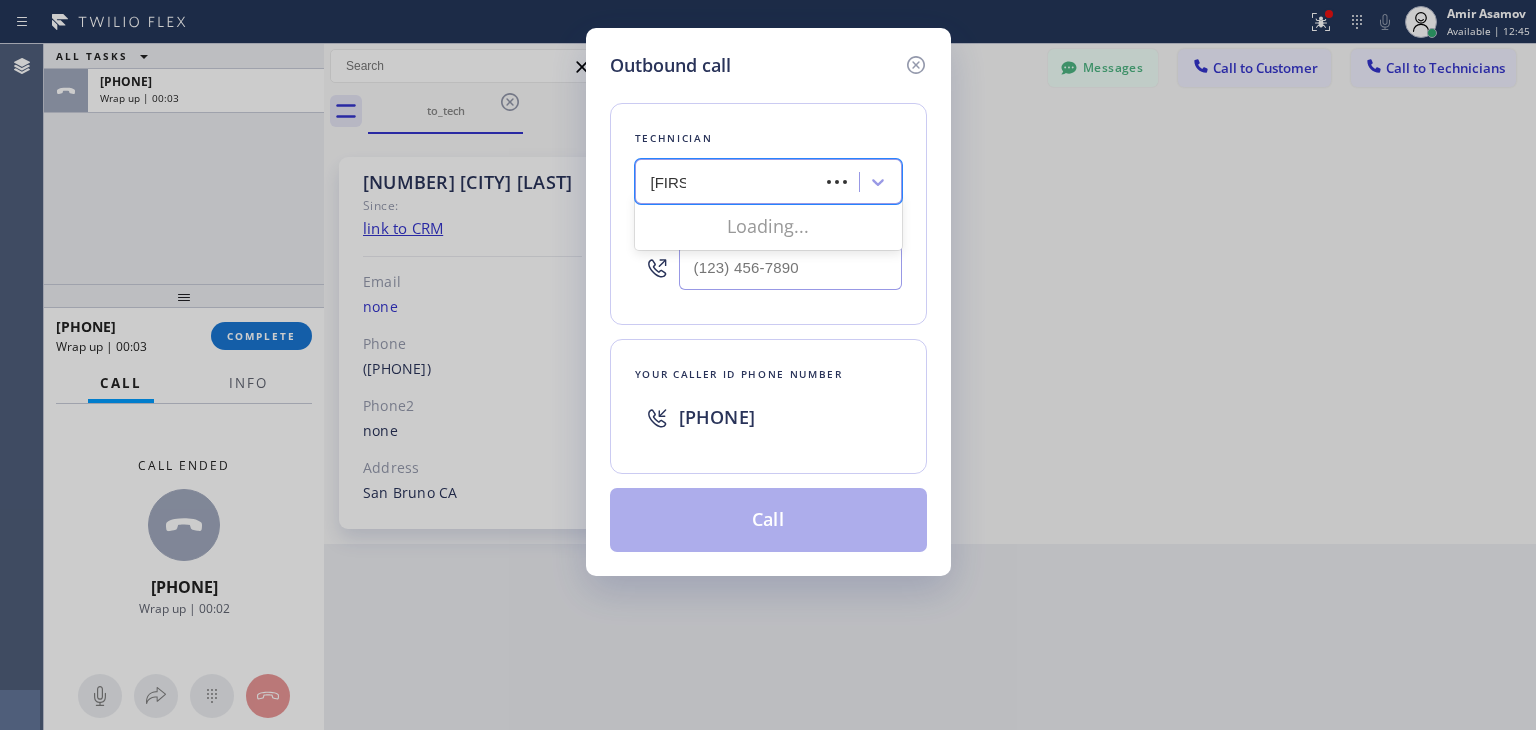 type on "dmitri" 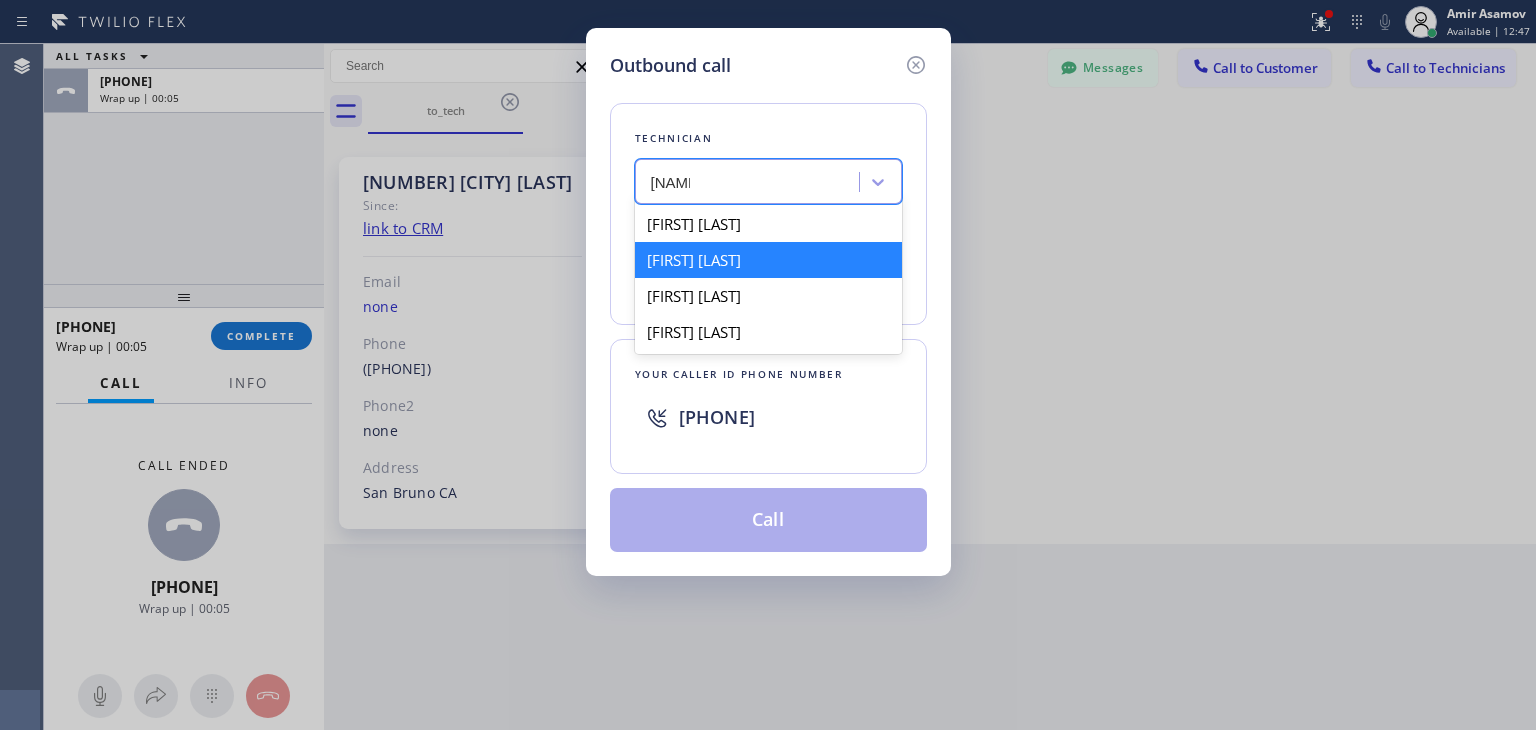 click on "[FIRST] [LAST]" at bounding box center [768, 260] 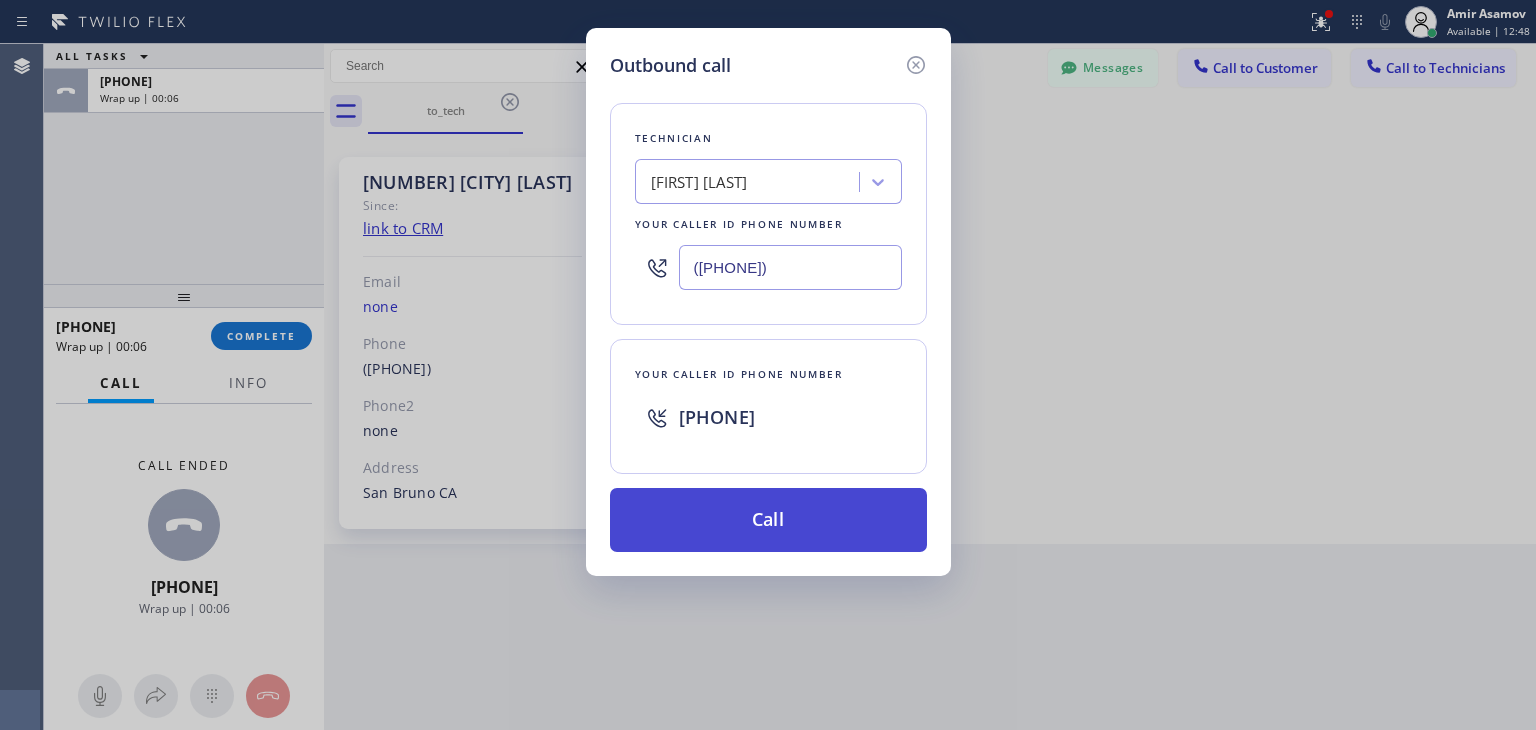 click on "Call" at bounding box center [768, 520] 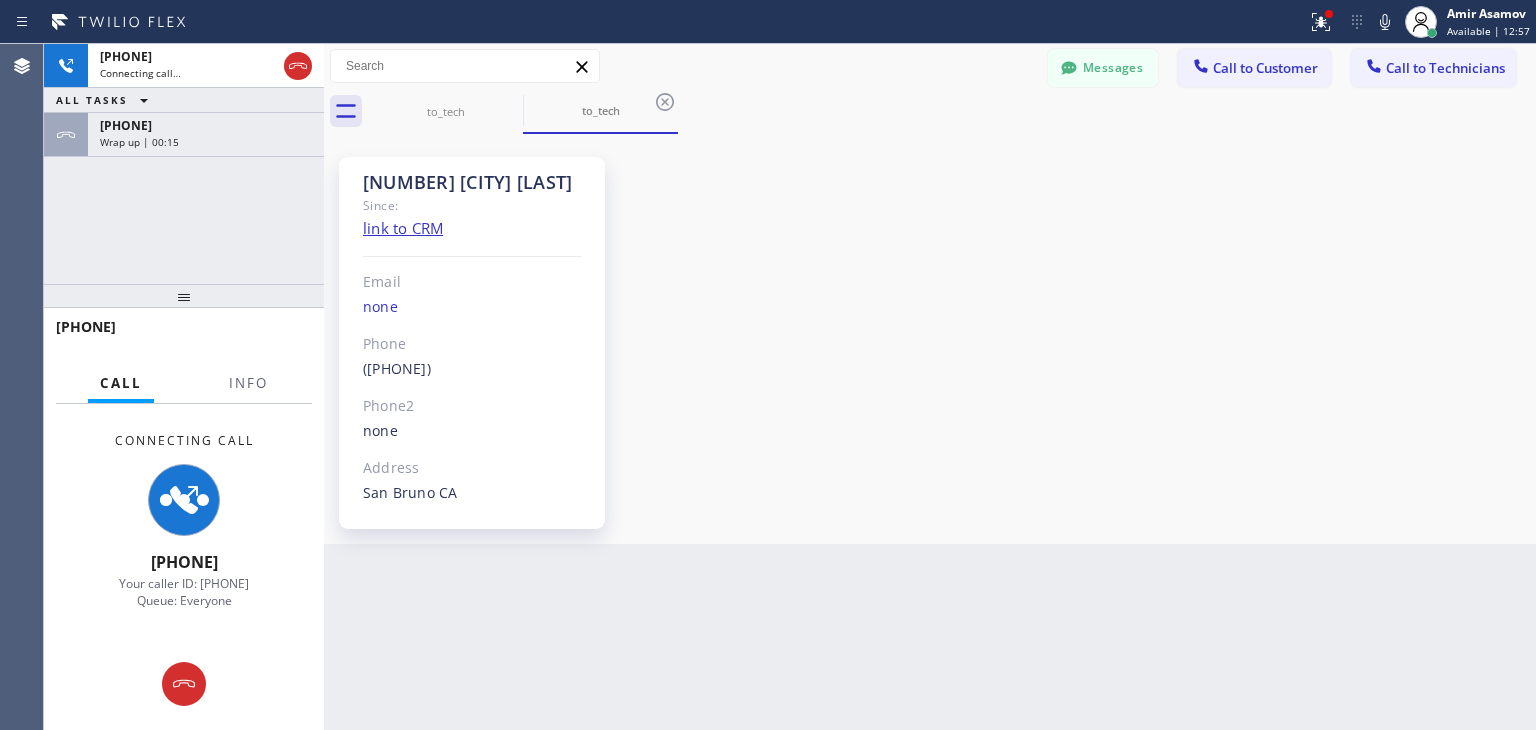 scroll, scrollTop: 17956, scrollLeft: 0, axis: vertical 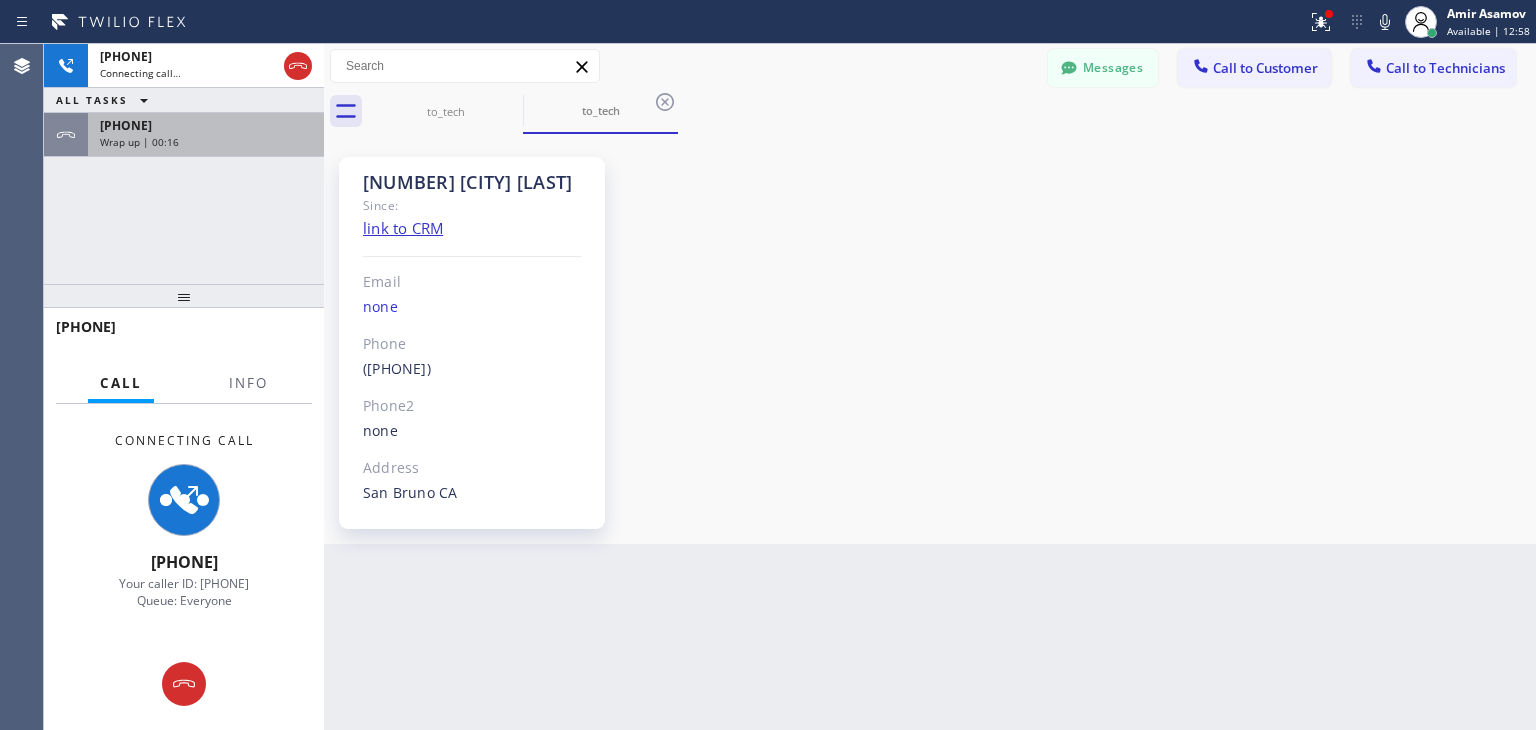 click on "+14155050900 Wrap up | 00:16" at bounding box center [202, 135] 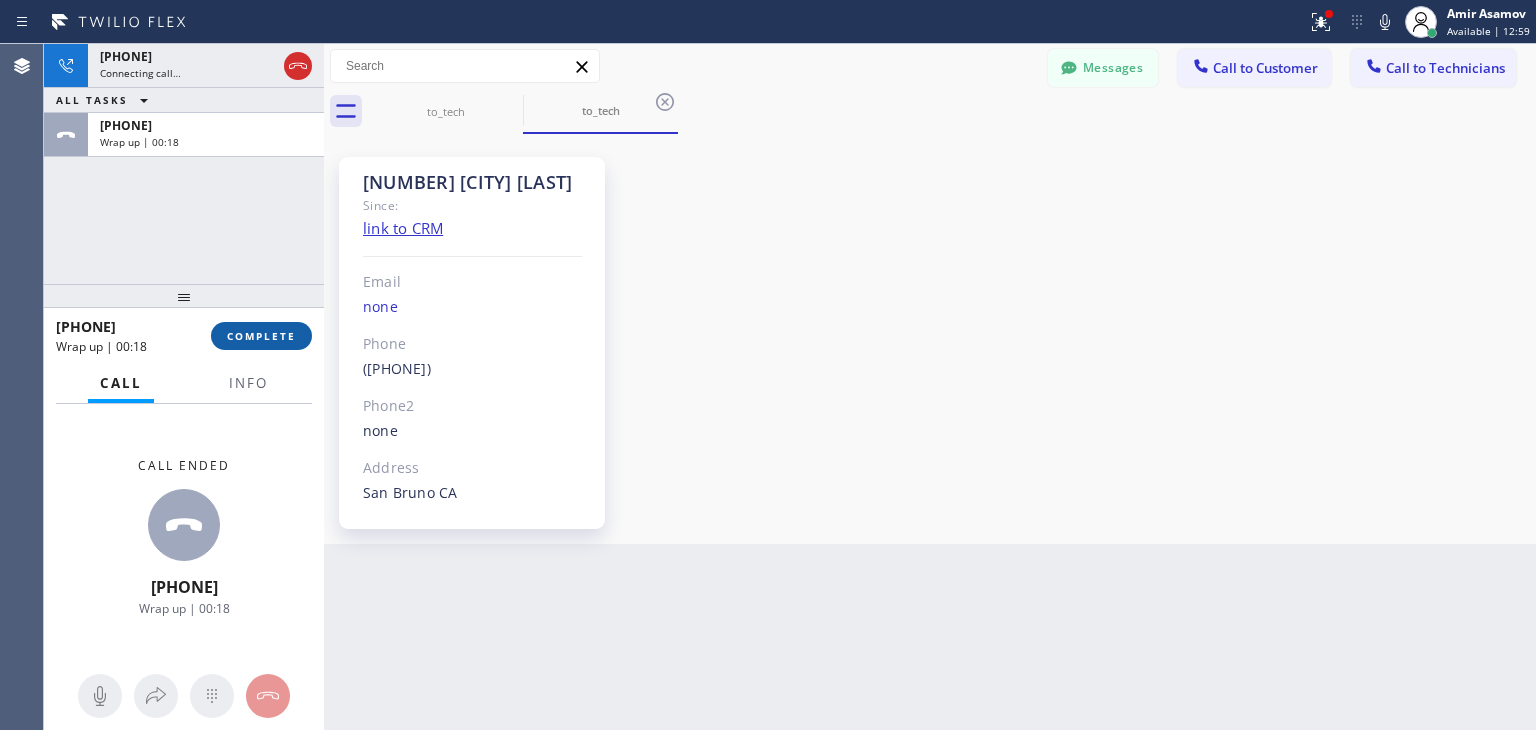 click on "COMPLETE" at bounding box center (261, 336) 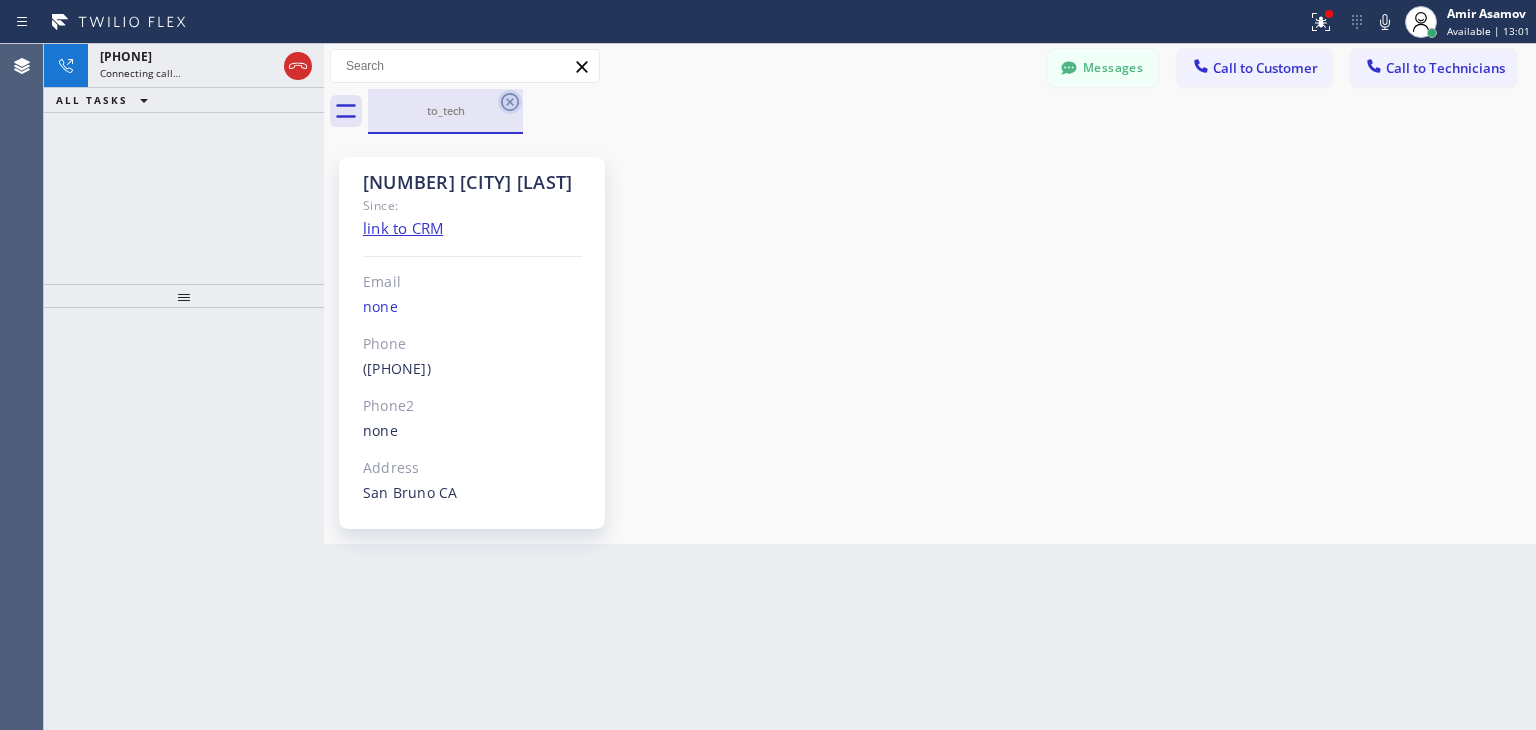 click 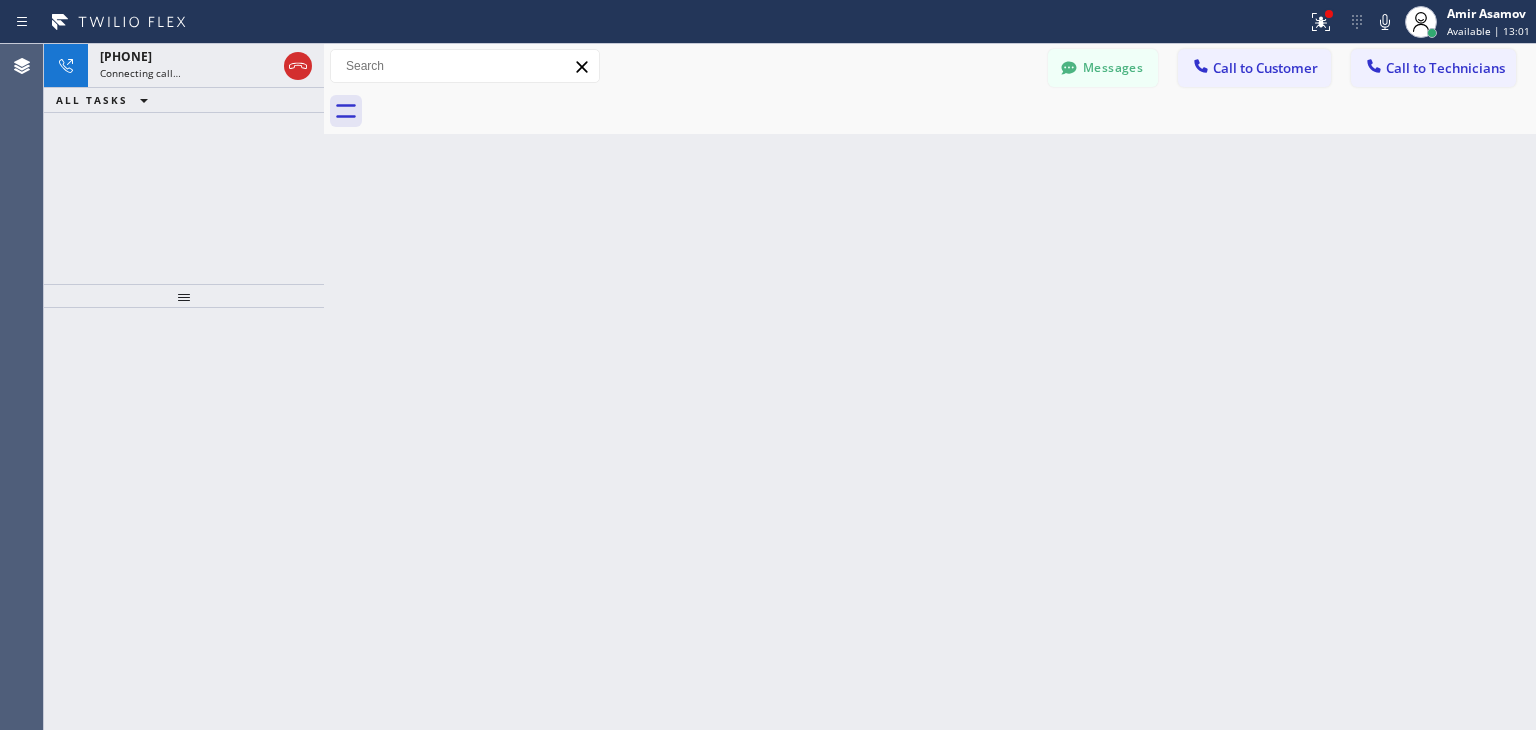 click at bounding box center (952, 111) 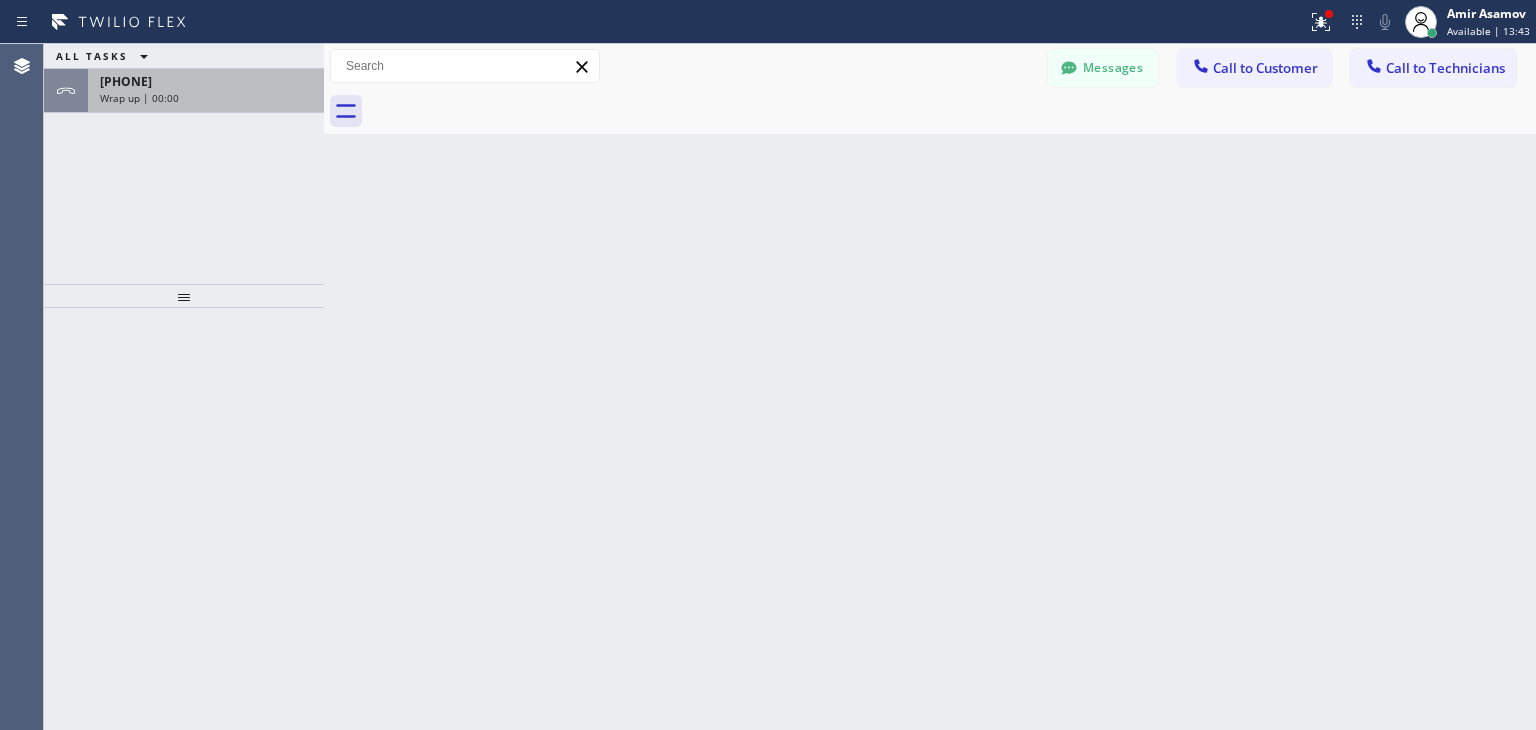 drag, startPoint x: 284, startPoint y: 65, endPoint x: 278, endPoint y: 91, distance: 26.683329 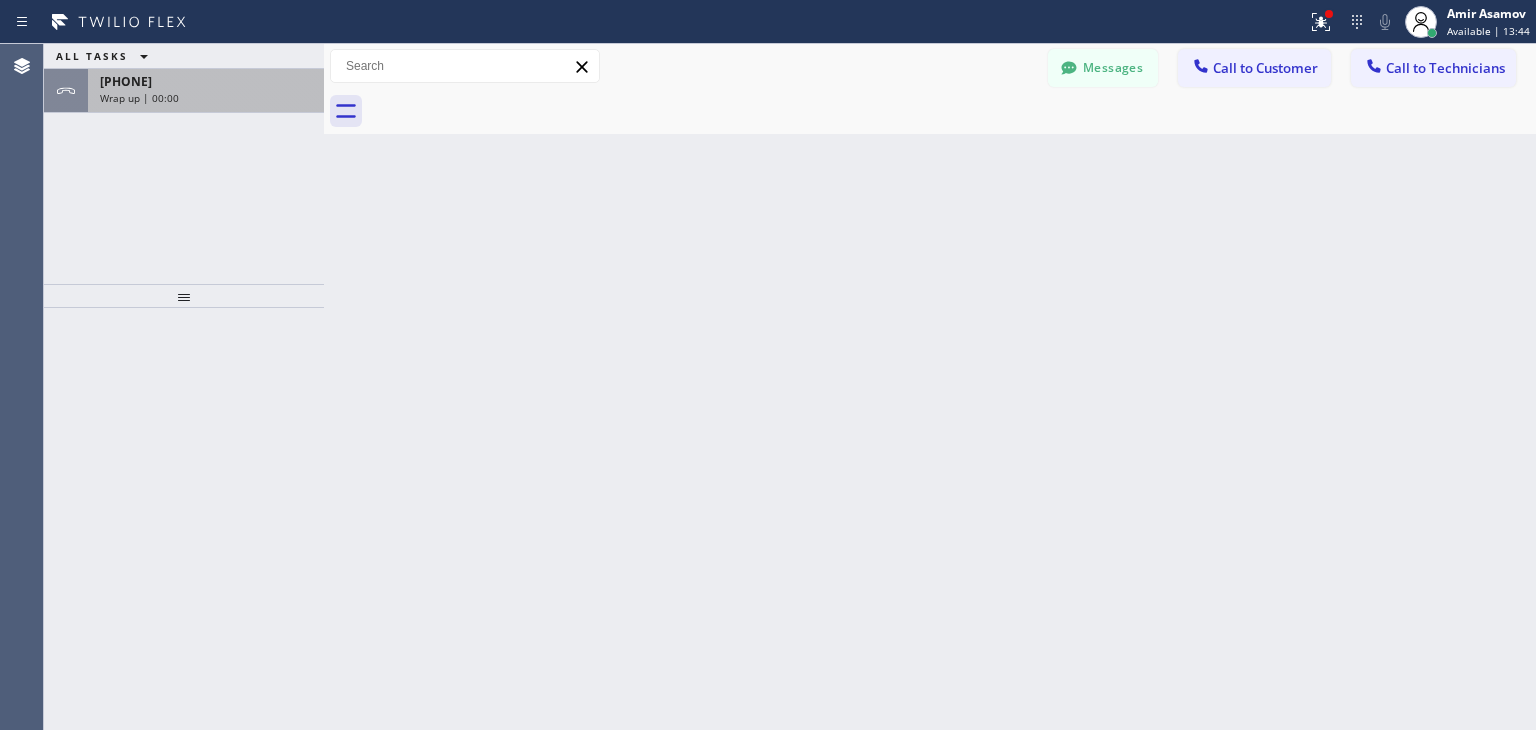 drag, startPoint x: 270, startPoint y: 119, endPoint x: 278, endPoint y: 110, distance: 12.0415945 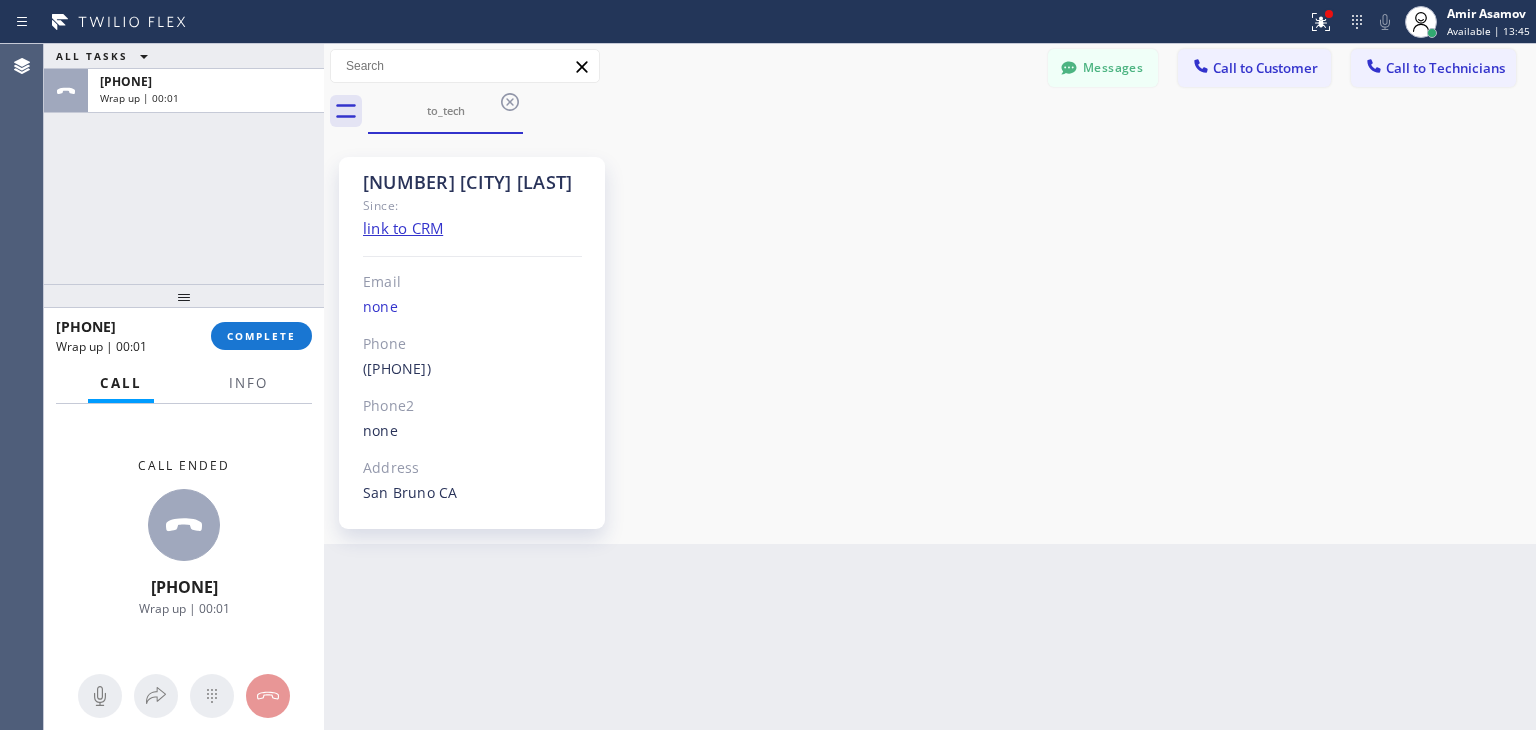 scroll, scrollTop: 17956, scrollLeft: 0, axis: vertical 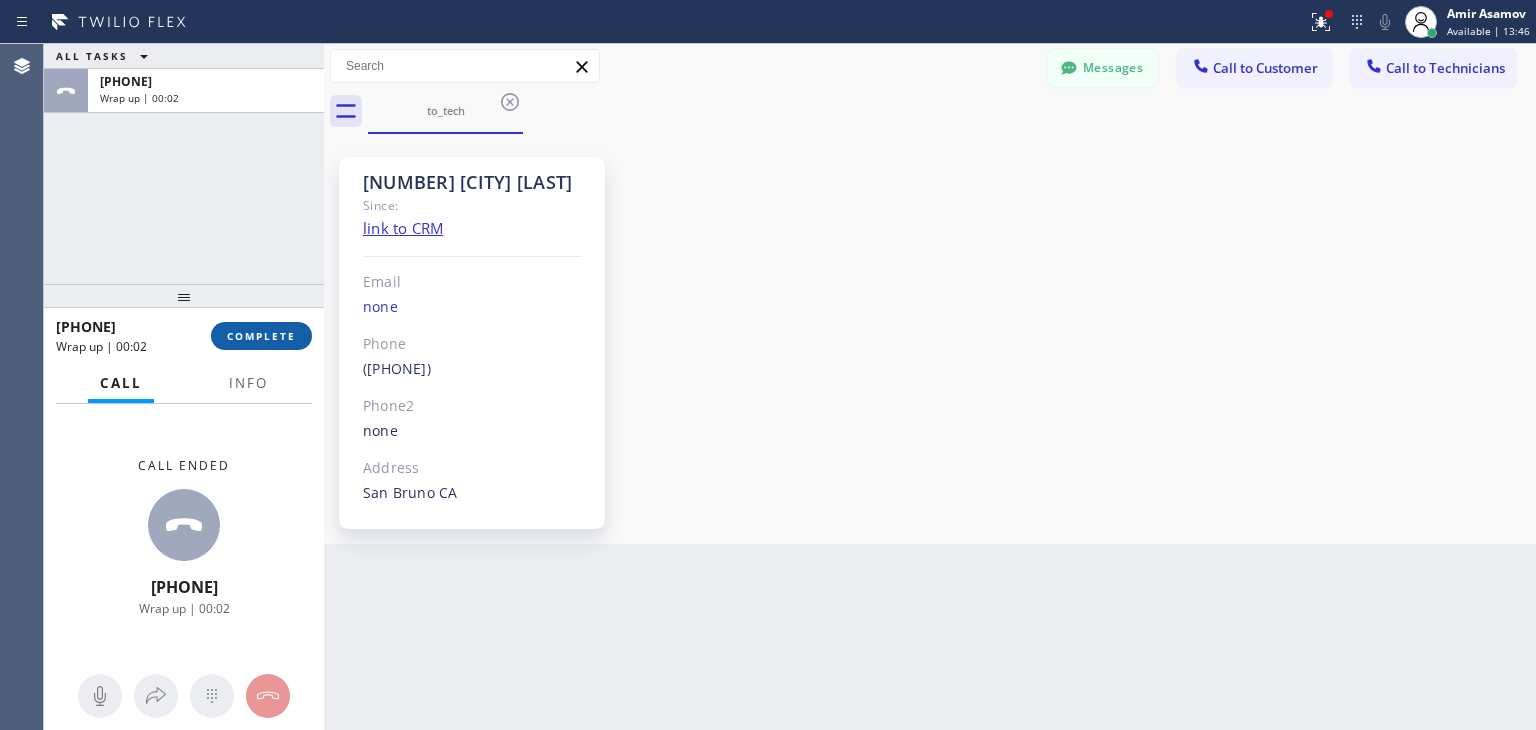 click on "+14155050900 Wrap up | 00:02 COMPLETE" at bounding box center (184, 336) 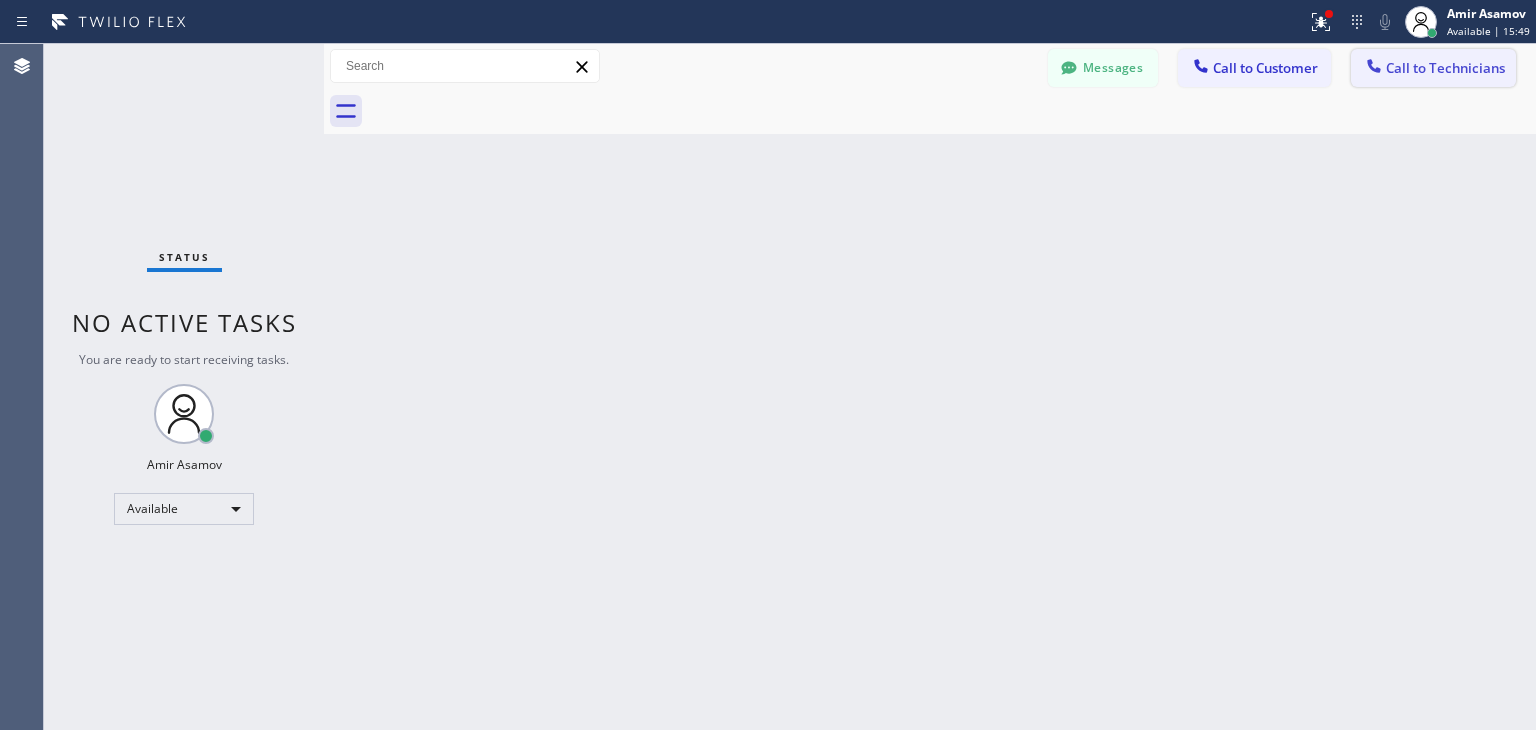 click on "Call to Technicians" at bounding box center [1445, 68] 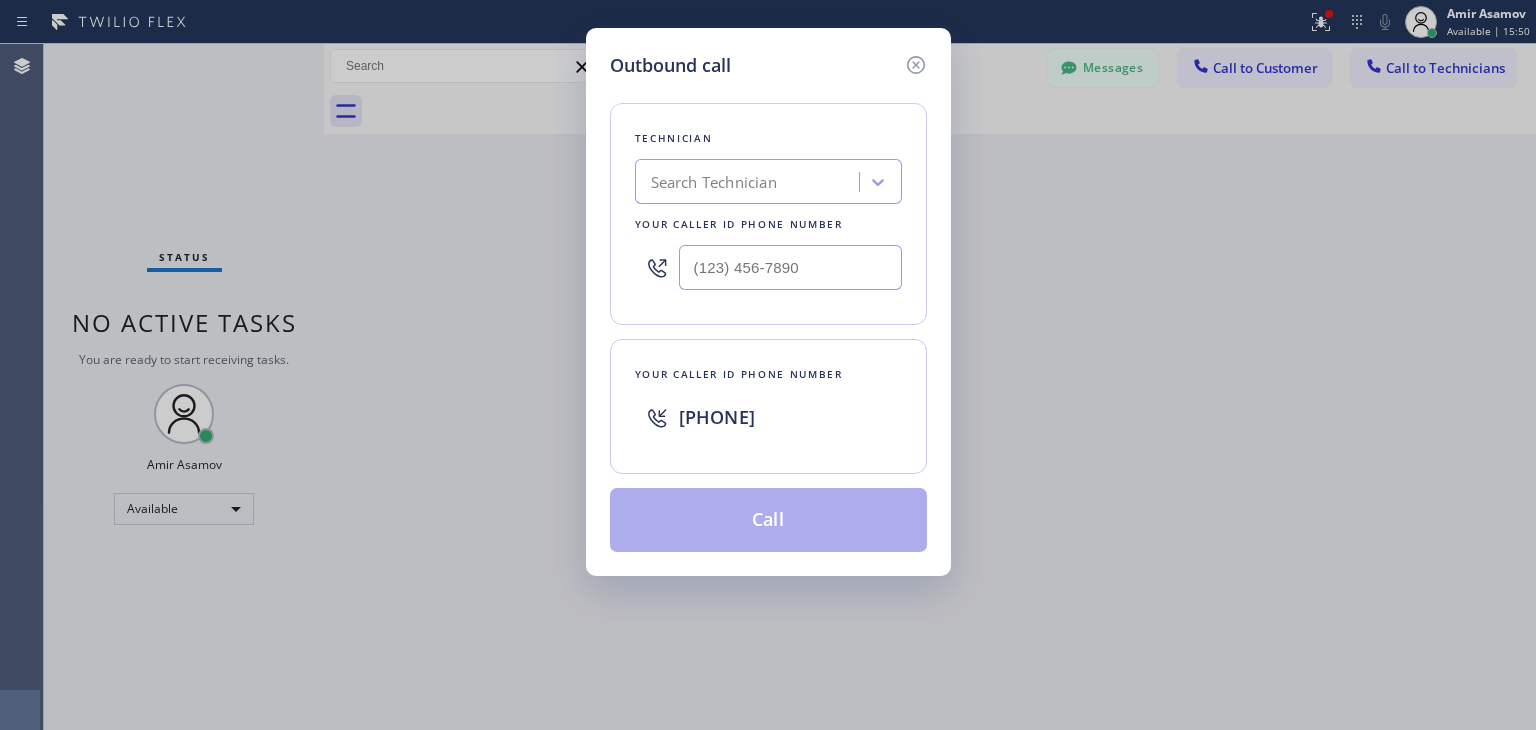 click on "Technician Search Technician Your caller id phone number" at bounding box center (768, 214) 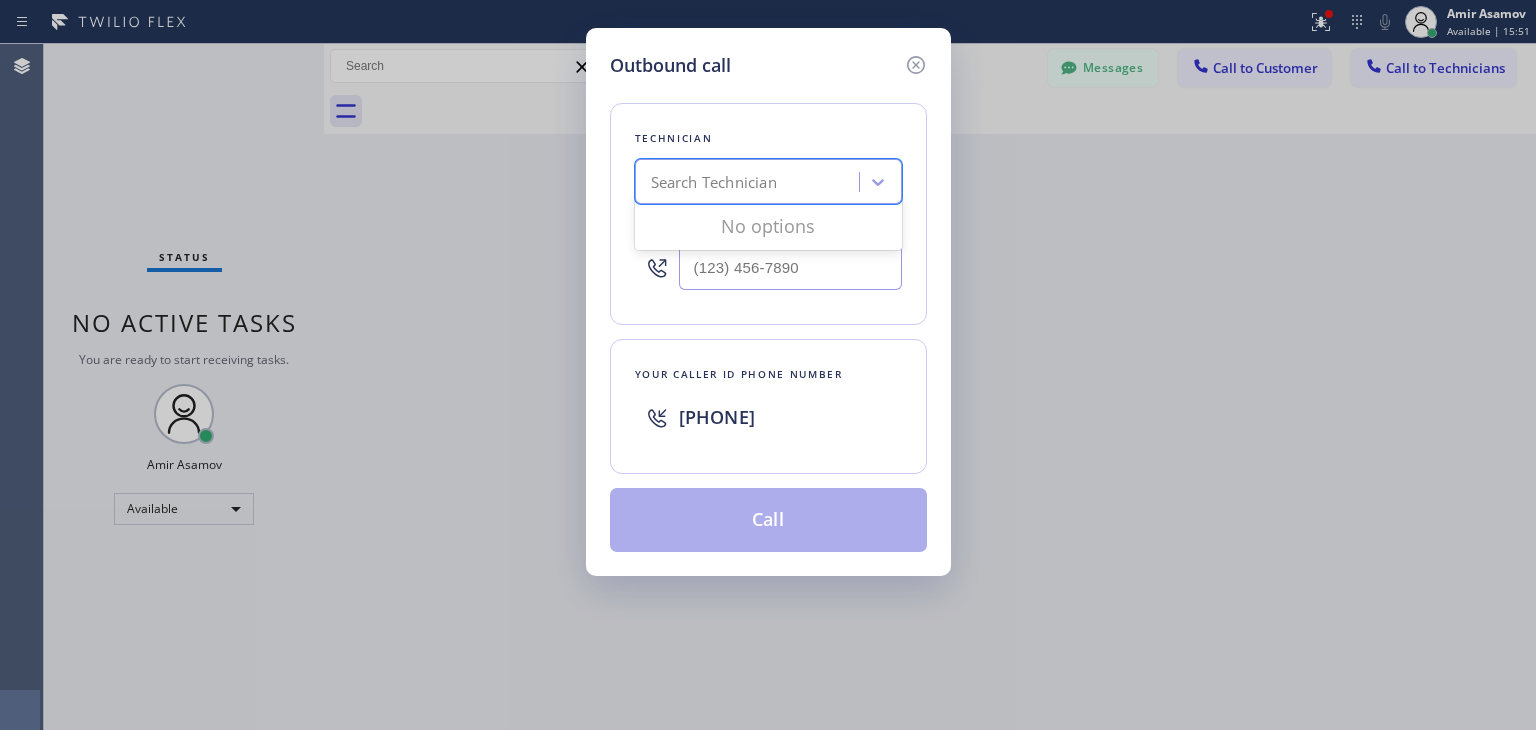 click on "Search Technician" at bounding box center [750, 182] 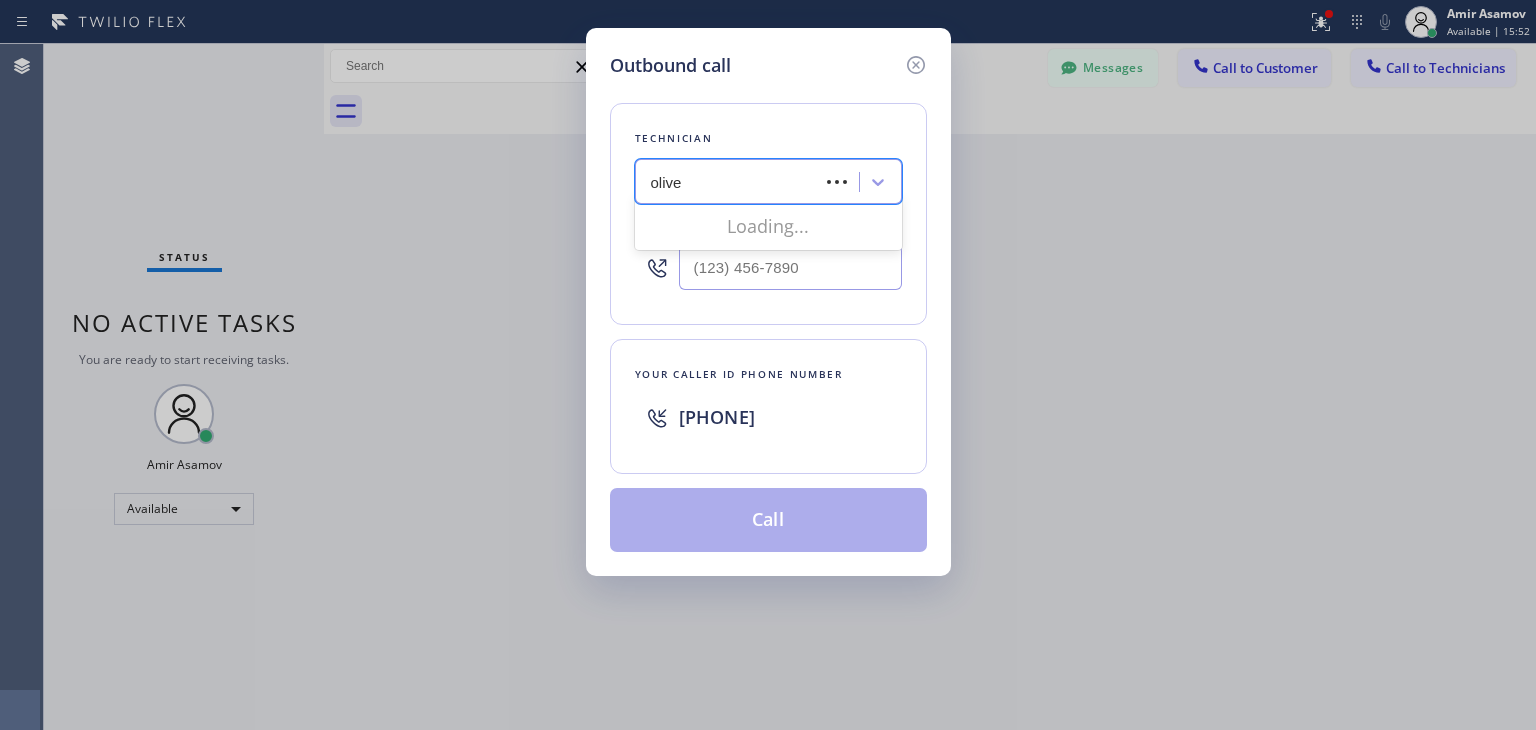 type on "oliver" 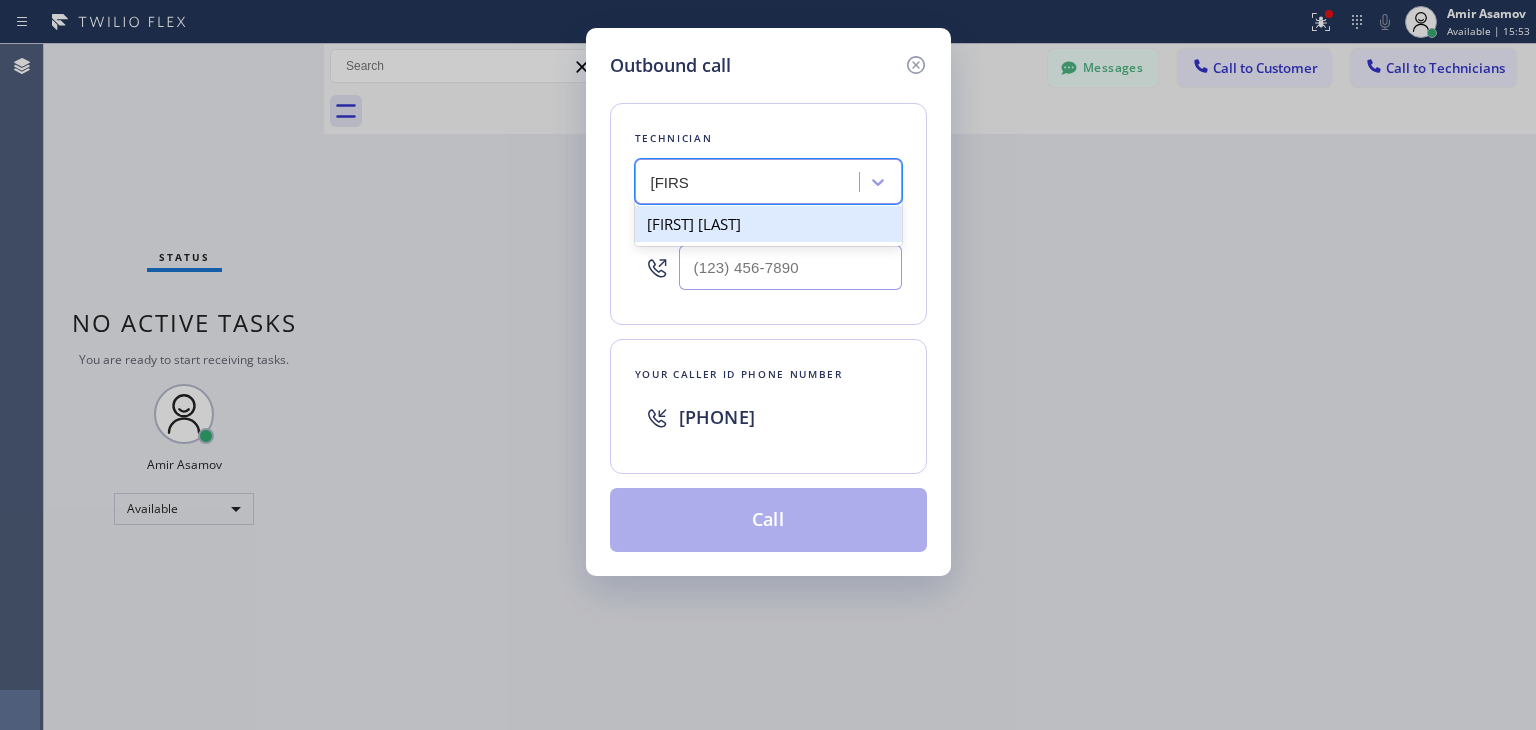 click on "Oleg Merkushev" at bounding box center (768, 224) 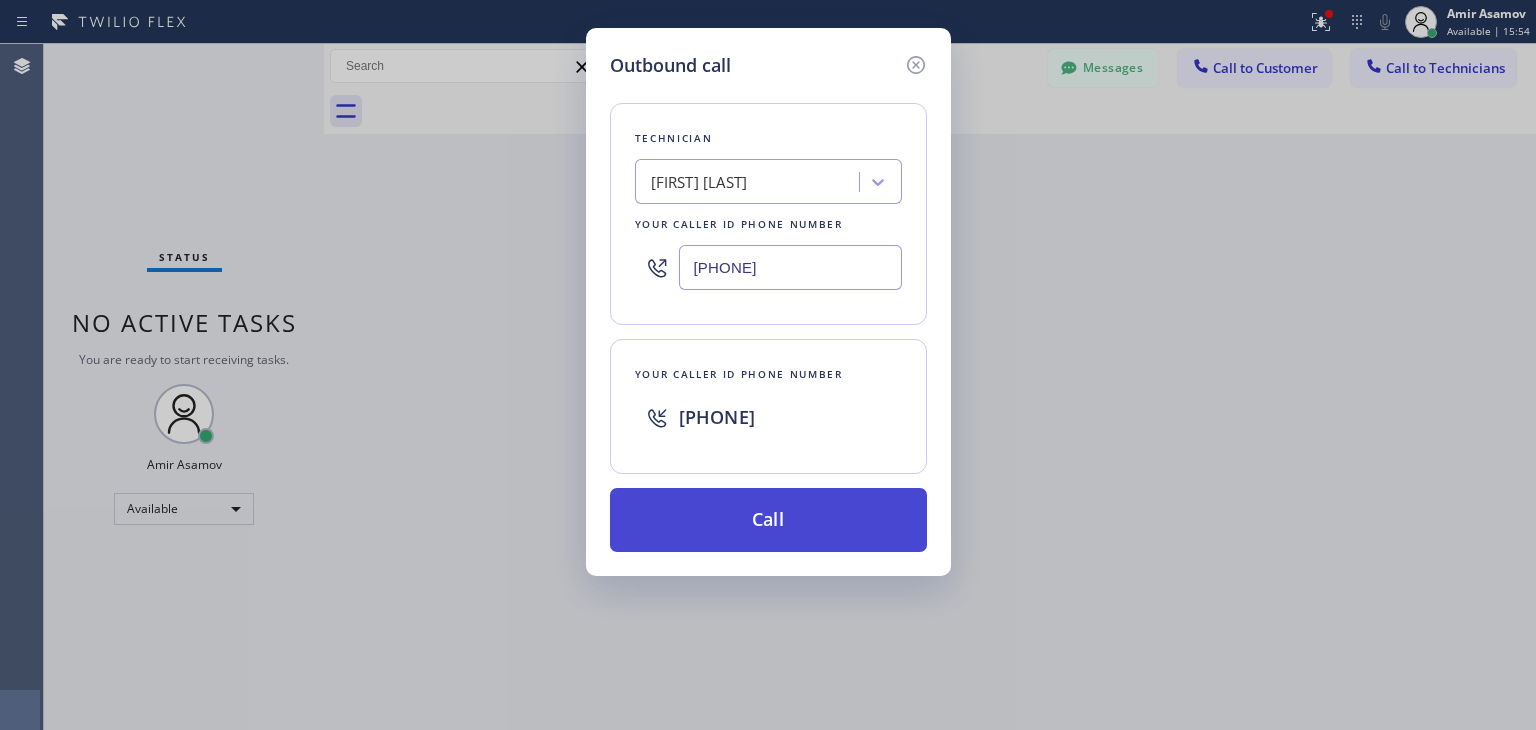 click on "Call" at bounding box center (768, 520) 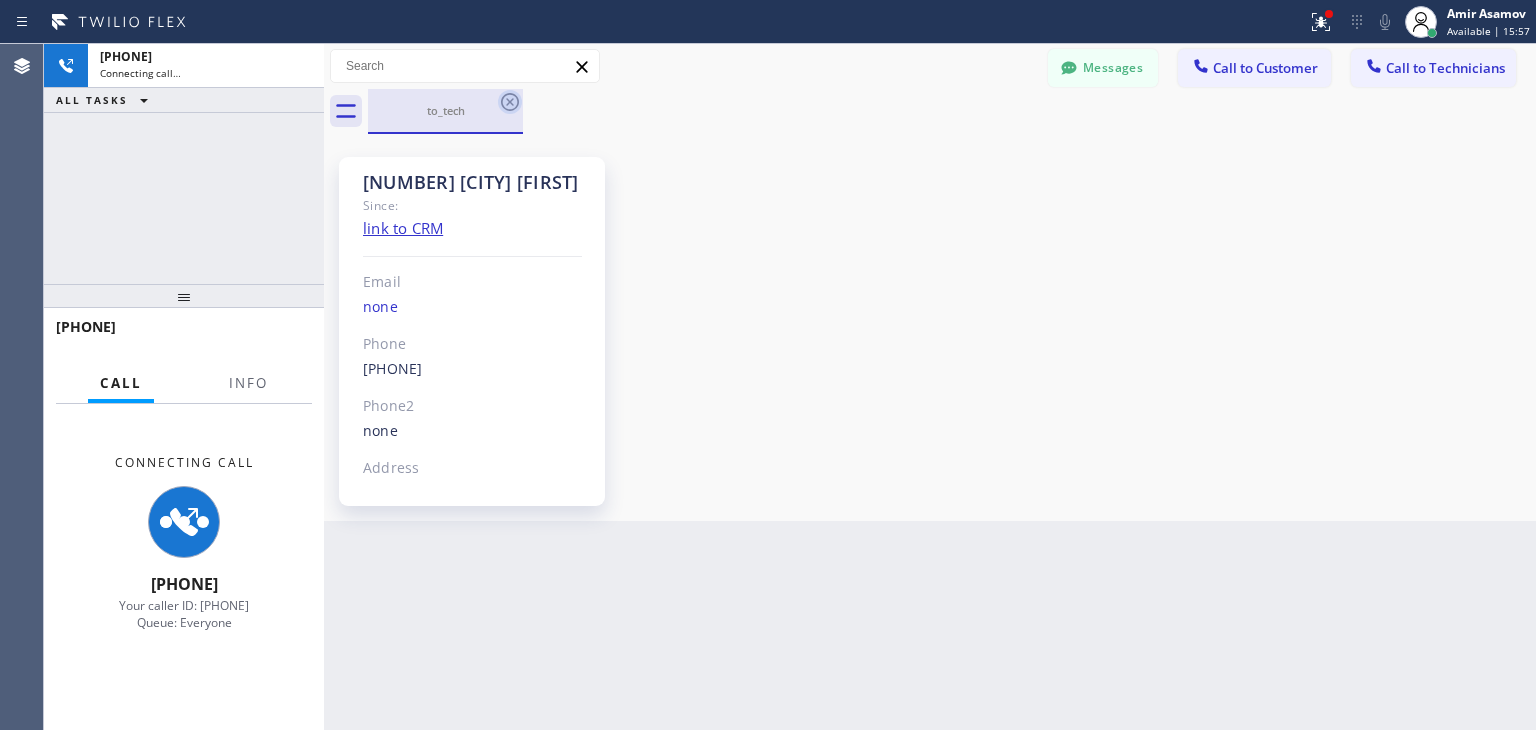 click 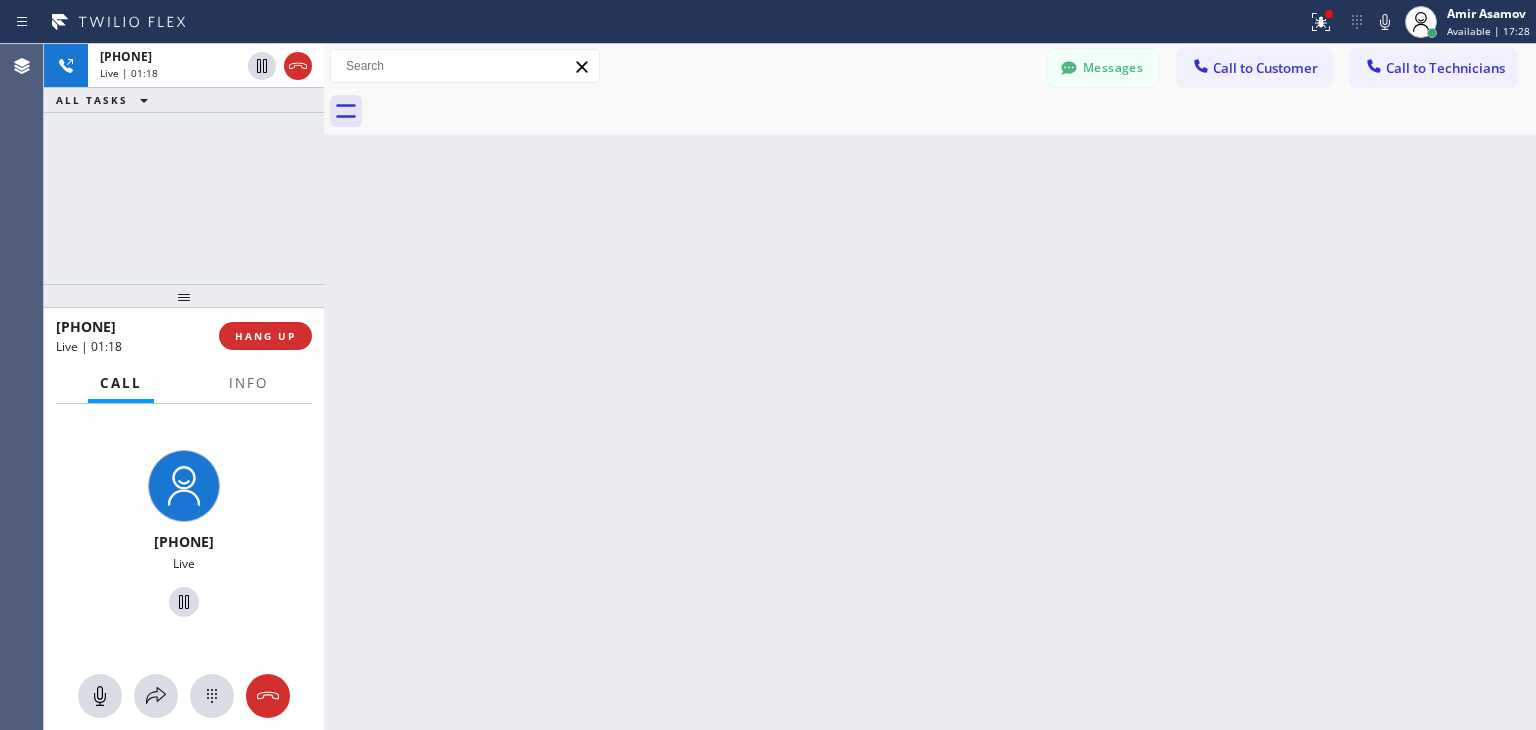 click 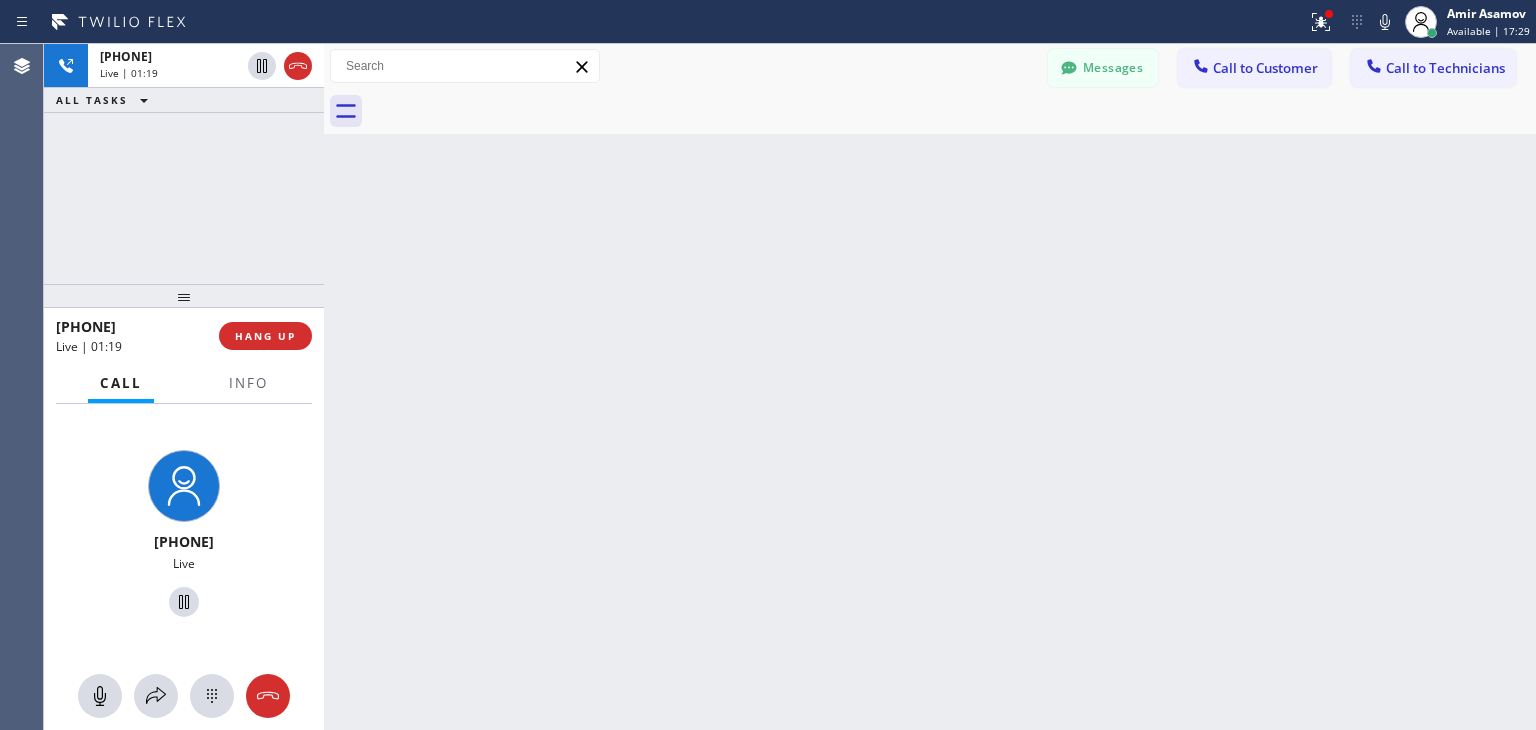 click 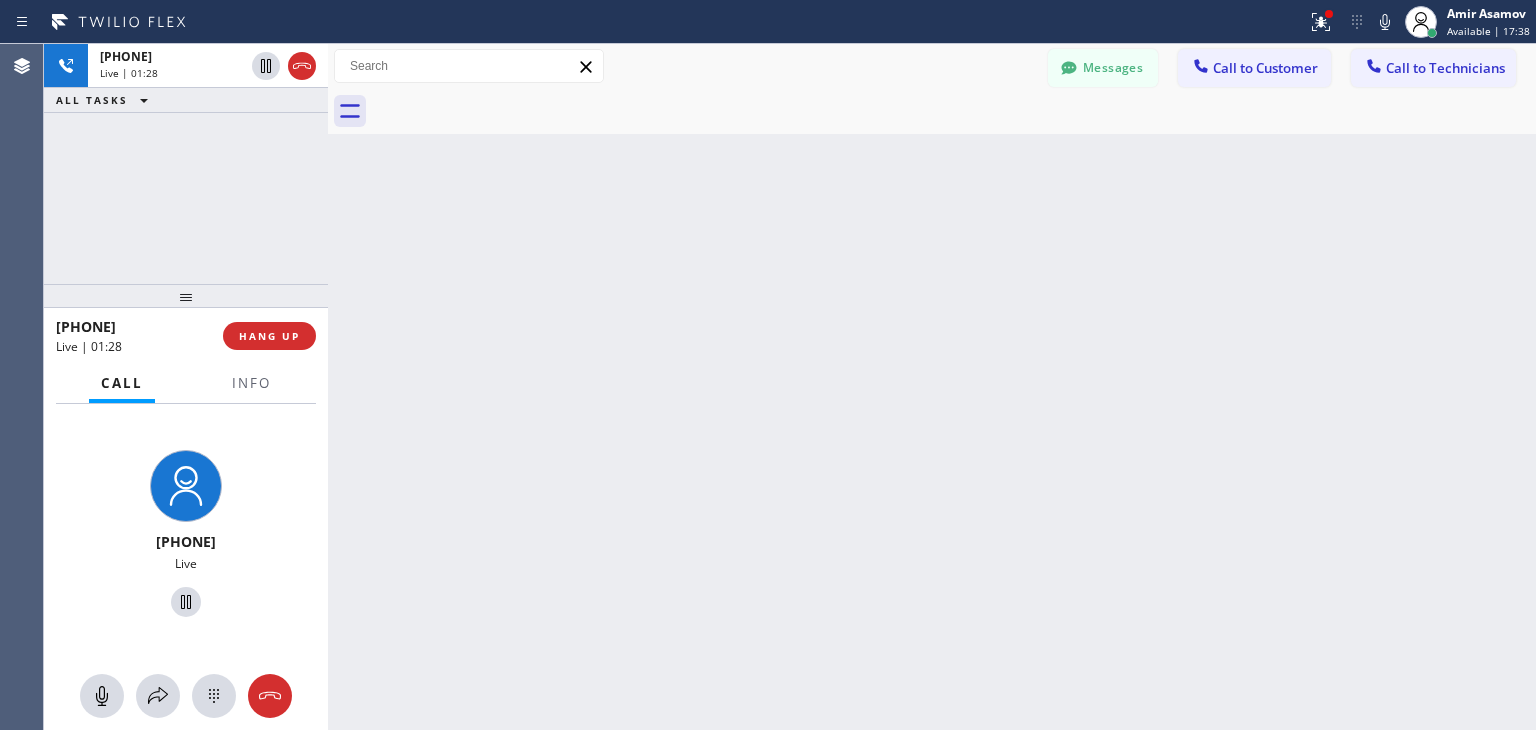 click at bounding box center [328, 387] 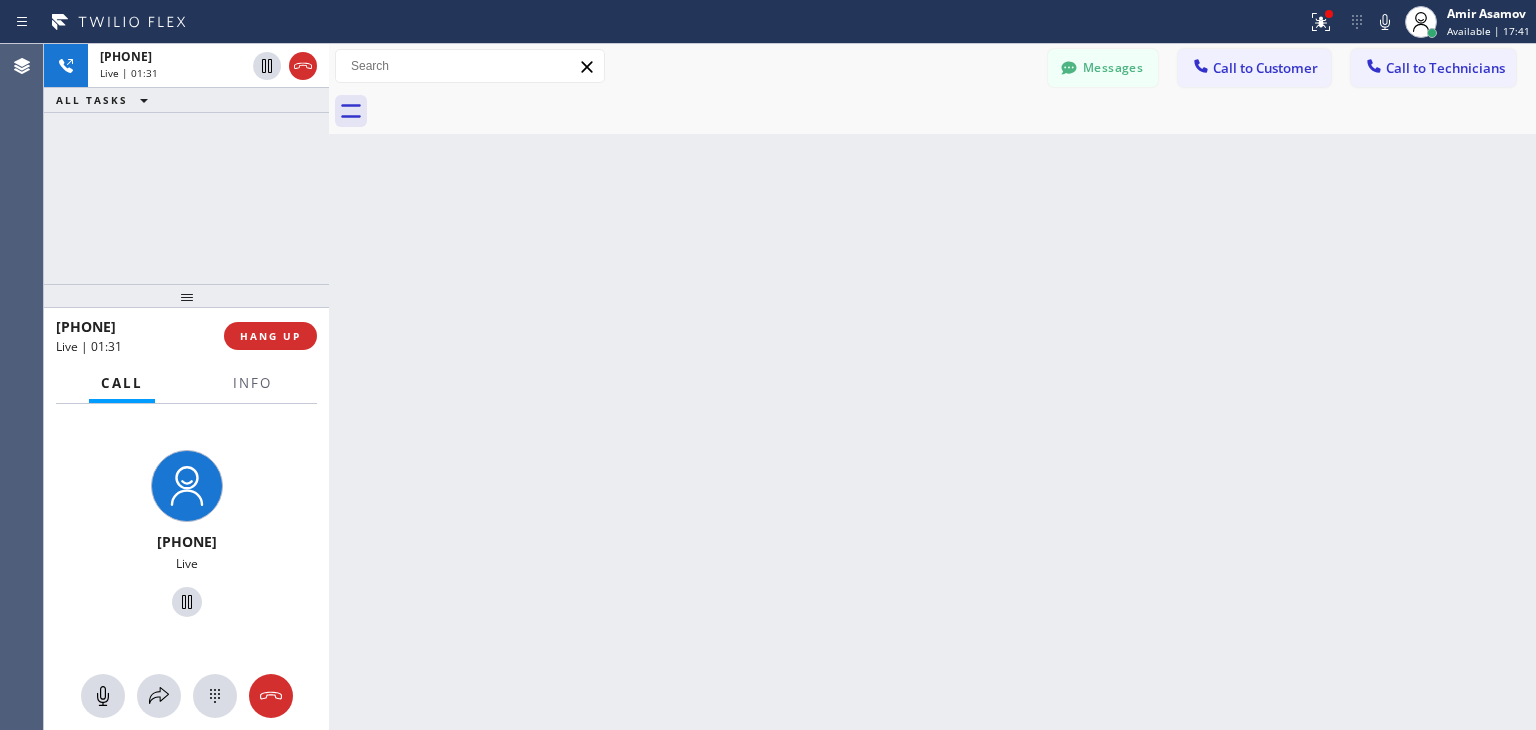 click at bounding box center [329, 387] 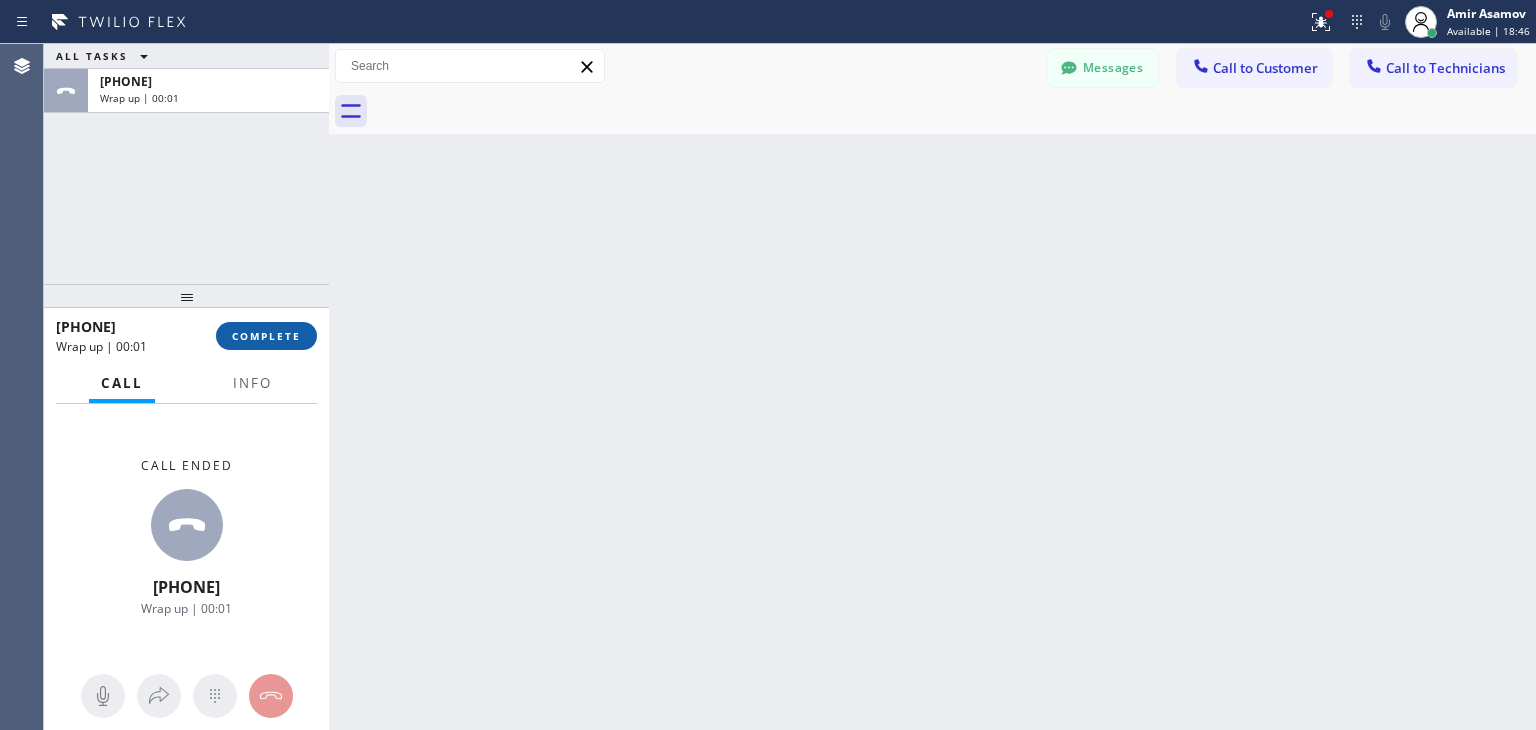 click on "COMPLETE" at bounding box center [266, 336] 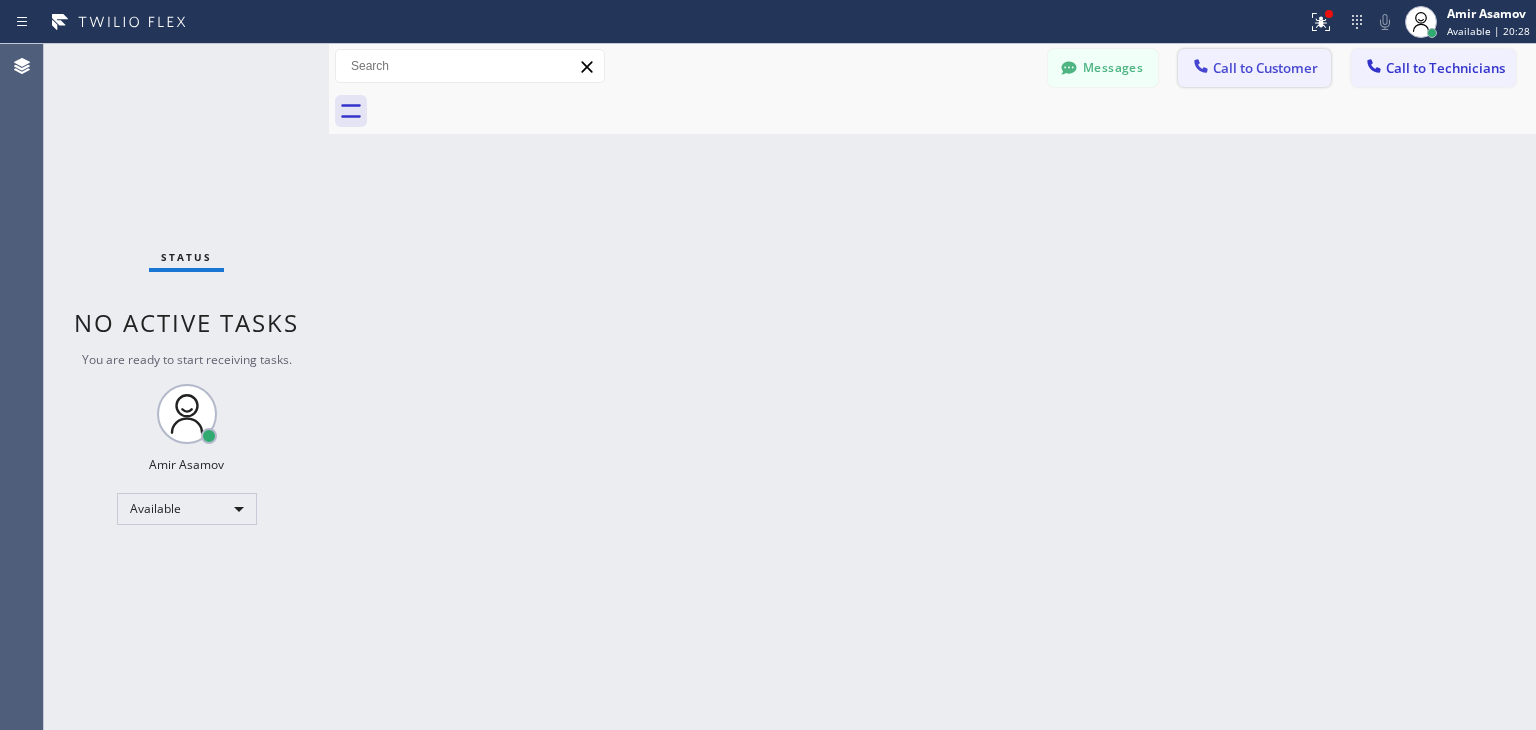 click on "Call to Customer" at bounding box center (1265, 68) 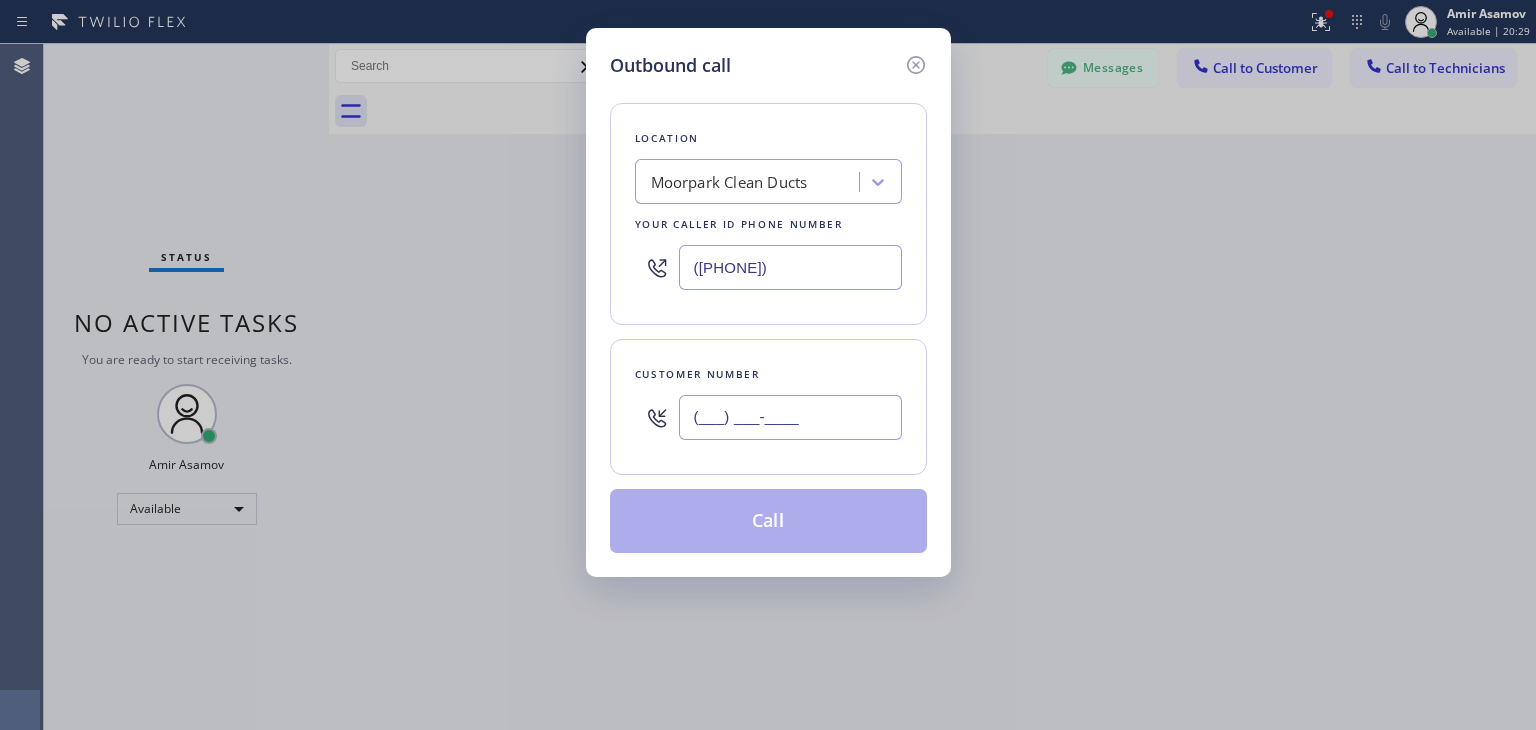 paste on "408) 315-9470" 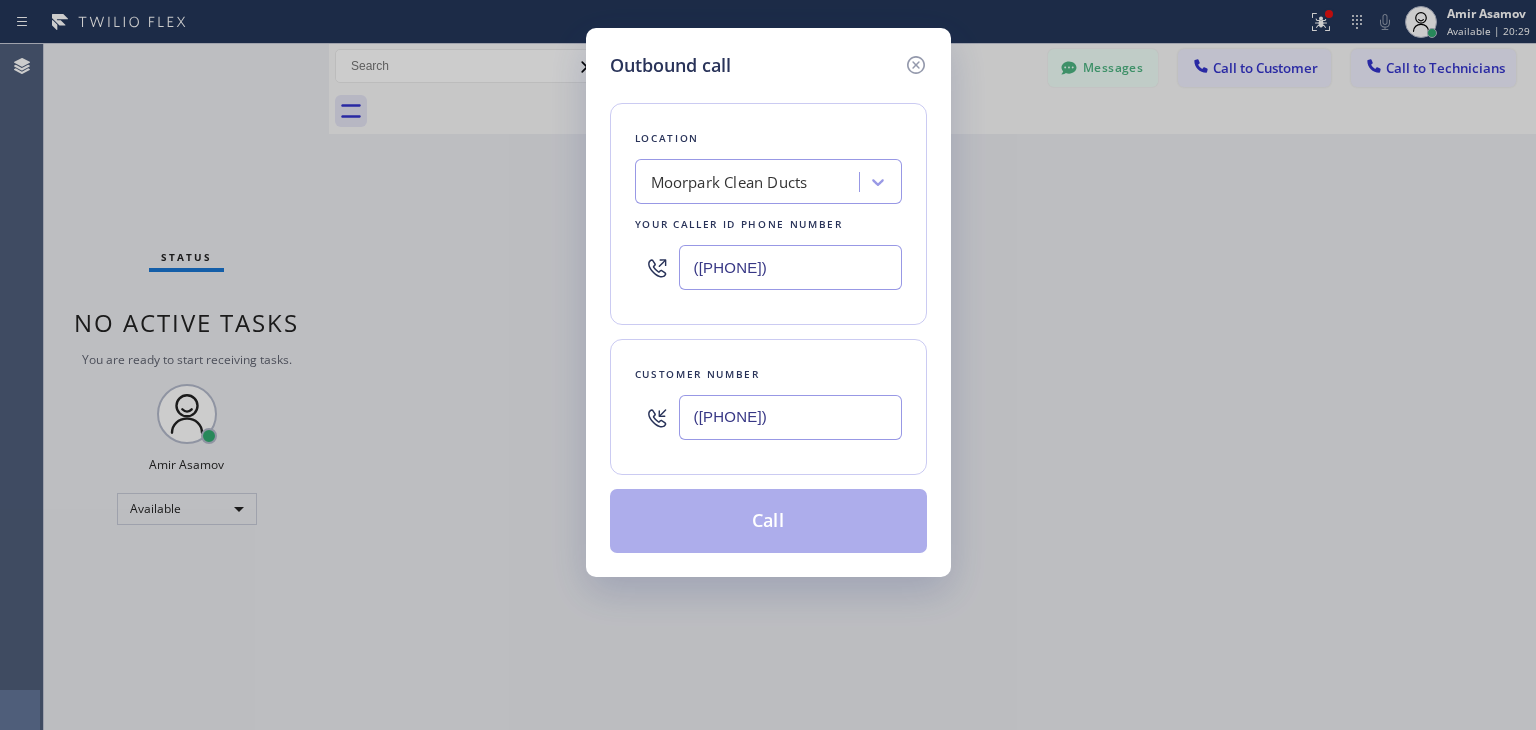 click on "(408) 315-9470" at bounding box center [790, 417] 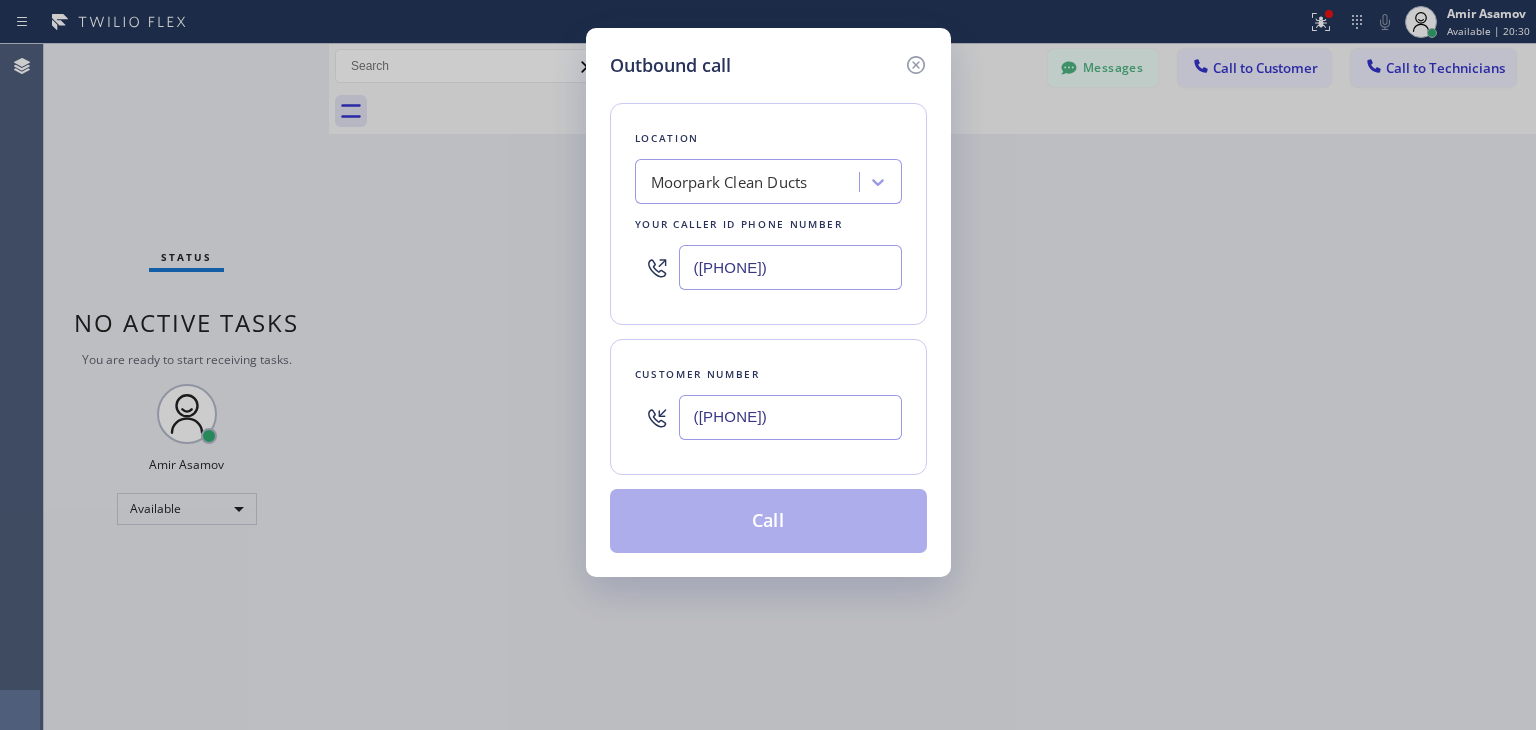 type on "(408) 315-9470" 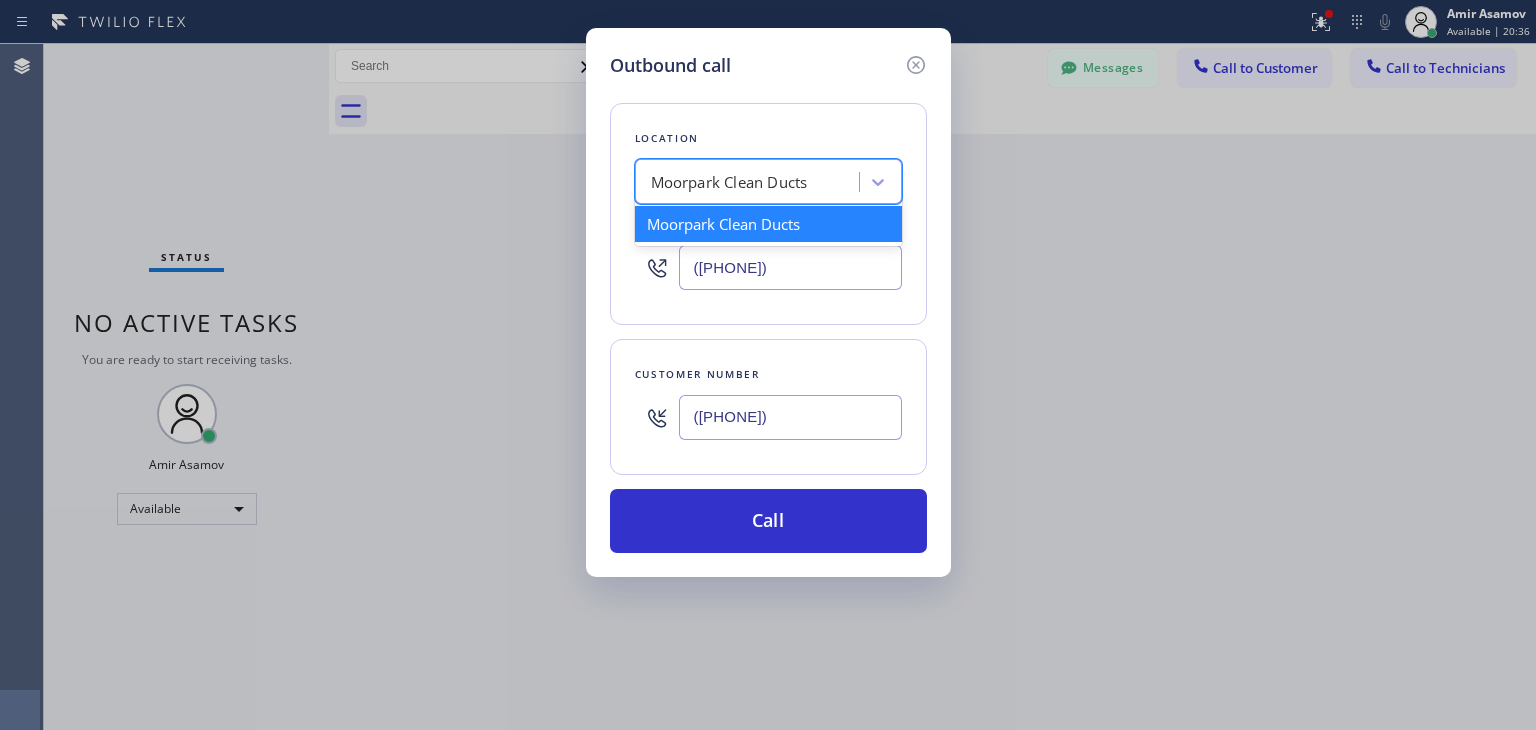 paste on "Wolf & Sub Zero Professionals" 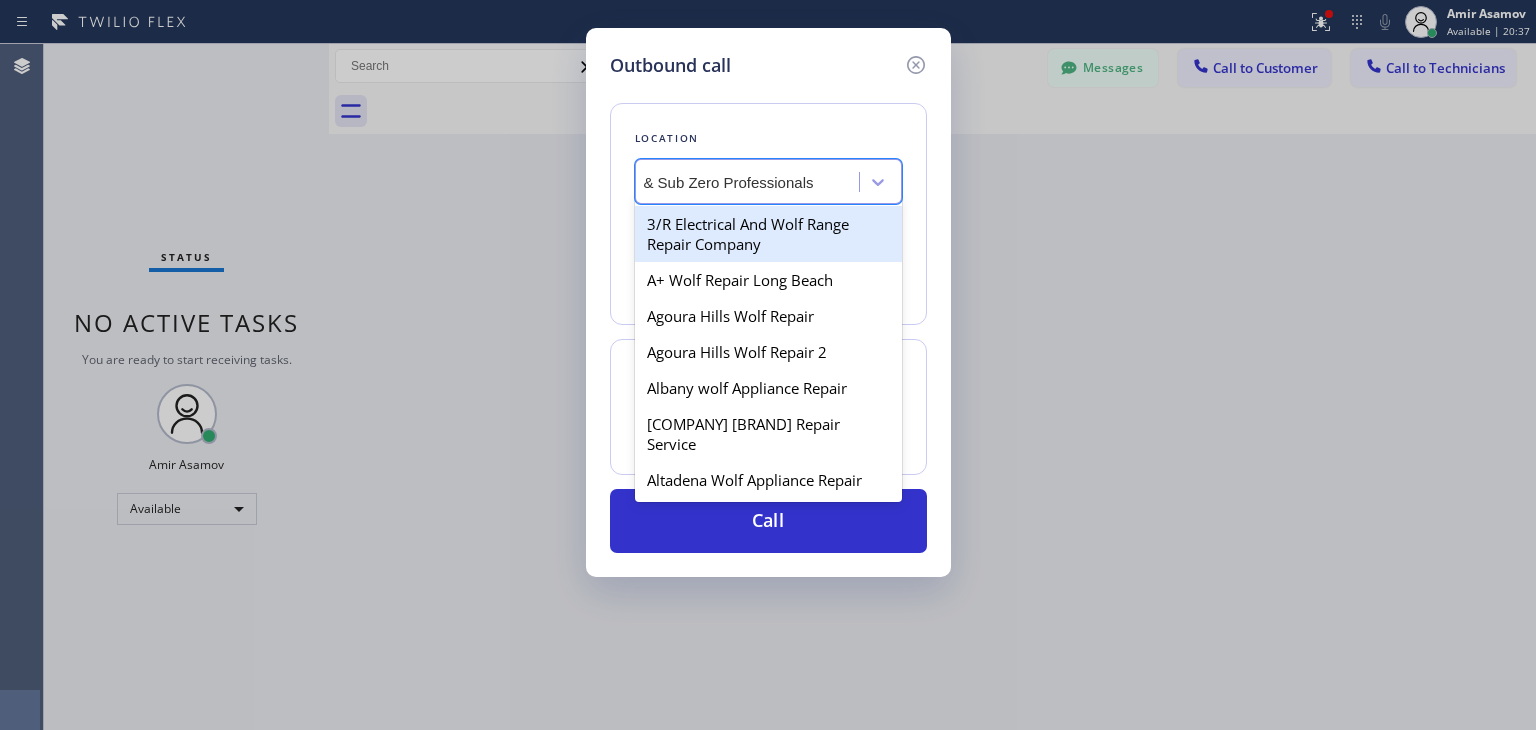 scroll, scrollTop: 0, scrollLeft: 40, axis: horizontal 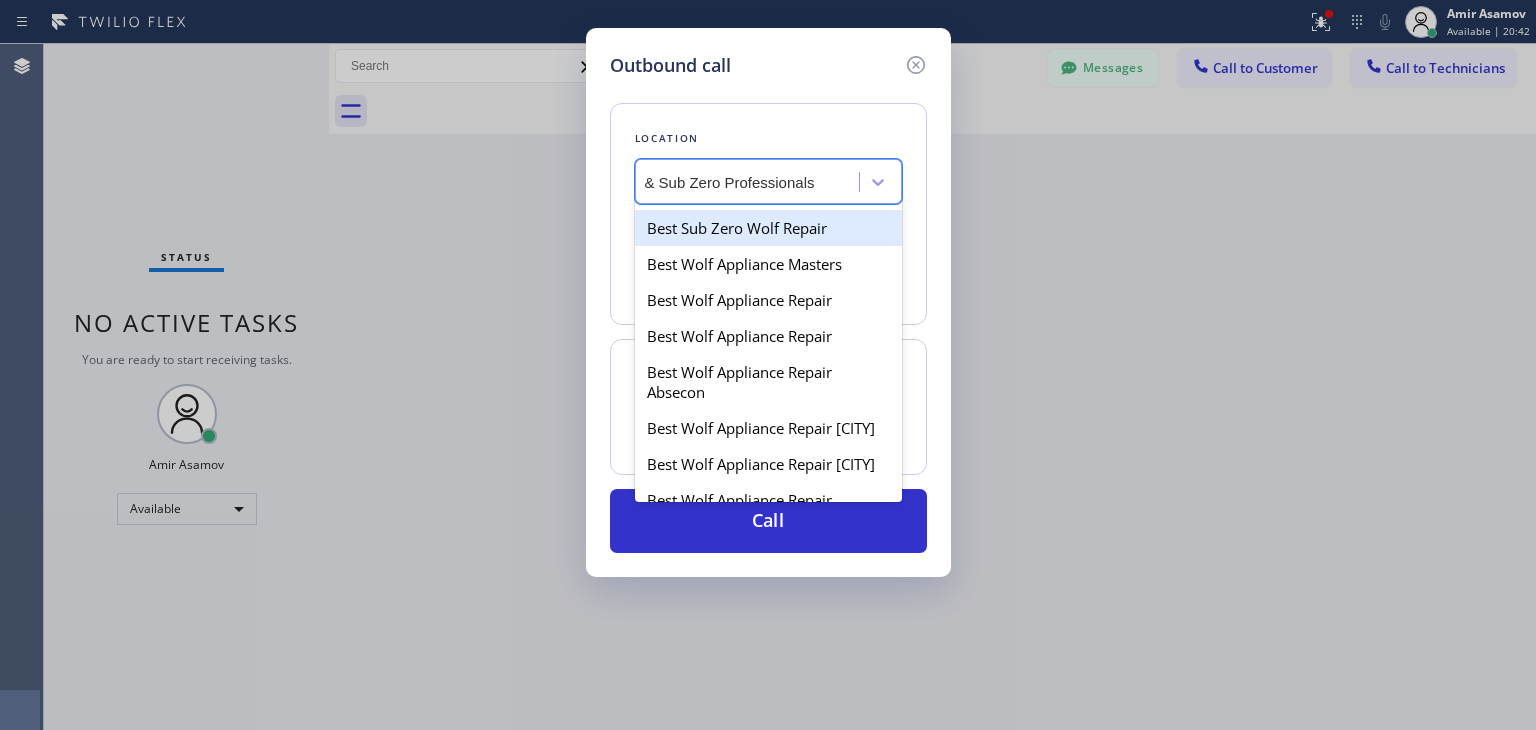 type on "Wolf & Sub Zero Professionals" 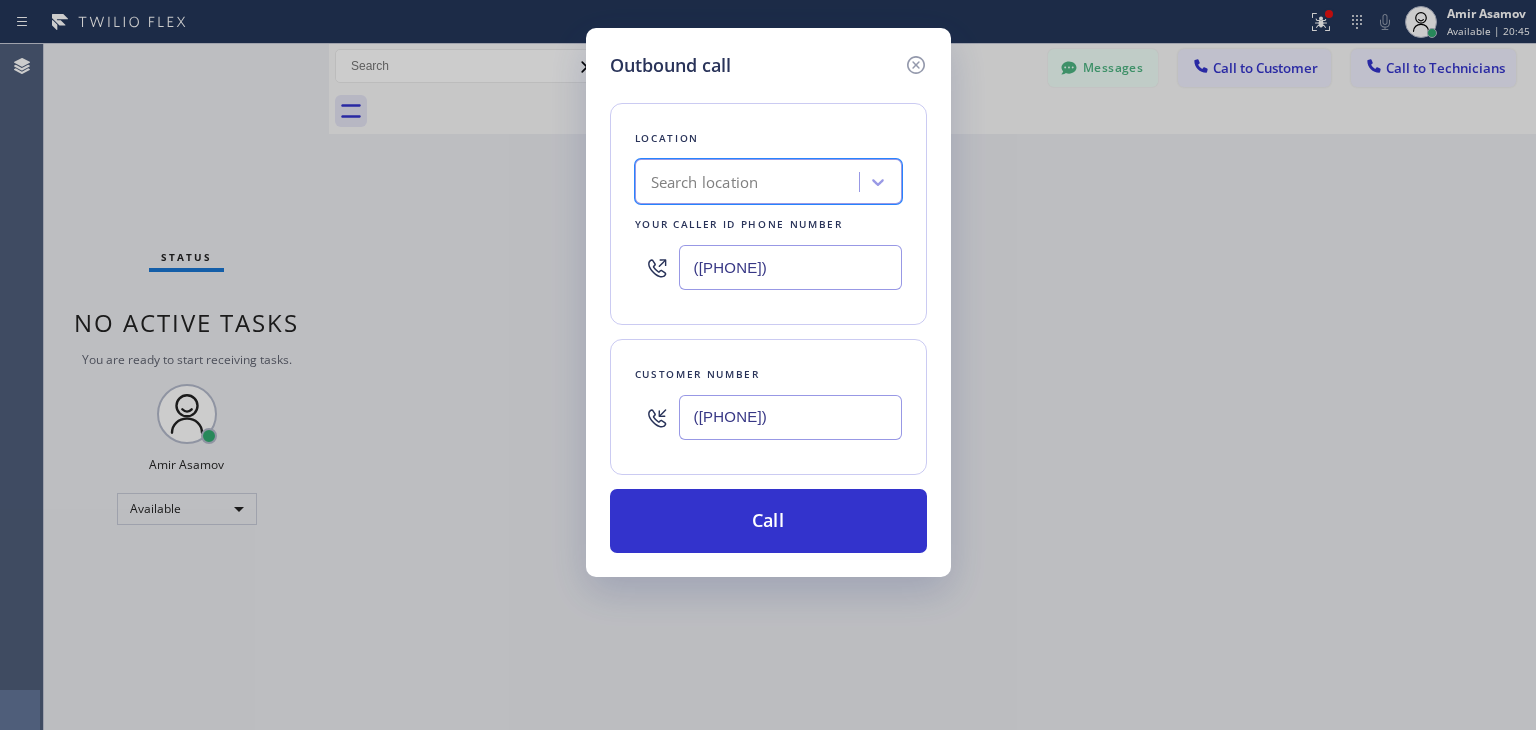 scroll, scrollTop: 0, scrollLeft: 0, axis: both 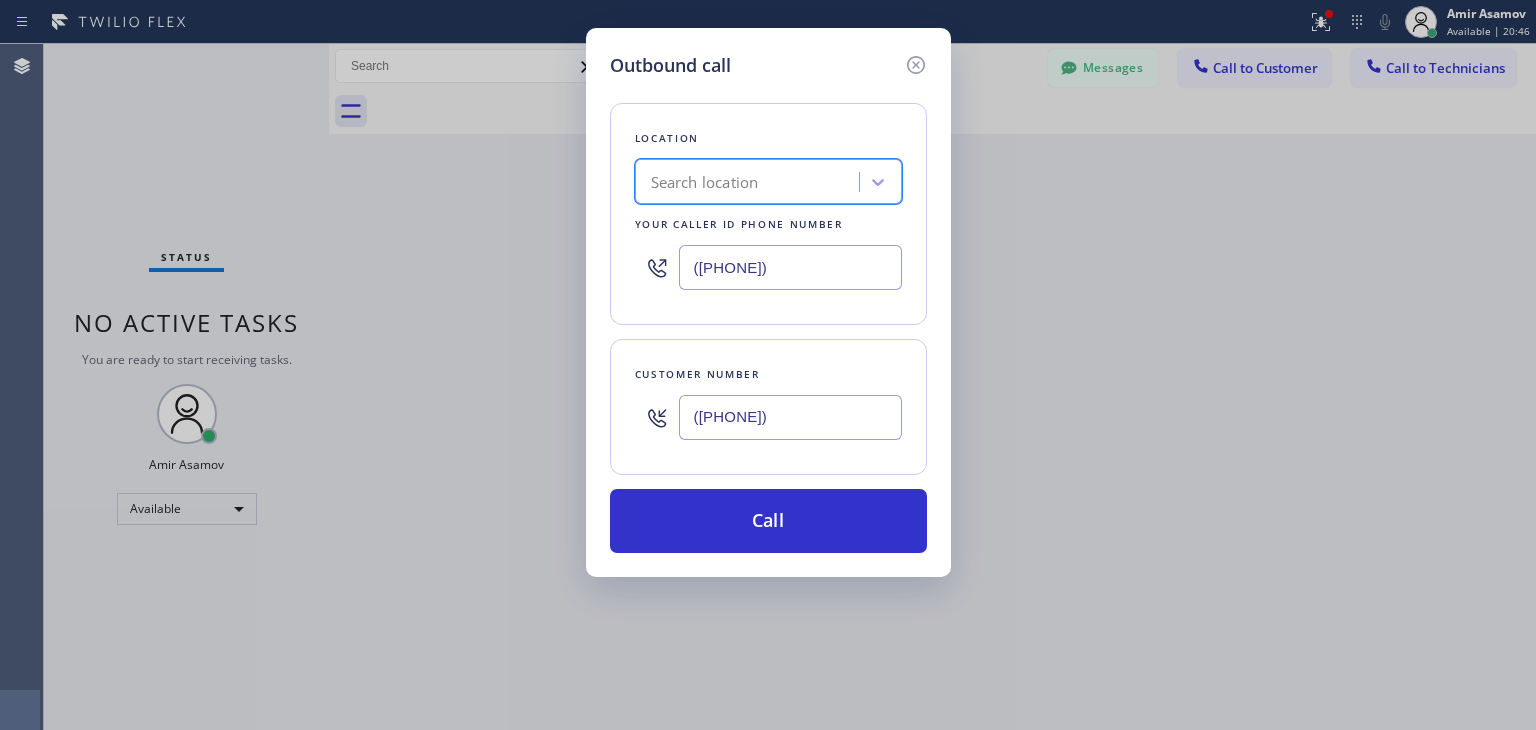 paste on "Wolf & Sub Zero Professionals Saratoga" 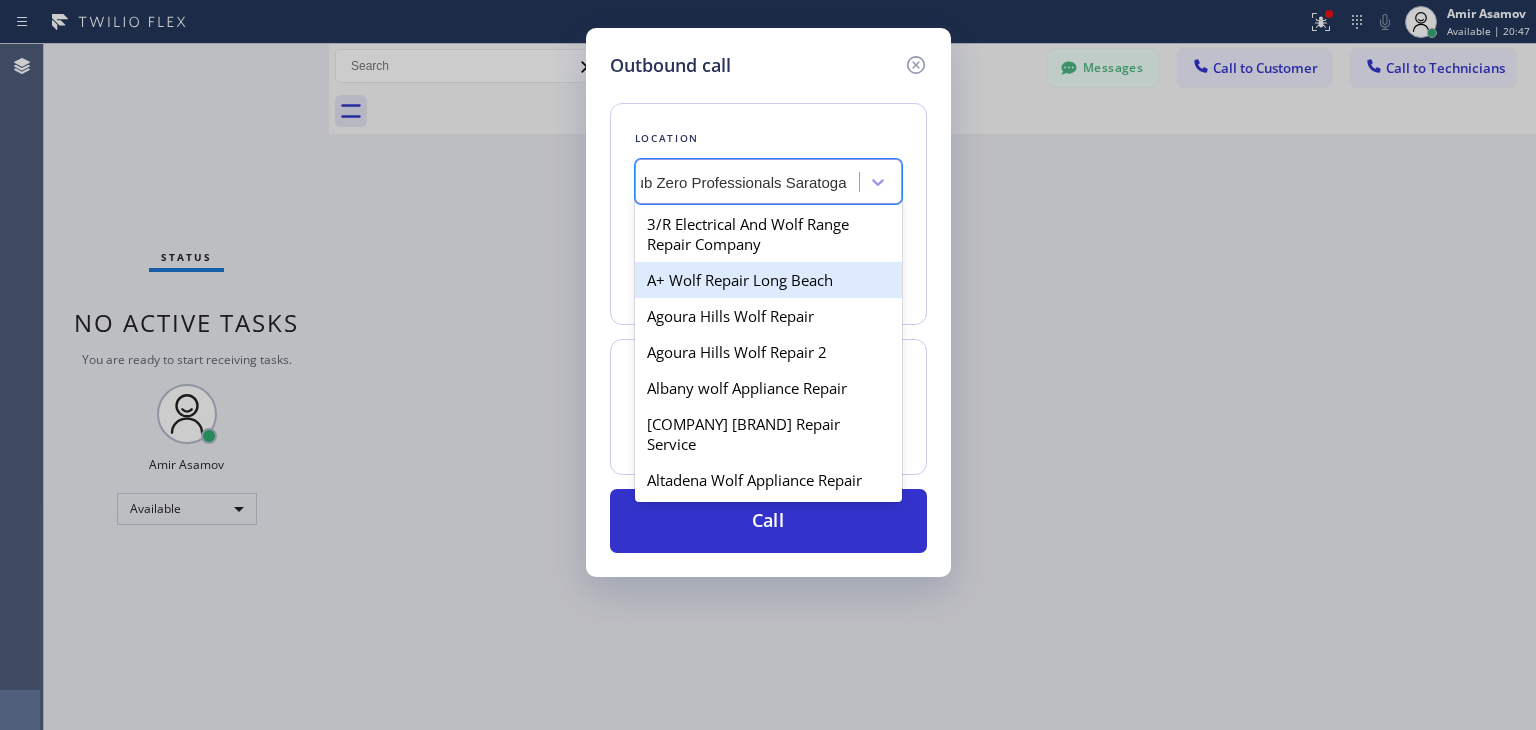 scroll, scrollTop: 0, scrollLeft: 72, axis: horizontal 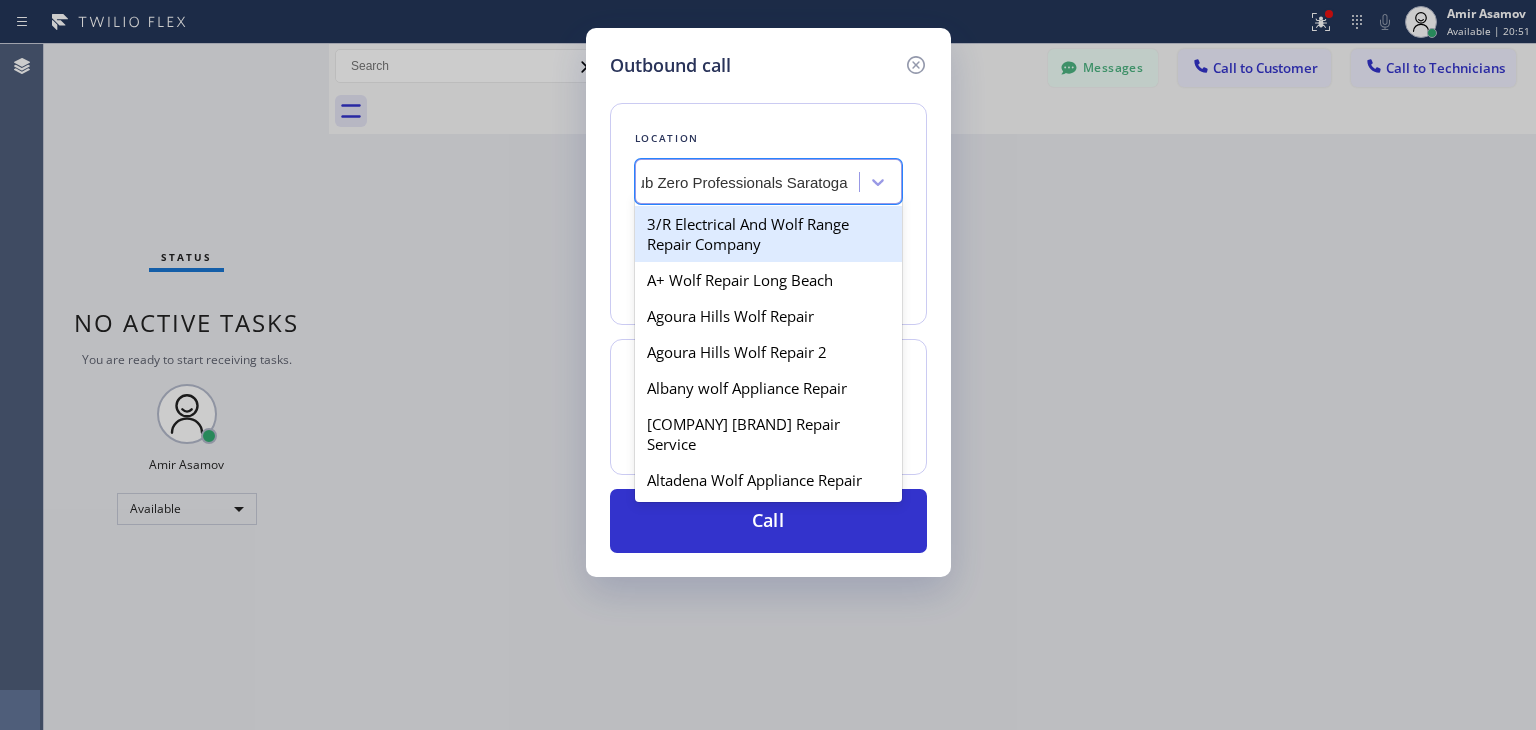 click on "3/R Electrical And Wolf Range Repair Company" at bounding box center (768, 234) 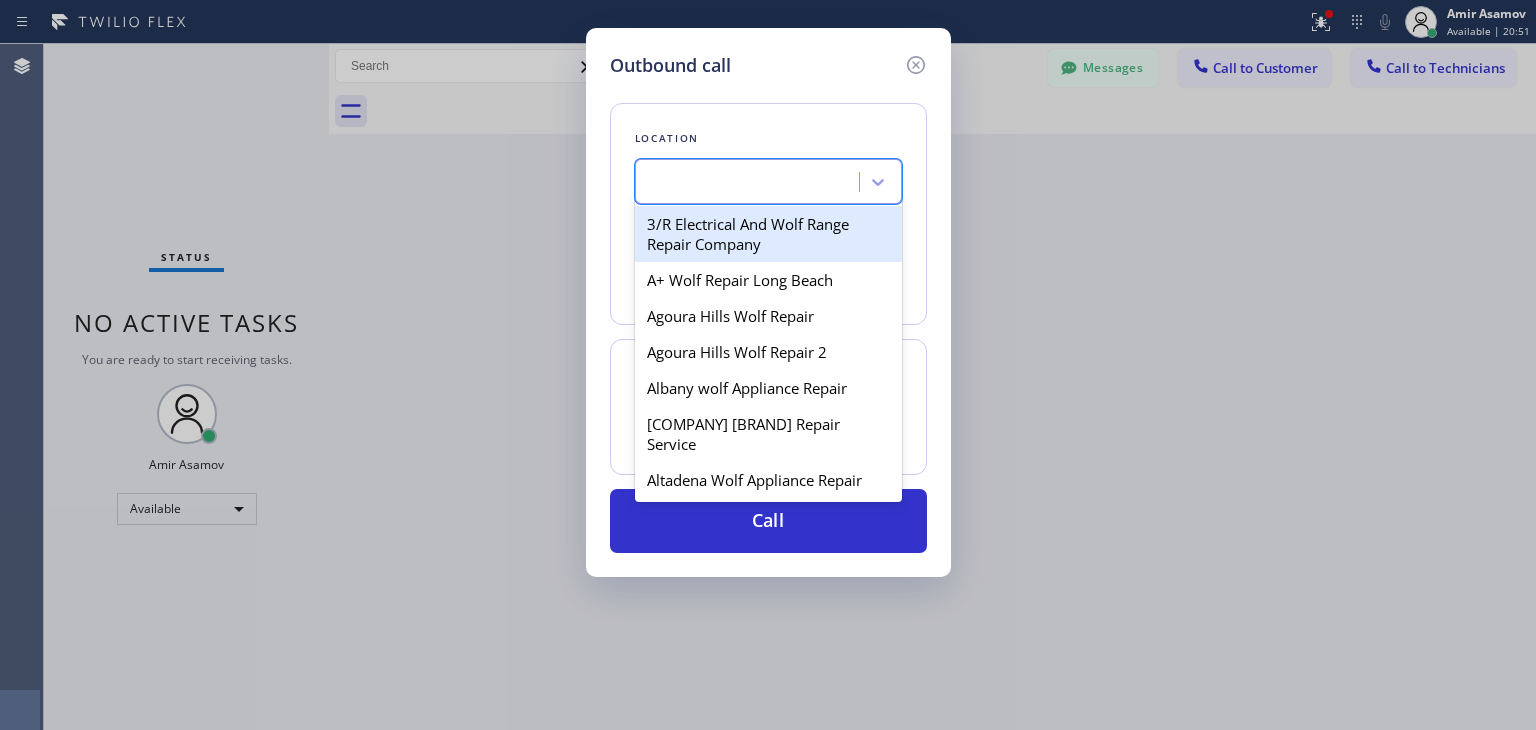 scroll, scrollTop: 0, scrollLeft: 1, axis: horizontal 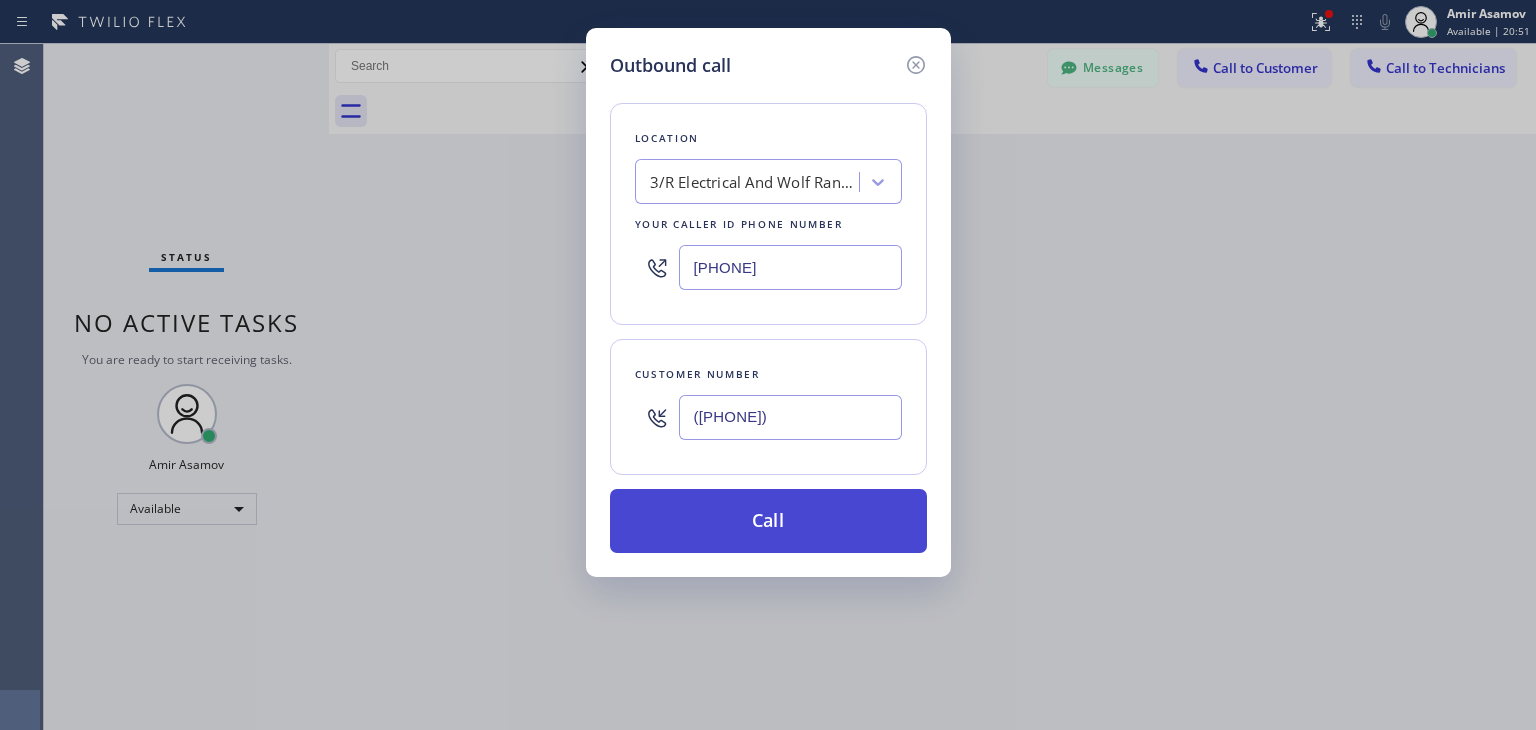 click on "Call" at bounding box center [768, 521] 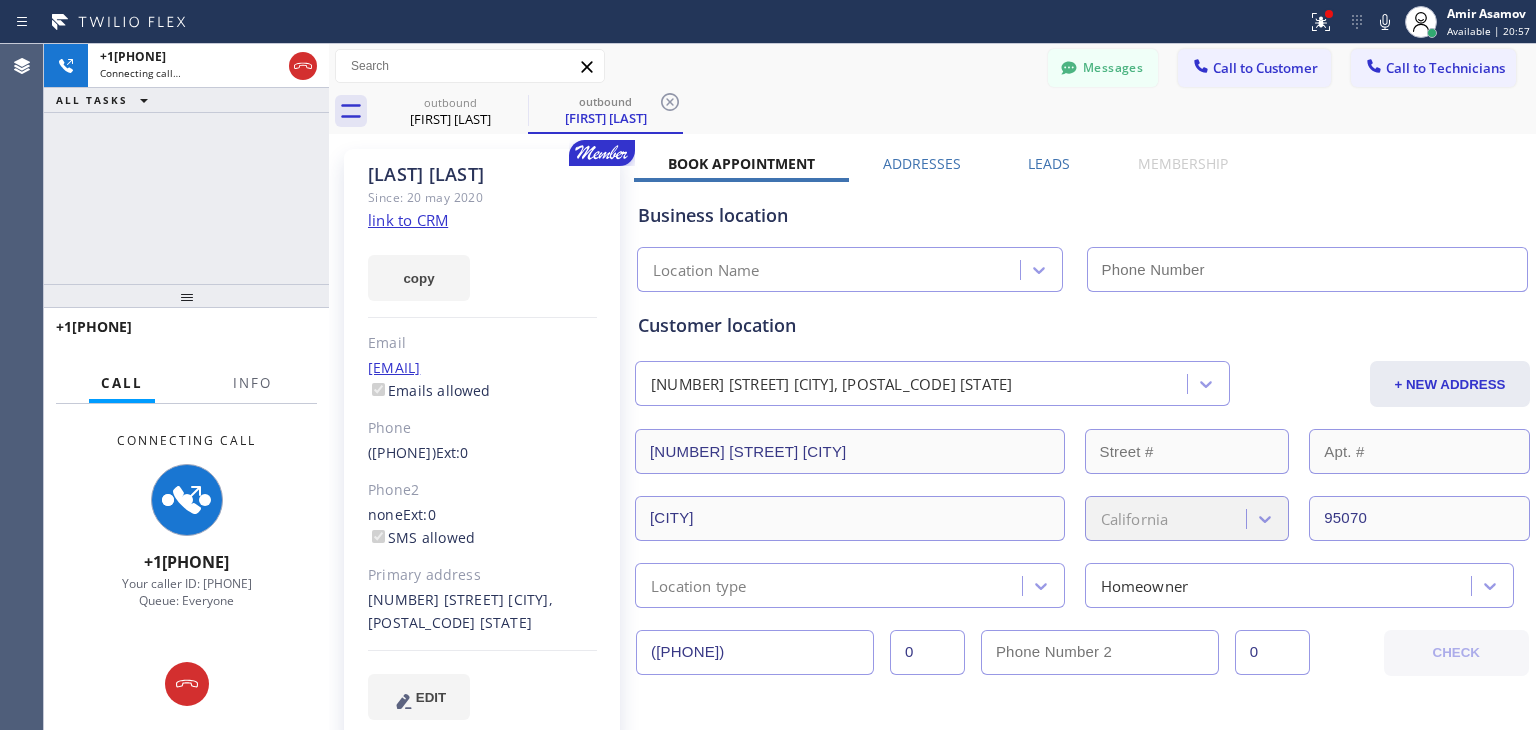 type on "(415) 877-5399" 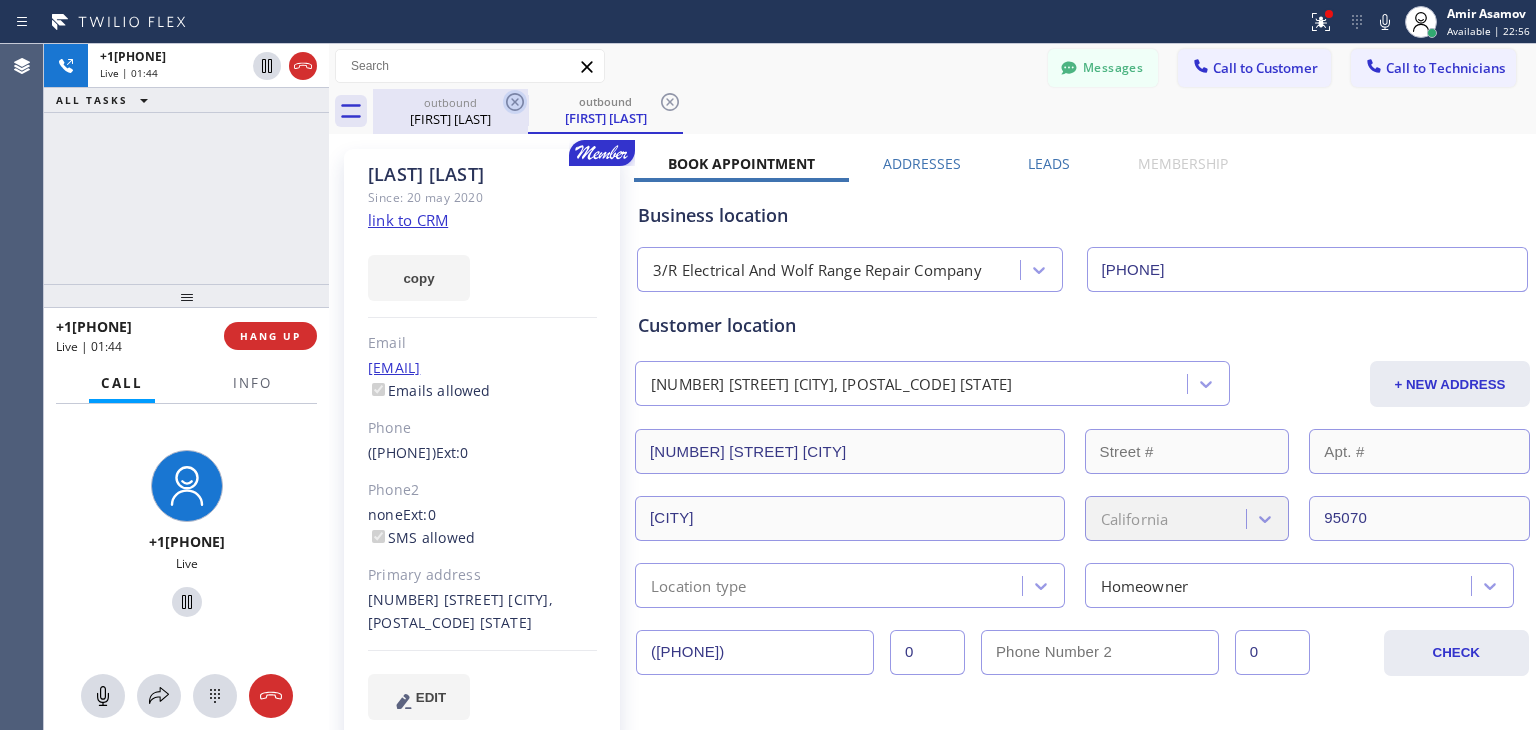 click 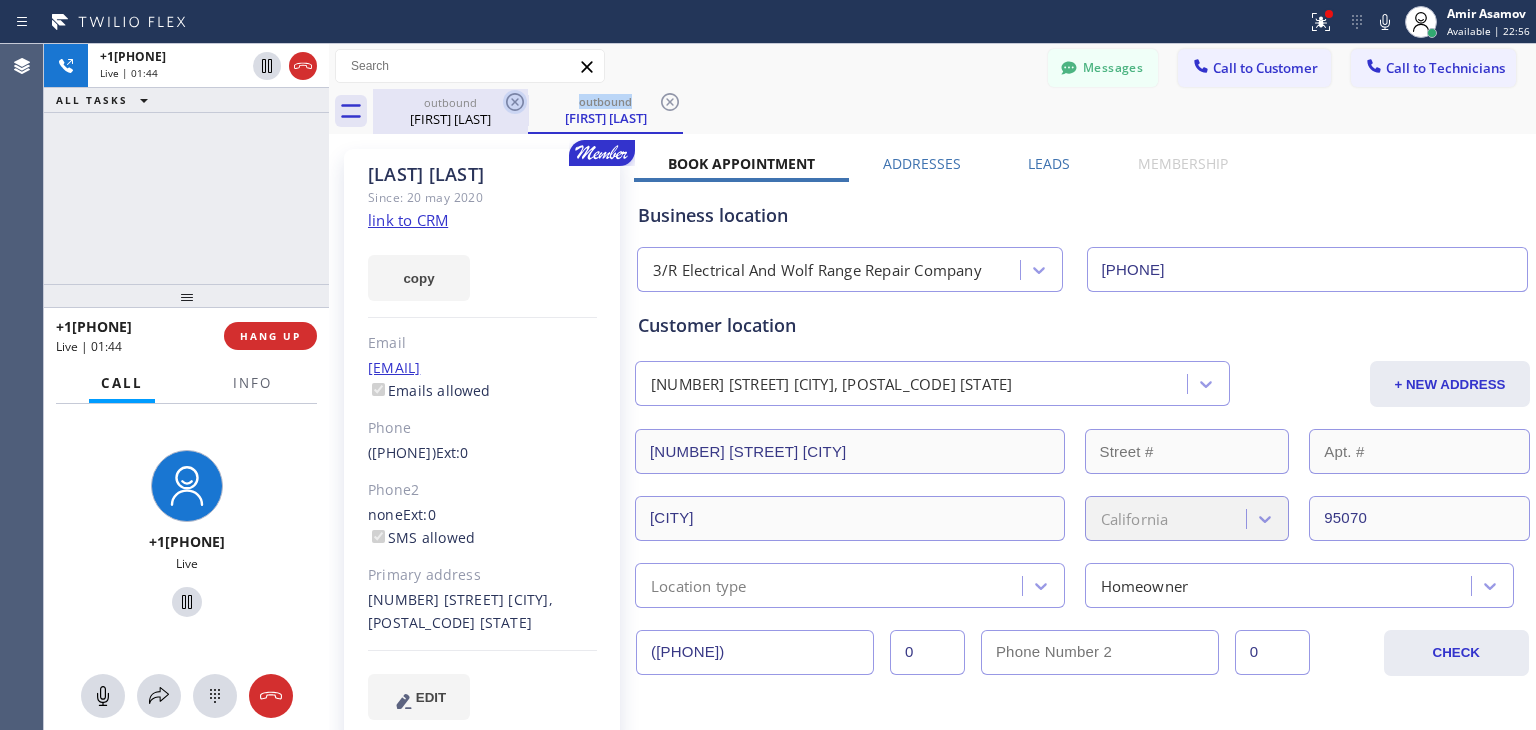 click 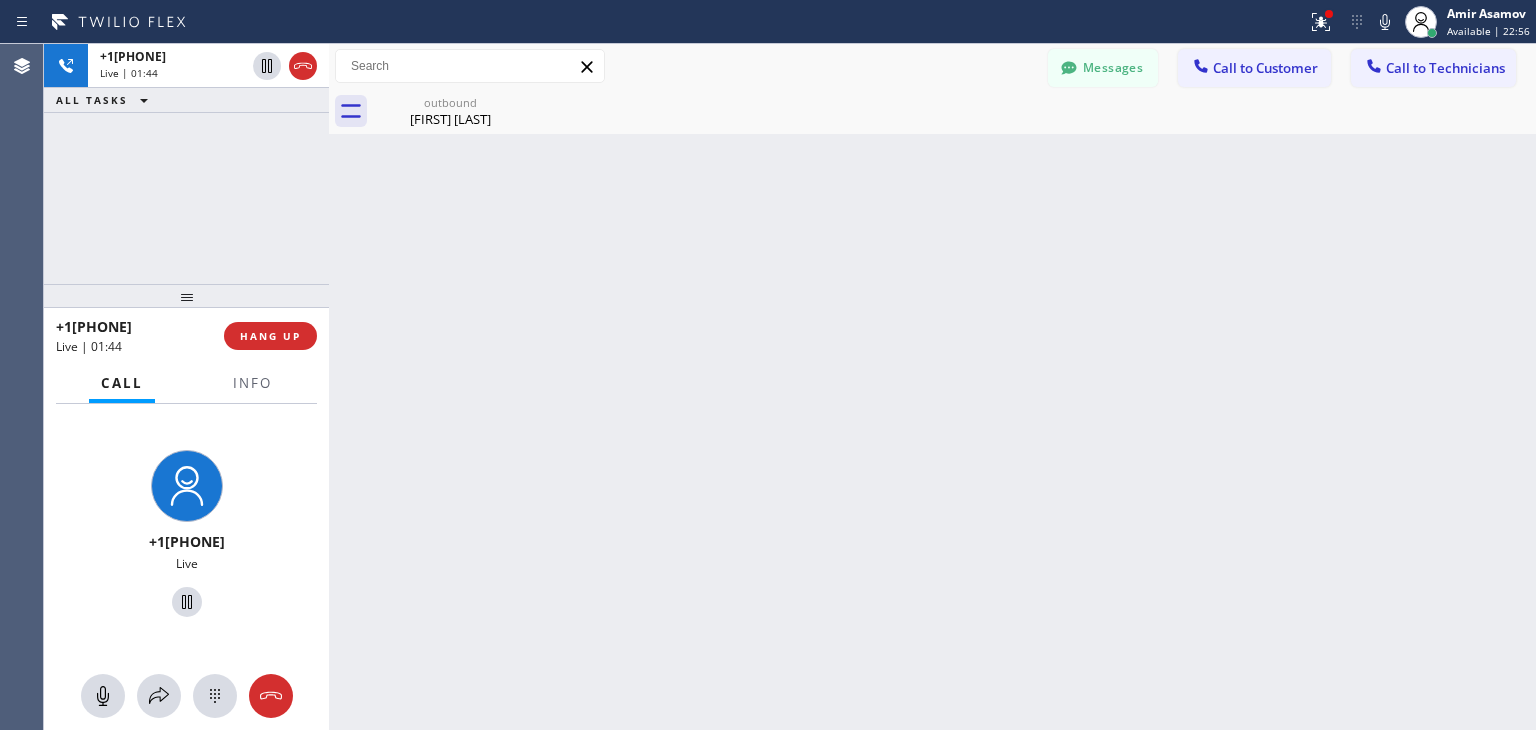 click 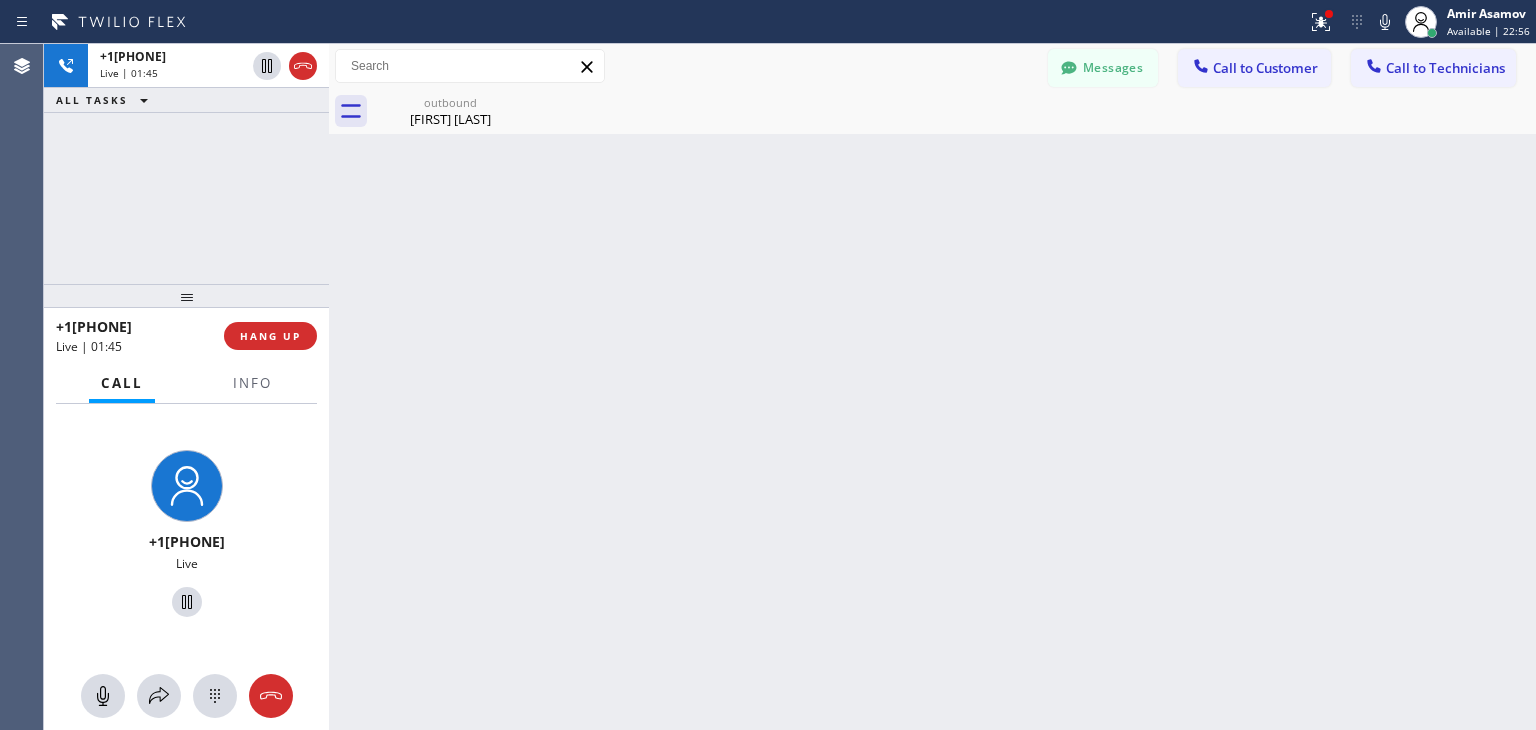click 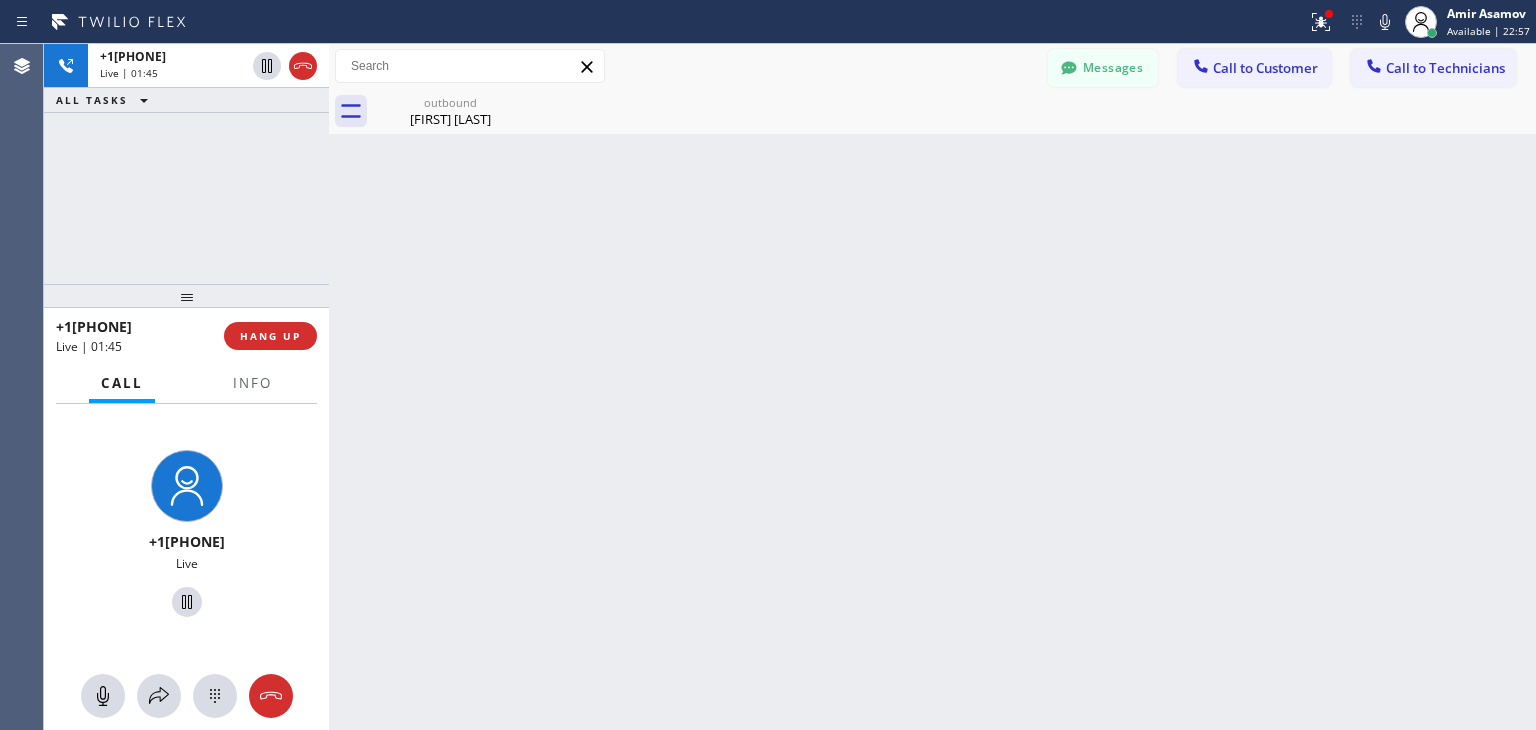 click 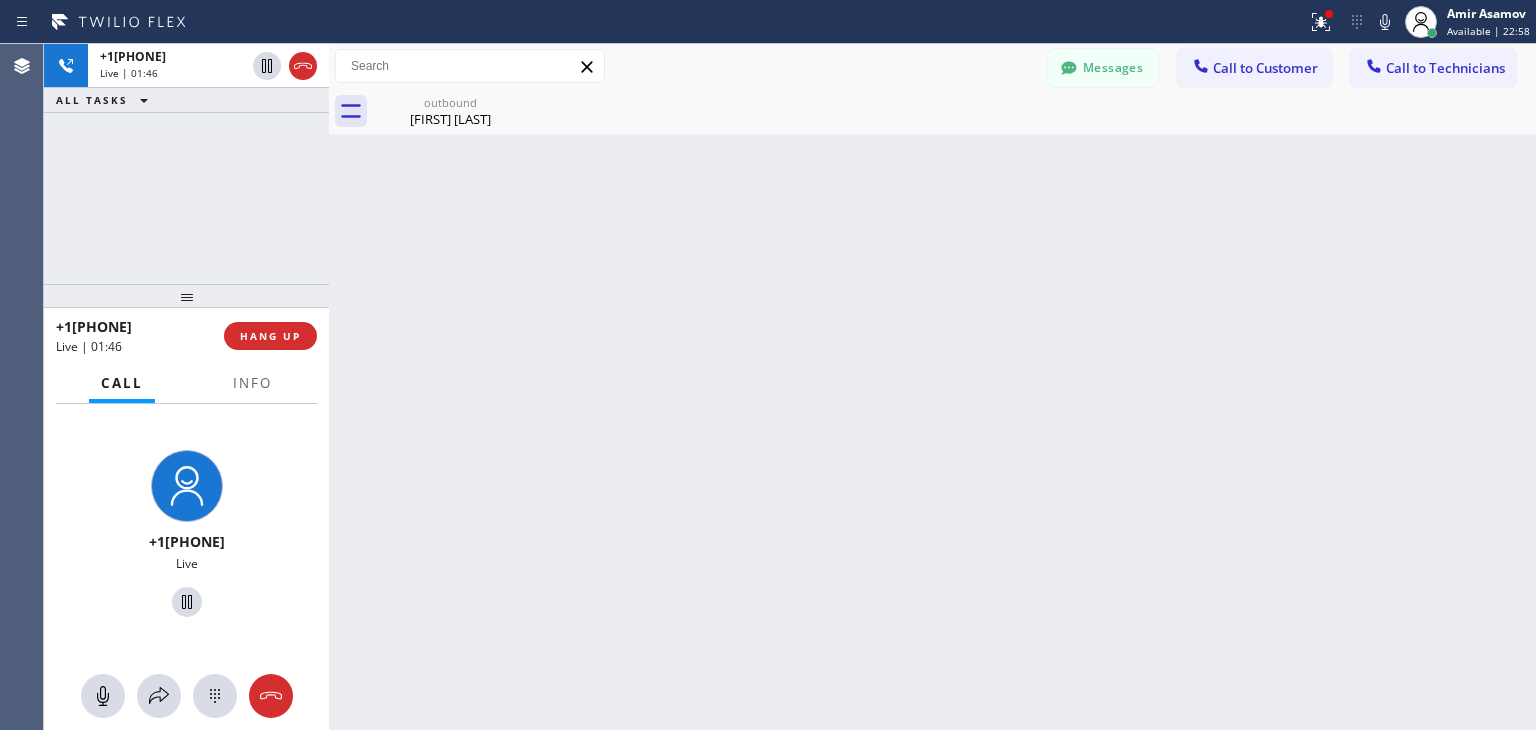 click 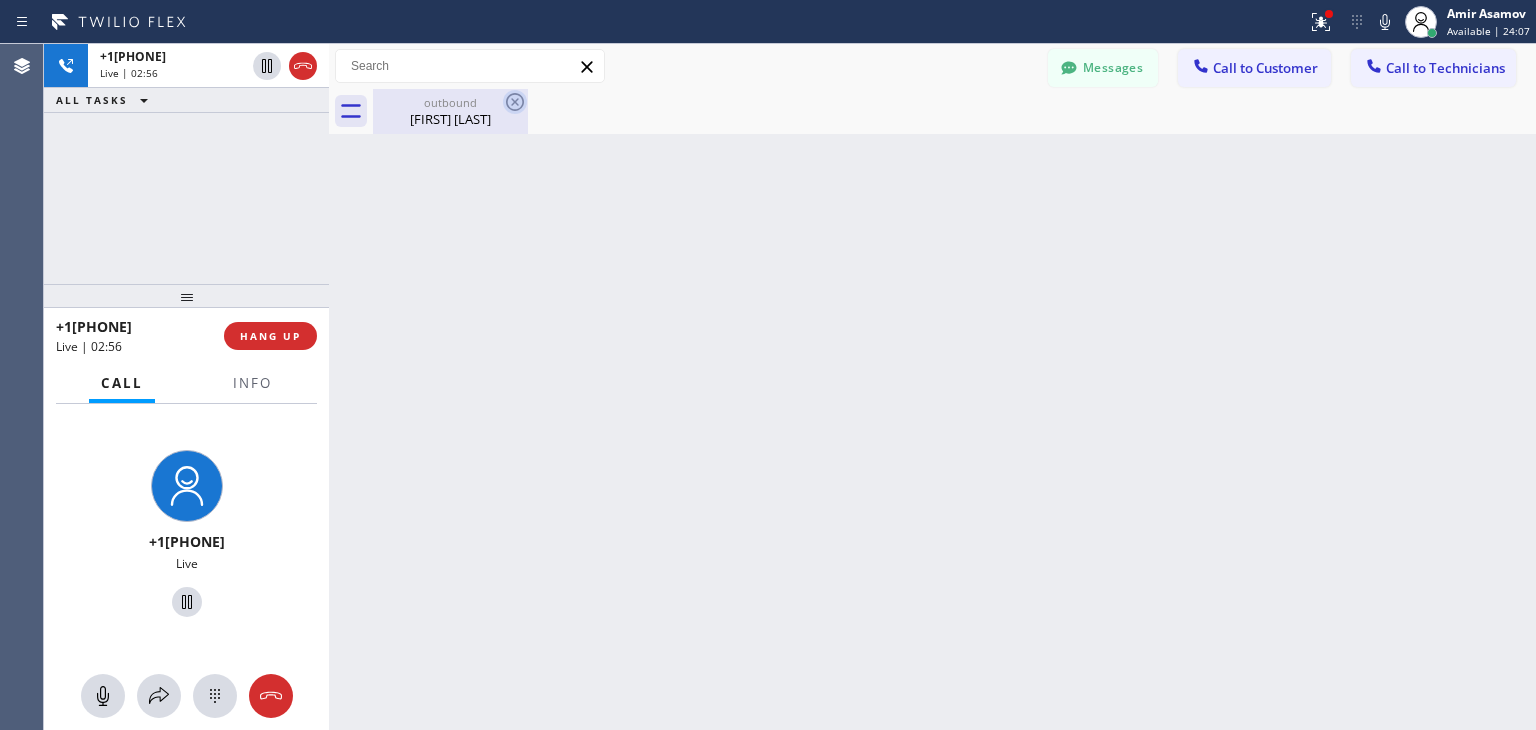click 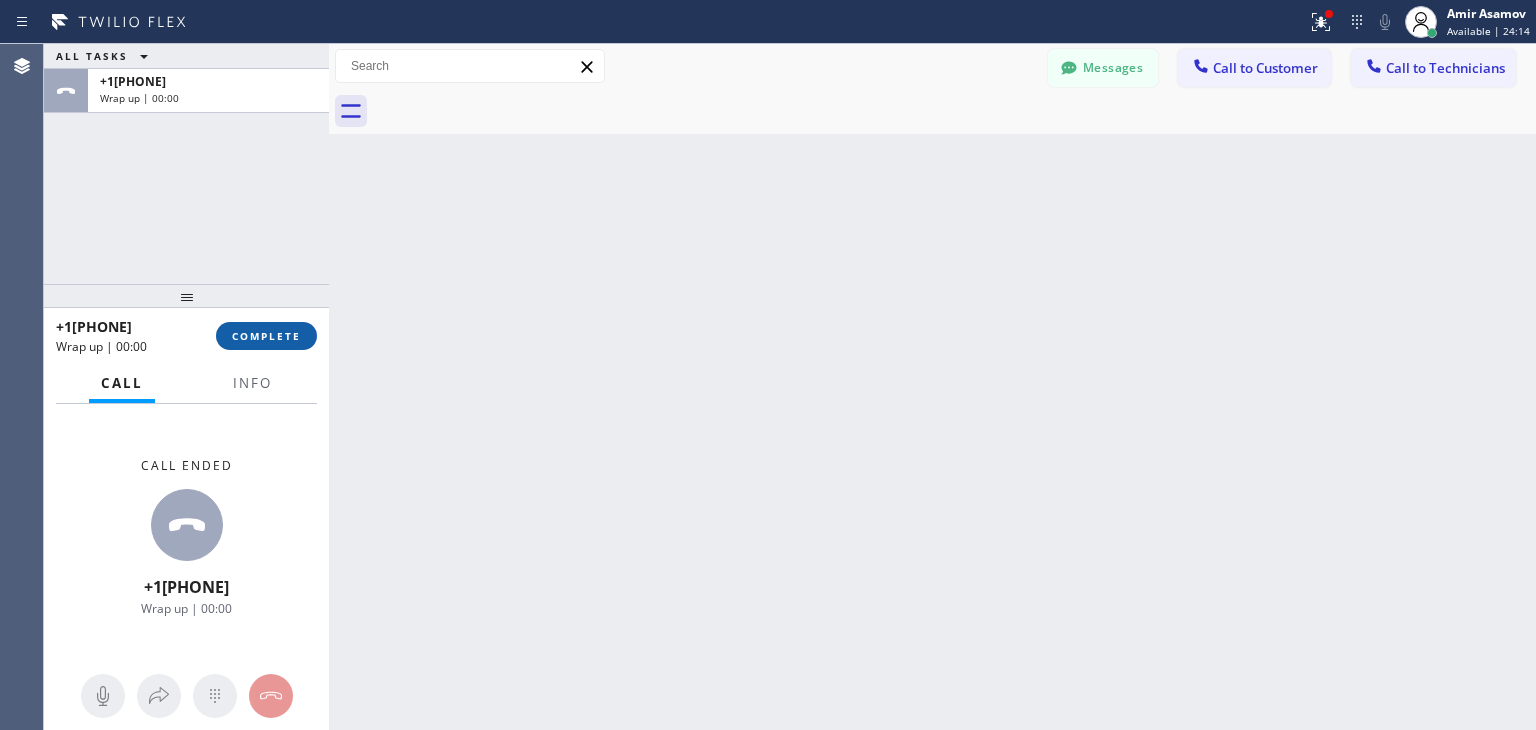 click on "COMPLETE" at bounding box center [266, 336] 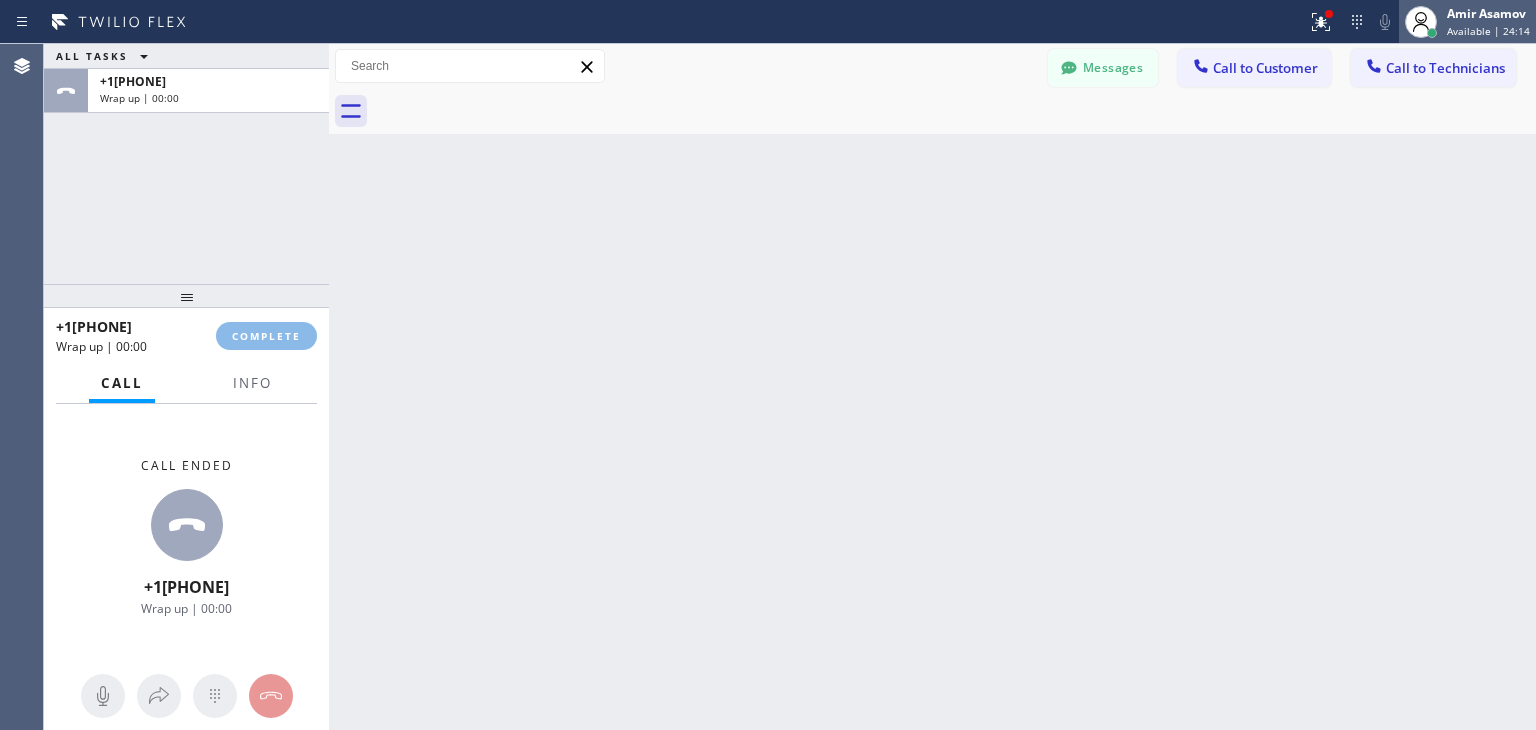 click on "Status report Issues detected These issues could affect your workflow. Please contact your support team. View issues Download report Clear issues Amir Asamov Available | 24:14 Set your status Offline Available Unavailable Break Log out Agent Desktop ALL TASKS ALL TASKS ACTIVE TASKS TASKS IN WRAP UP +14083159470 Wrap up | 00:00 +14083159470 Wrap up | 00:00 COMPLETE Call Info Call ended +14083159470 Wrap up | 00:00 Context Queue: Everyone Priority: 0 Customer Name: Li Zhang Phone: (408) 315-9470 Address: Business location Name: 3/R Electrical And Wolf Range Repair Company Address: 1347 DIVISADERO STREET SAN FRANCISCO, CA Phone: (415) 877-5399 Call From City: State: Zipcode: Outbound call Location 3/R Electrical And Wolf Range Repair Company Your caller id phone number (415) 877-5399 Customer number (408) 315-9470 Call Transfer Back to Dashboard Change Sender ID Customers Technicians SB Steve  Bontadelli 08/05 07:16 AM Thank you SS Susan  Schaps 08/05 06:18 AM Did you contact him yet? KW Kristine Wahl DS BS RU" at bounding box center (768, 365) 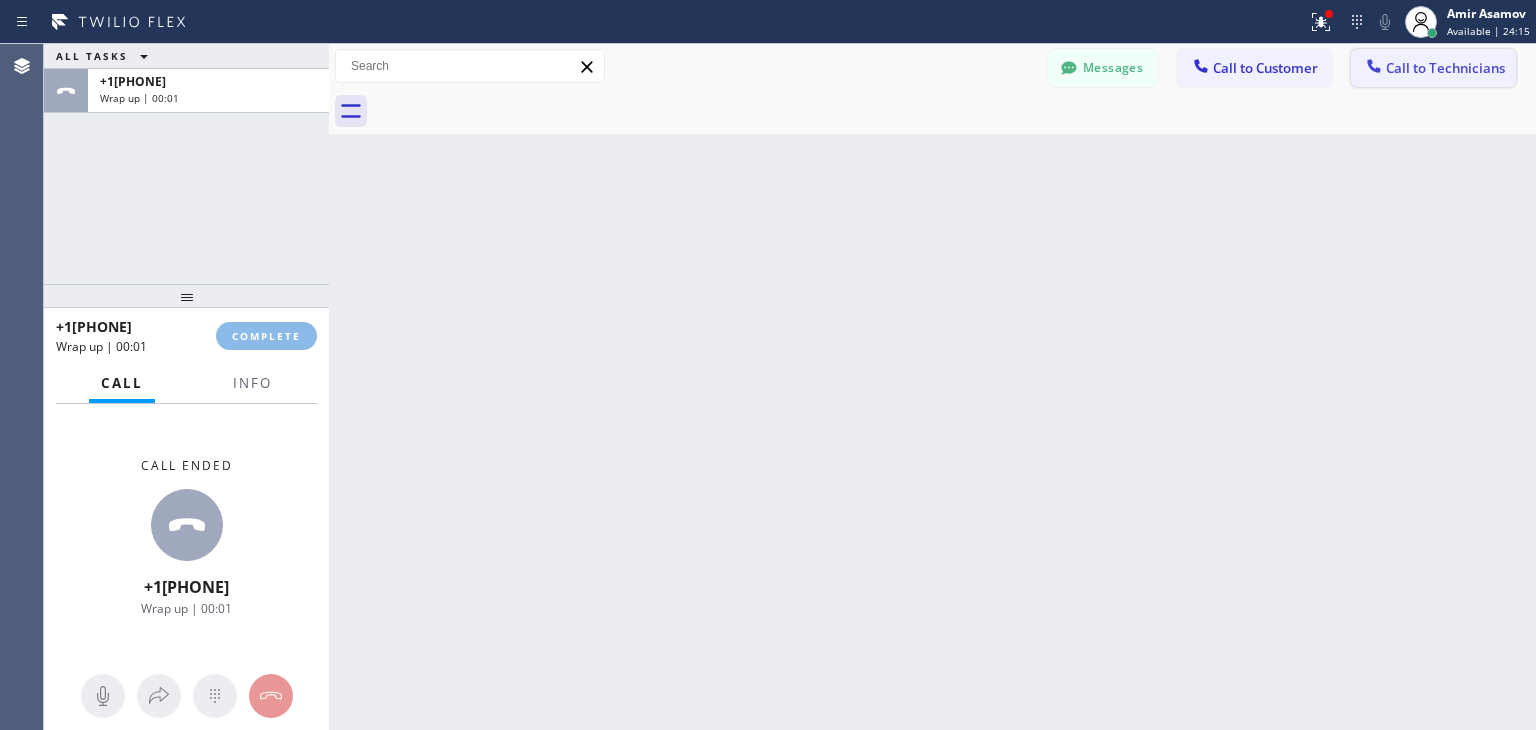 click on "Call to Technicians" at bounding box center (1433, 68) 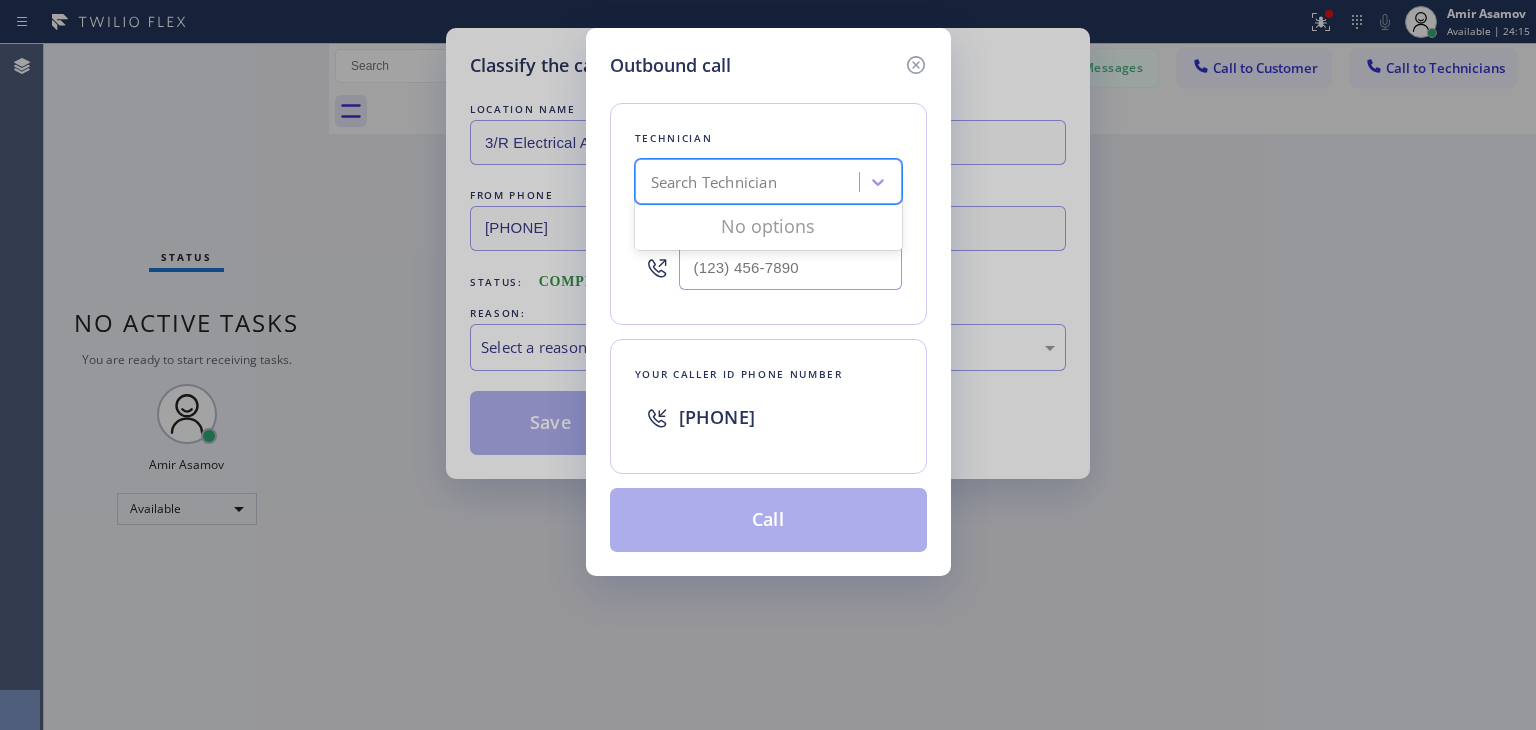 click on "Search Technician" at bounding box center [768, 181] 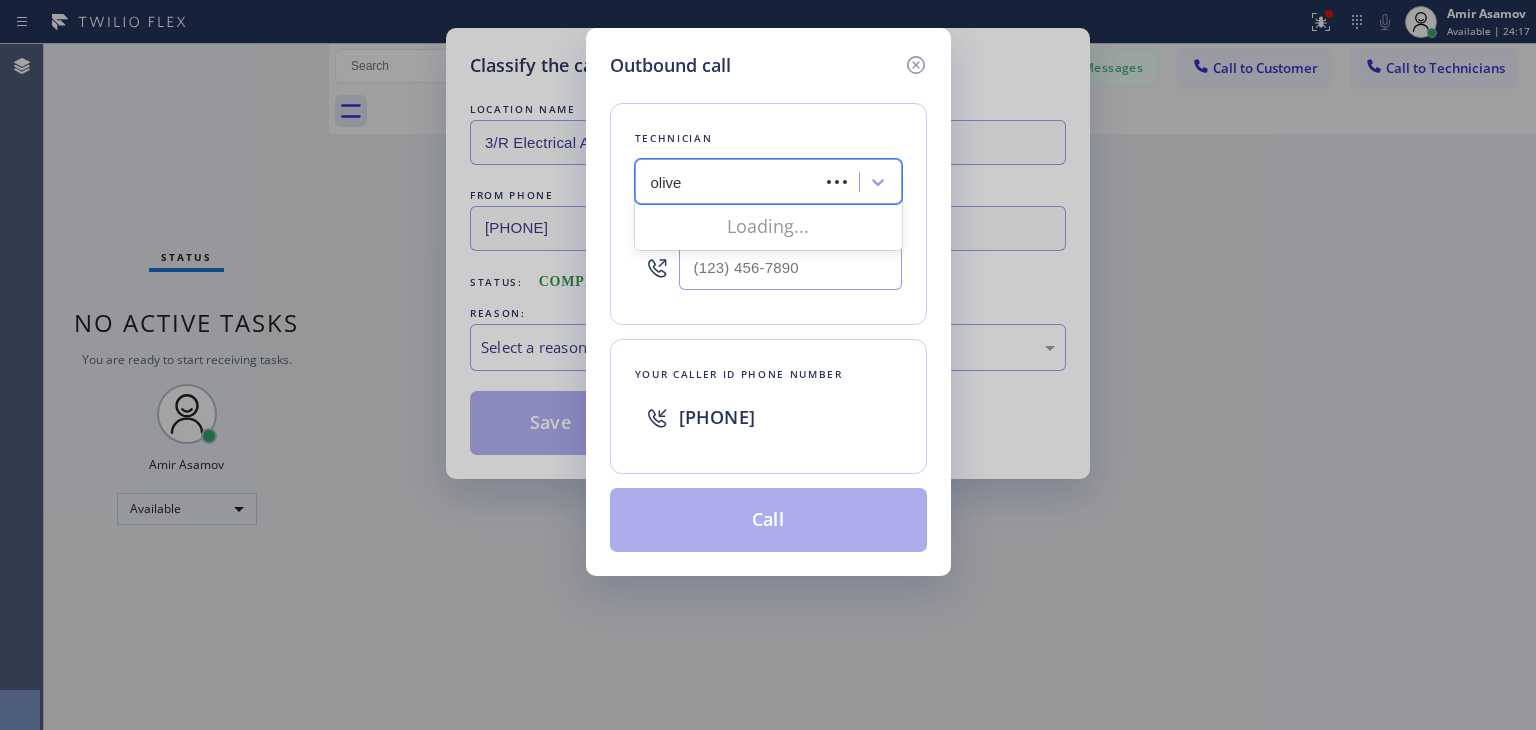 type on "oliver" 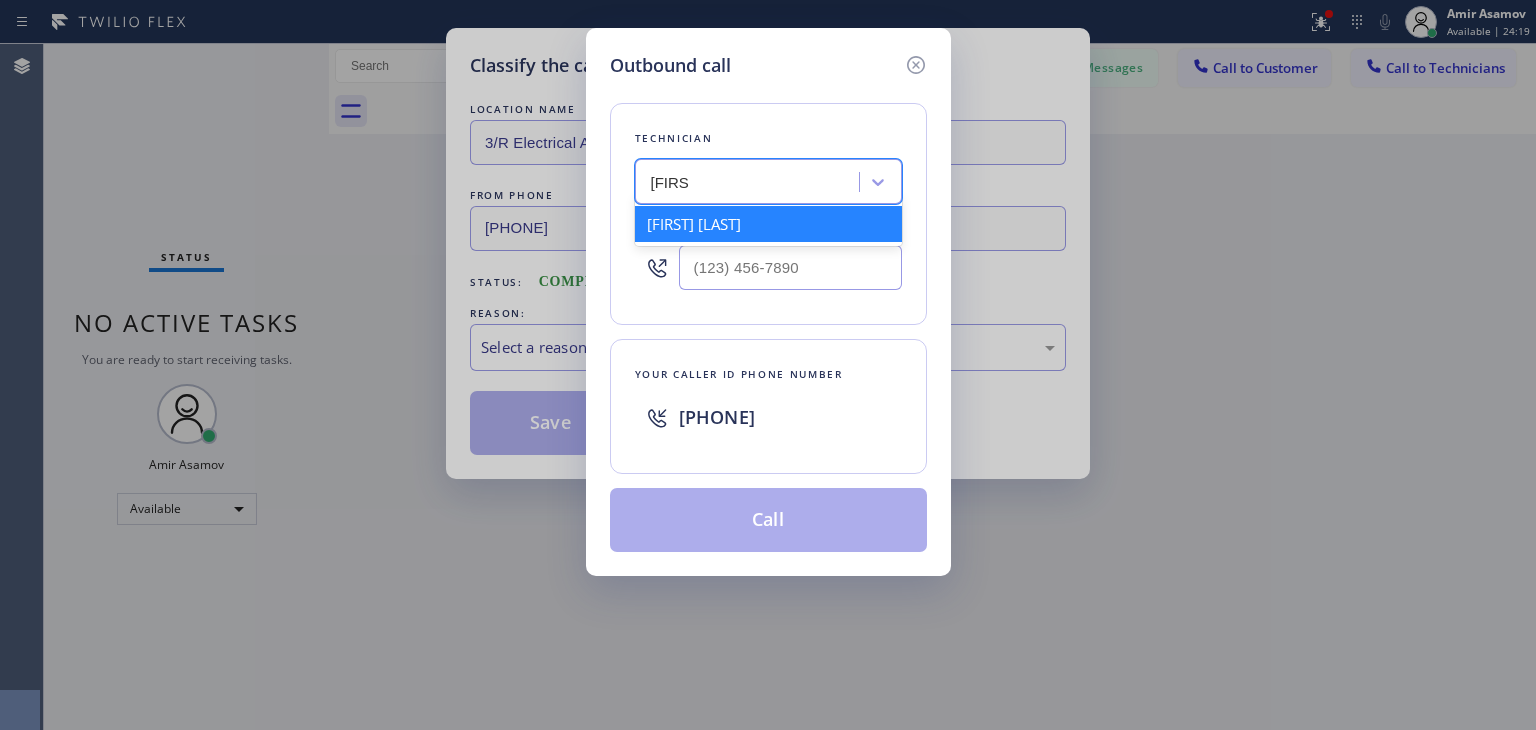 click on "Oleg Merkushev" at bounding box center [768, 224] 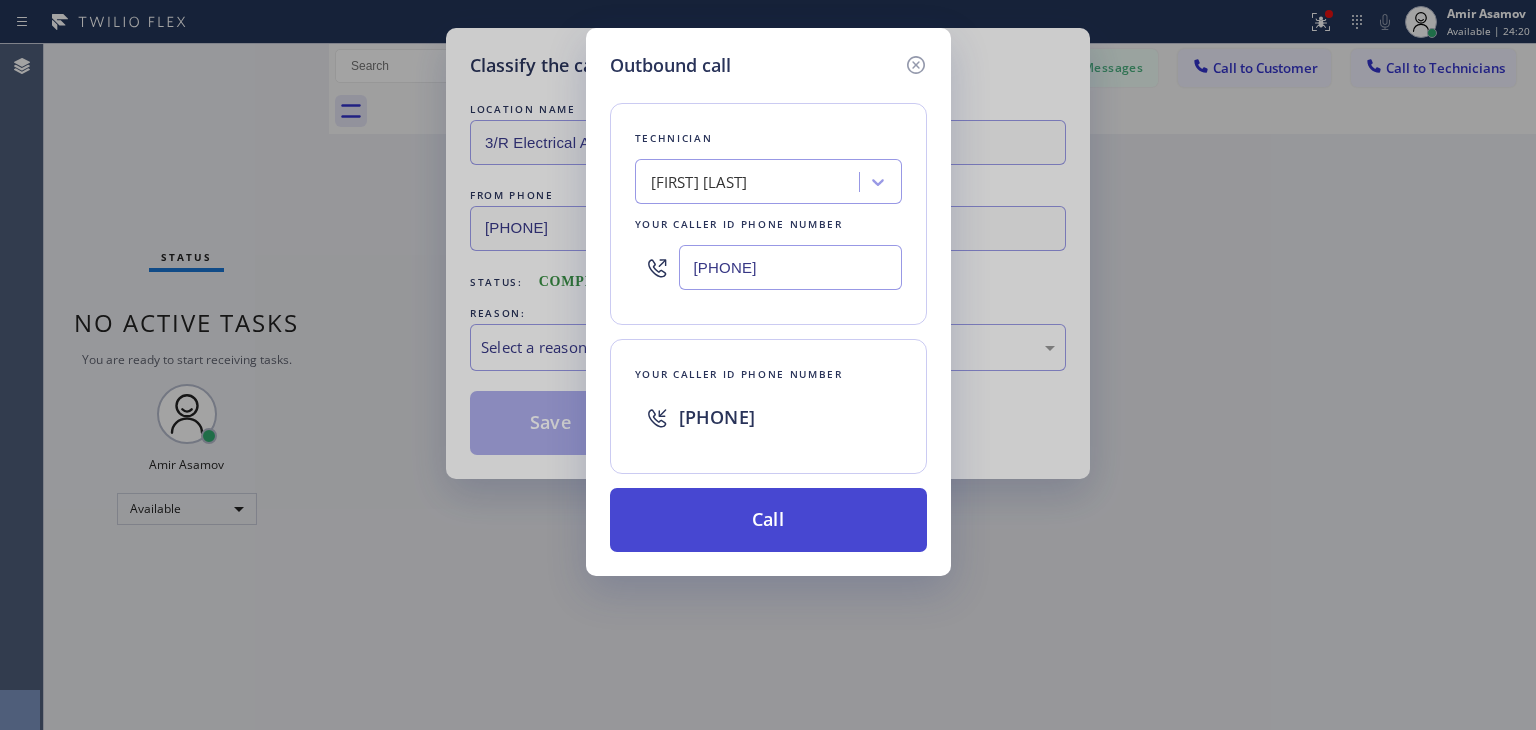 click on "Call" at bounding box center [768, 520] 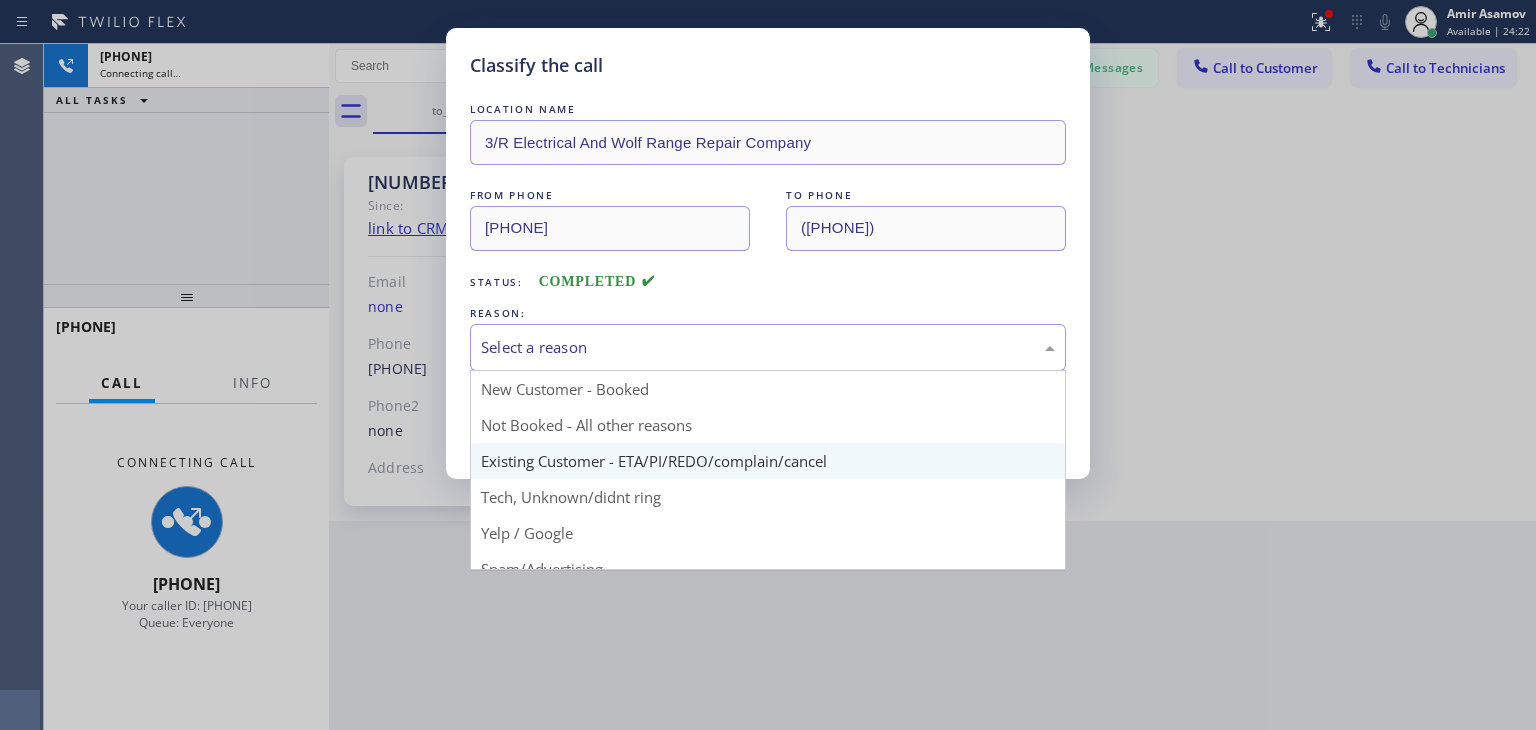drag, startPoint x: 901, startPoint y: 325, endPoint x: 840, endPoint y: 453, distance: 141.7921 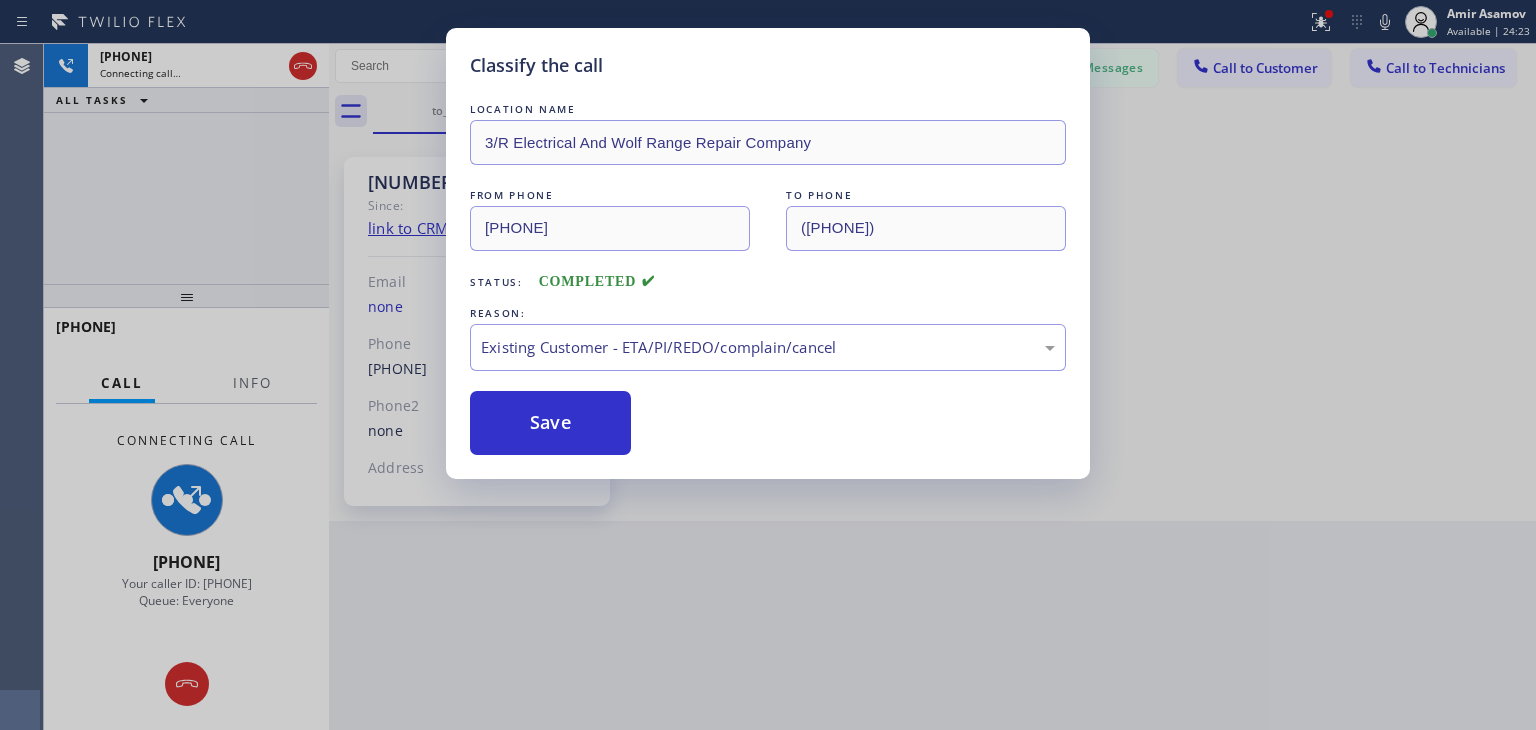 click on "Classify the call LOCATION NAME 3/R Electrical And Wolf Range Repair Company FROM PHONE (415) 877-5399 TO PHONE (408) 315-9470 Status: COMPLETED REASON: Existing Customer - ETA/PI/REDO/complain/cancel Save" at bounding box center (768, 253) 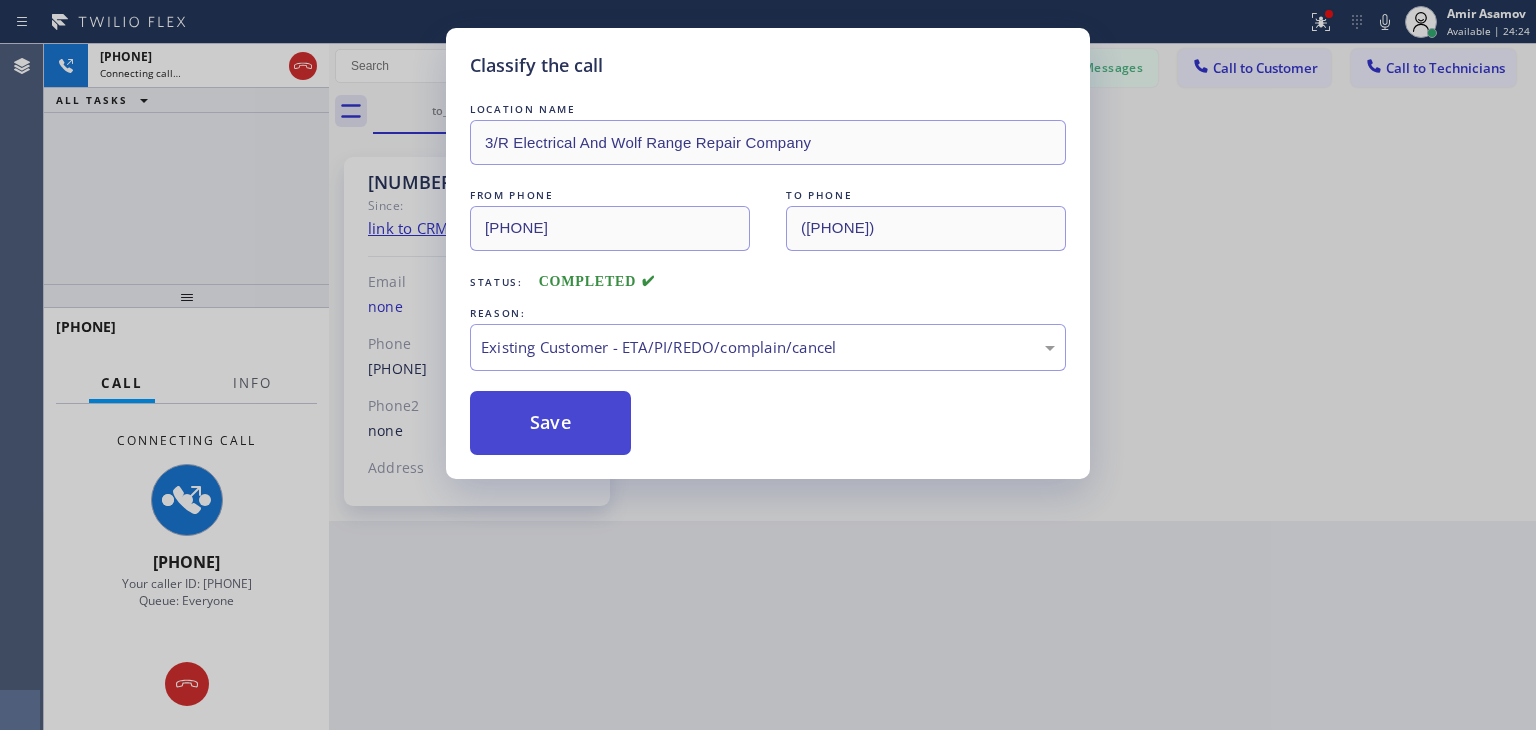 click on "Save" at bounding box center [550, 423] 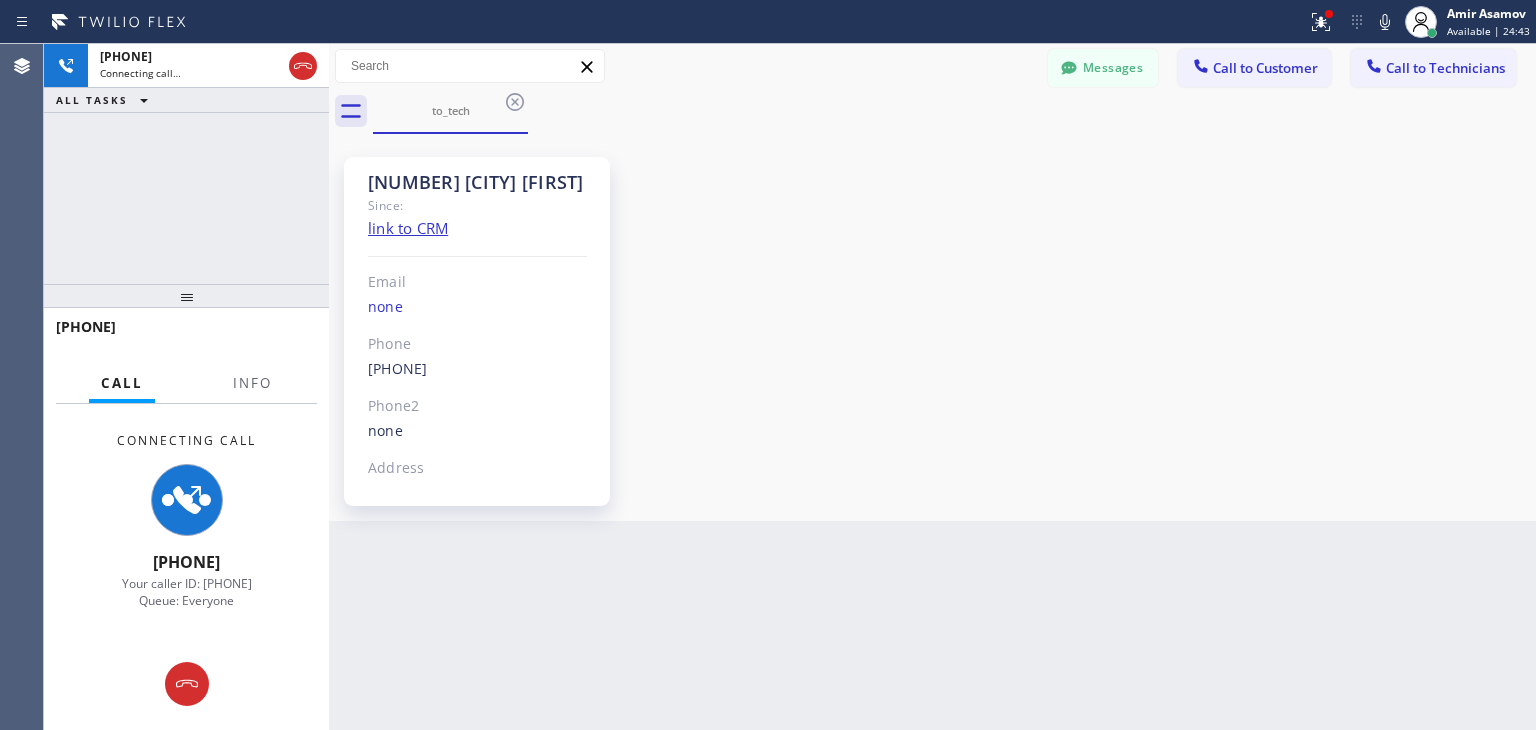 click on "4 SF Oliver Since:  link to CRM Email none Phone (323) 688-8262 Outbound call Technician Search Technician Your caller id phone number Your caller id phone number Call Phone2 none Address" at bounding box center [477, 331] 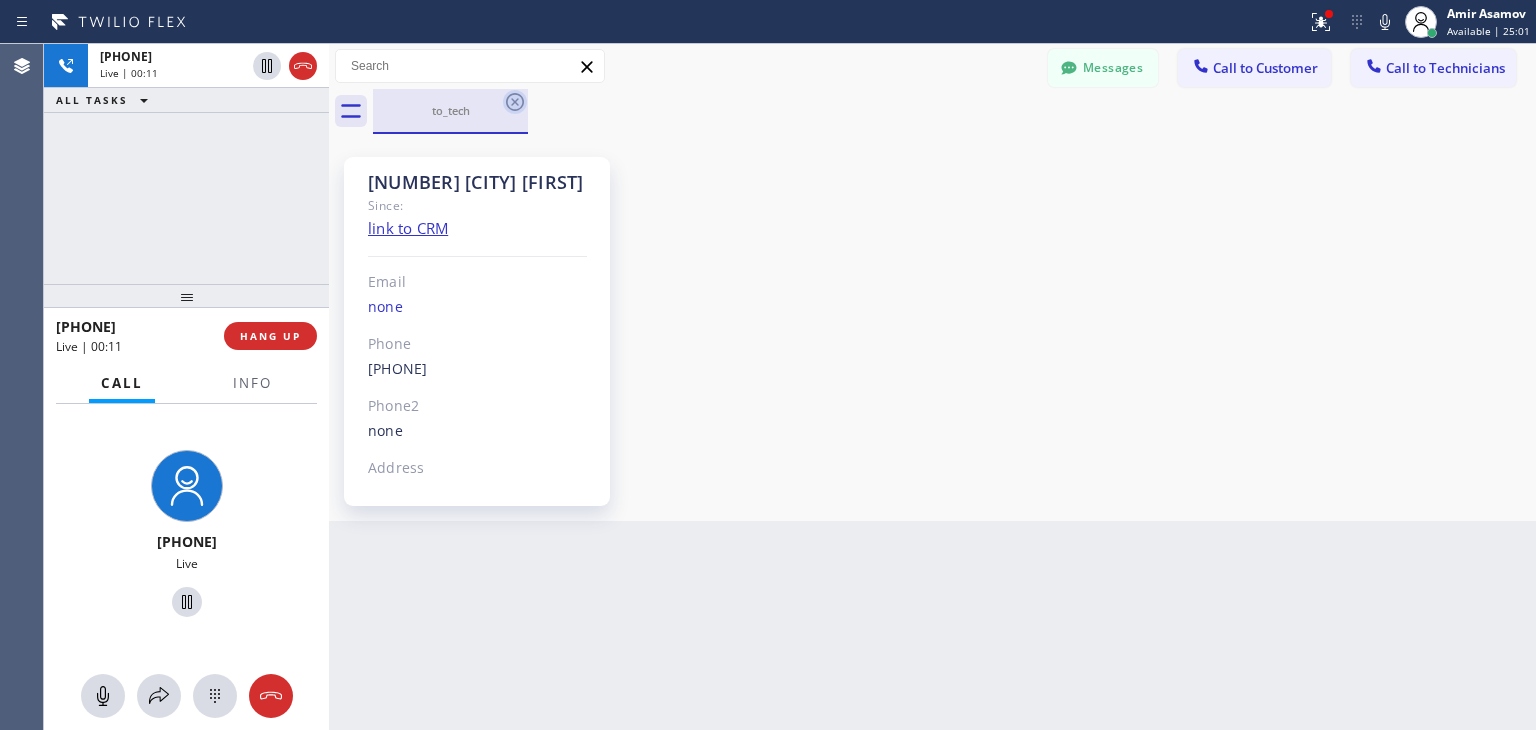 click 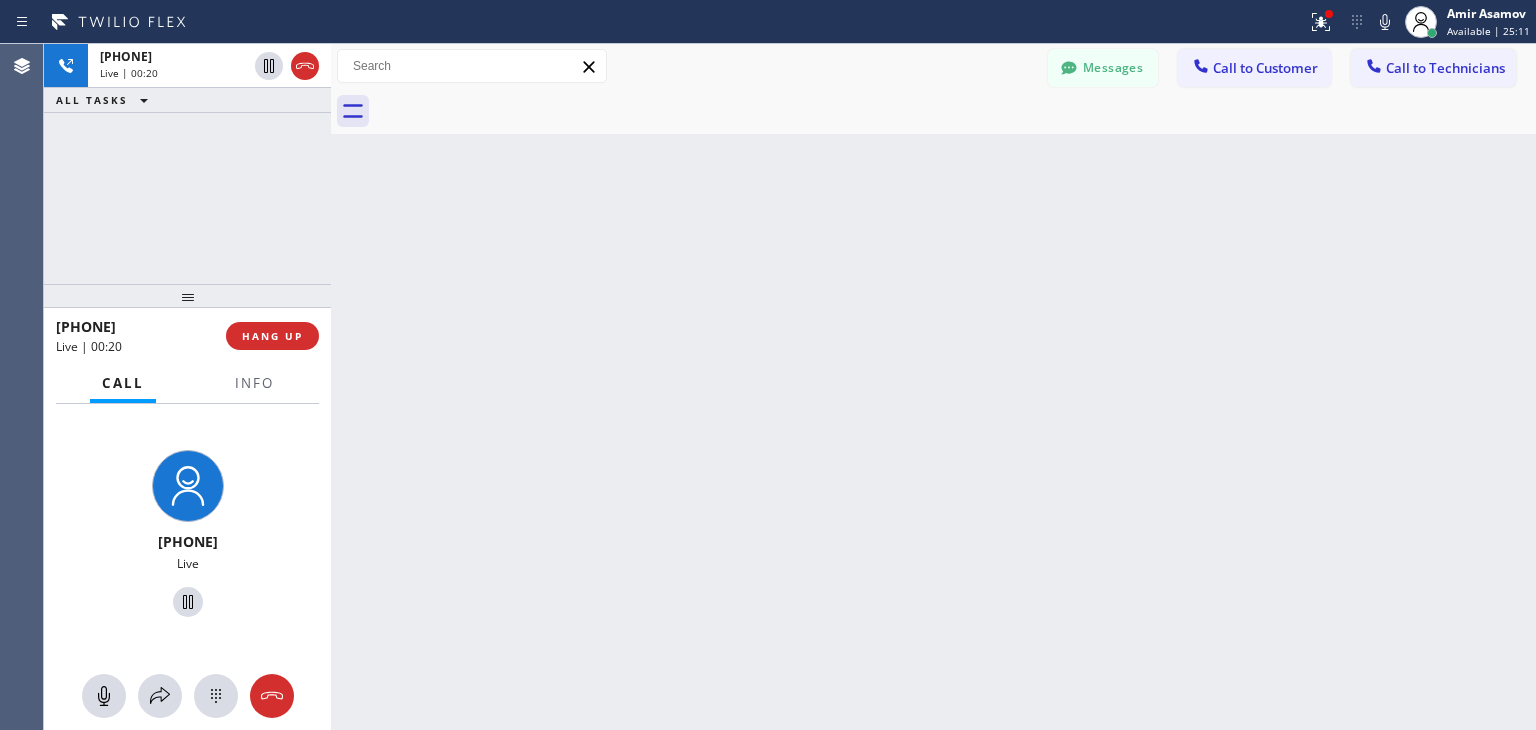 click at bounding box center [331, 387] 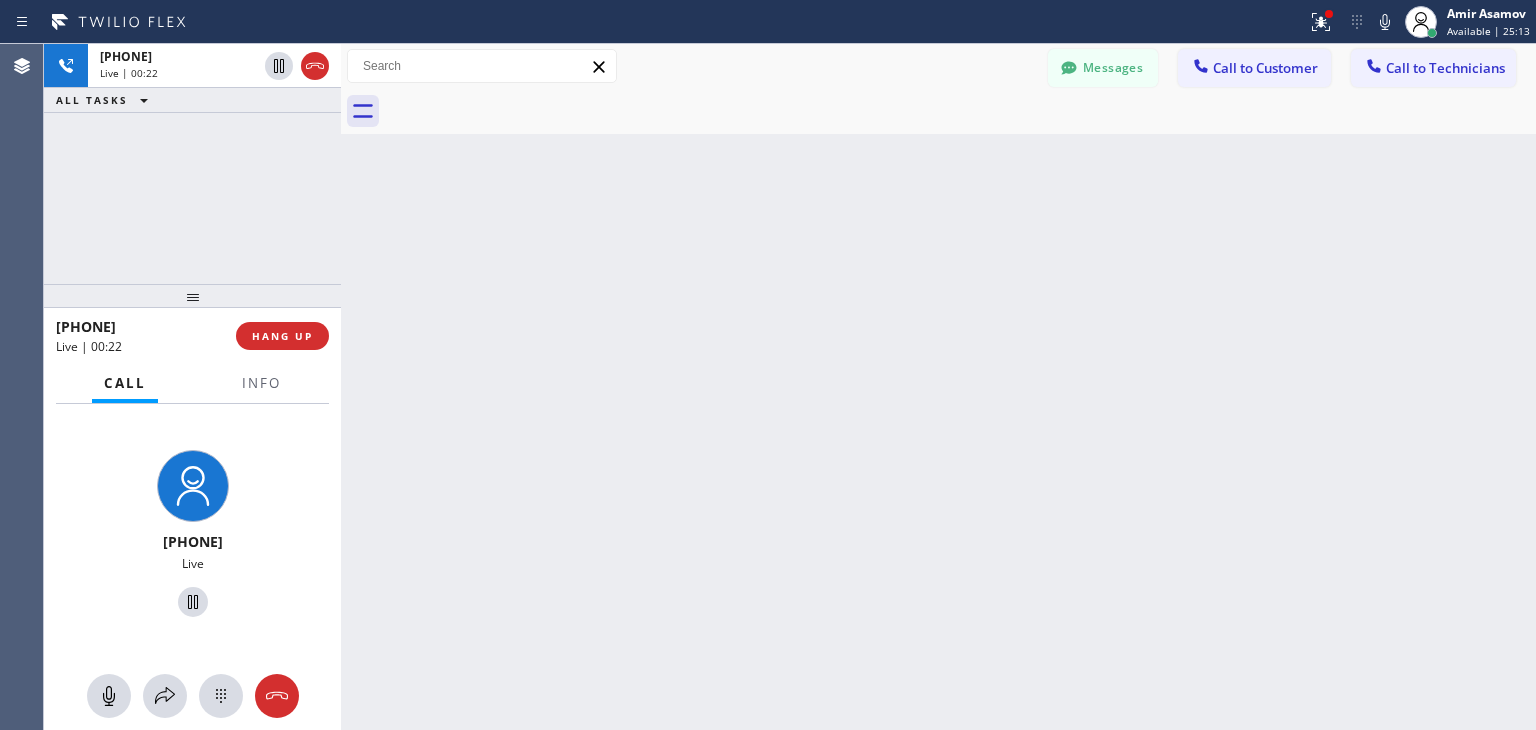 click at bounding box center [341, 387] 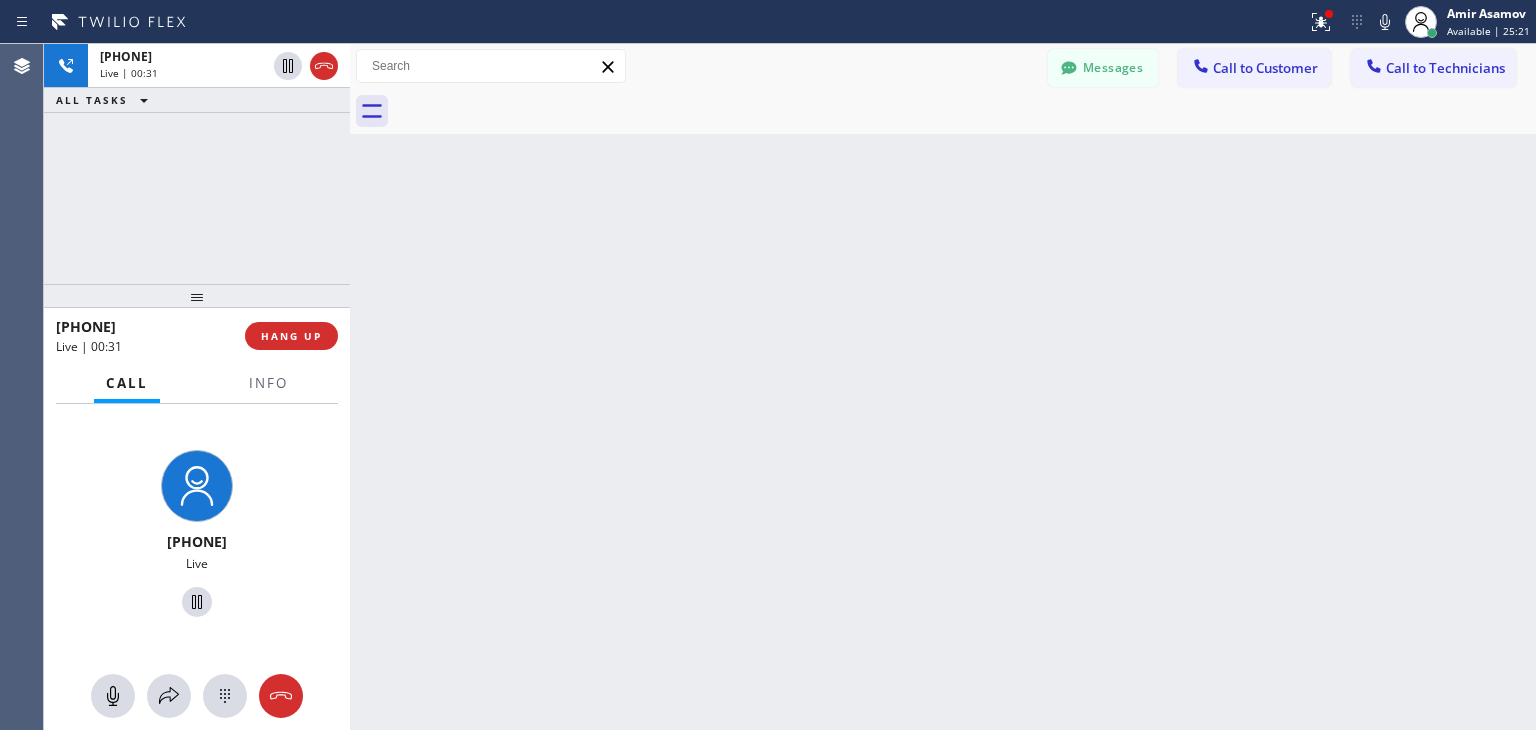 drag, startPoint x: 336, startPoint y: 244, endPoint x: 349, endPoint y: 249, distance: 13.928389 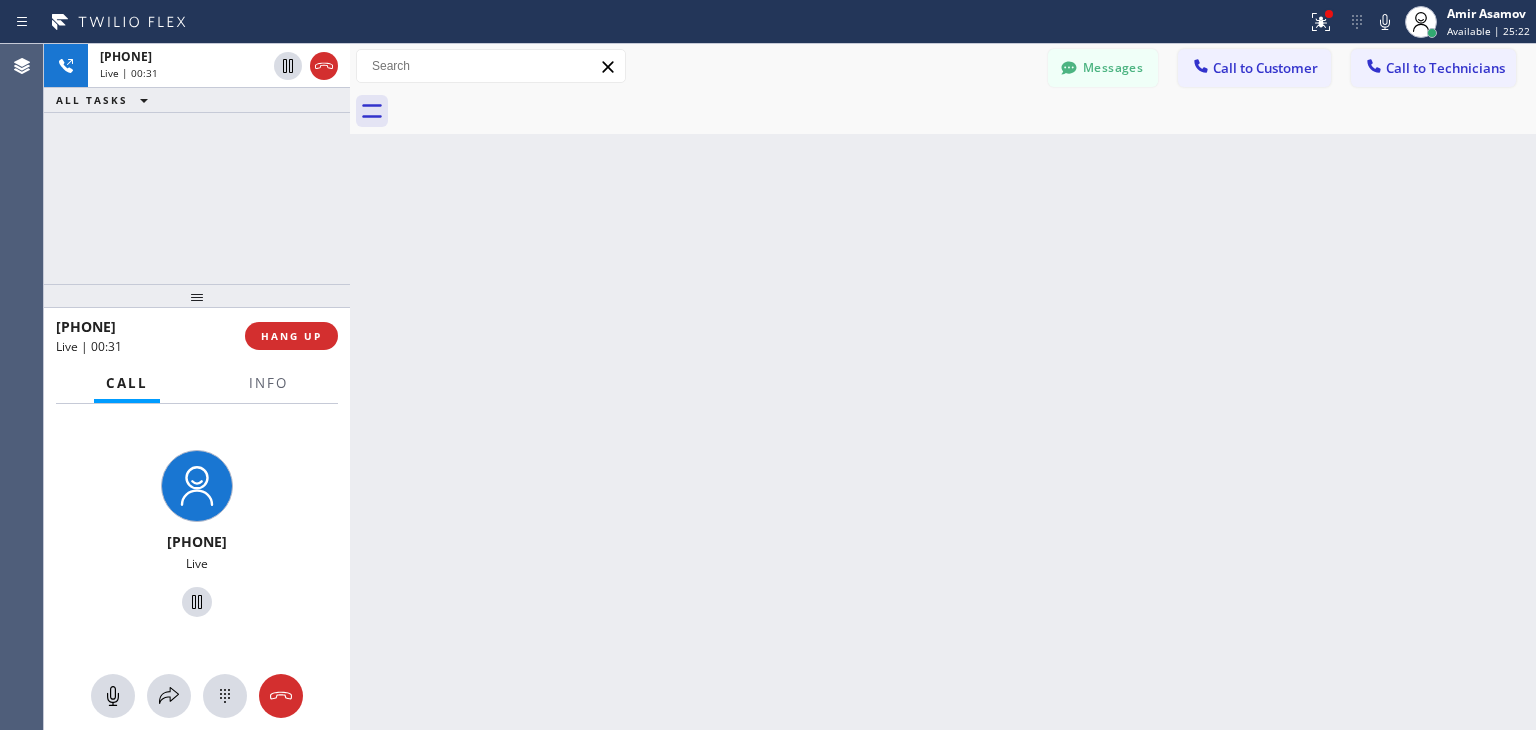 click at bounding box center (350, 387) 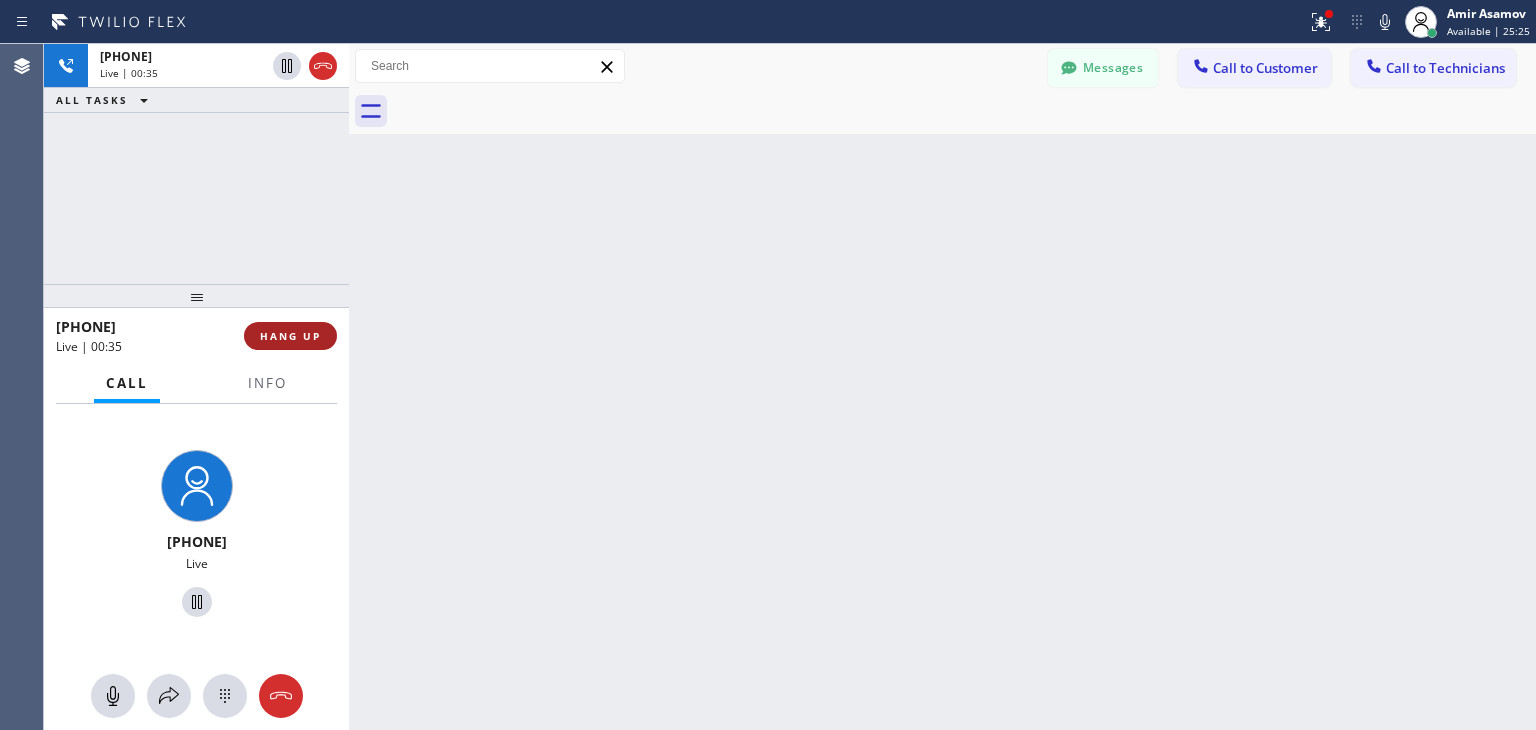 click on "HANG UP" at bounding box center [290, 336] 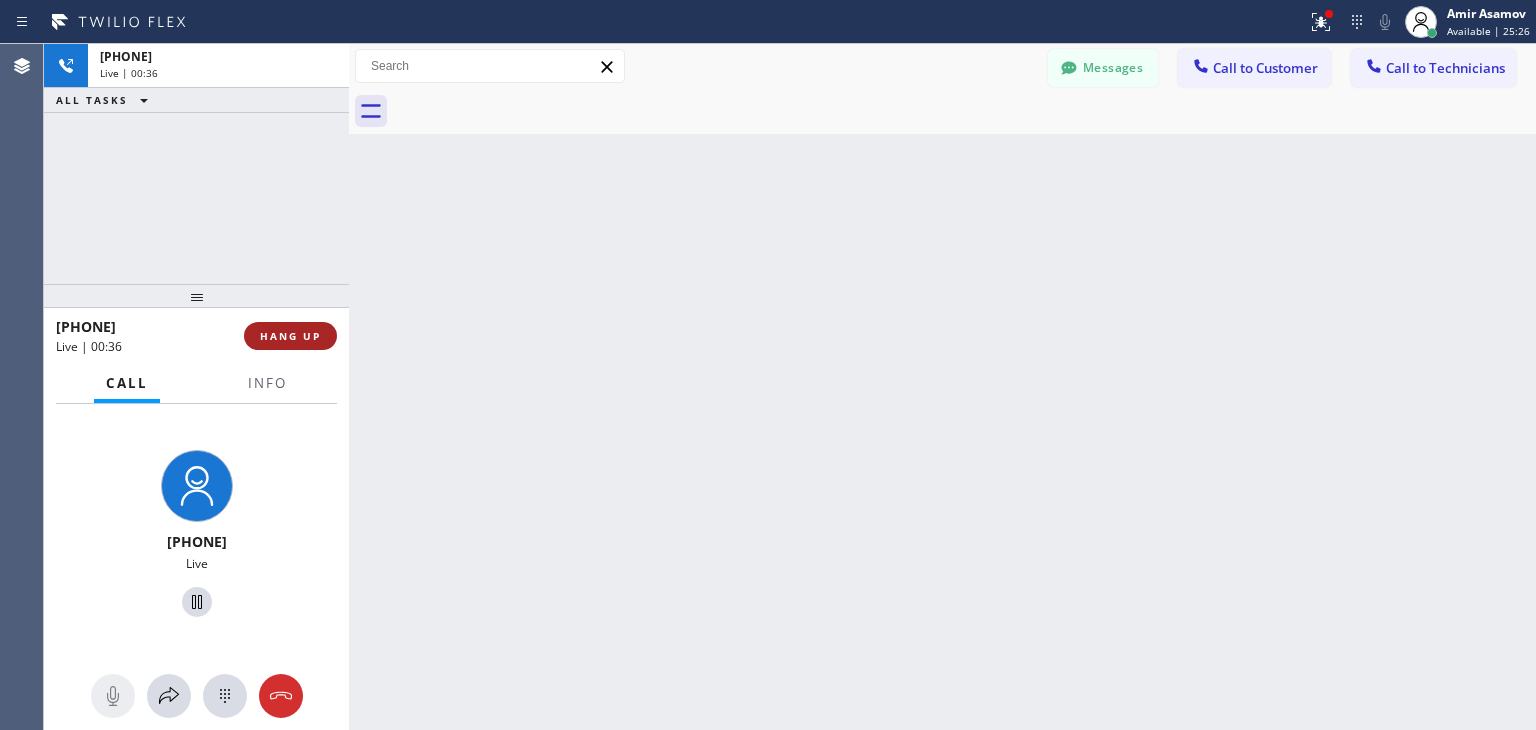 click on "HANG UP" at bounding box center (290, 336) 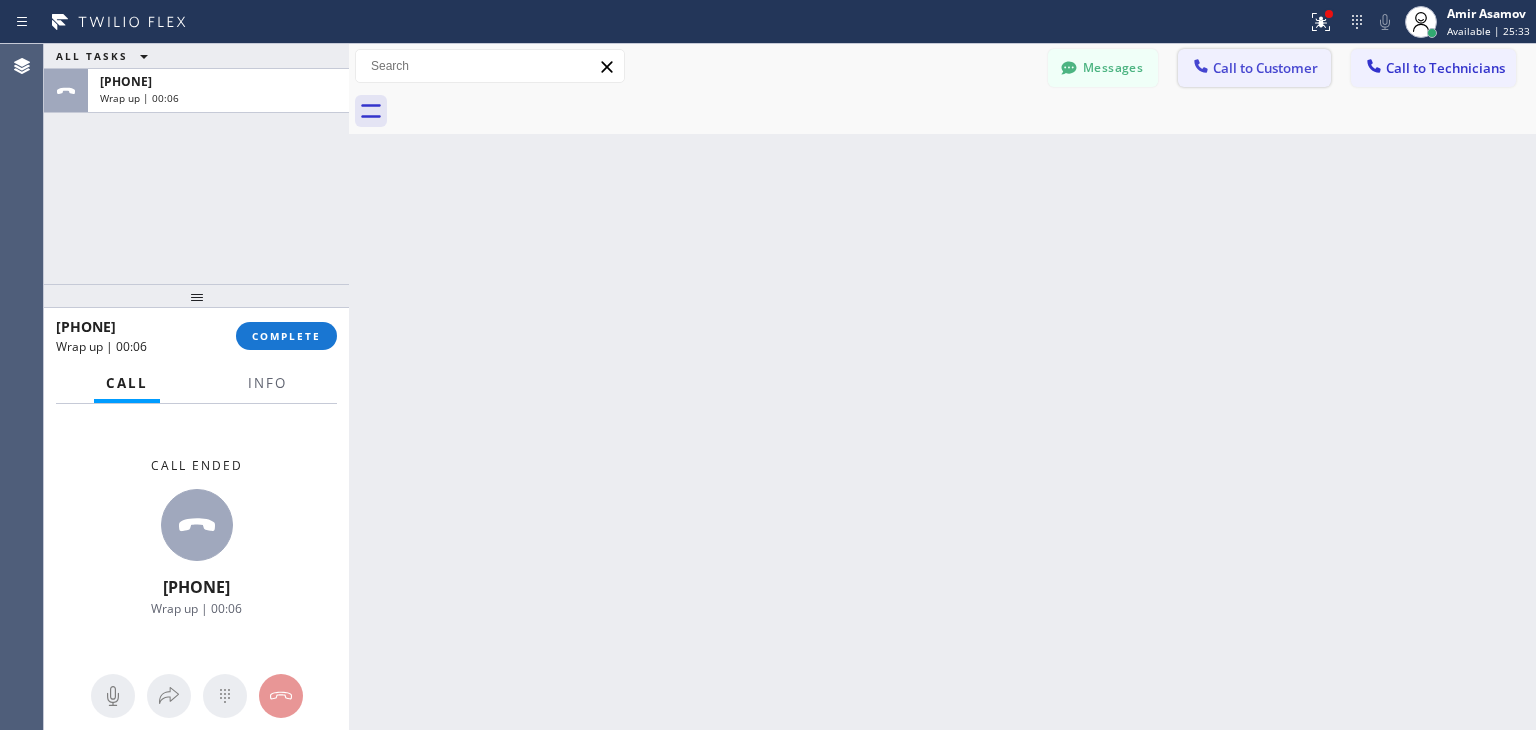 click on "Call to Customer" at bounding box center [1265, 68] 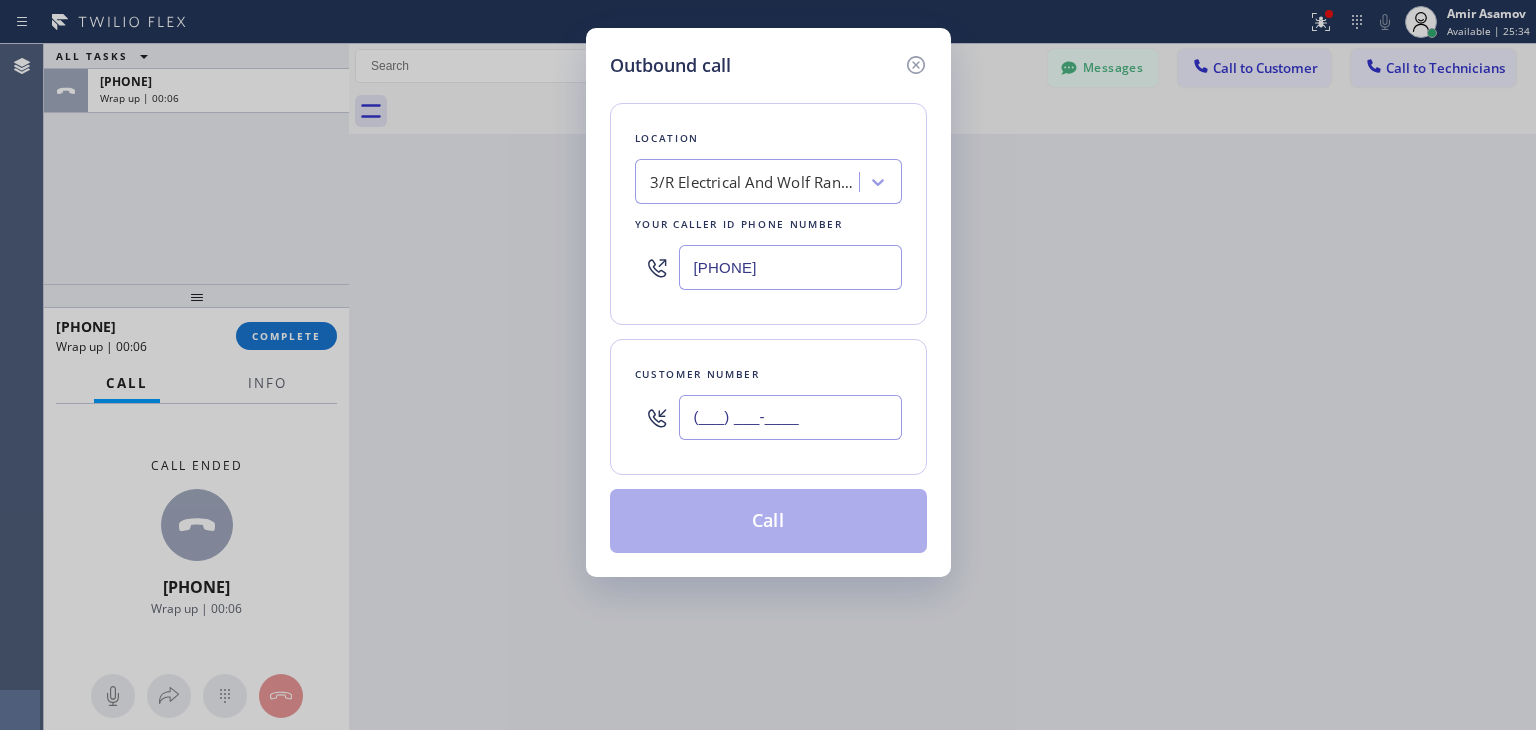 paste on "408) 315-9470" 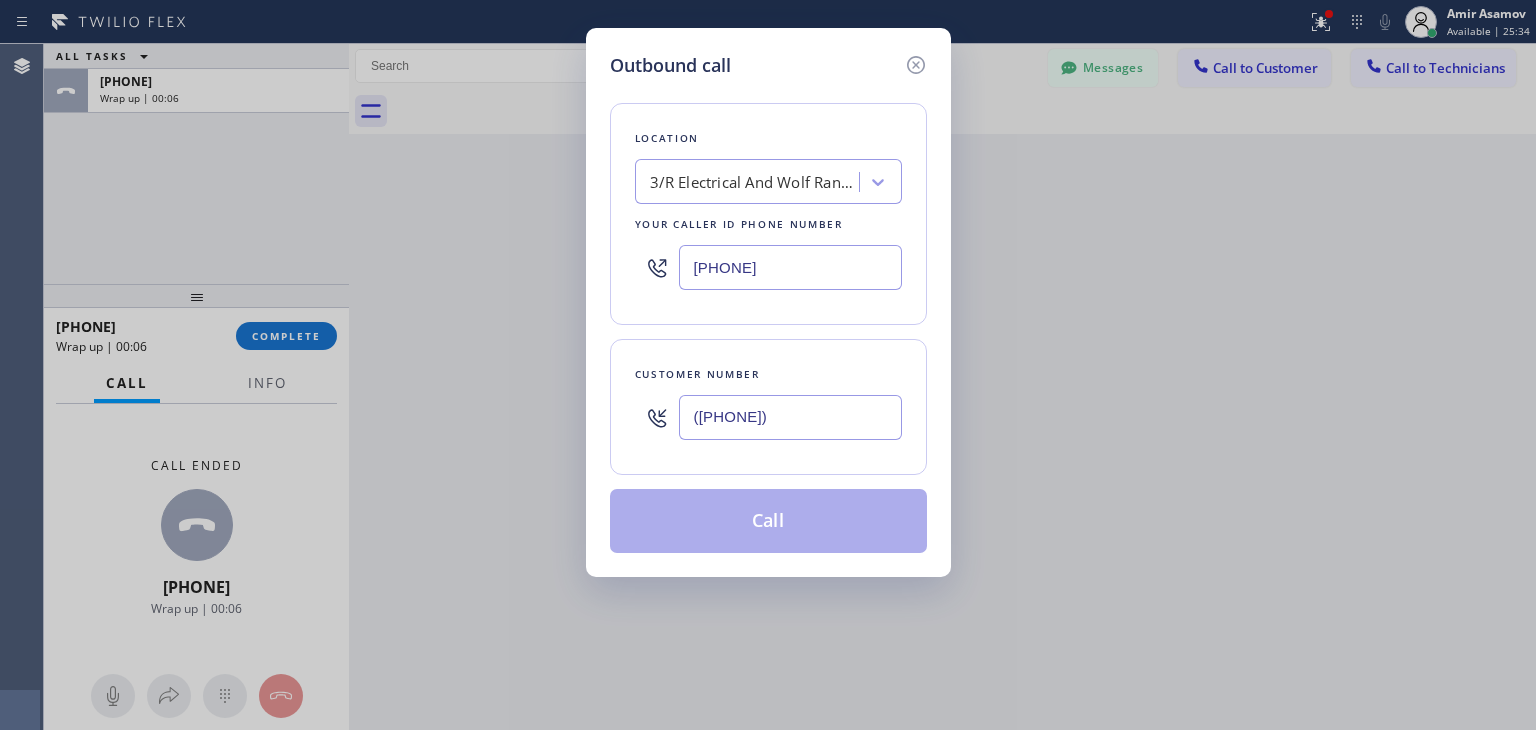 click on "(408) 315-9470" at bounding box center (790, 417) 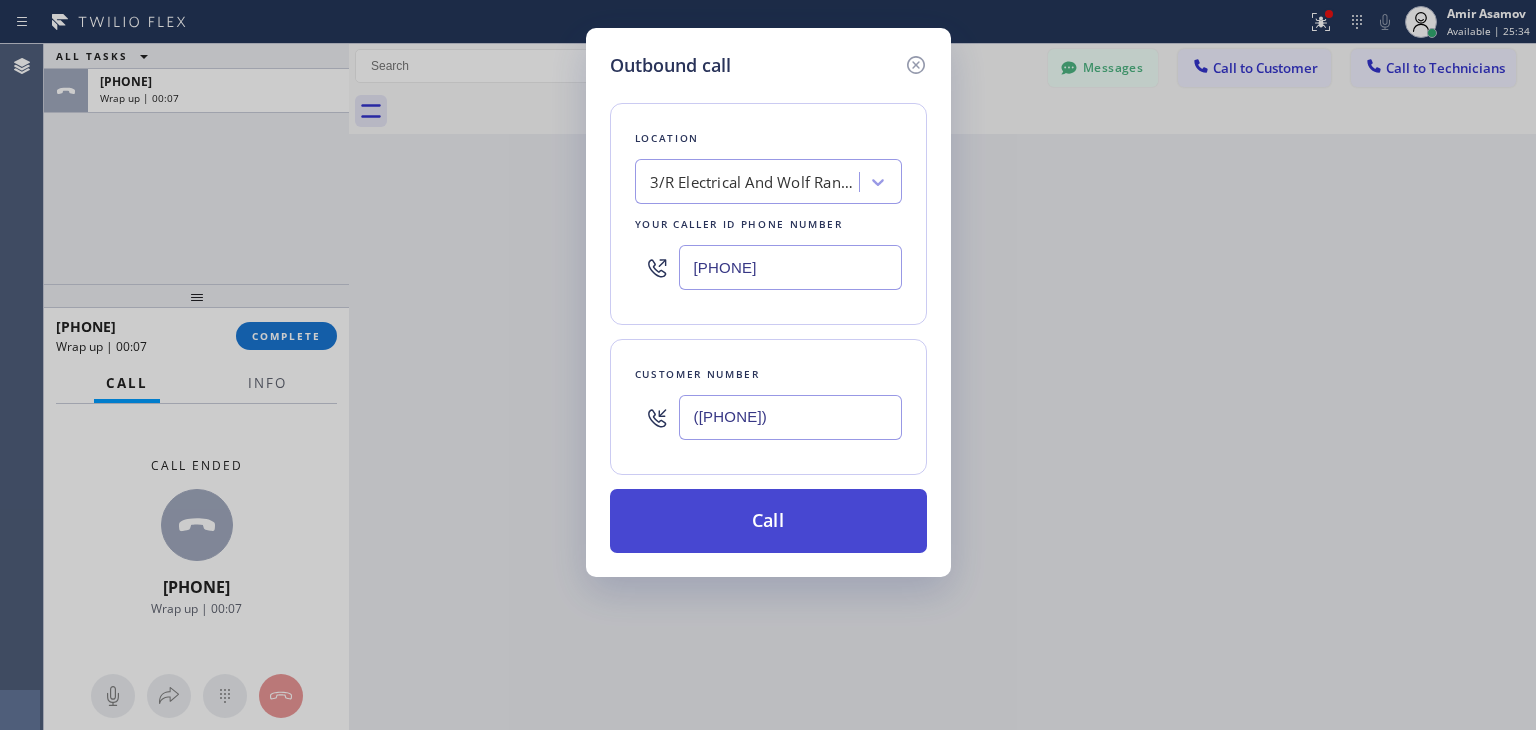 type on "(408) 315-9470" 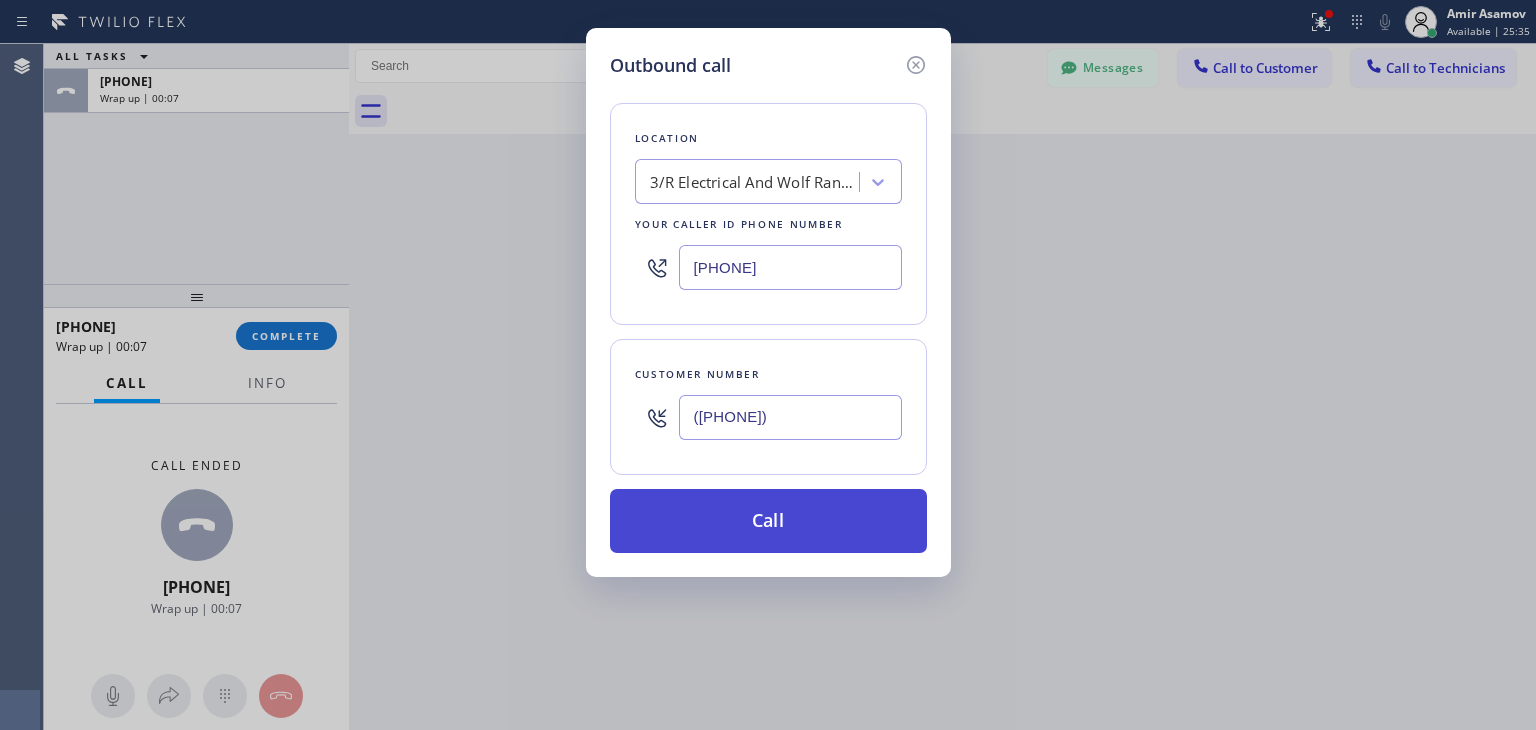 click on "Call" at bounding box center [768, 521] 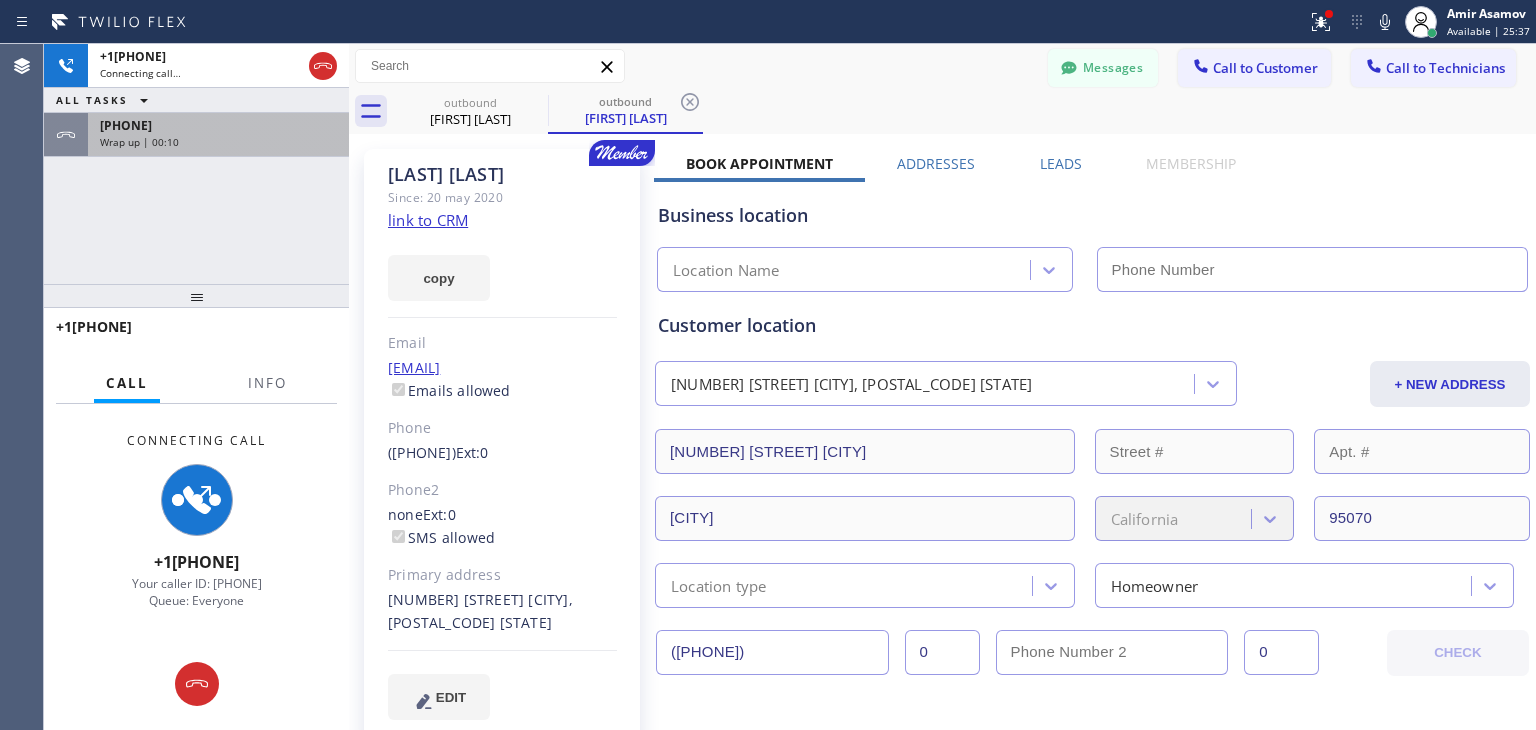 click on "+13236888262 Wrap up | 00:10" at bounding box center (214, 135) 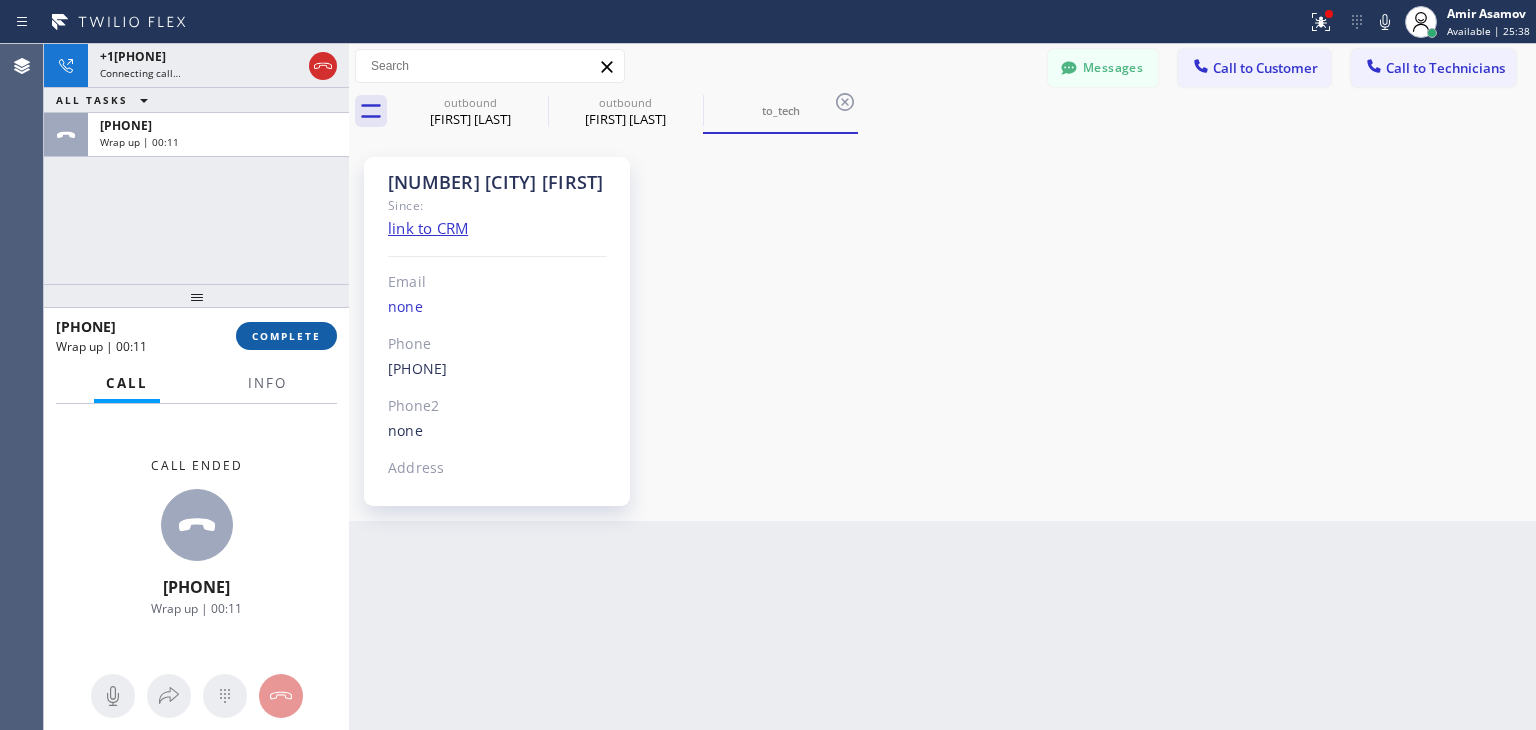 click on "COMPLETE" at bounding box center [286, 336] 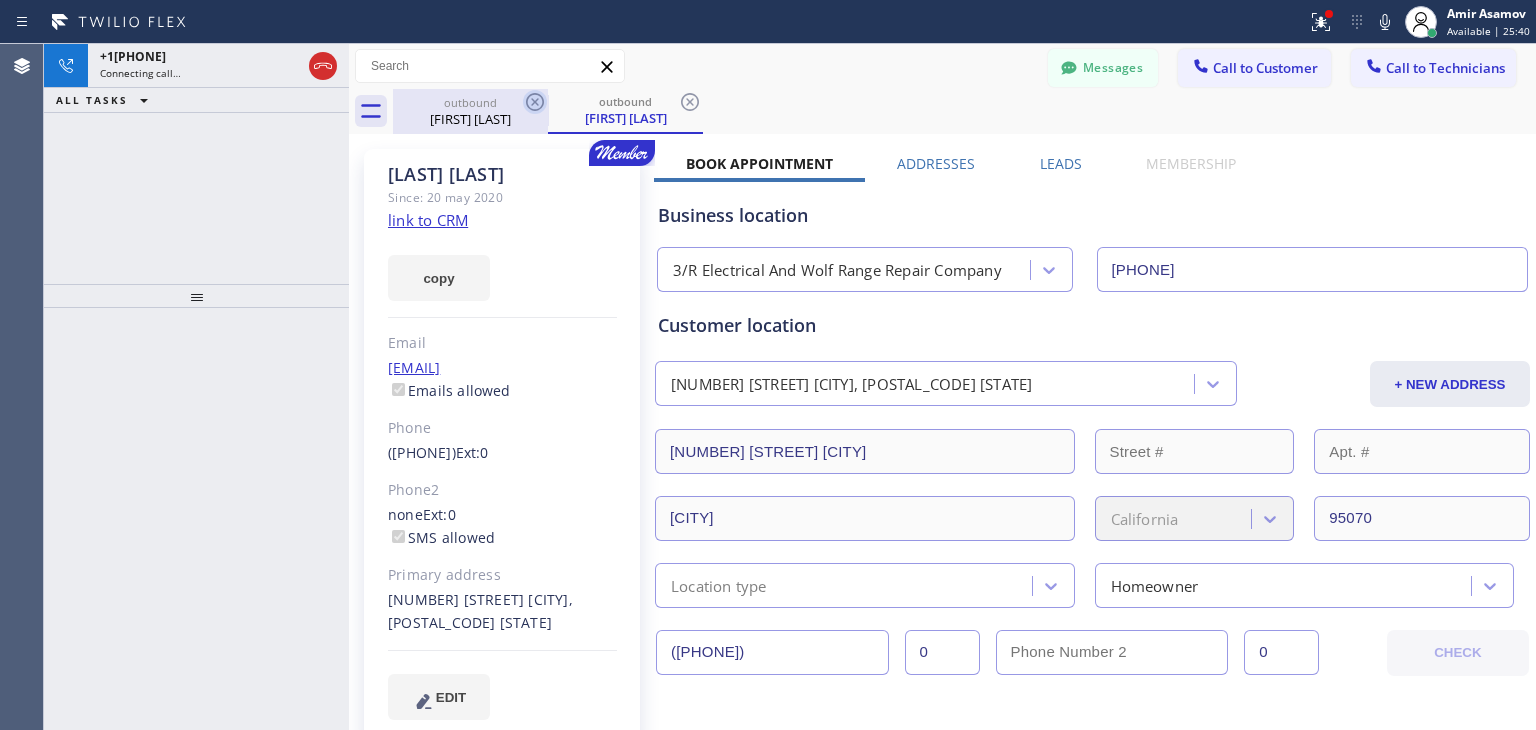 click 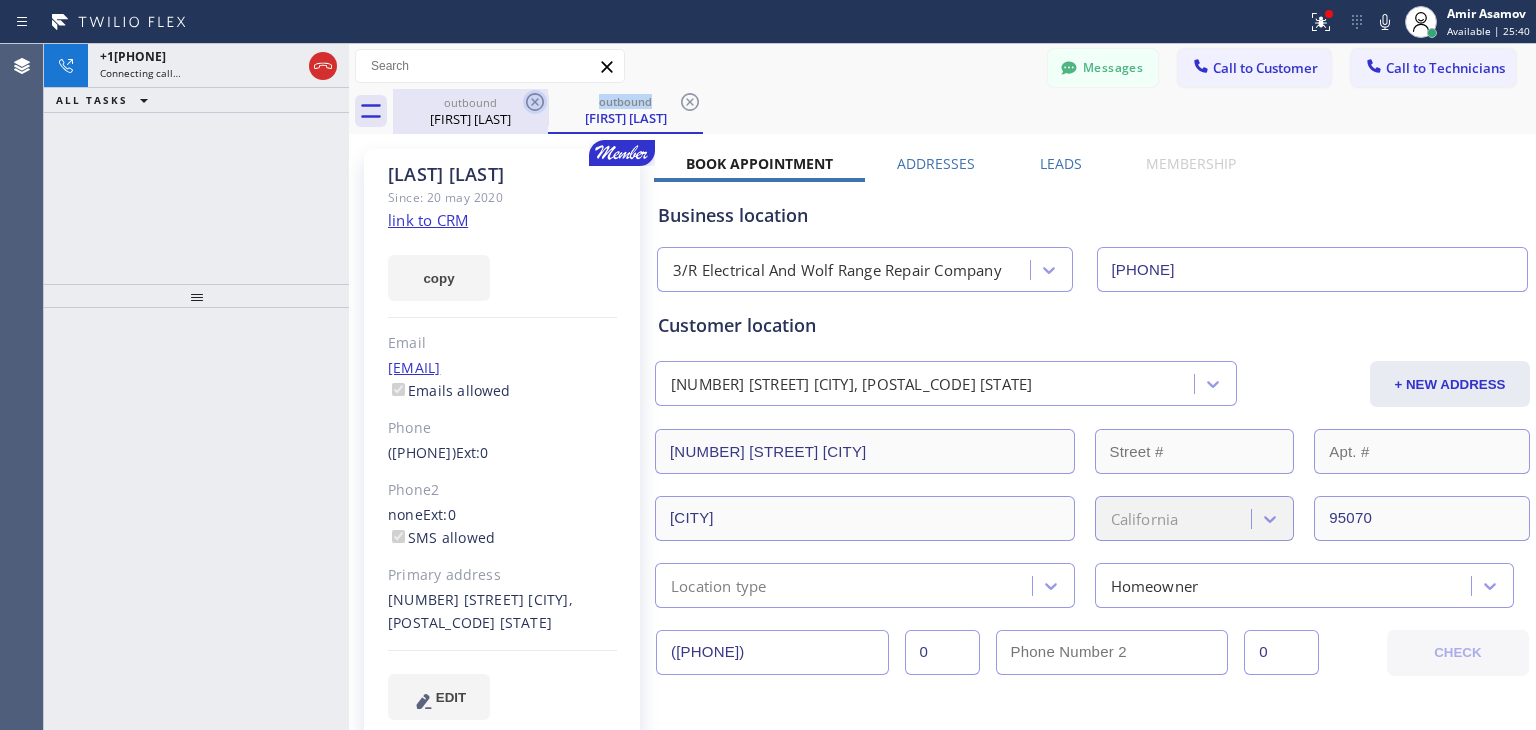 click 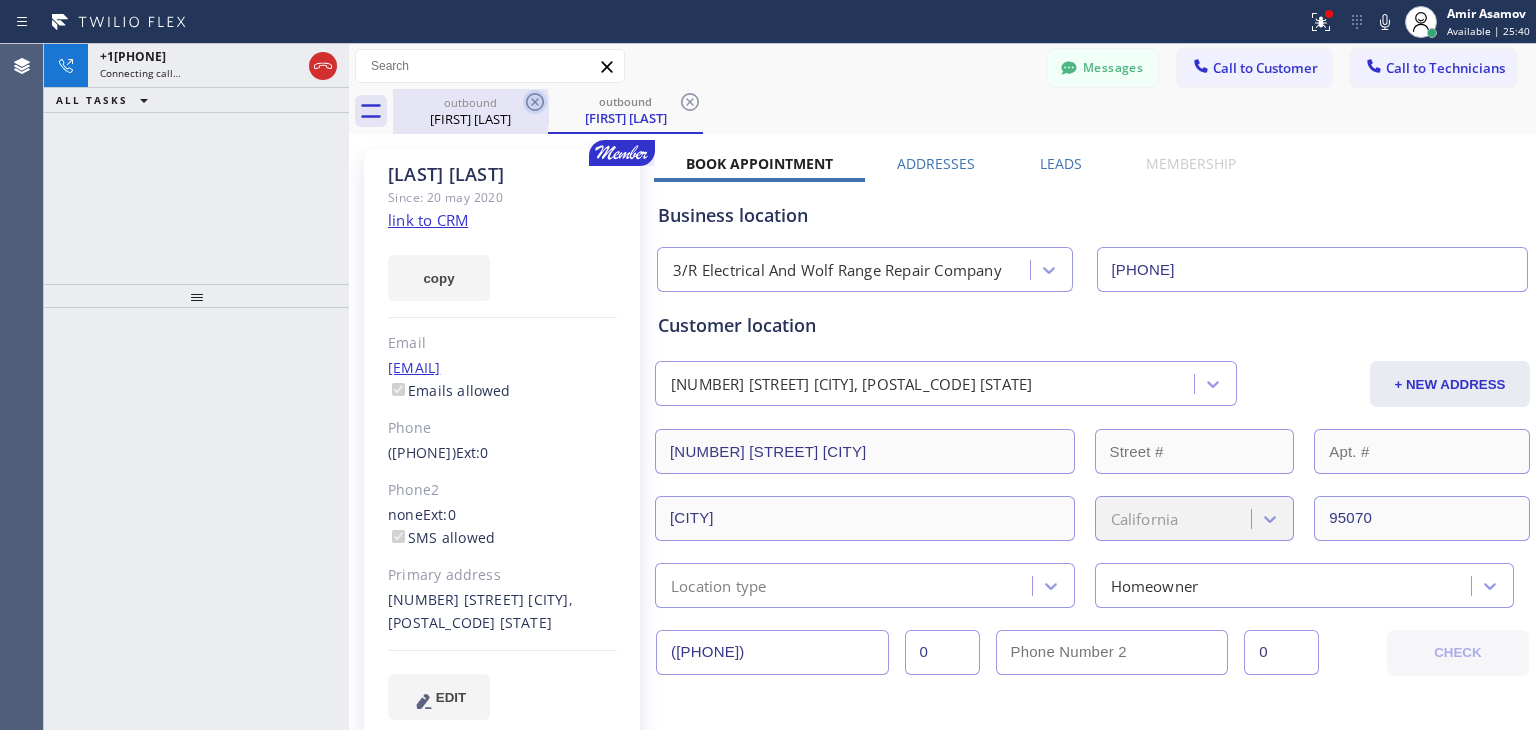 click 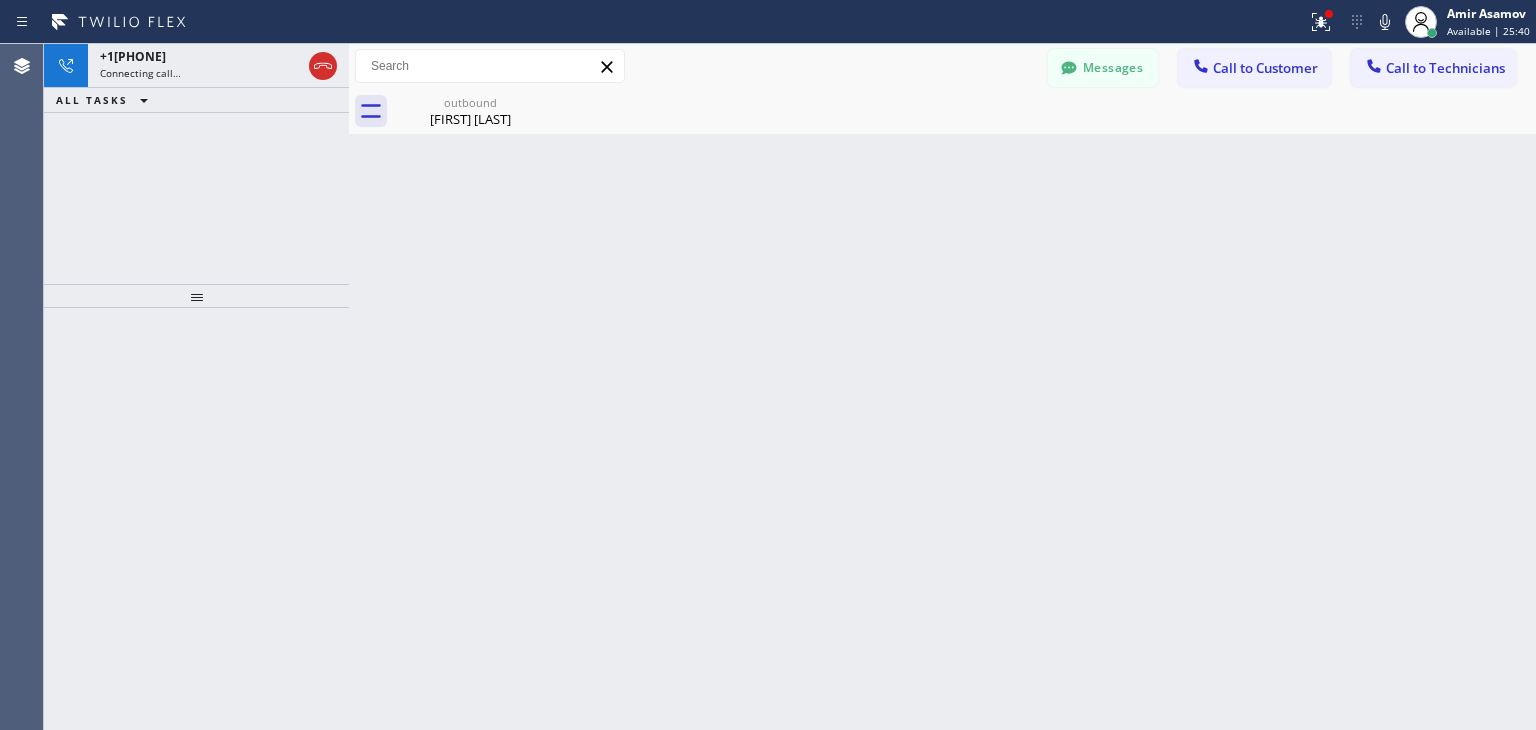 click 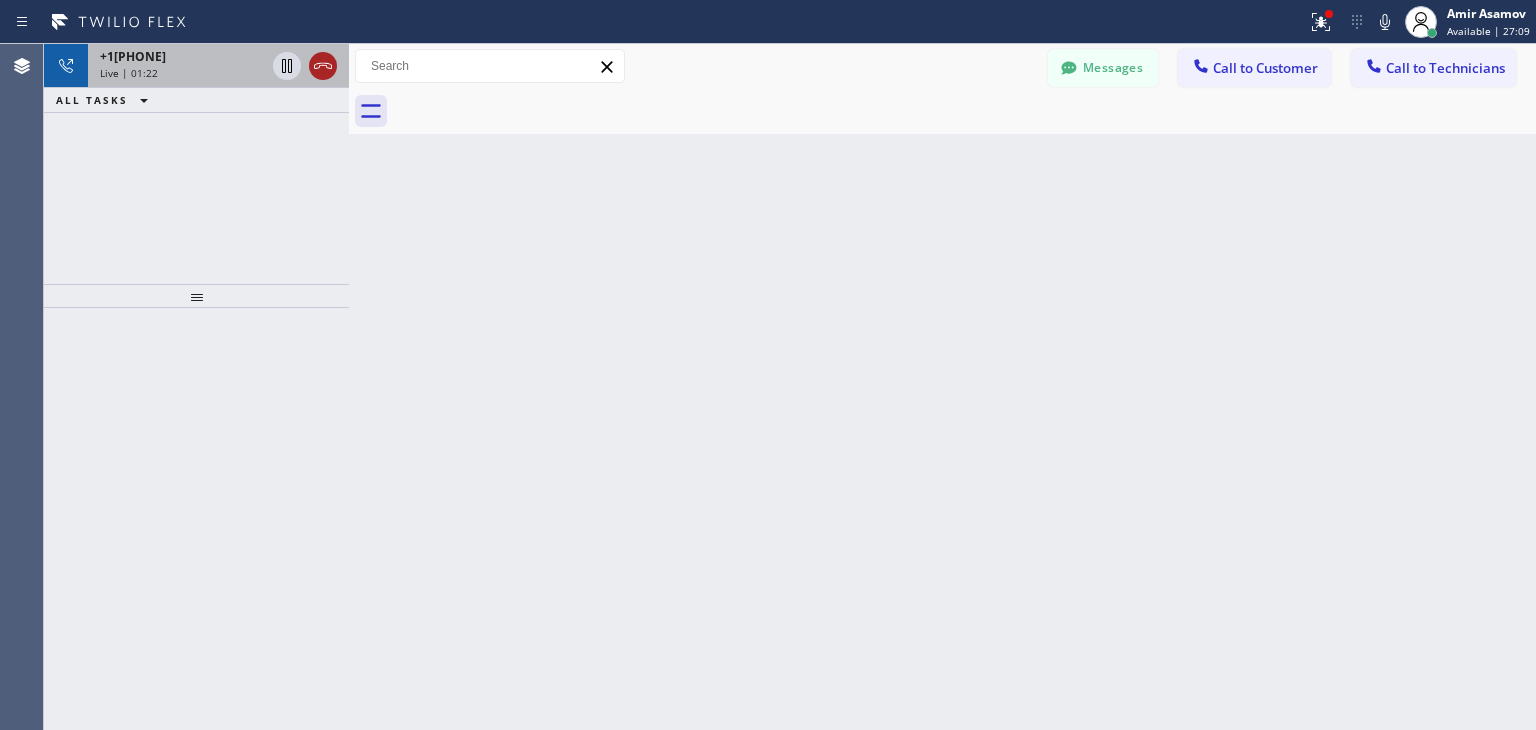 click 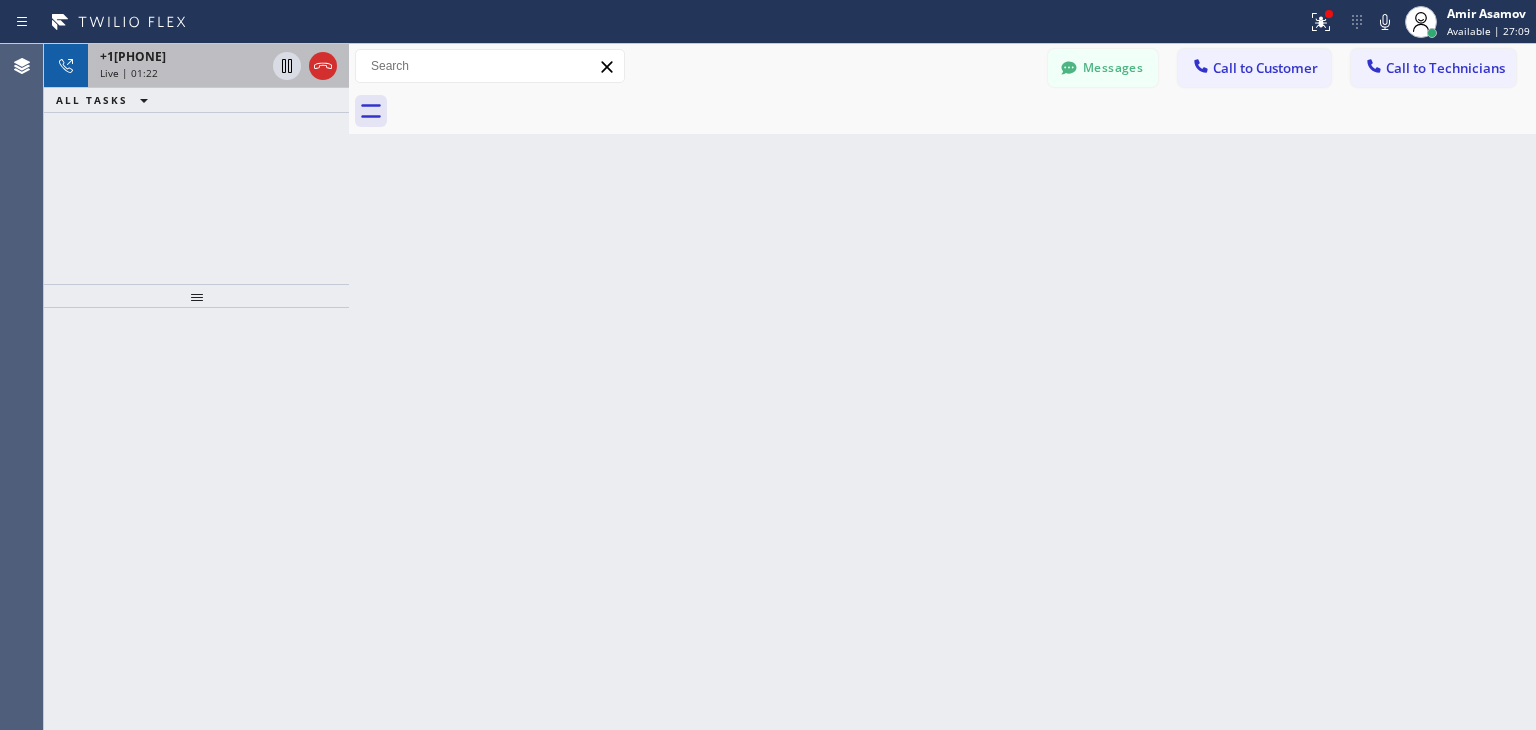 click on "+14083159470" at bounding box center [182, 56] 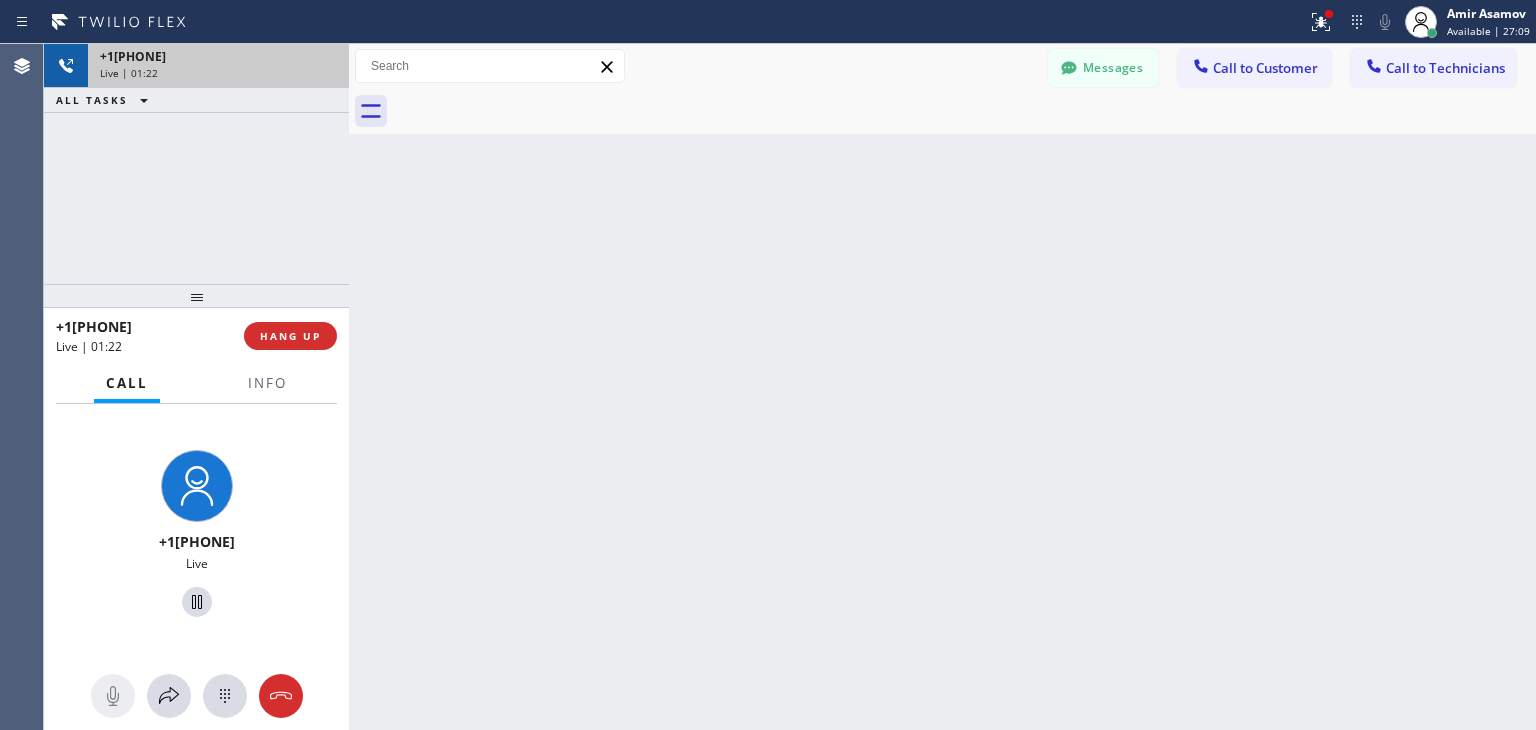 click on "+14083159470" at bounding box center (218, 56) 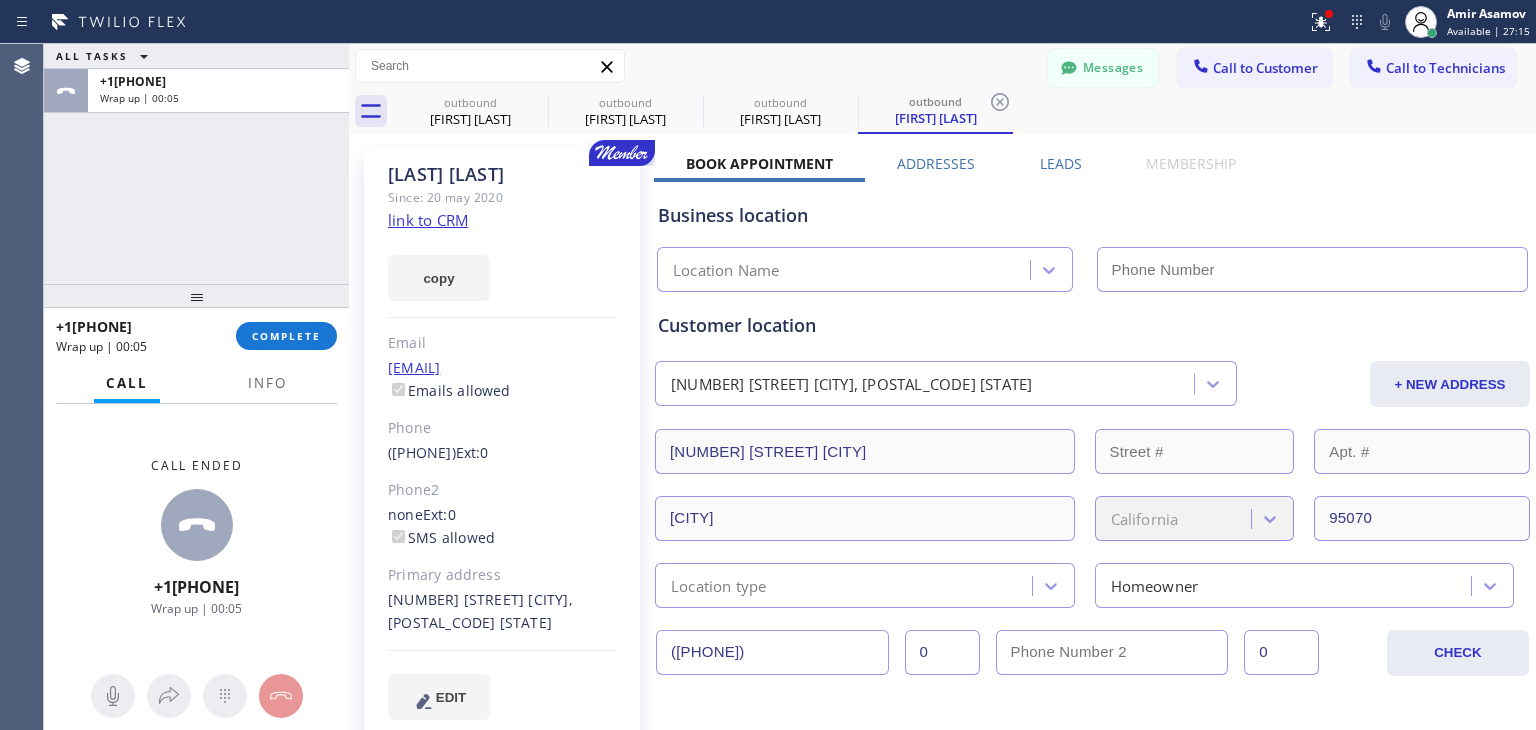 type on "(415) 877-5399" 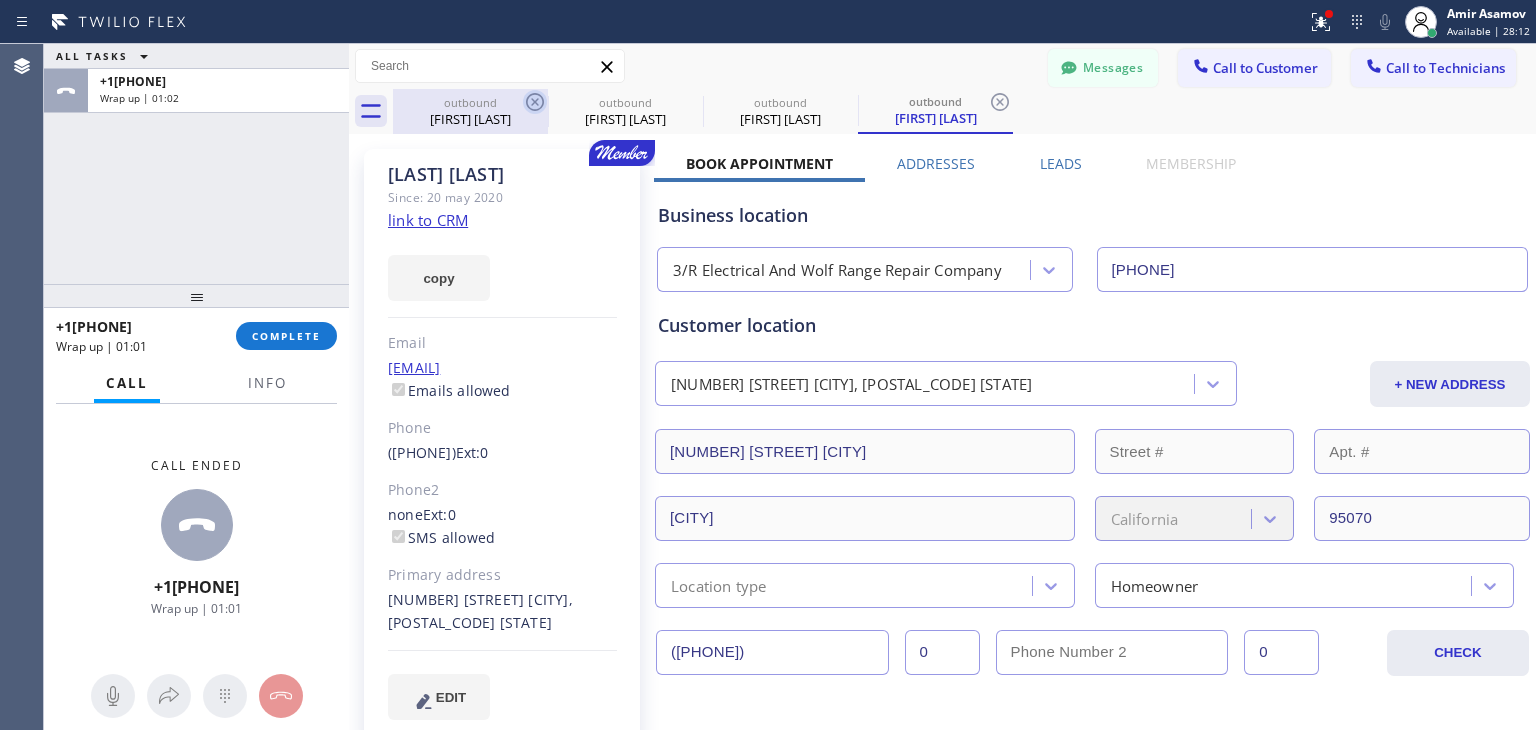 click 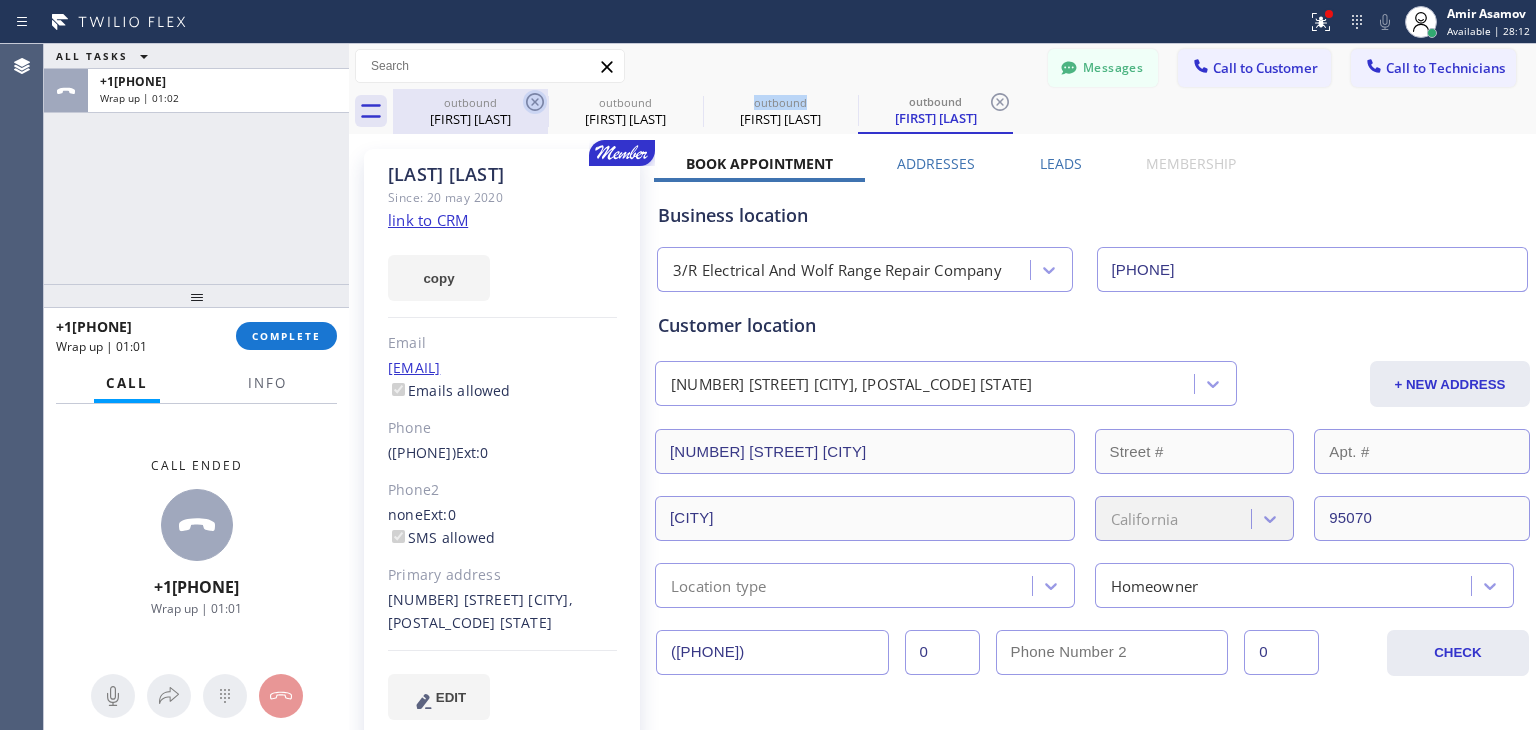 click 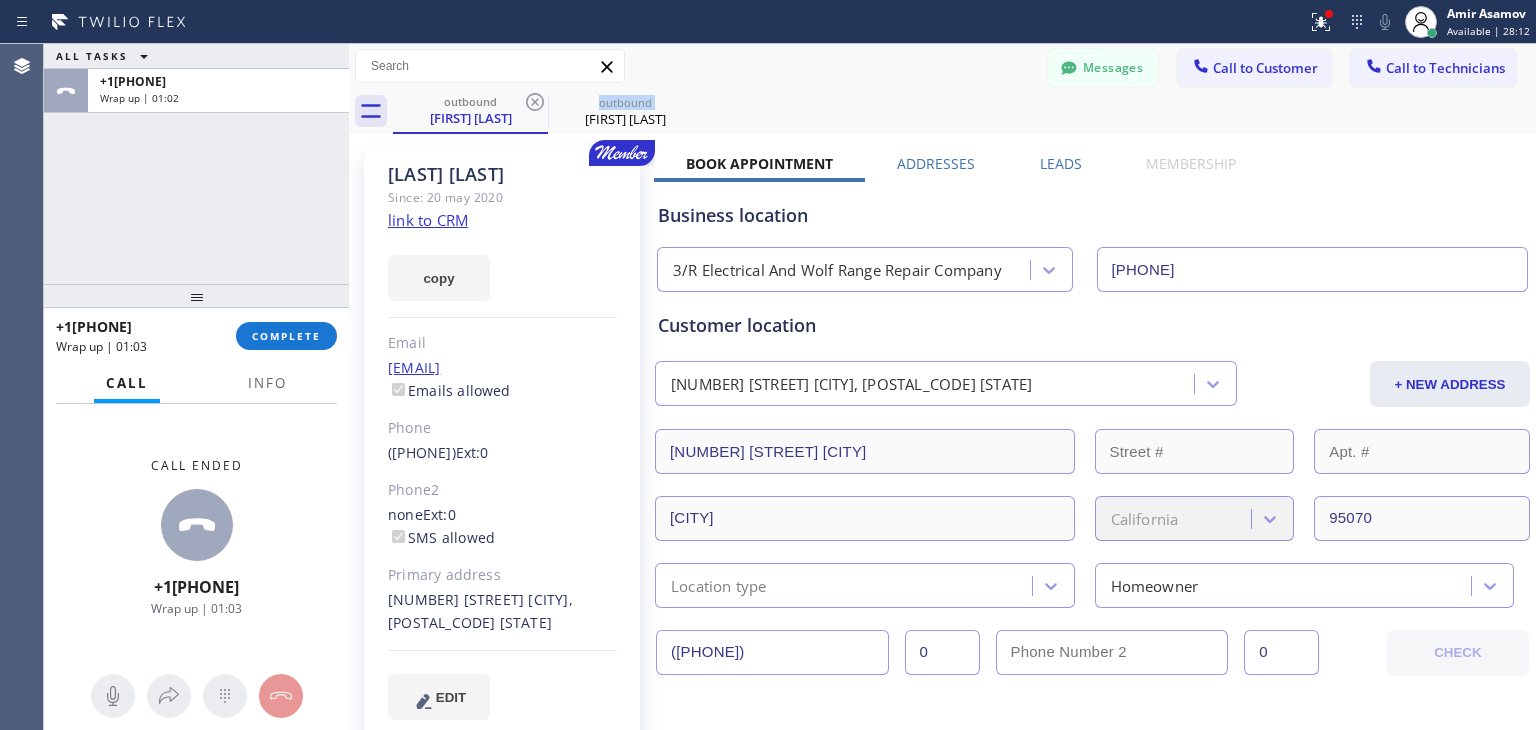 click 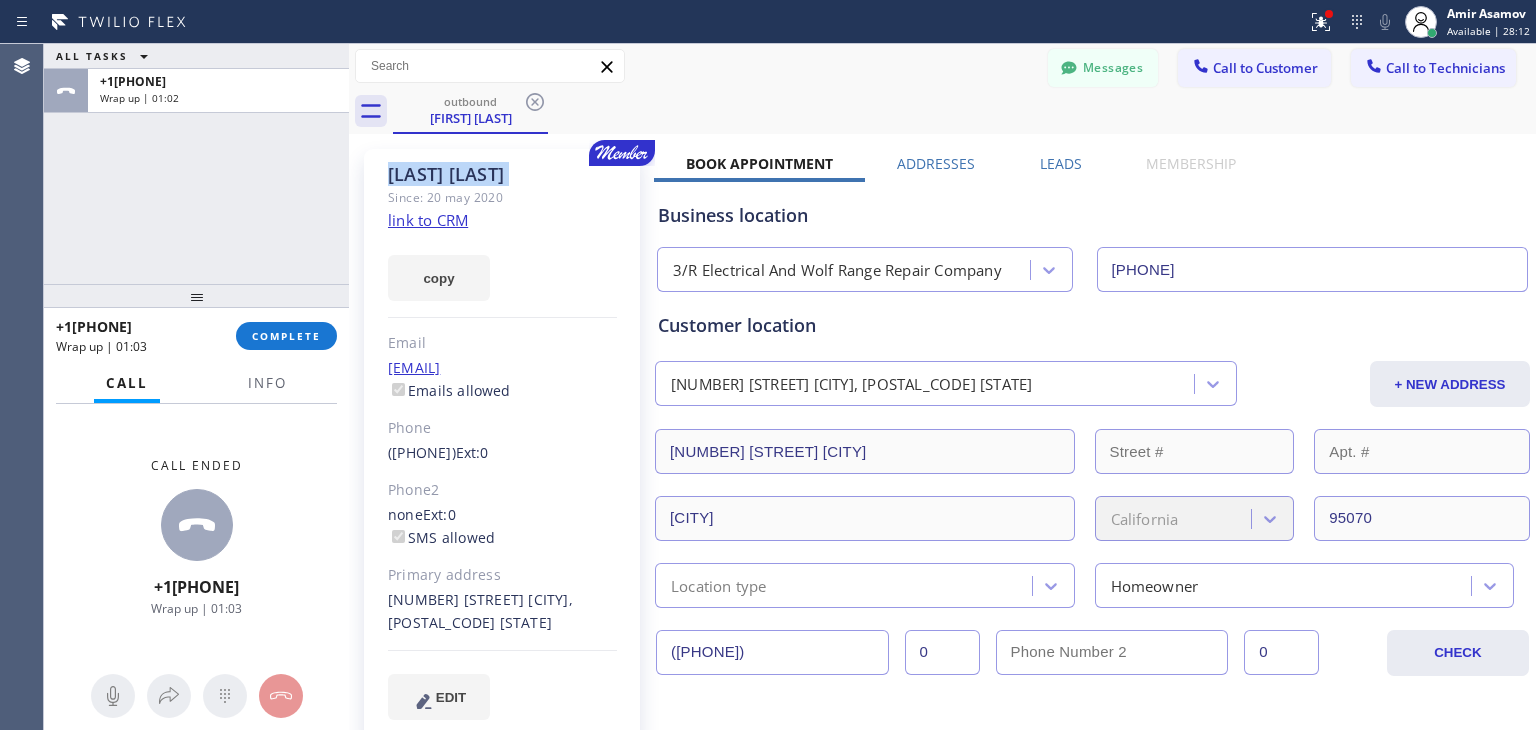 click 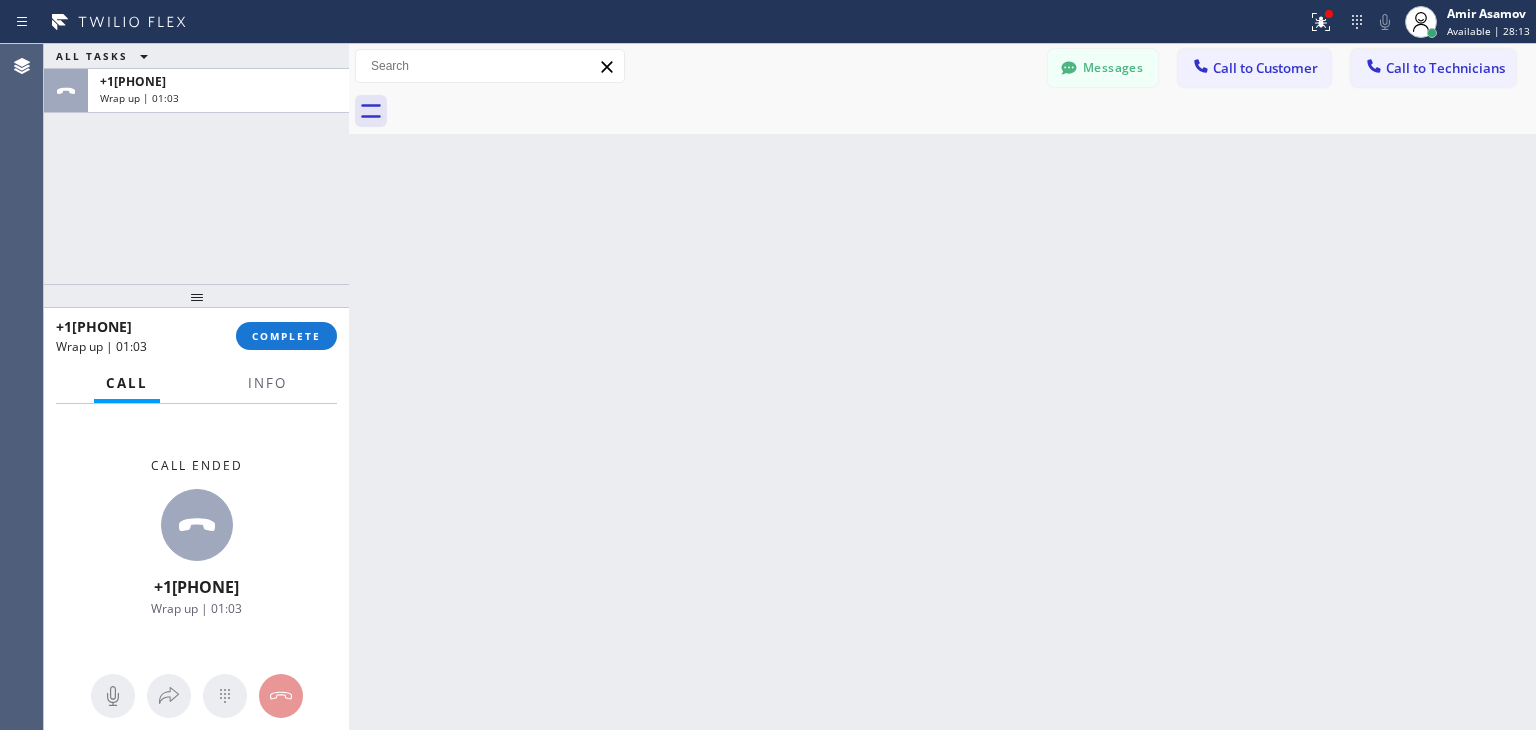 click at bounding box center (964, 111) 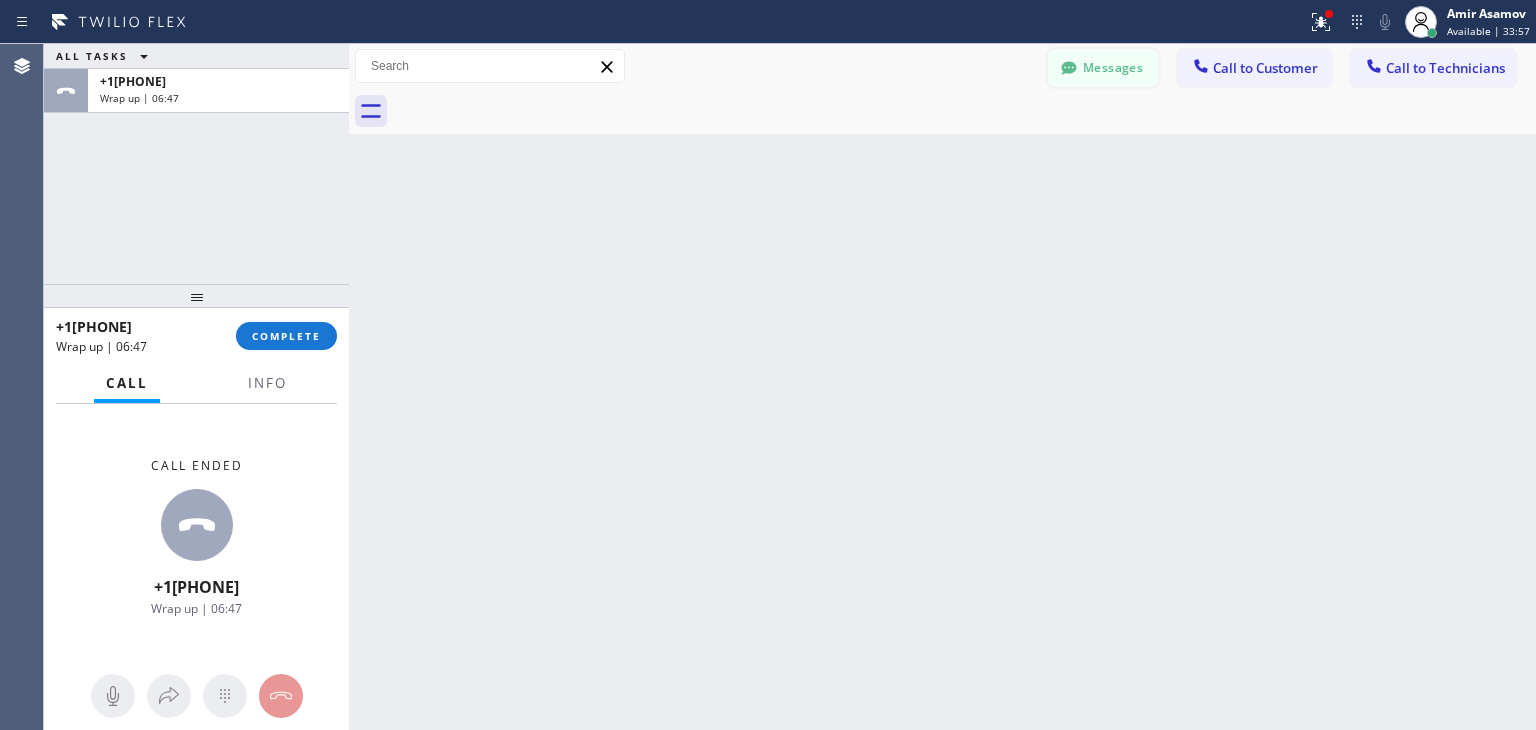 click on "Messages" at bounding box center (1103, 68) 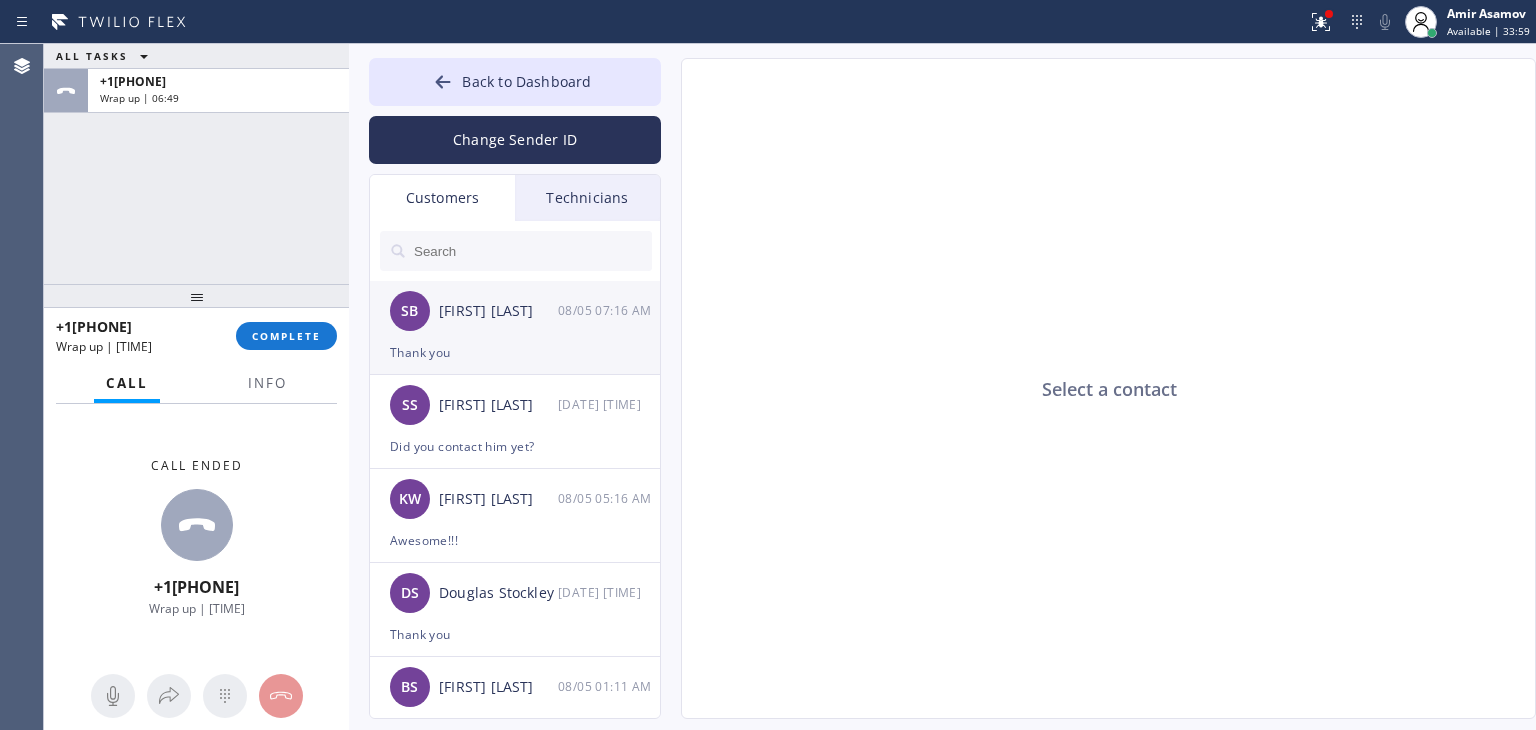 click on "[FIRST] [LAST]" at bounding box center [498, 311] 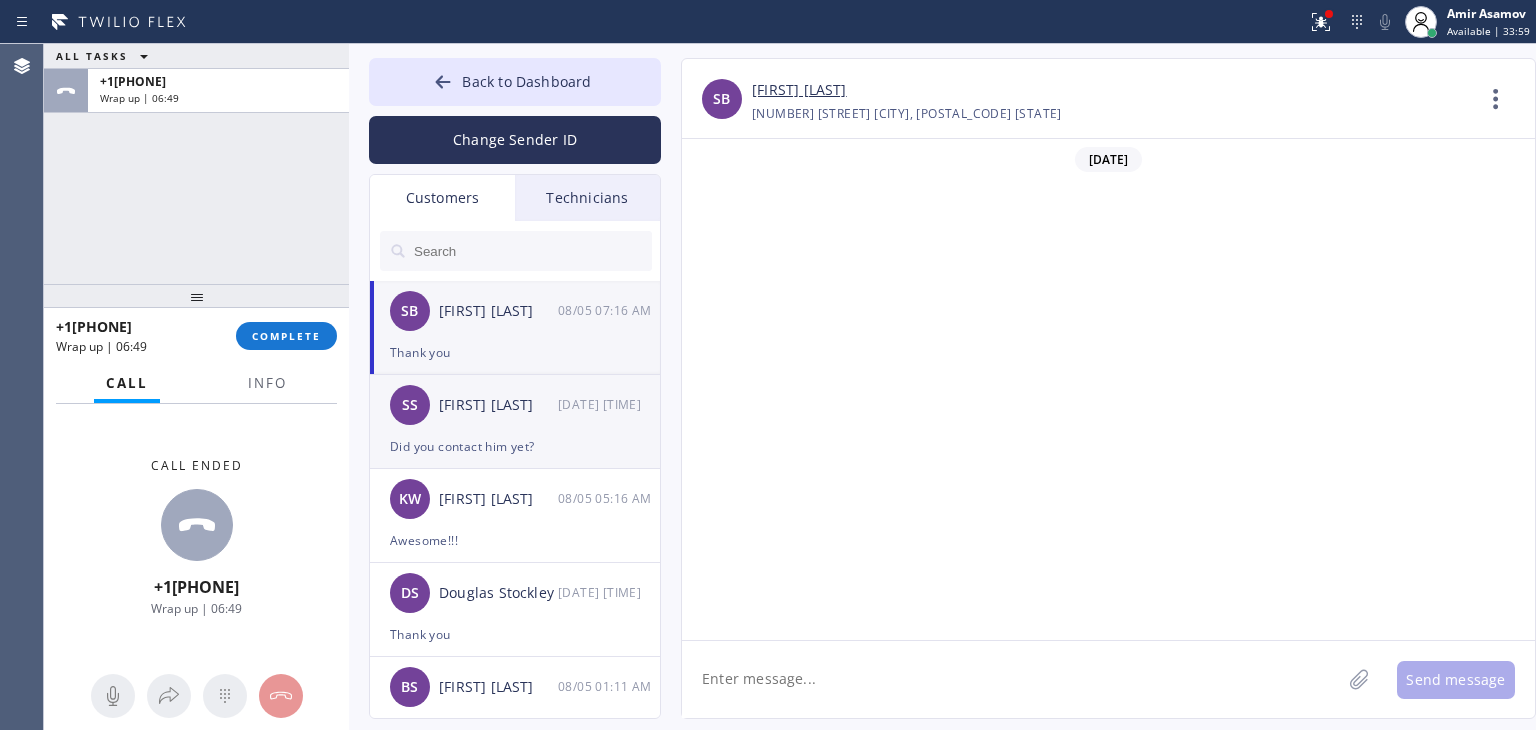 scroll, scrollTop: 1966, scrollLeft: 0, axis: vertical 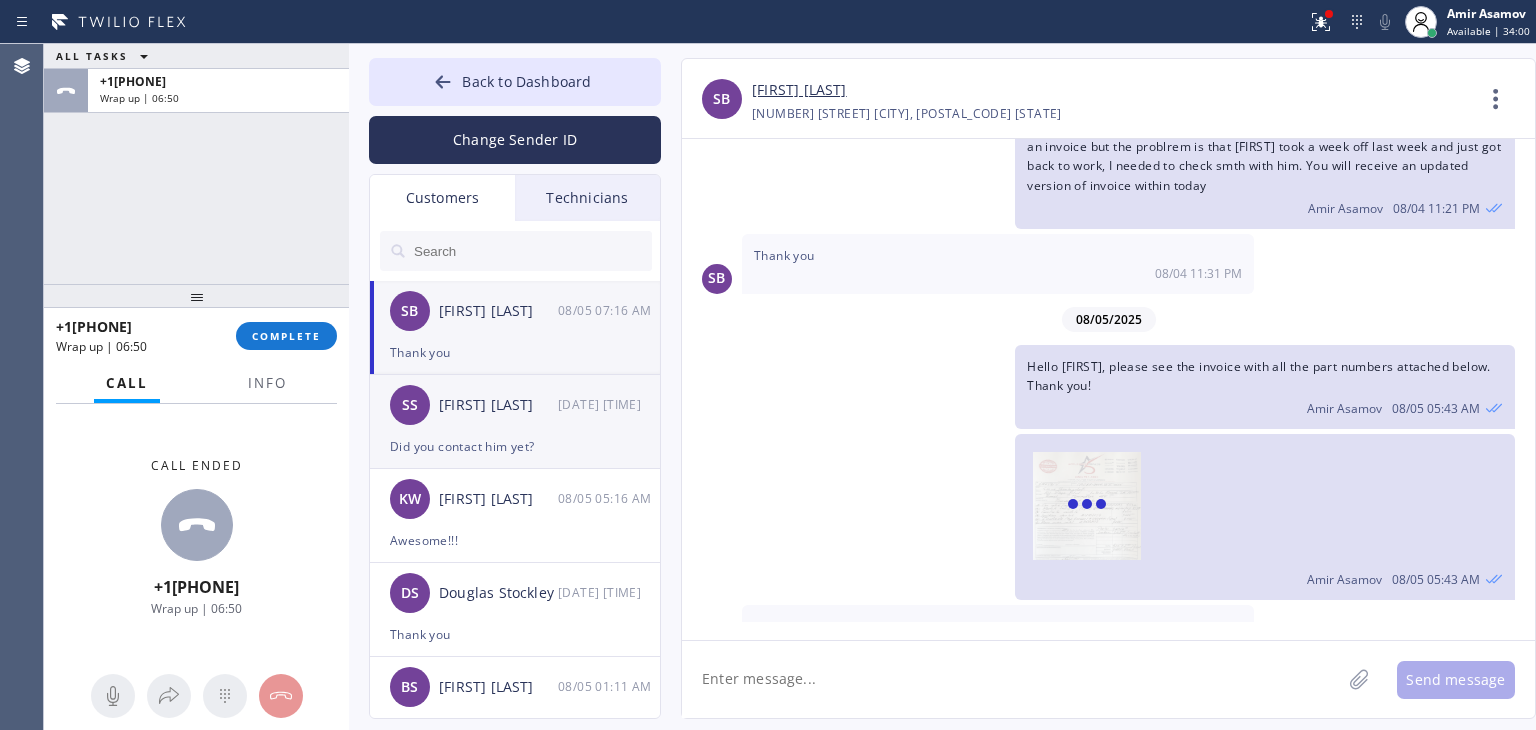 click on "SS Susan  Schaps 08/05 06:18 AM" at bounding box center [516, 405] 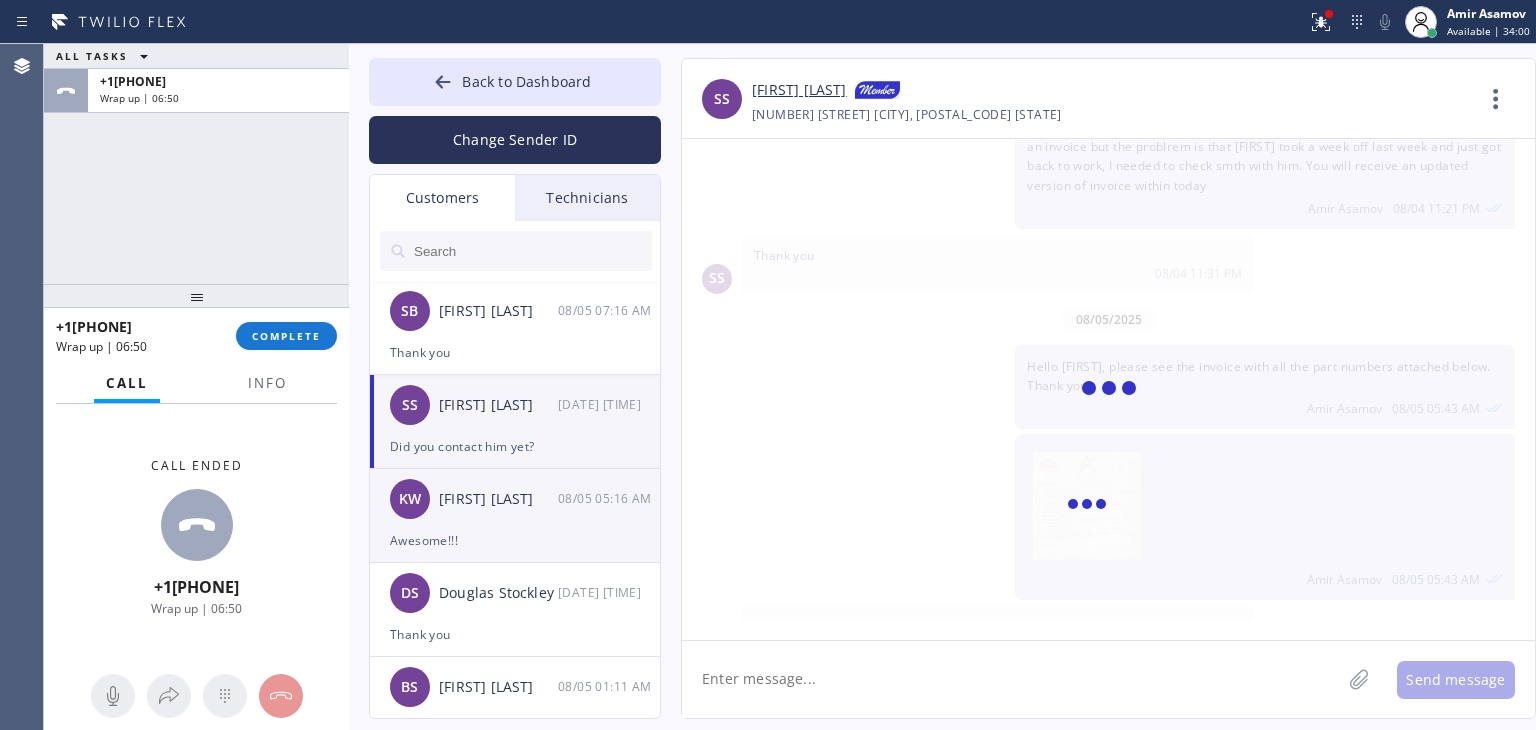 scroll, scrollTop: 0, scrollLeft: 0, axis: both 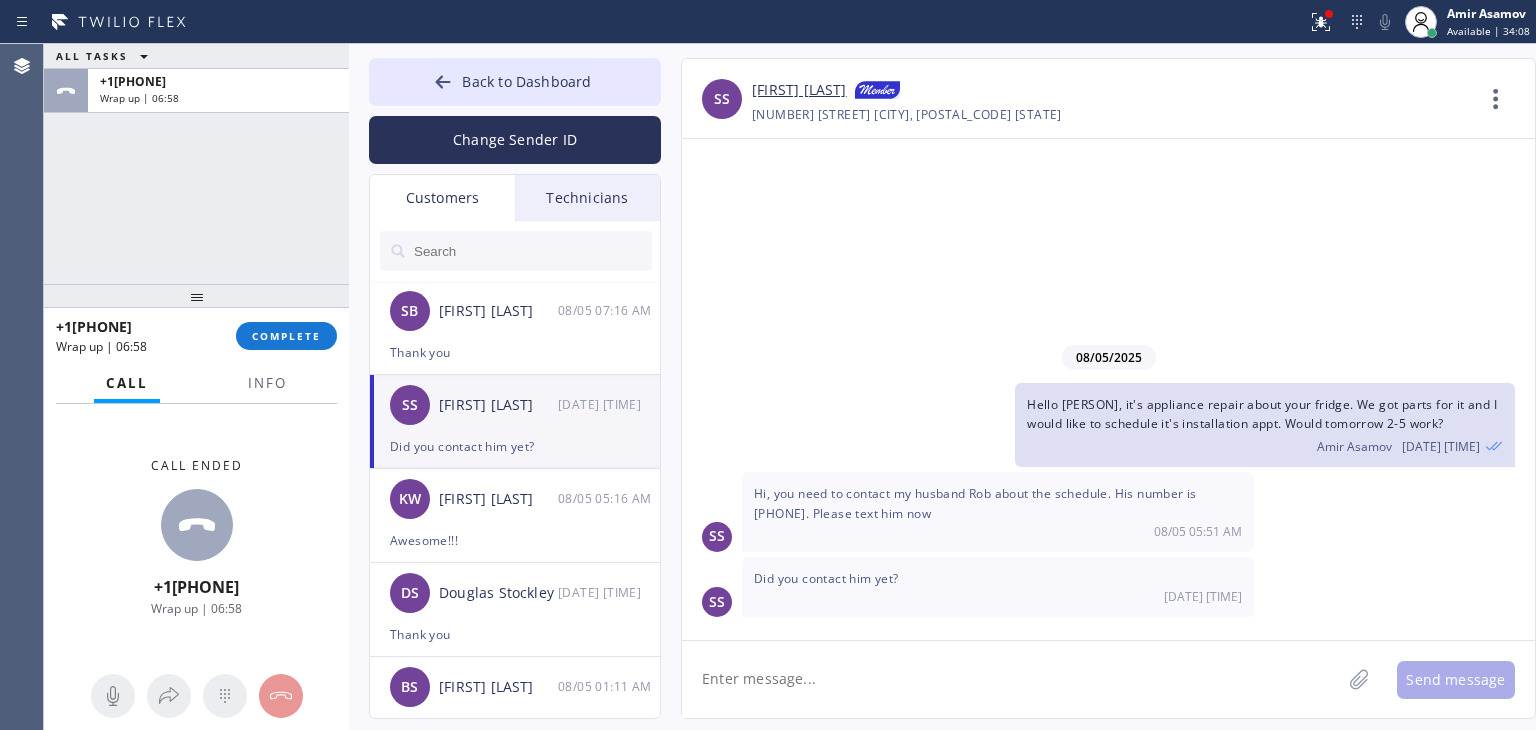 click 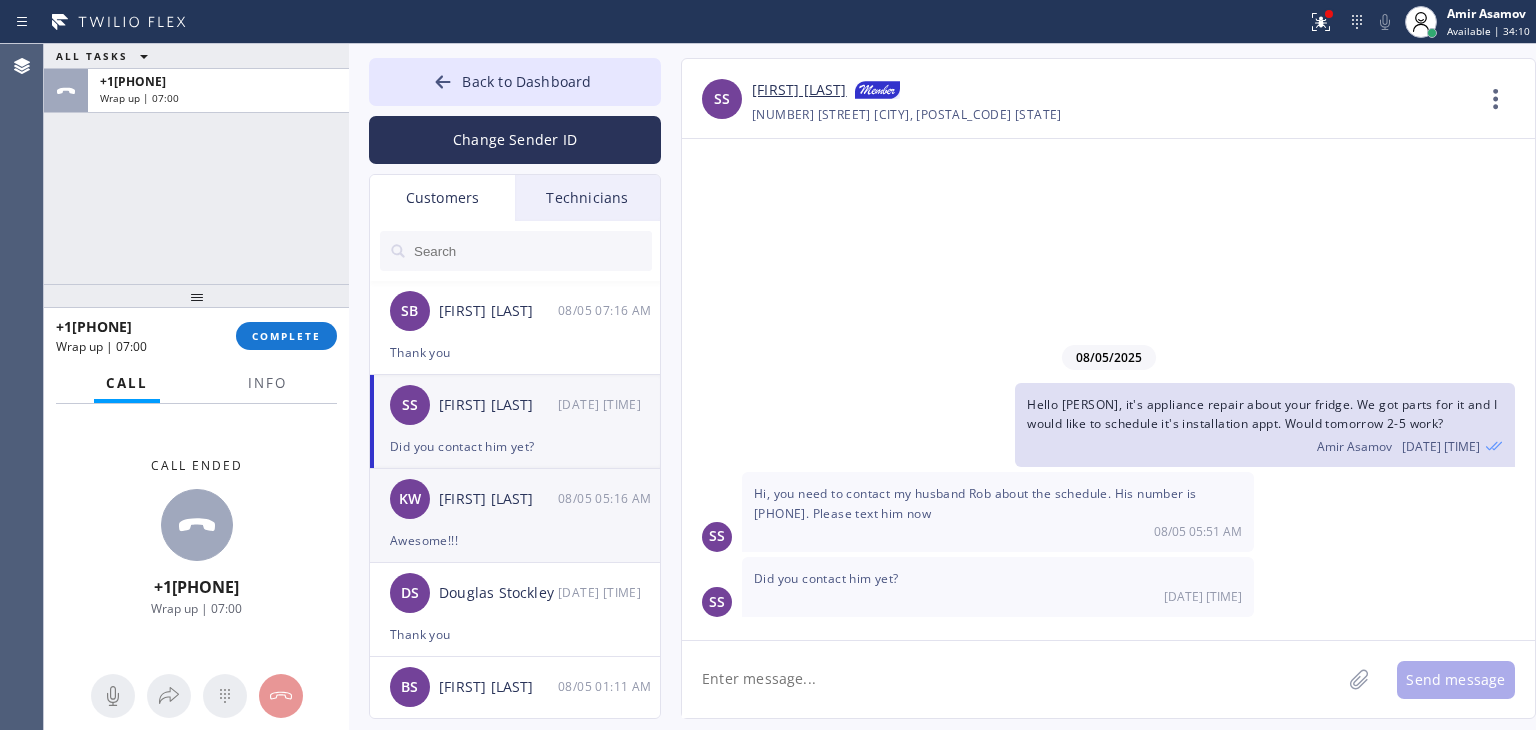 click on "KW Kristine Wahl 08/05 05:16 AM" at bounding box center (516, 499) 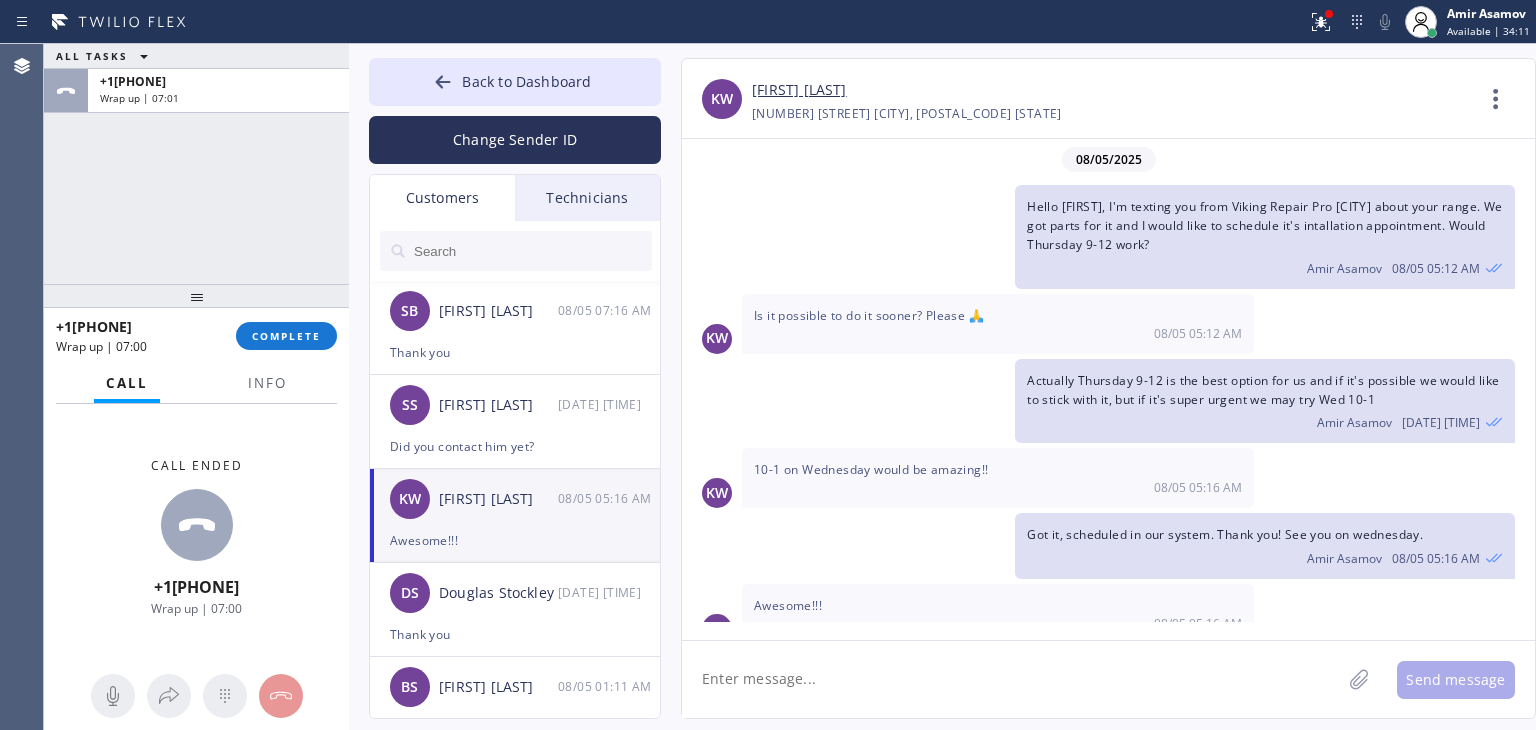 scroll, scrollTop: 20, scrollLeft: 0, axis: vertical 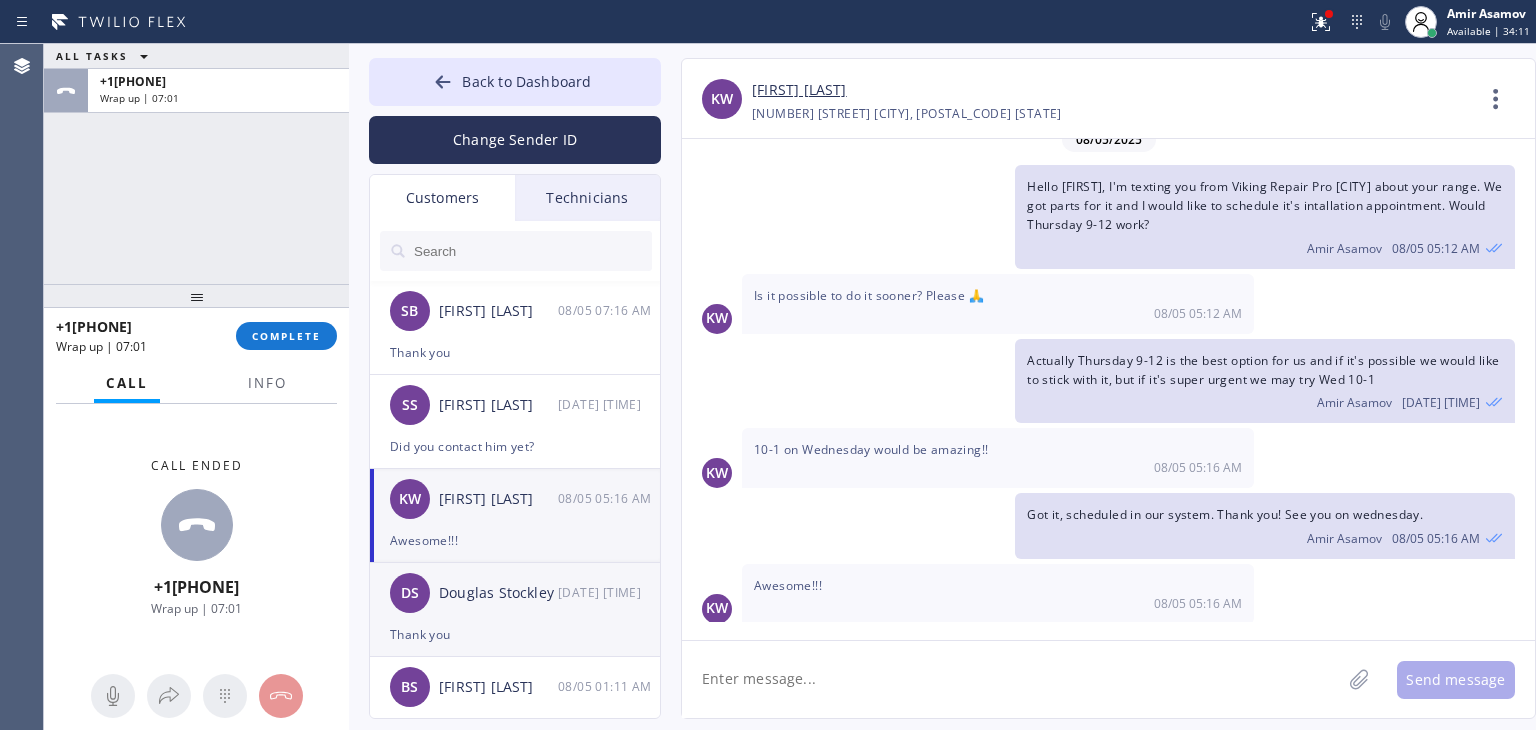 click on "Douglas Stockley" at bounding box center (498, 593) 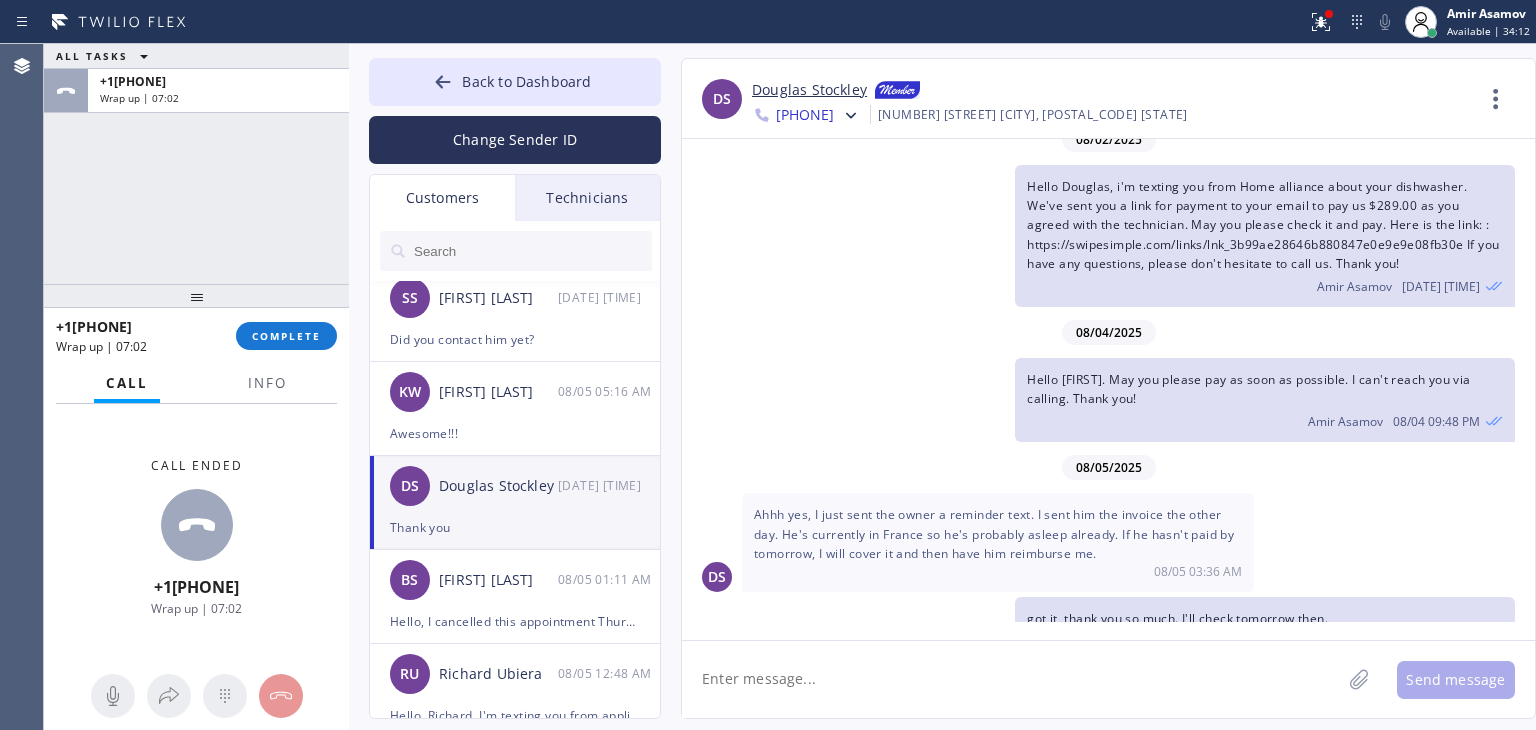 scroll, scrollTop: 119, scrollLeft: 0, axis: vertical 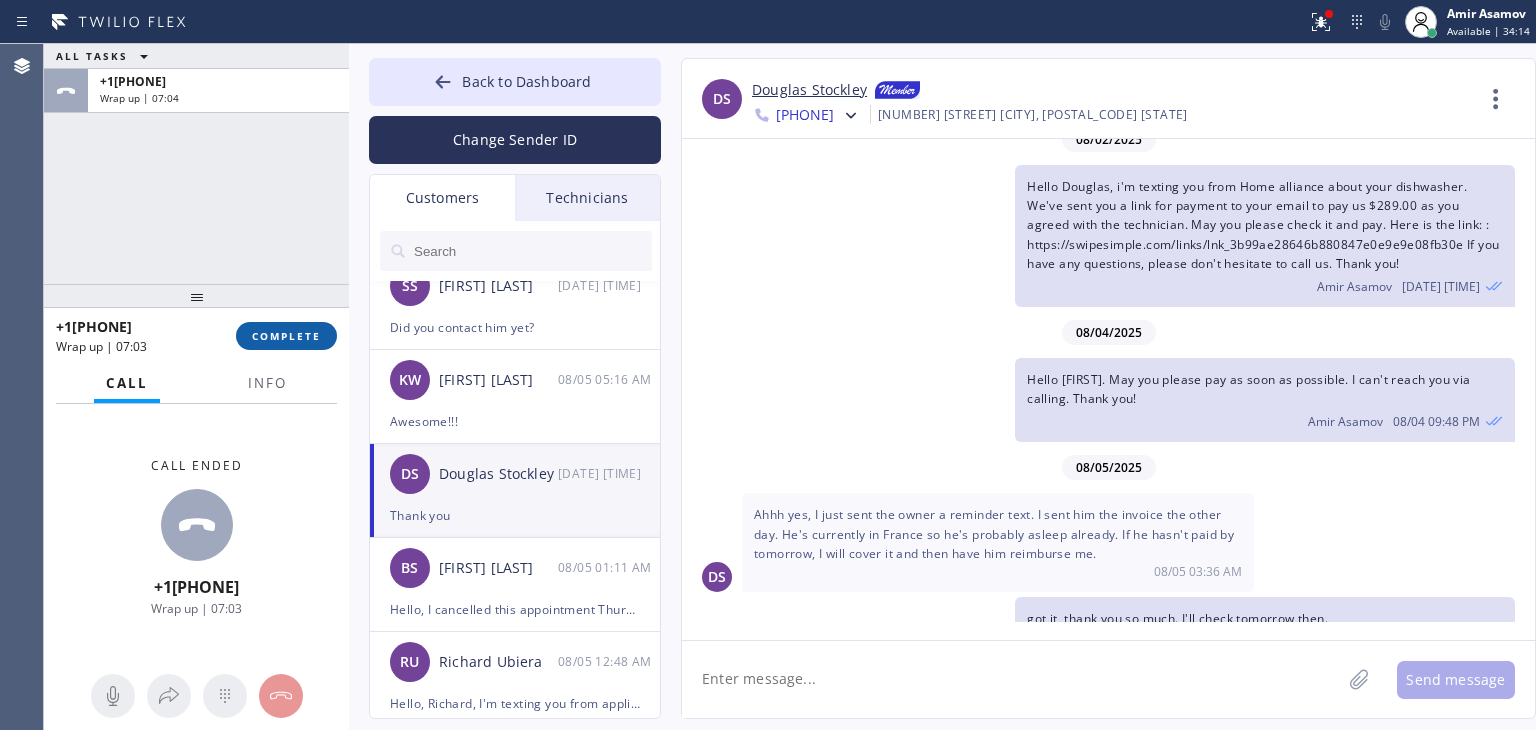 click on "COMPLETE" at bounding box center (286, 336) 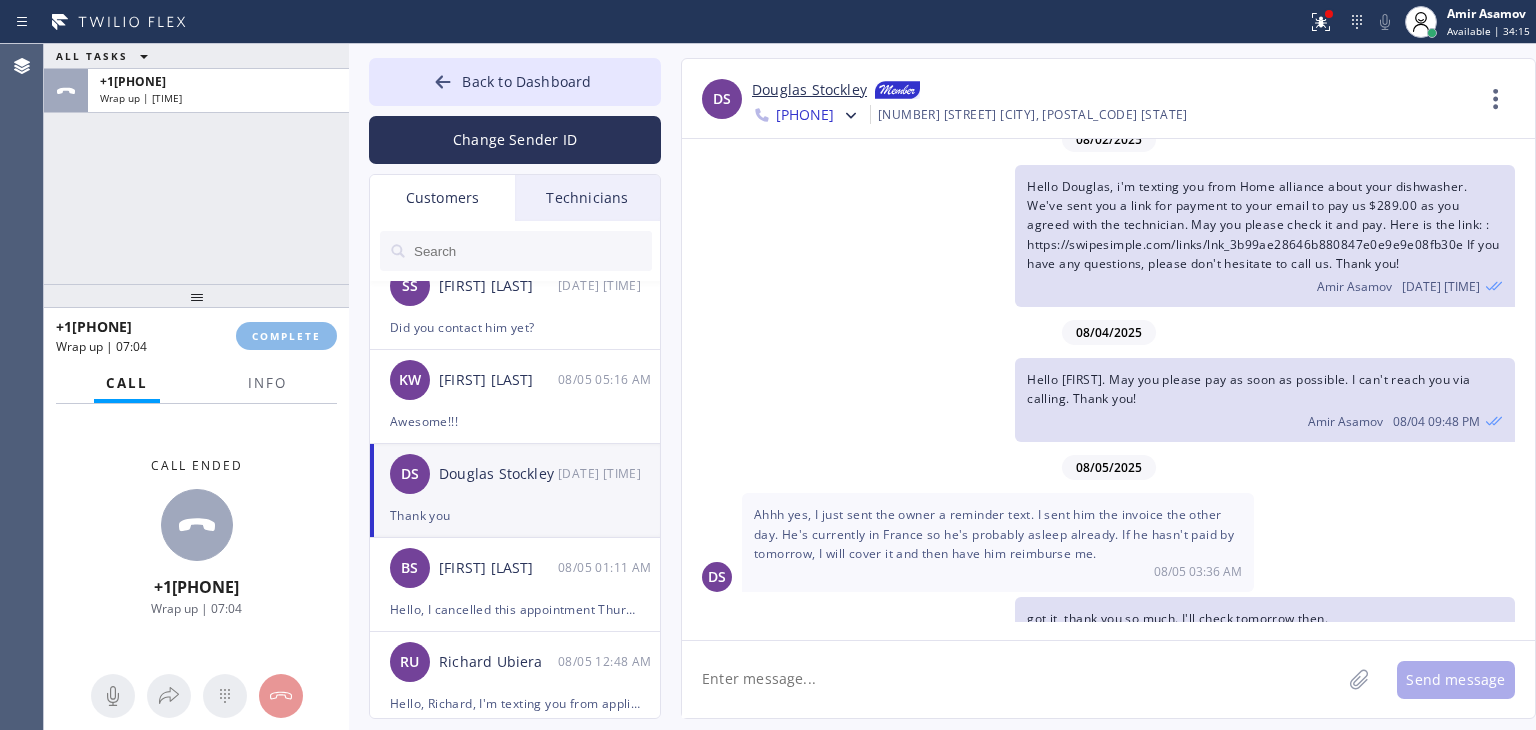 scroll, scrollTop: 123, scrollLeft: 0, axis: vertical 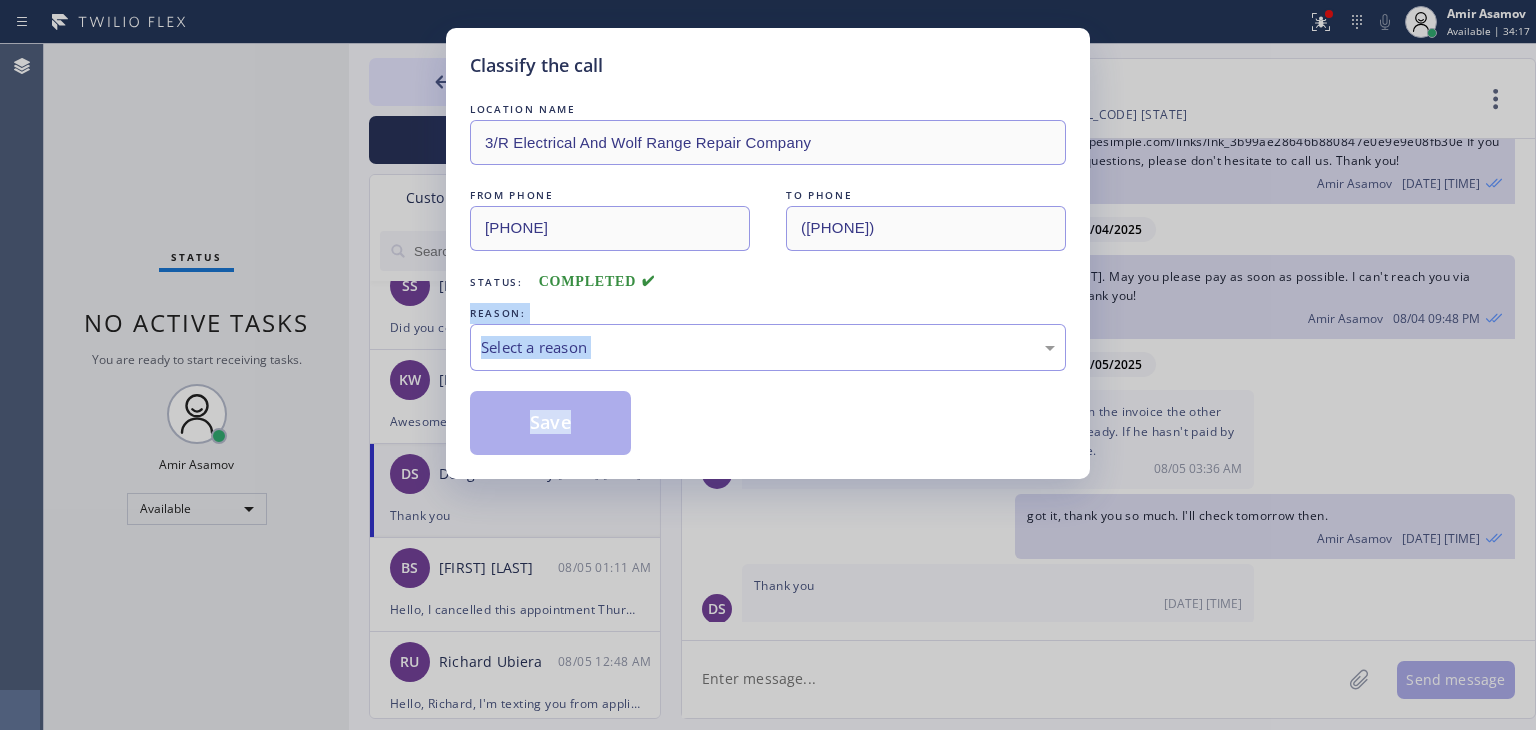 drag, startPoint x: 815, startPoint y: 437, endPoint x: 922, endPoint y: 257, distance: 209.40154 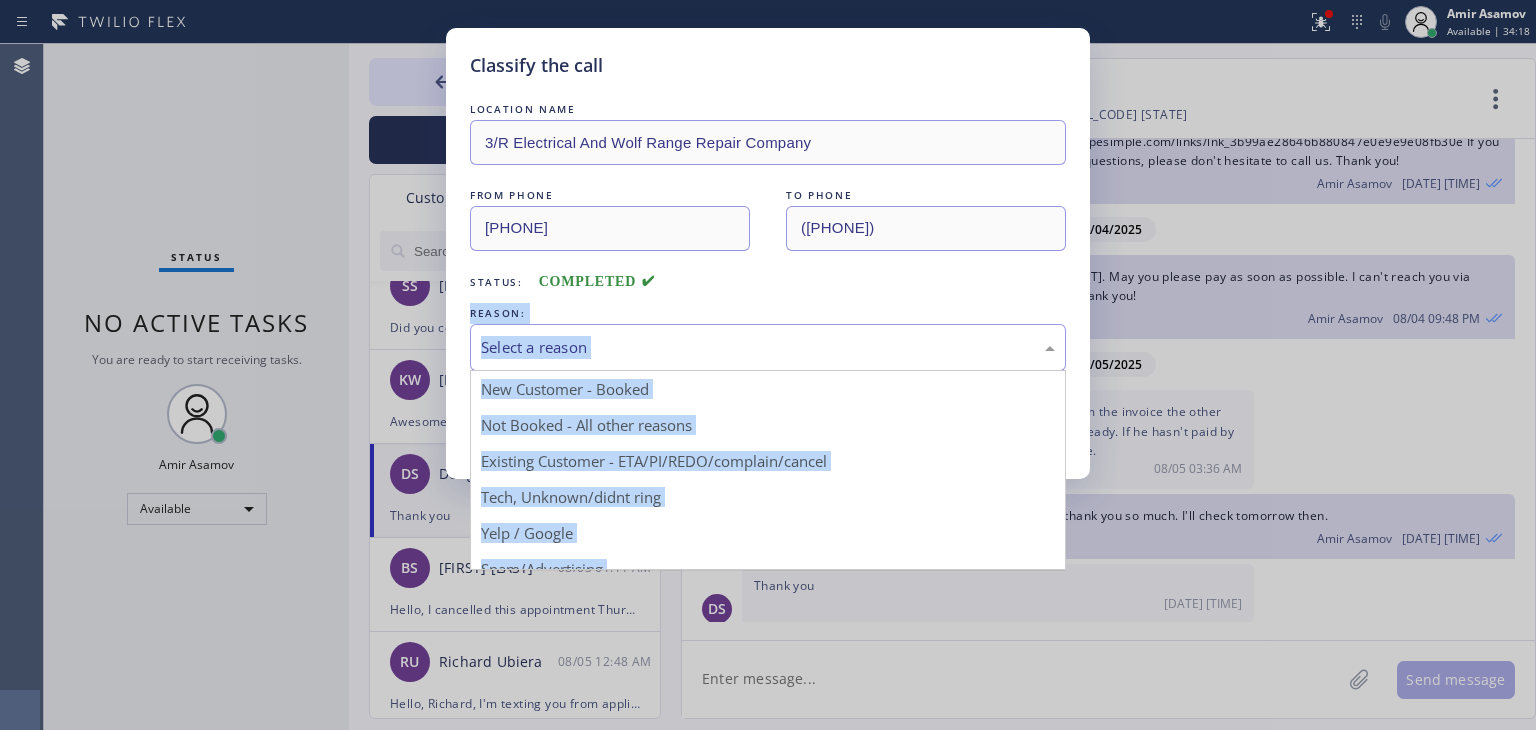 click on "Select a reason" at bounding box center (768, 347) 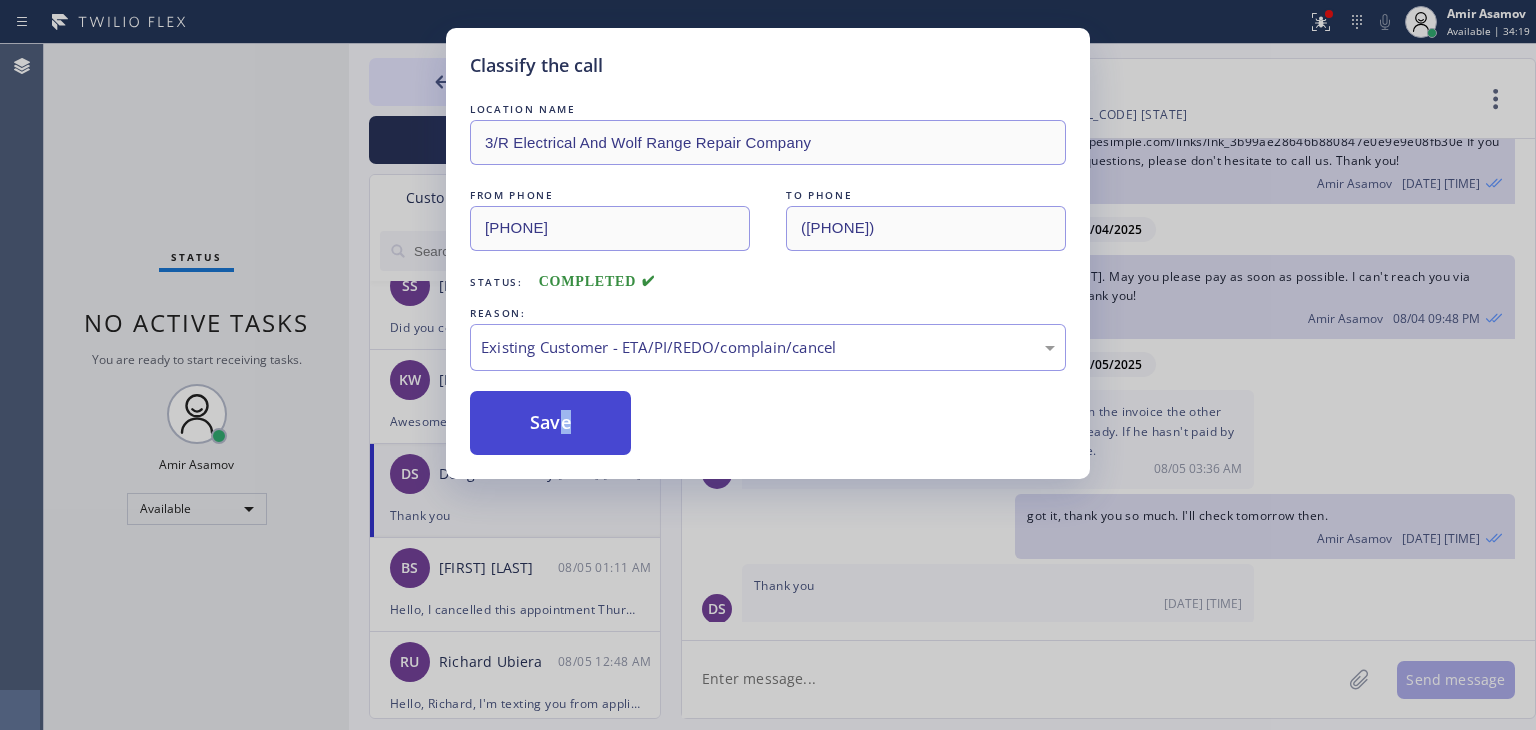 drag, startPoint x: 812, startPoint y: 447, endPoint x: 556, endPoint y: 440, distance: 256.09567 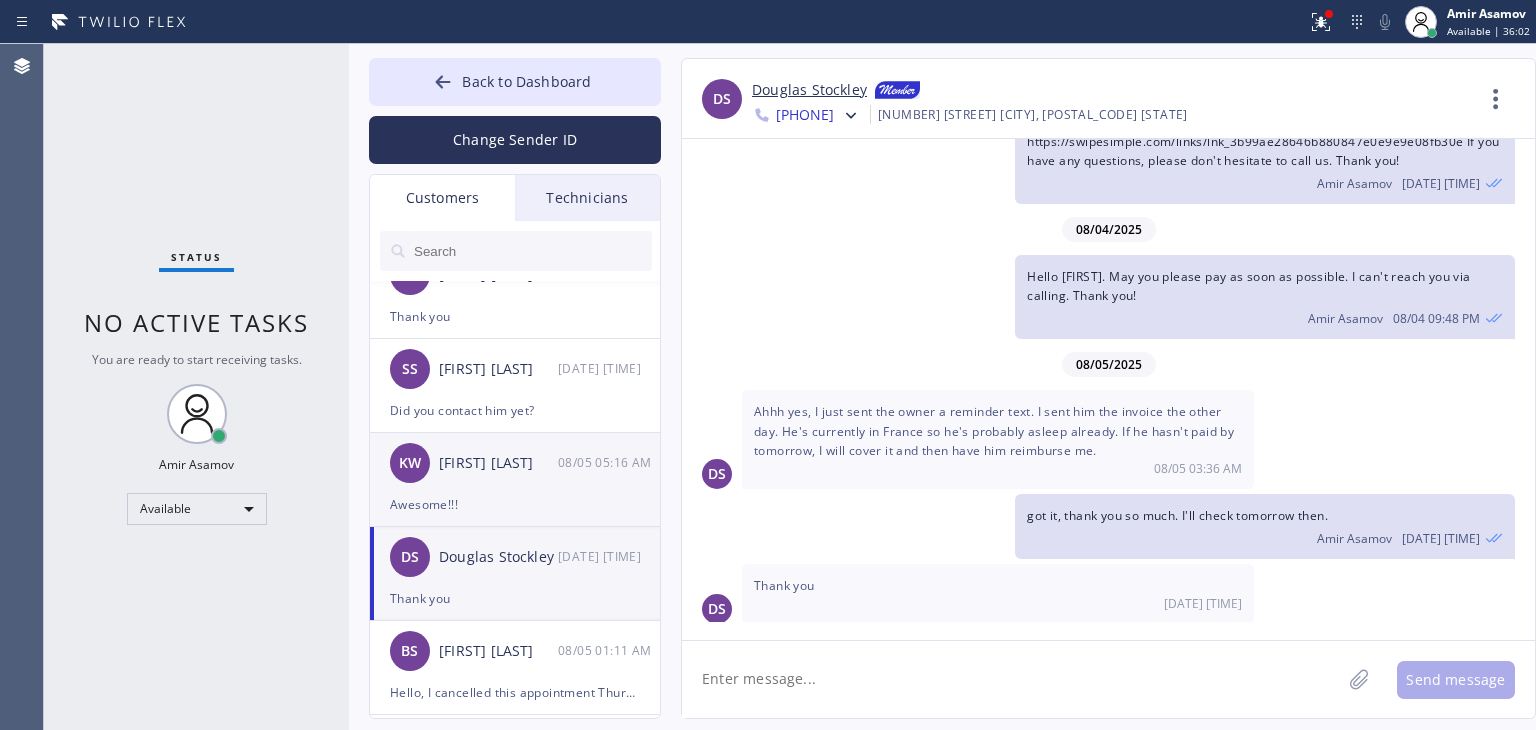 scroll, scrollTop: 0, scrollLeft: 0, axis: both 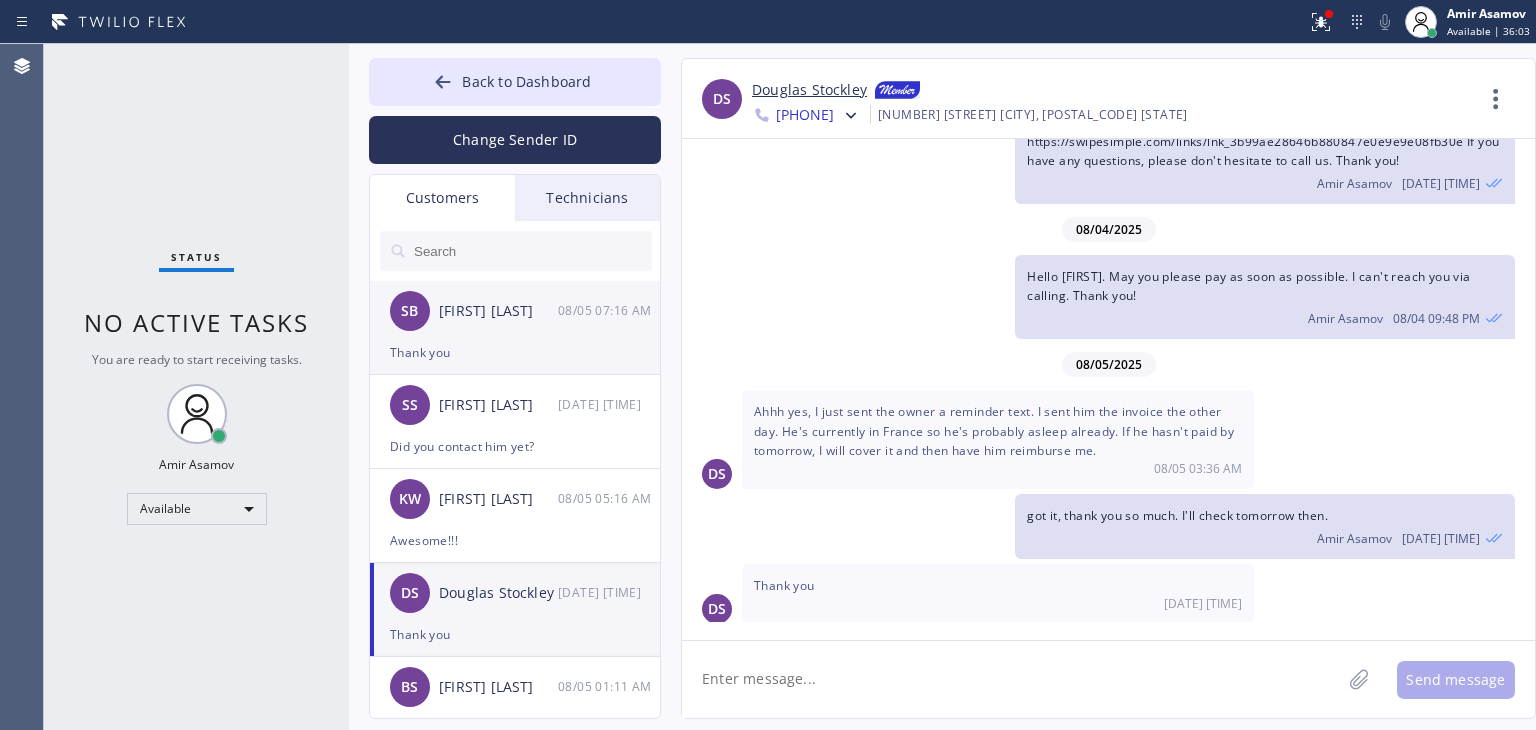 click on "Thank you" at bounding box center (515, 352) 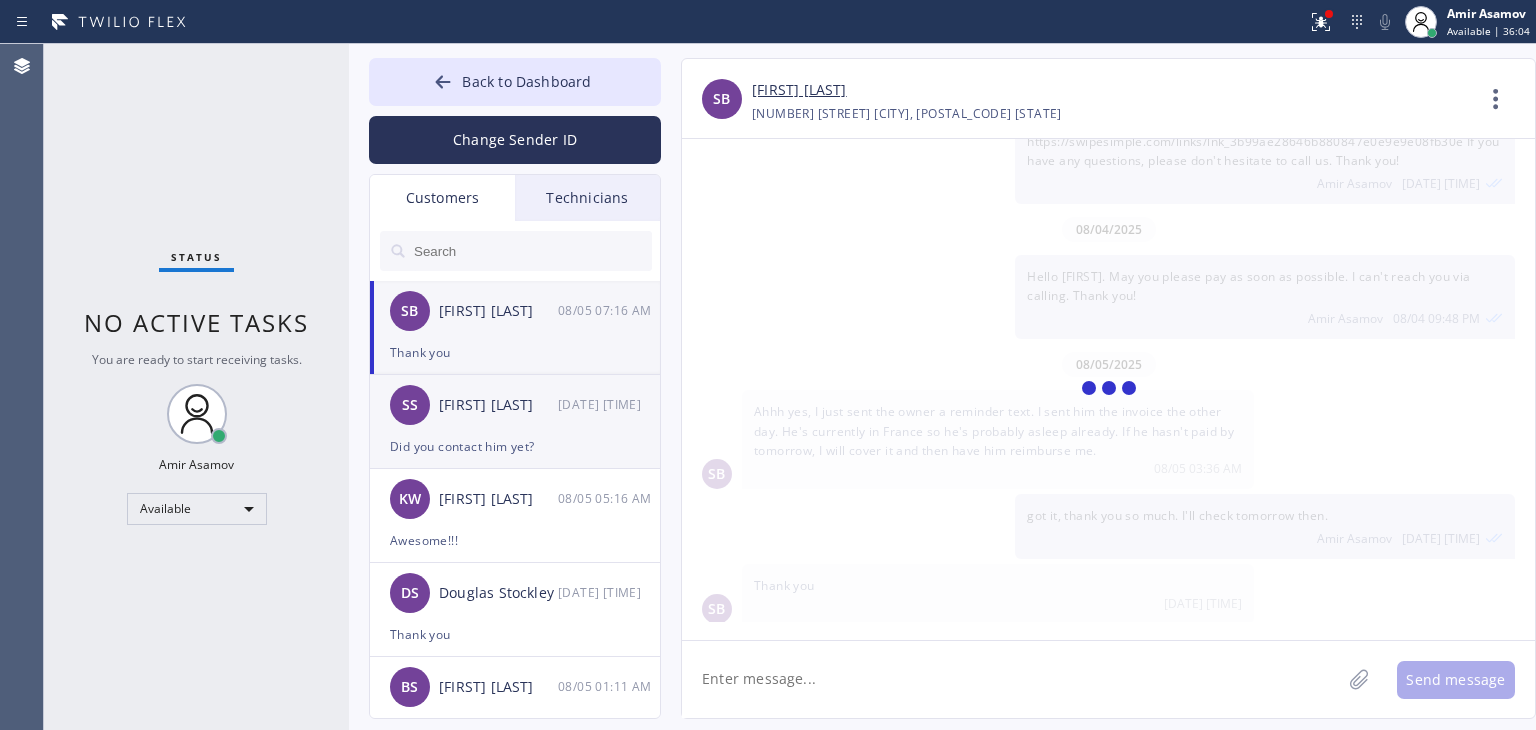 scroll, scrollTop: 1966, scrollLeft: 0, axis: vertical 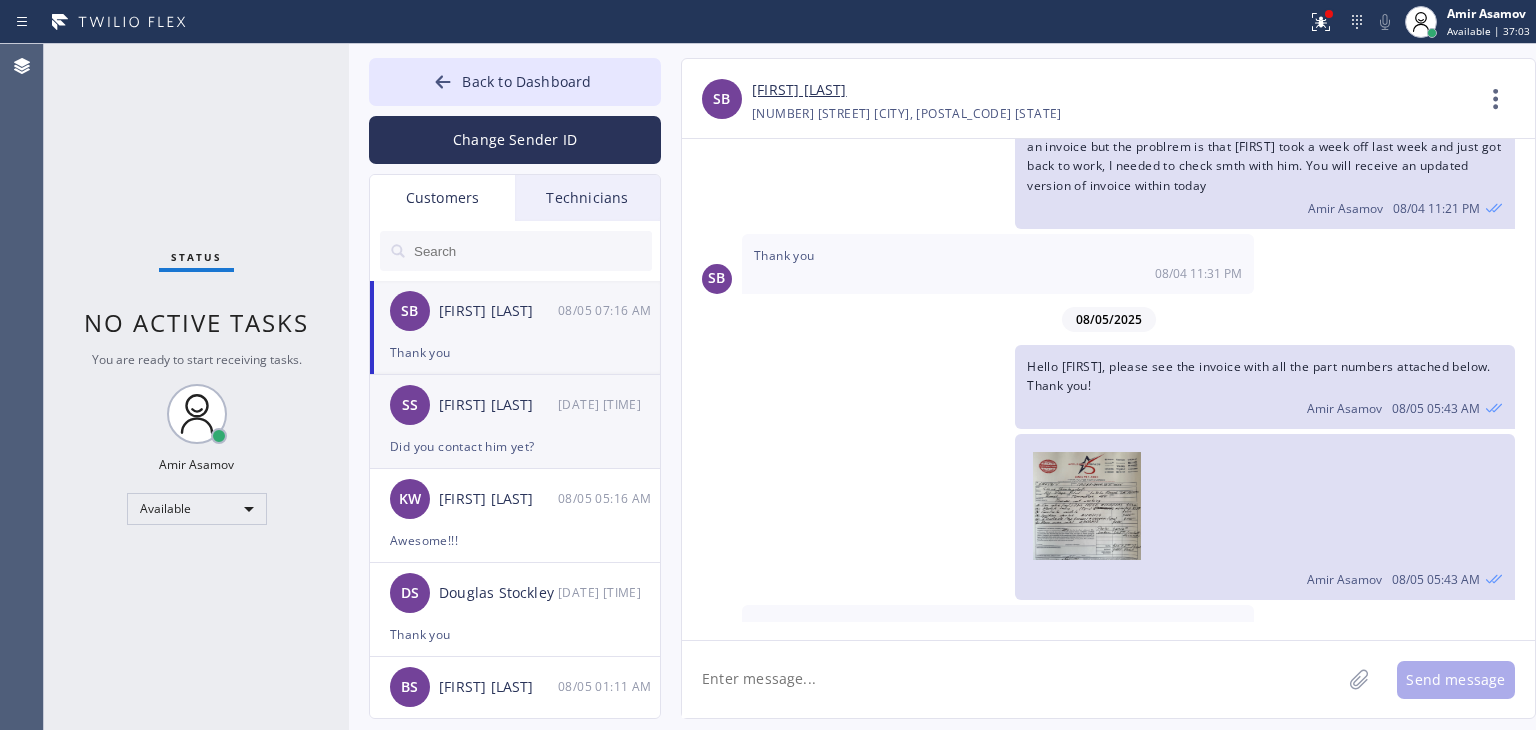 click on "Did you contact him yet?" at bounding box center [515, 446] 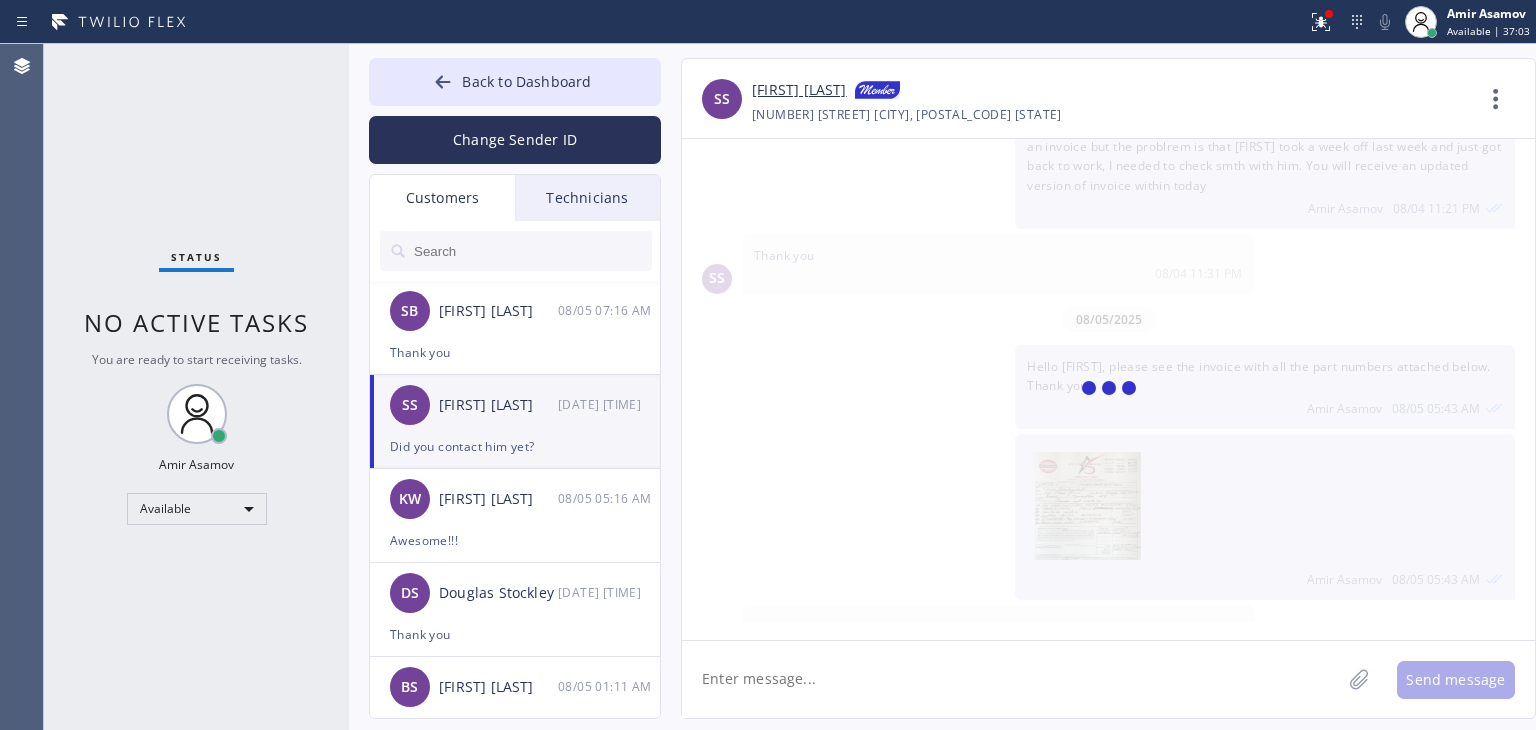 scroll, scrollTop: 0, scrollLeft: 0, axis: both 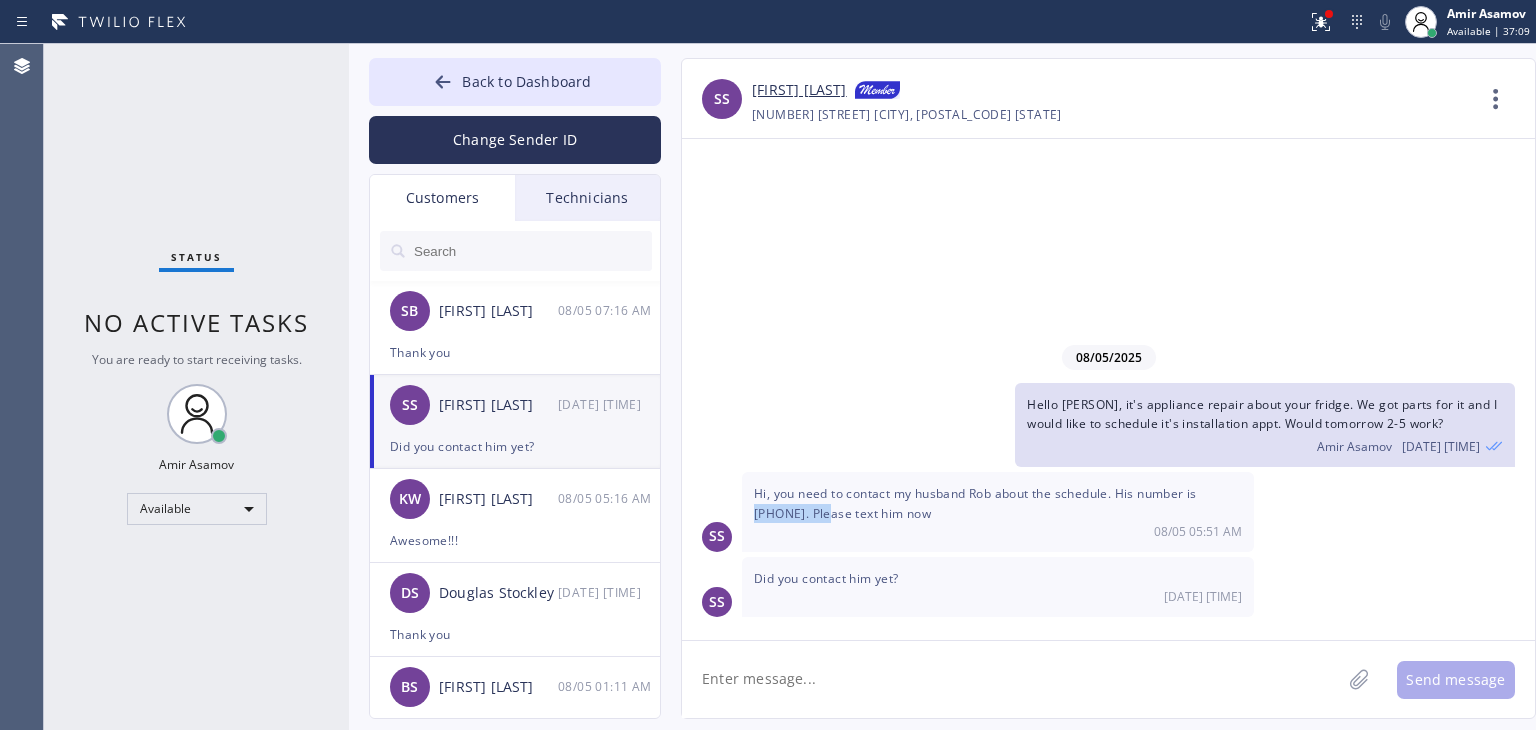 drag, startPoint x: 805, startPoint y: 522, endPoint x: 1205, endPoint y: 505, distance: 400.36108 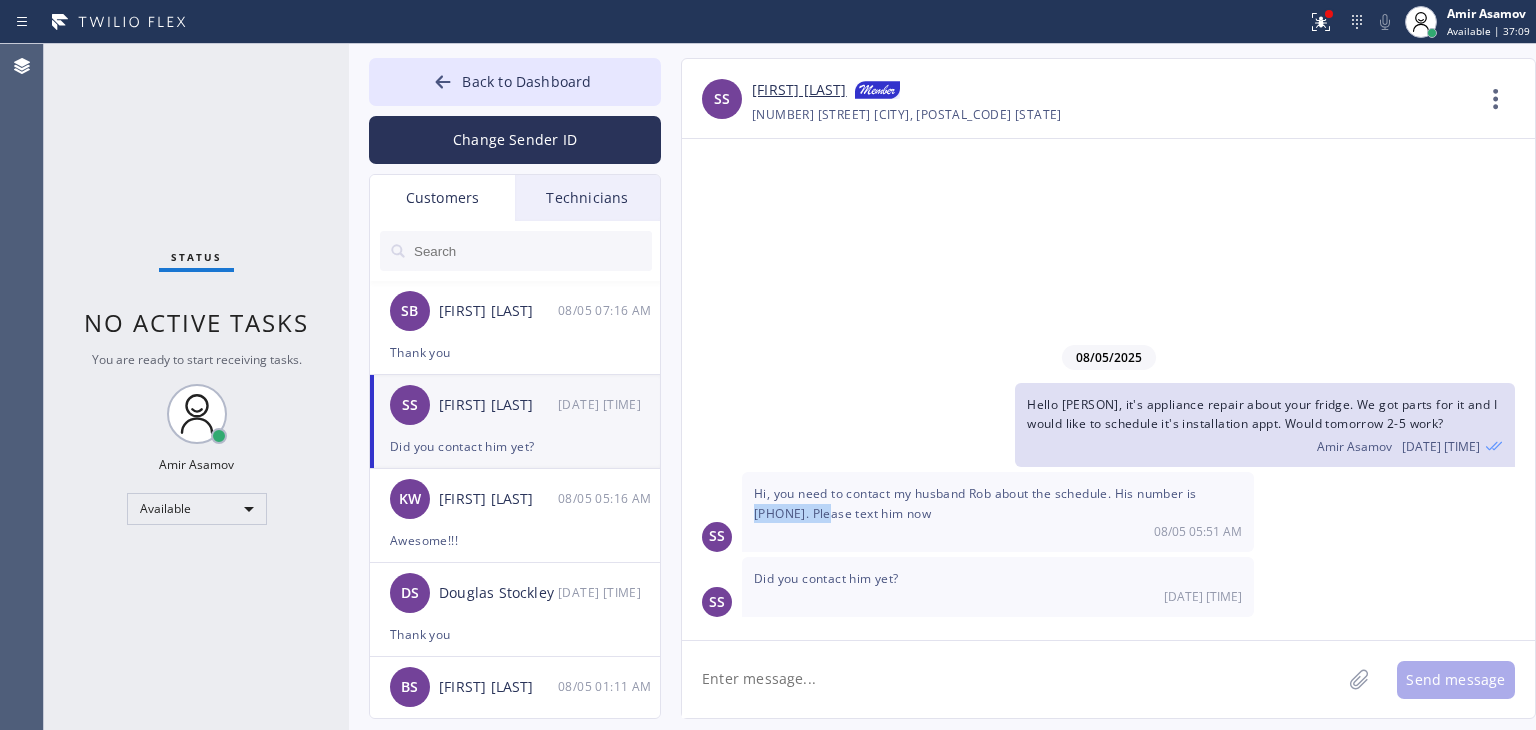 click on "Hi, you need to contact my husband Rob about the schedule. His number is 650-218-3519. Please text him now 08/05 05:51 AM" at bounding box center (998, 511) 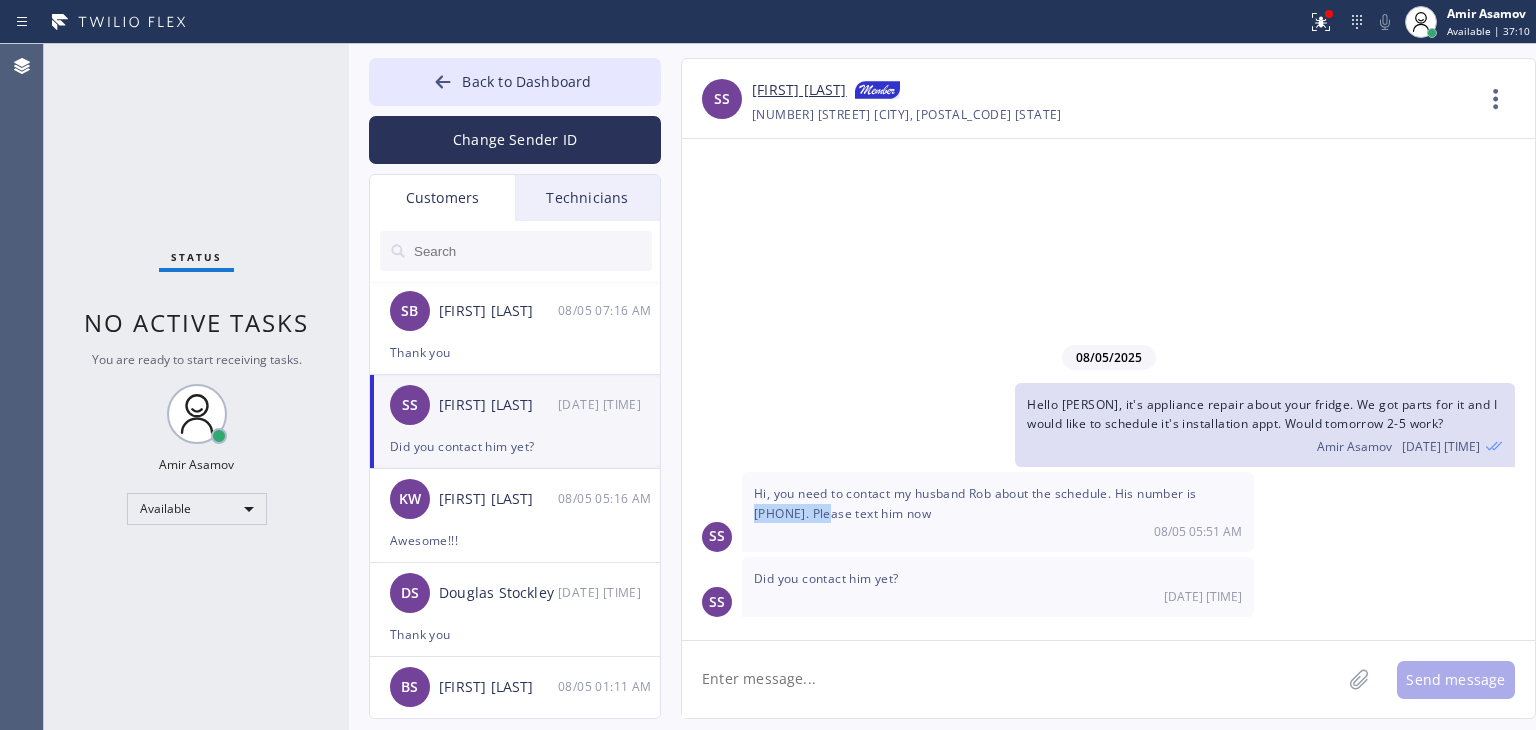 copy on "650-218-3519" 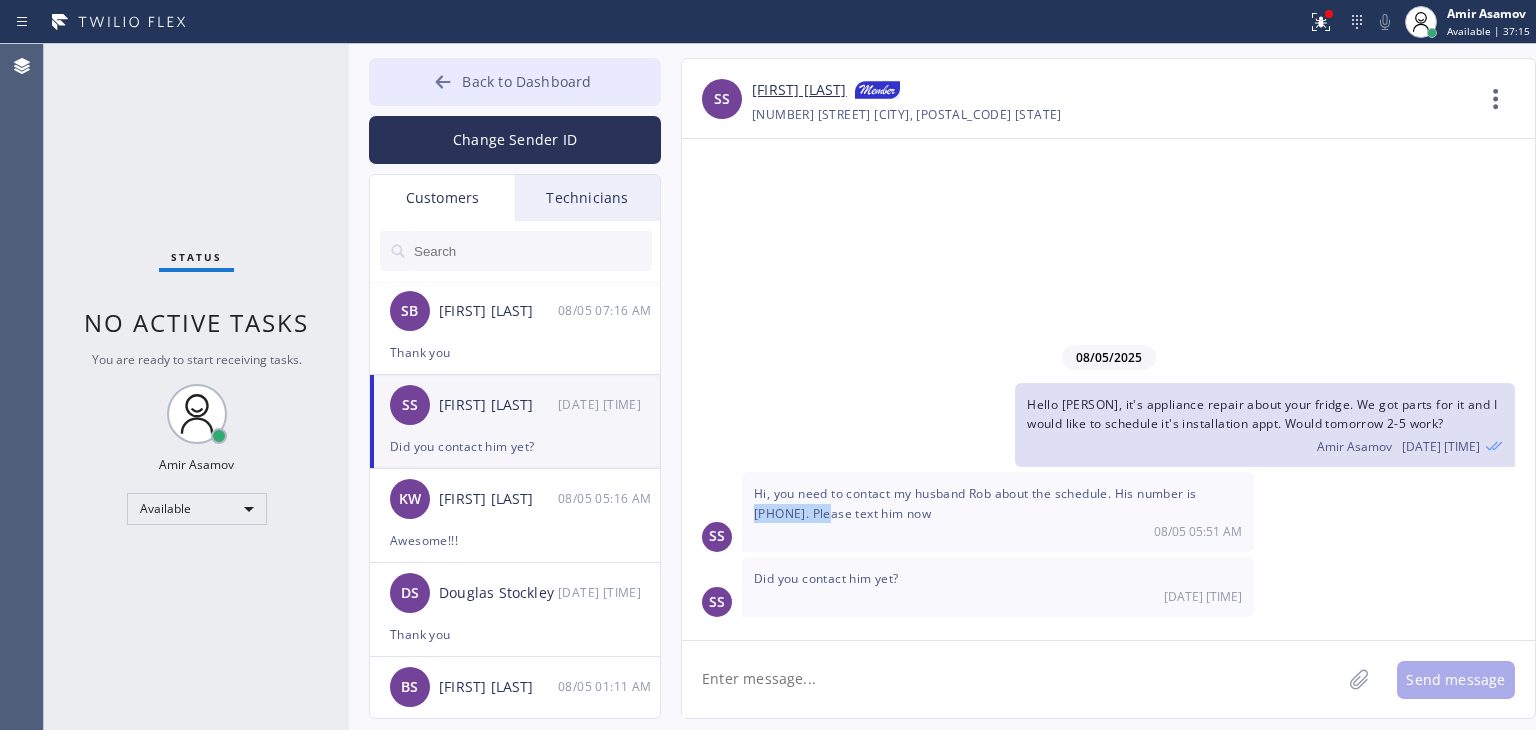 click on "Back to Dashboard" at bounding box center [526, 81] 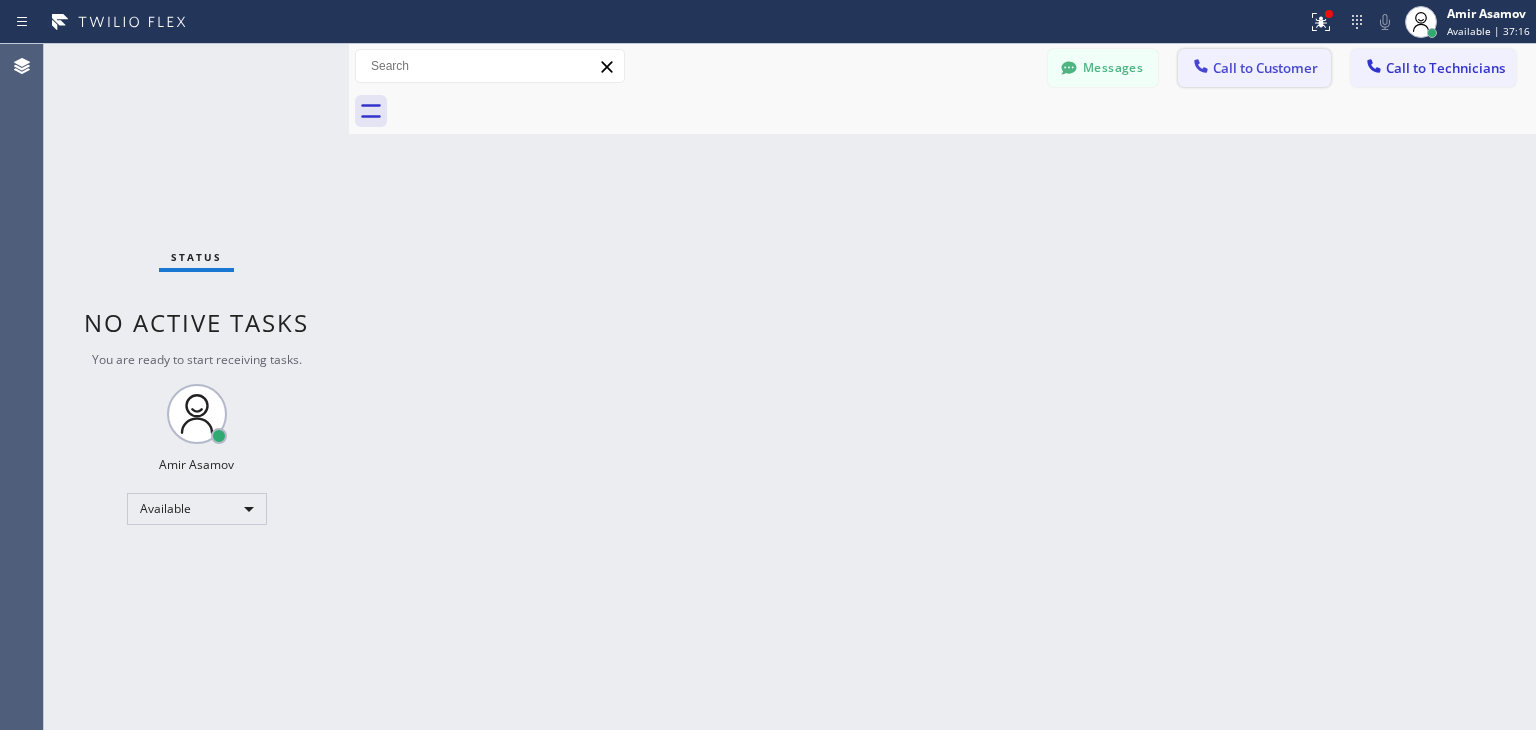 click on "Call to Customer" at bounding box center [1265, 68] 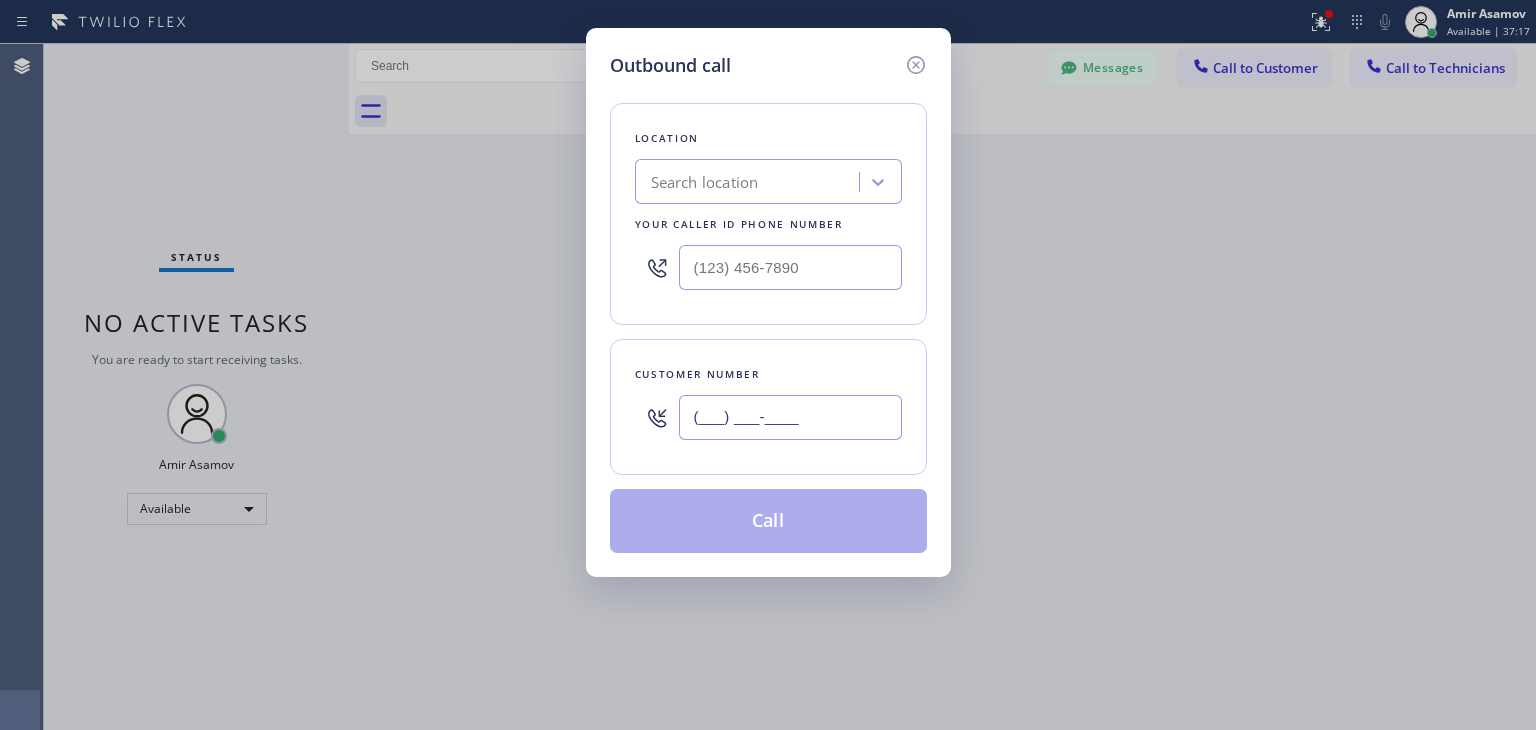 click on "(___) ___-____" at bounding box center [790, 417] 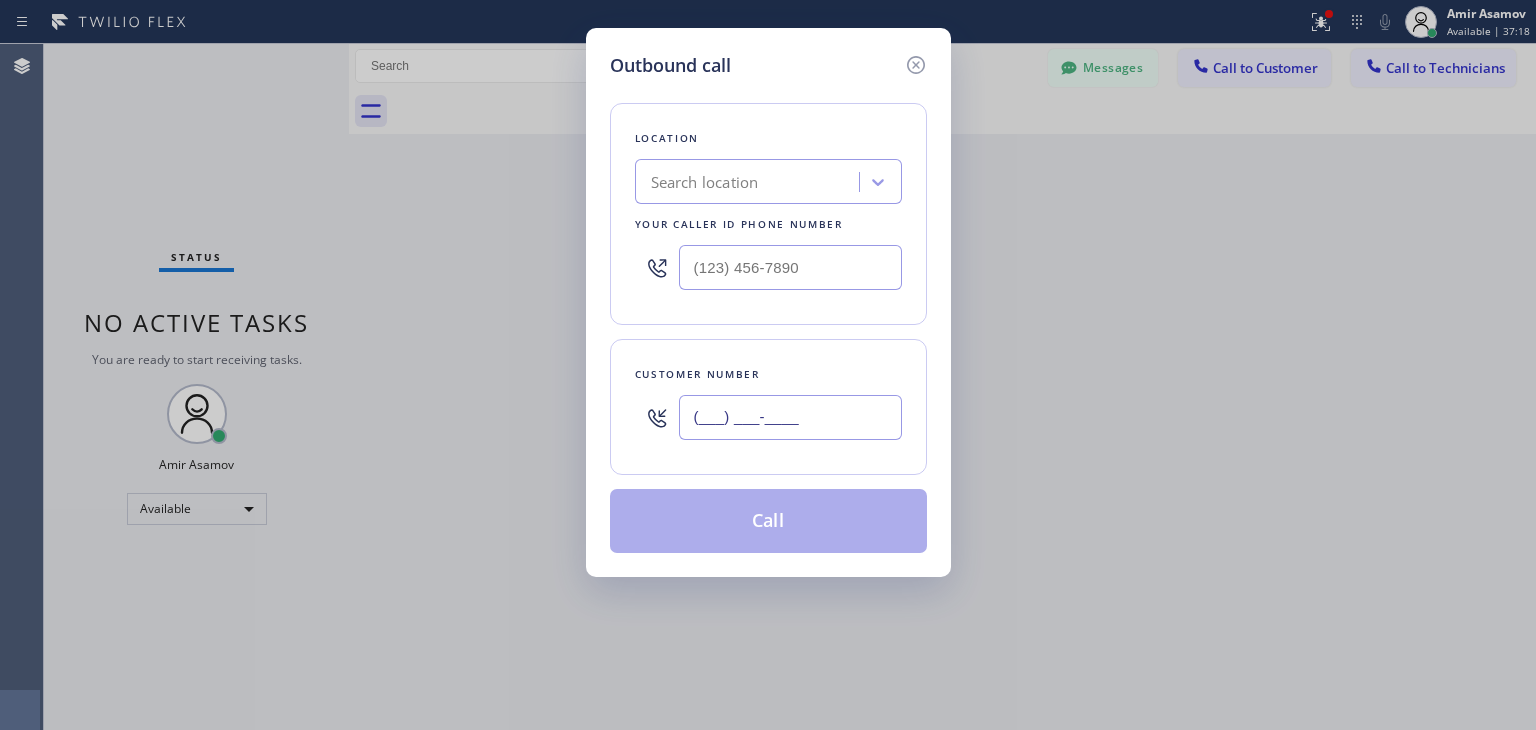 paste on "650) 218-3519" 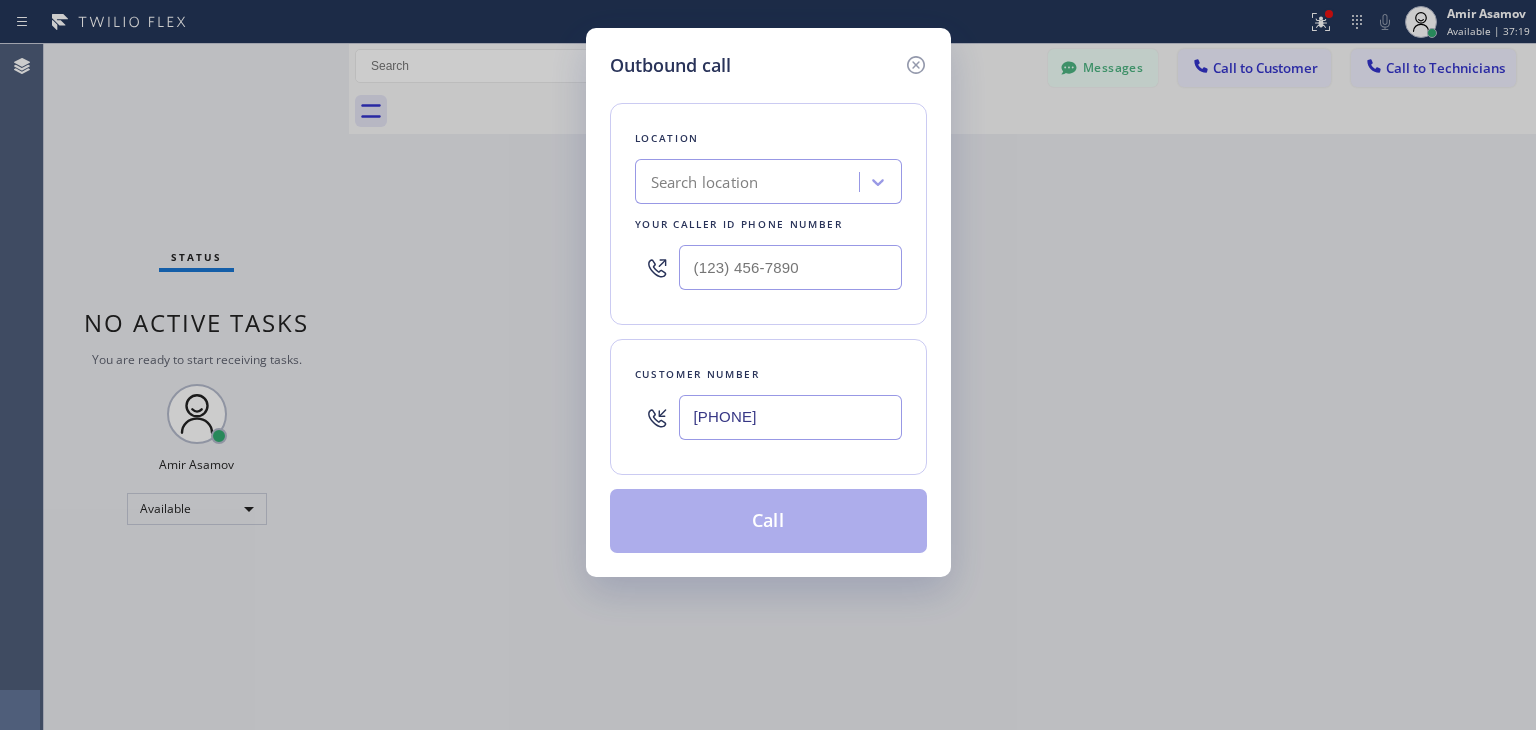 type on "[PHONE]" 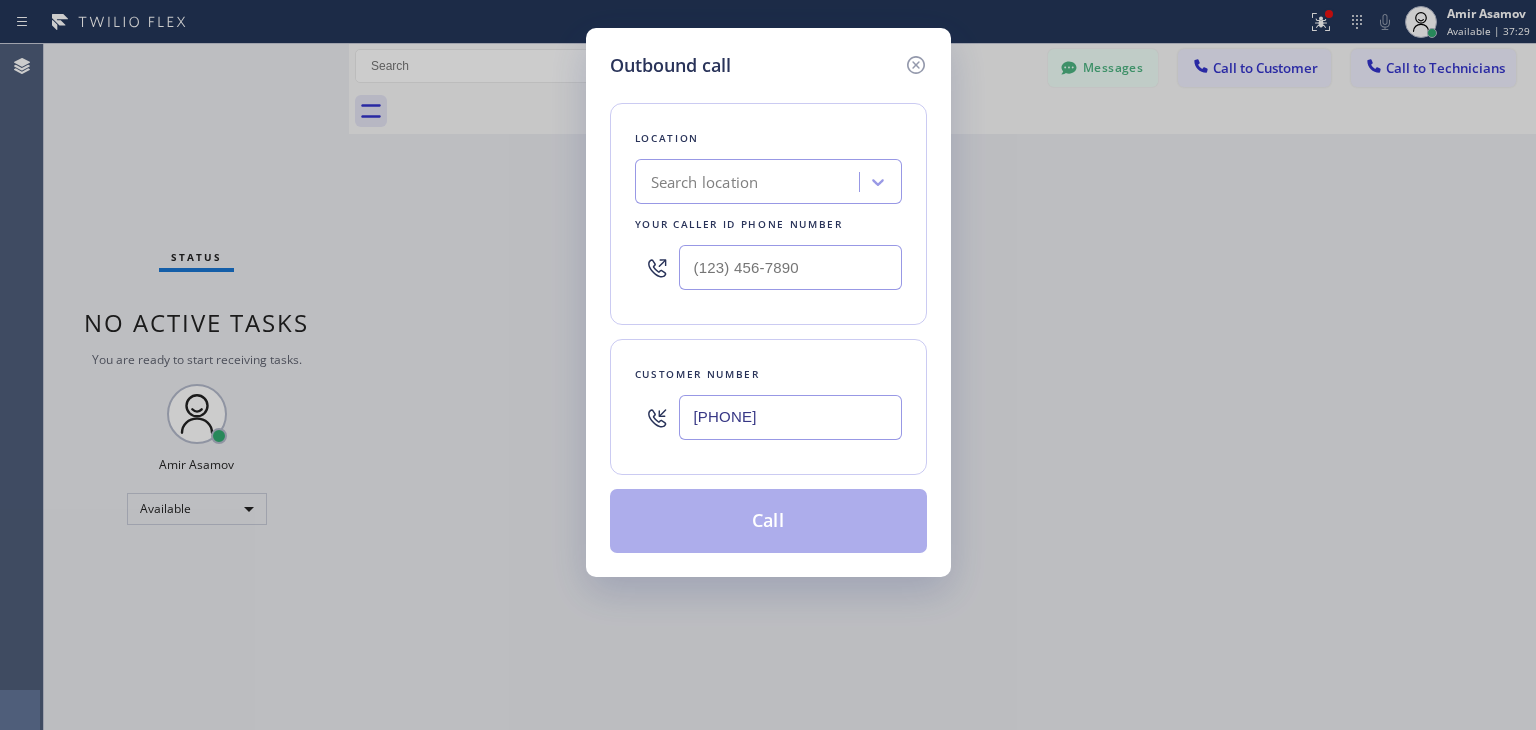 click on "Search location" at bounding box center [750, 182] 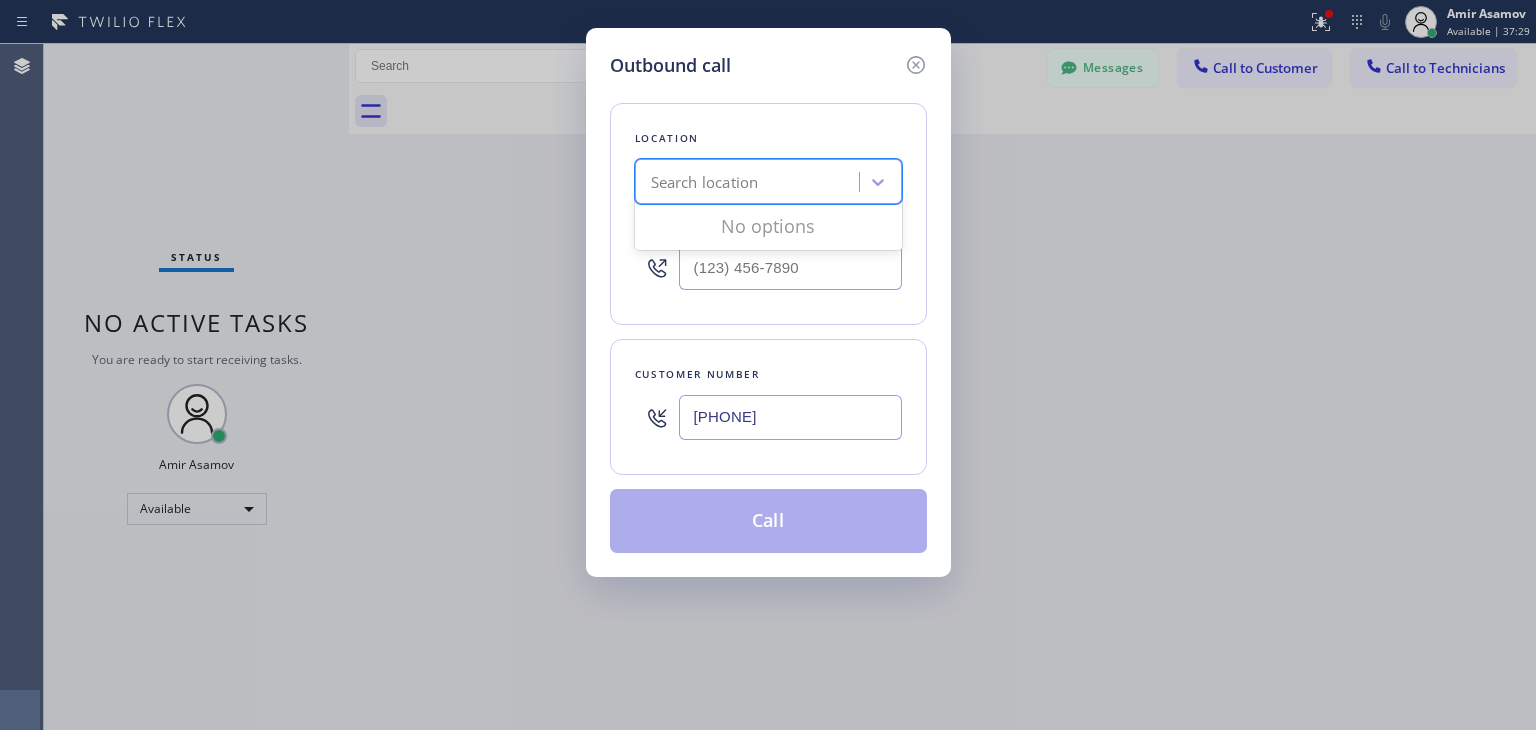 type on "v" 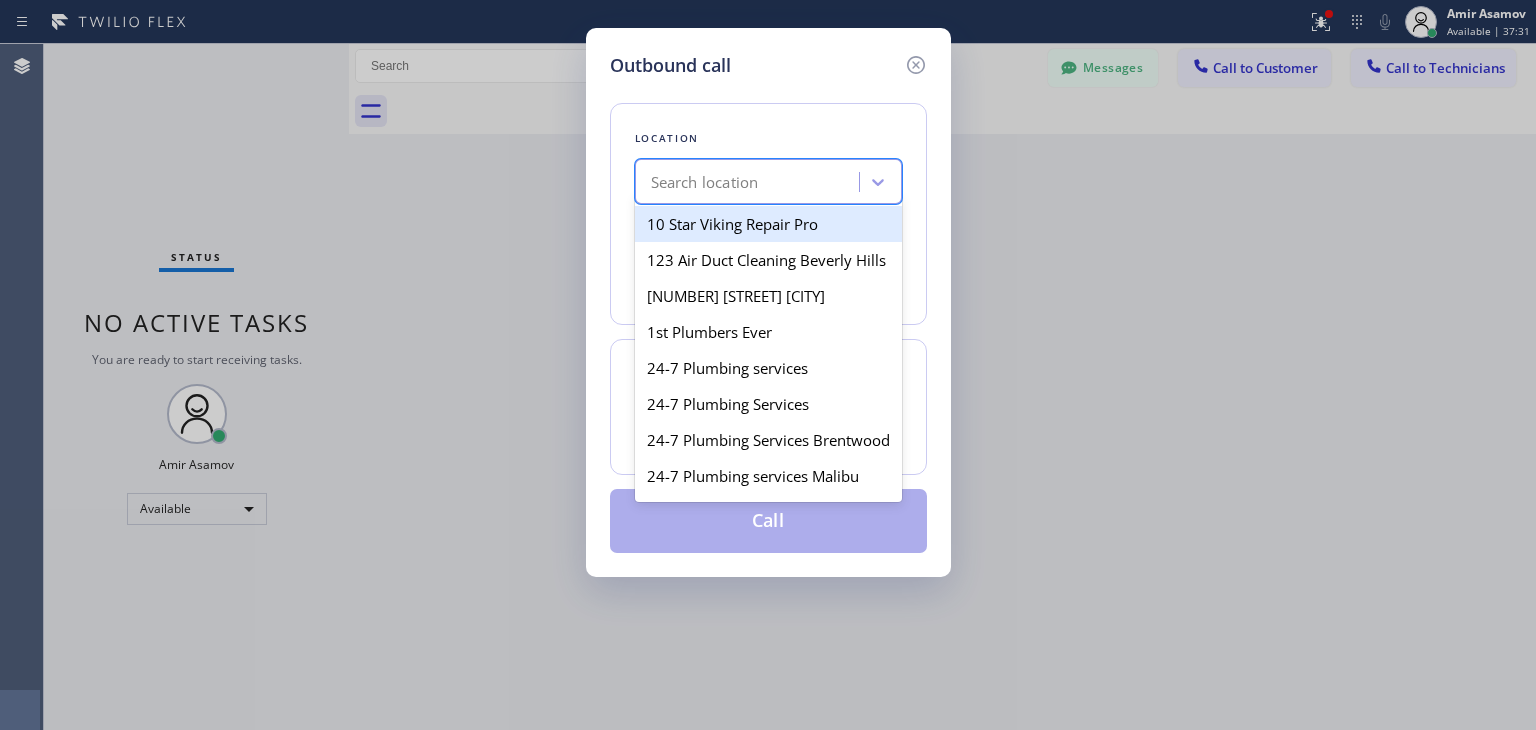 paste on "AR B2B SMS" 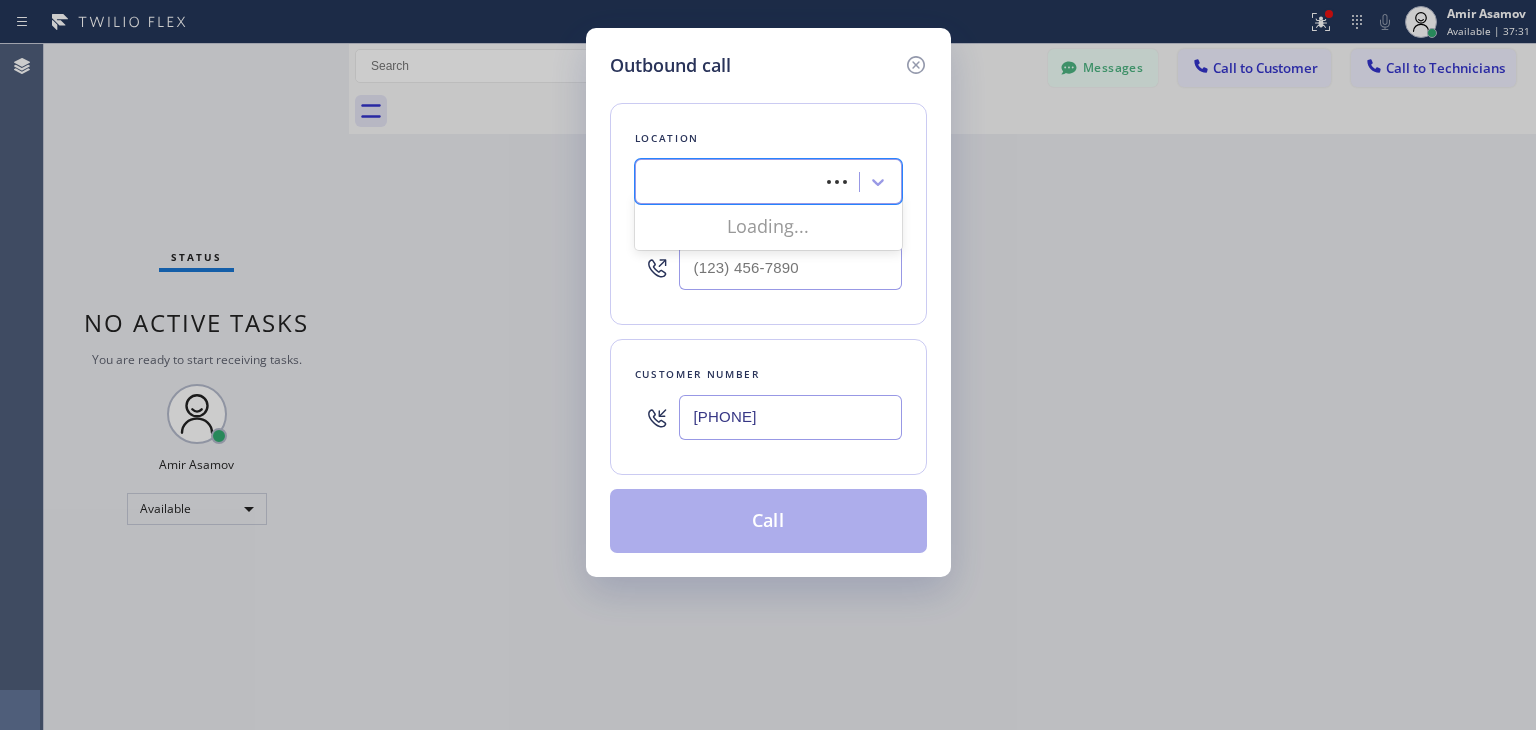 type on "AR B2B SMS" 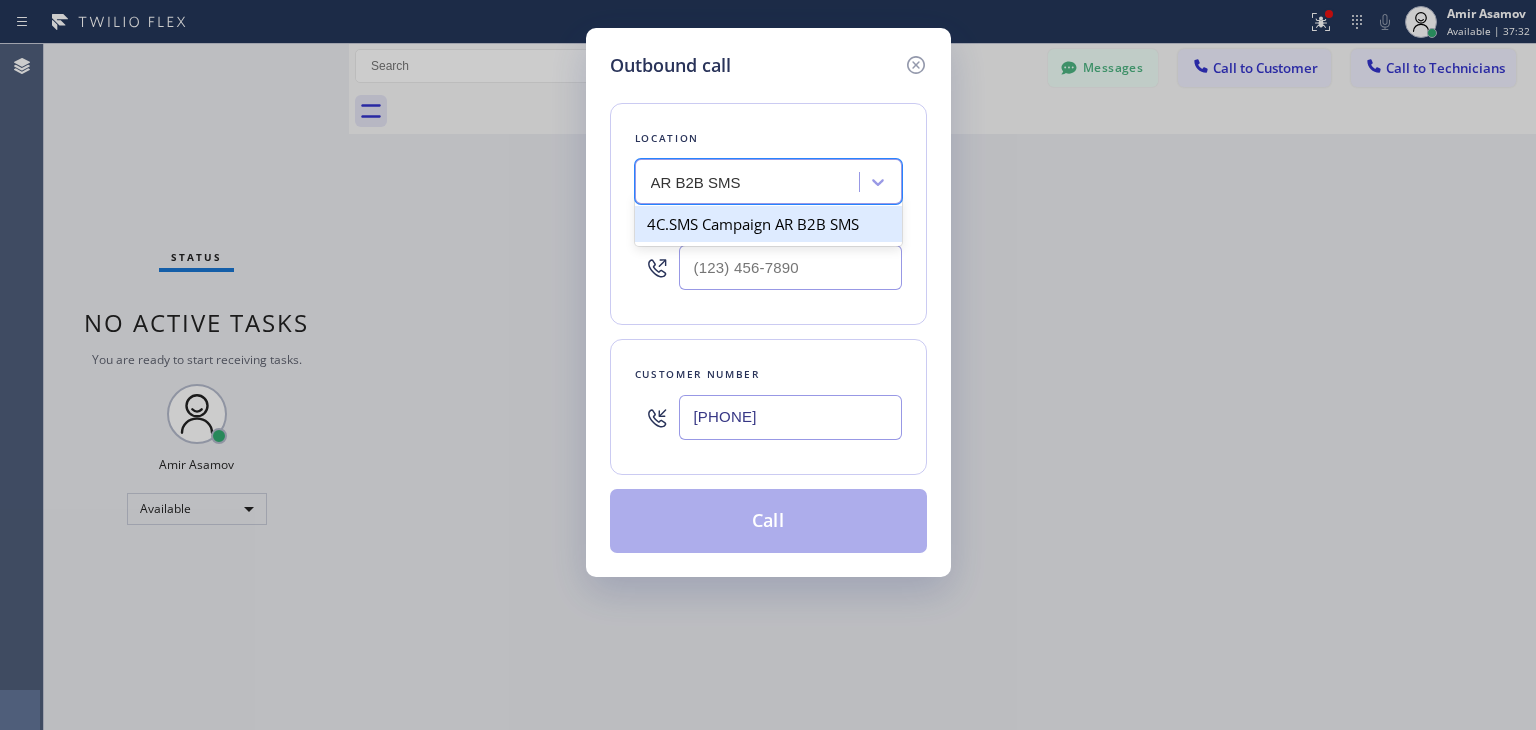 click on "4C.SMS Campaign AR B2B SMS" at bounding box center [768, 224] 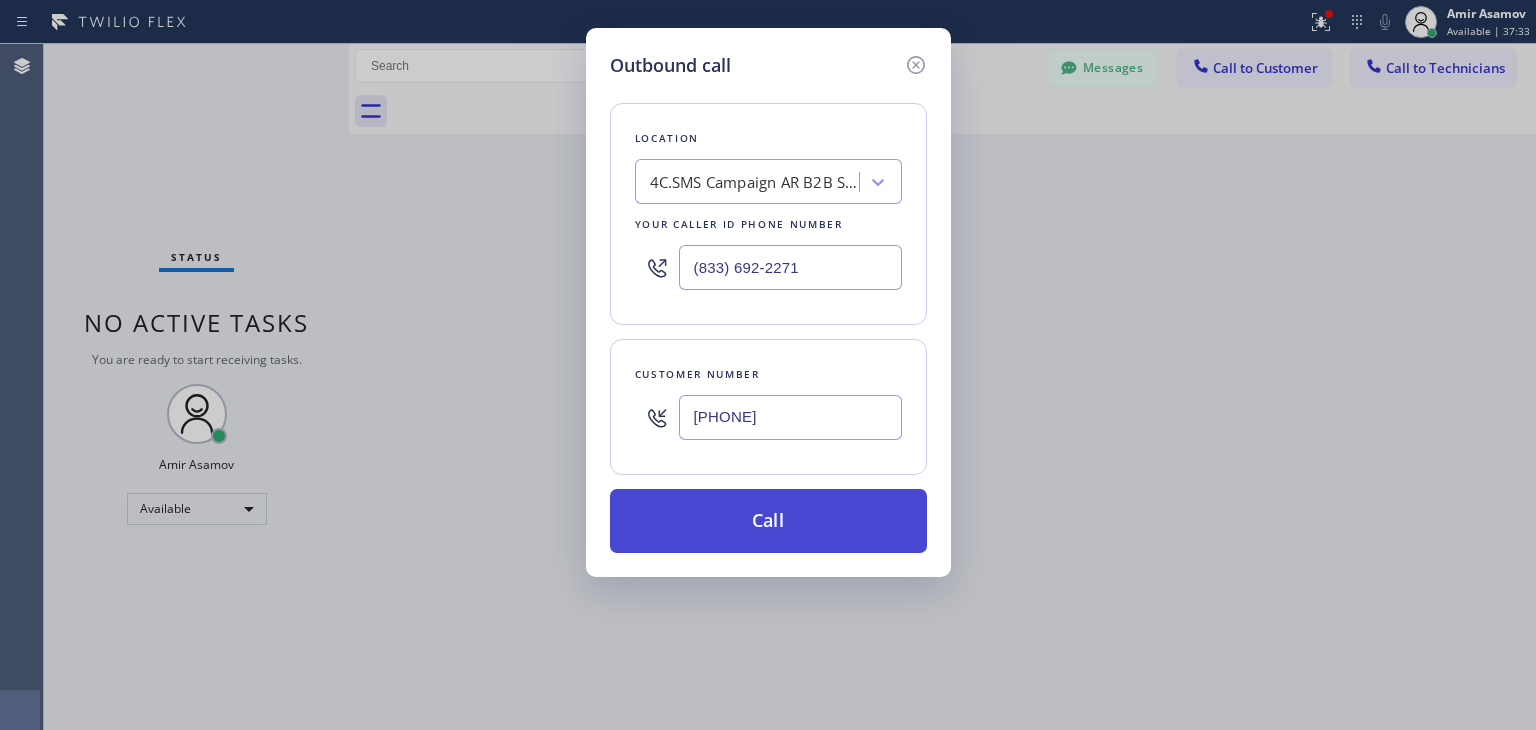 click on "Call" at bounding box center (768, 521) 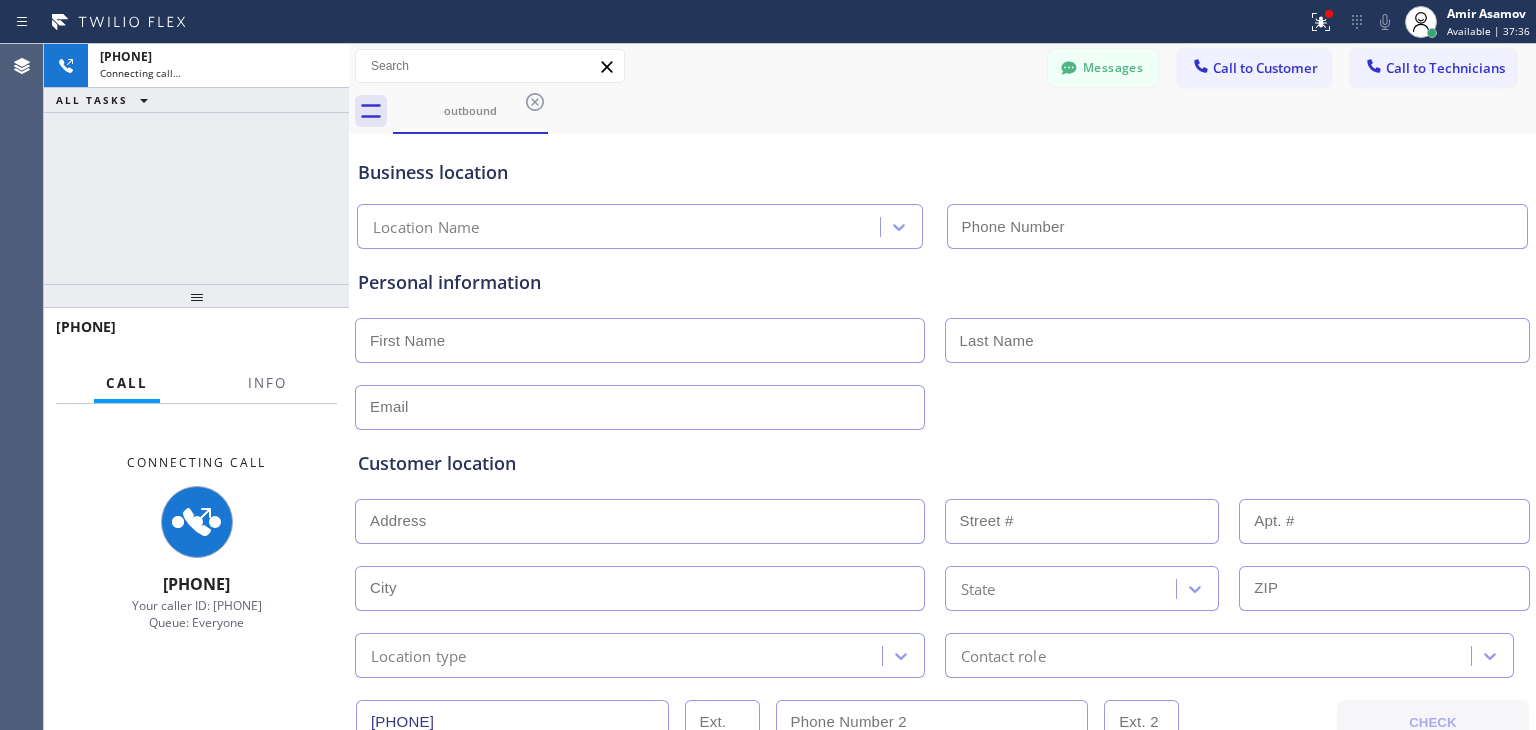 type on "(833) 692-2271" 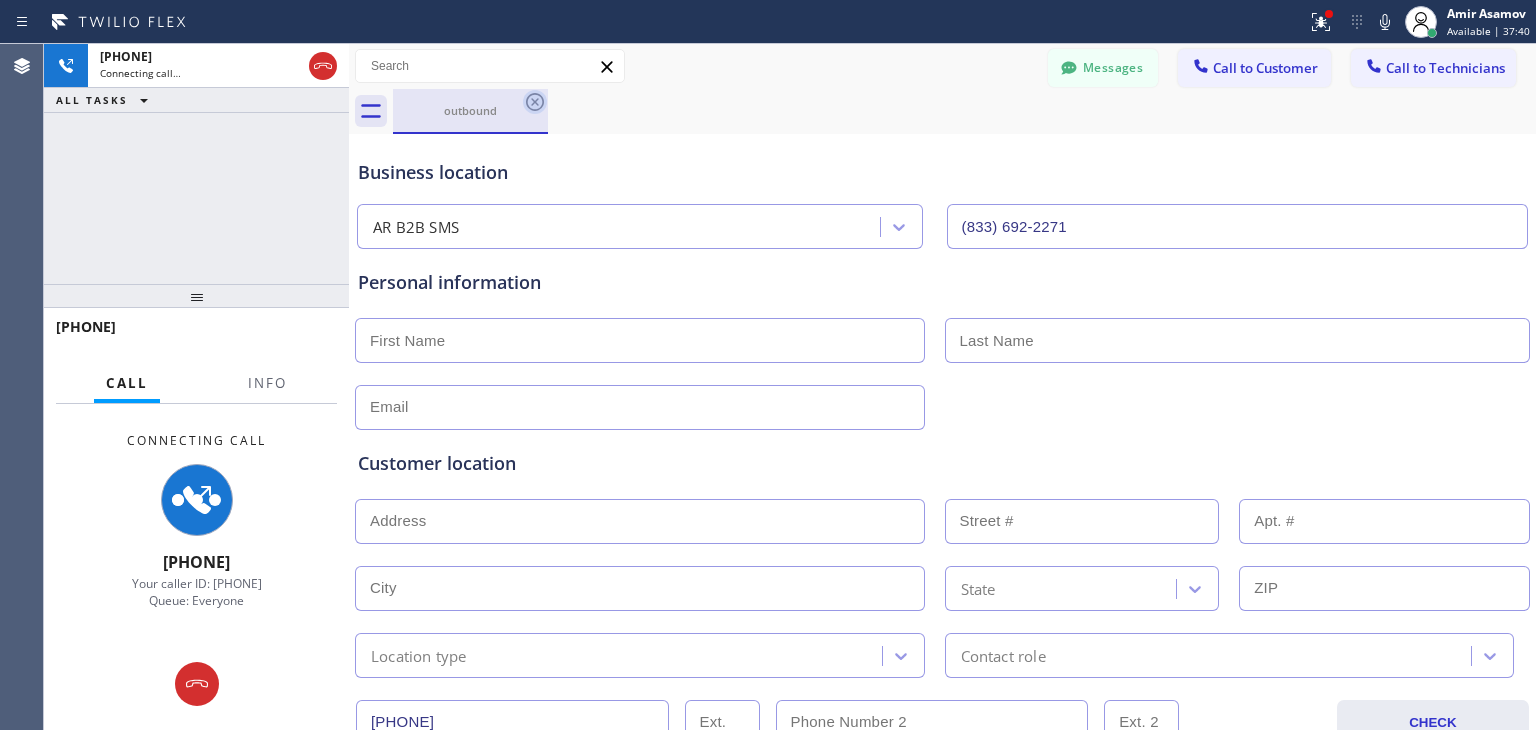 click 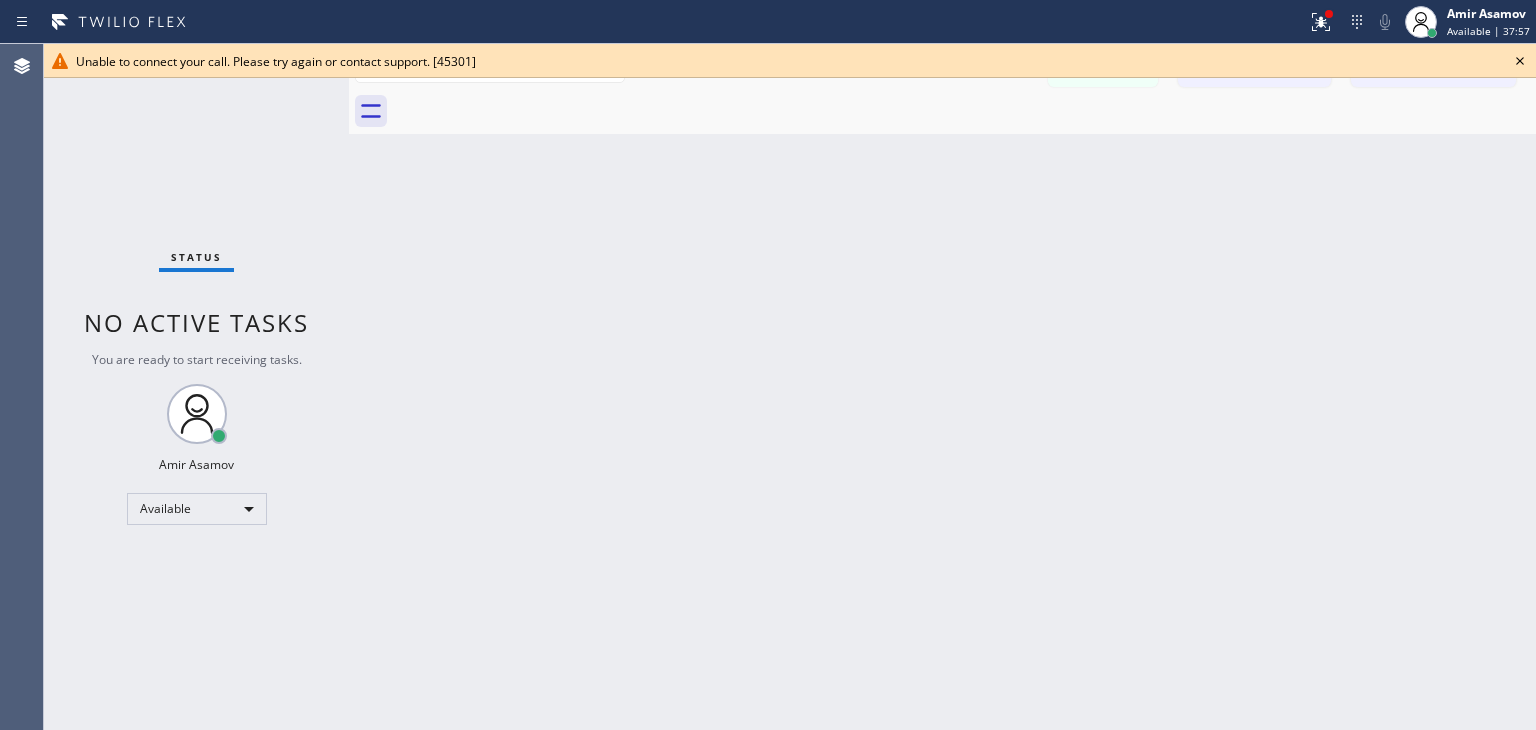 click 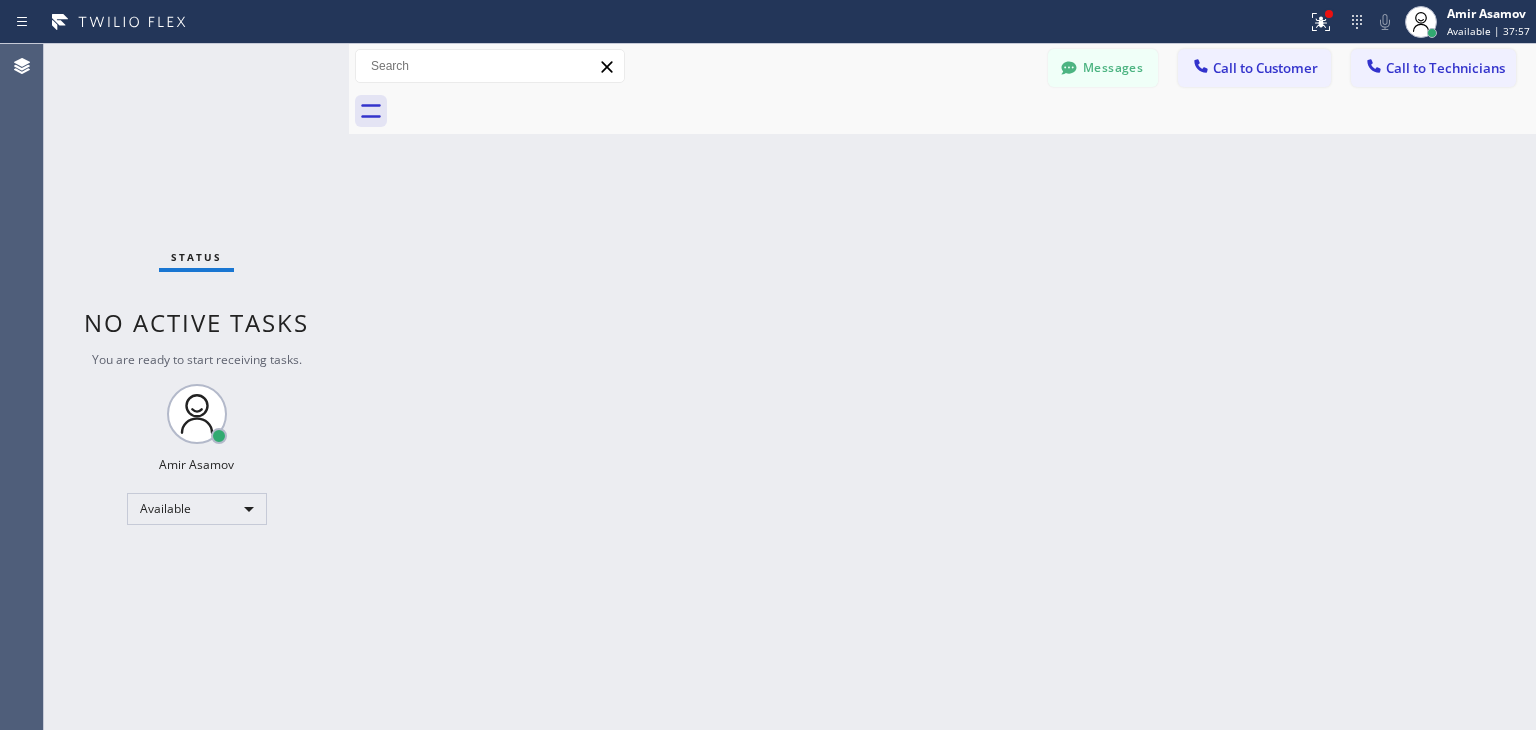 click on "Messages Call to Customer Call to Technicians Outbound call Location AR B2B SMS Your caller id phone number (833) 692-2271 Customer number Call Outbound call Technician Search Technician Your caller id phone number Your caller id phone number +12135102748 Call" at bounding box center [1292, 66] 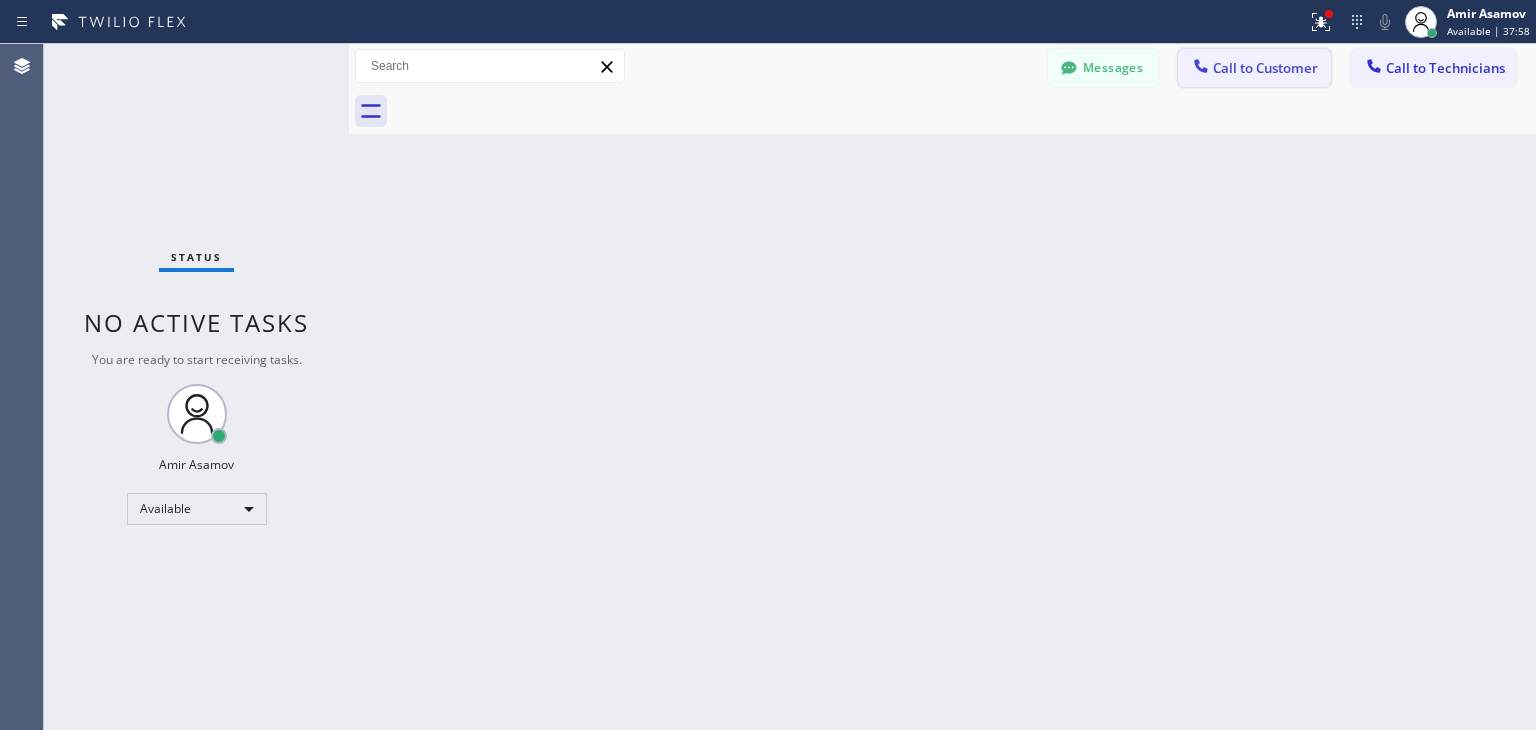 click on "Call to Customer" at bounding box center (1265, 68) 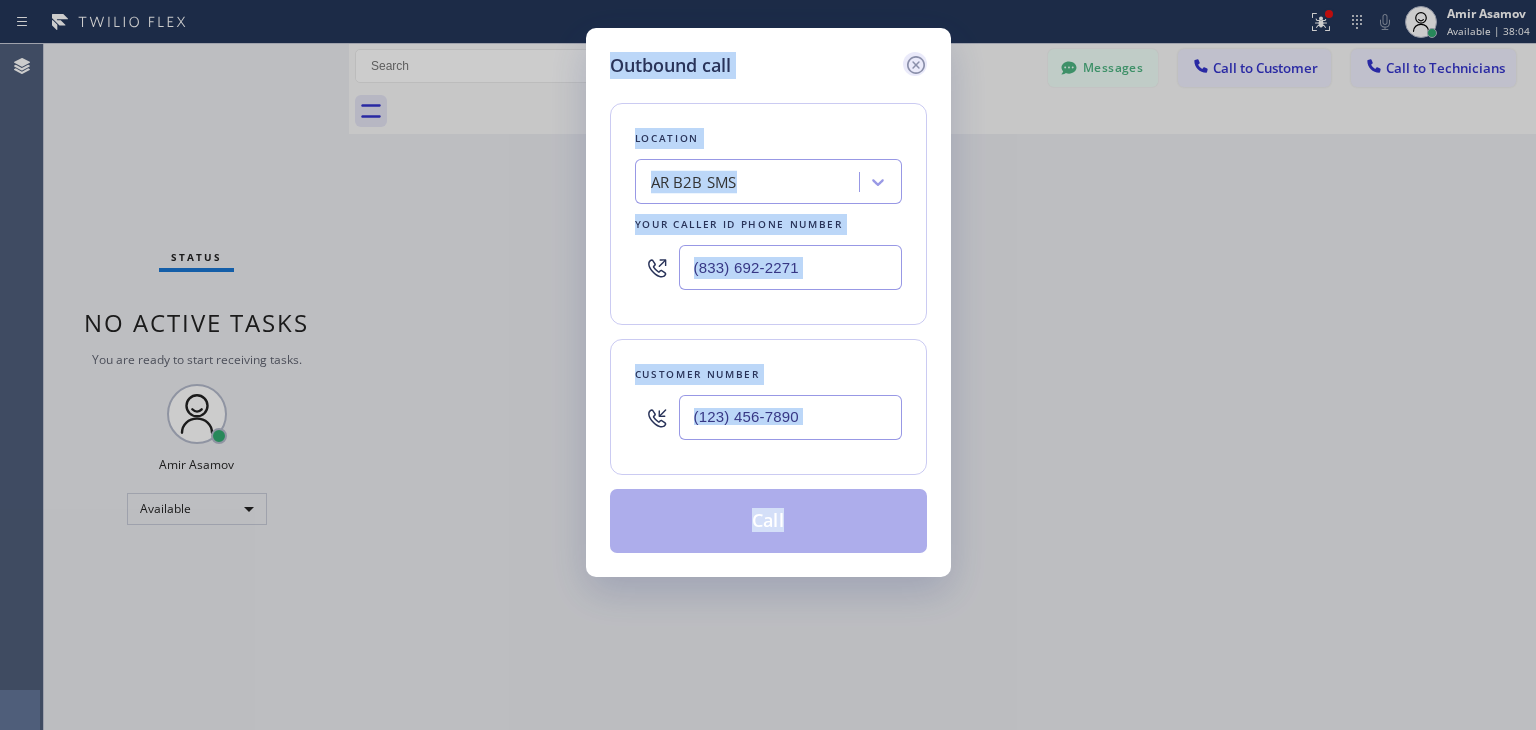 click 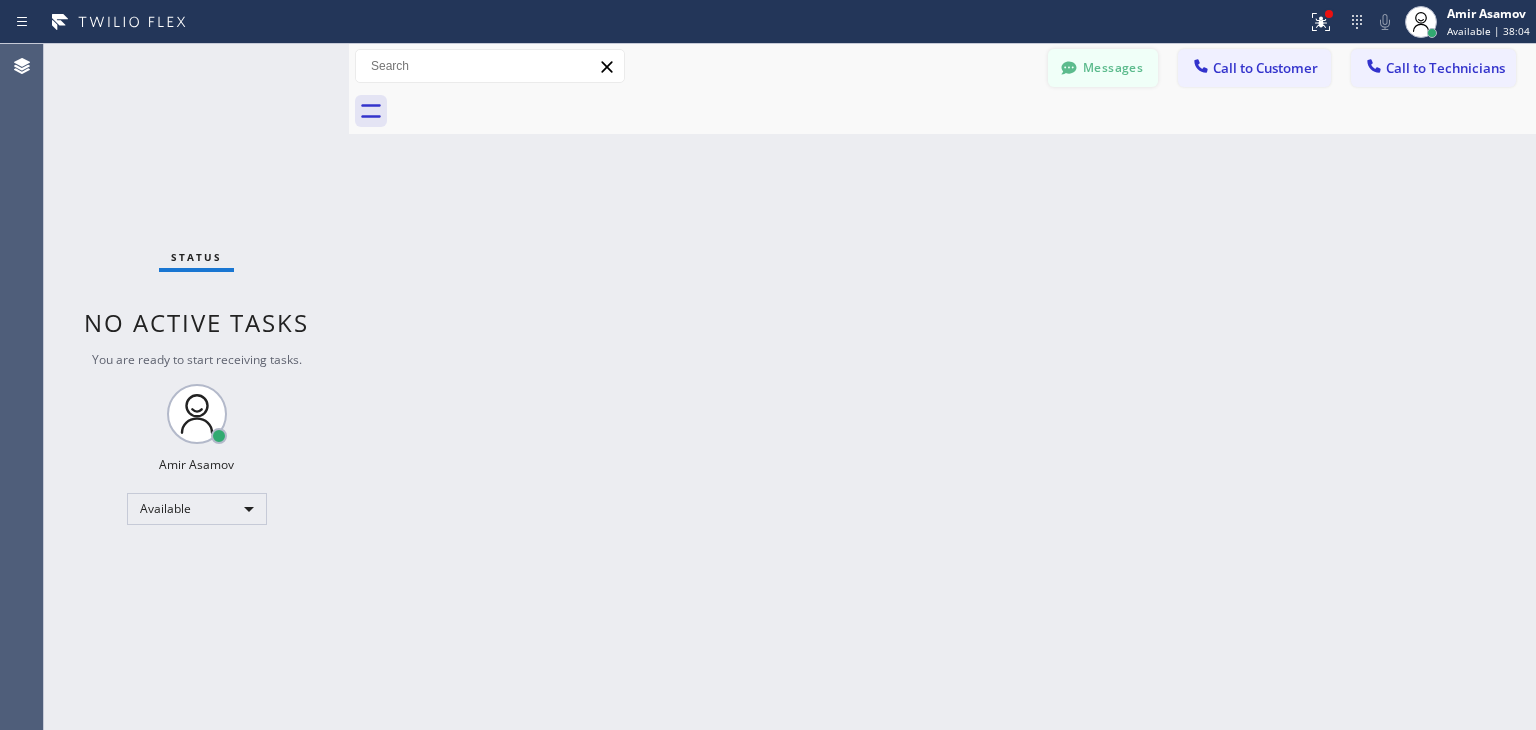 click on "Messages" at bounding box center (1103, 68) 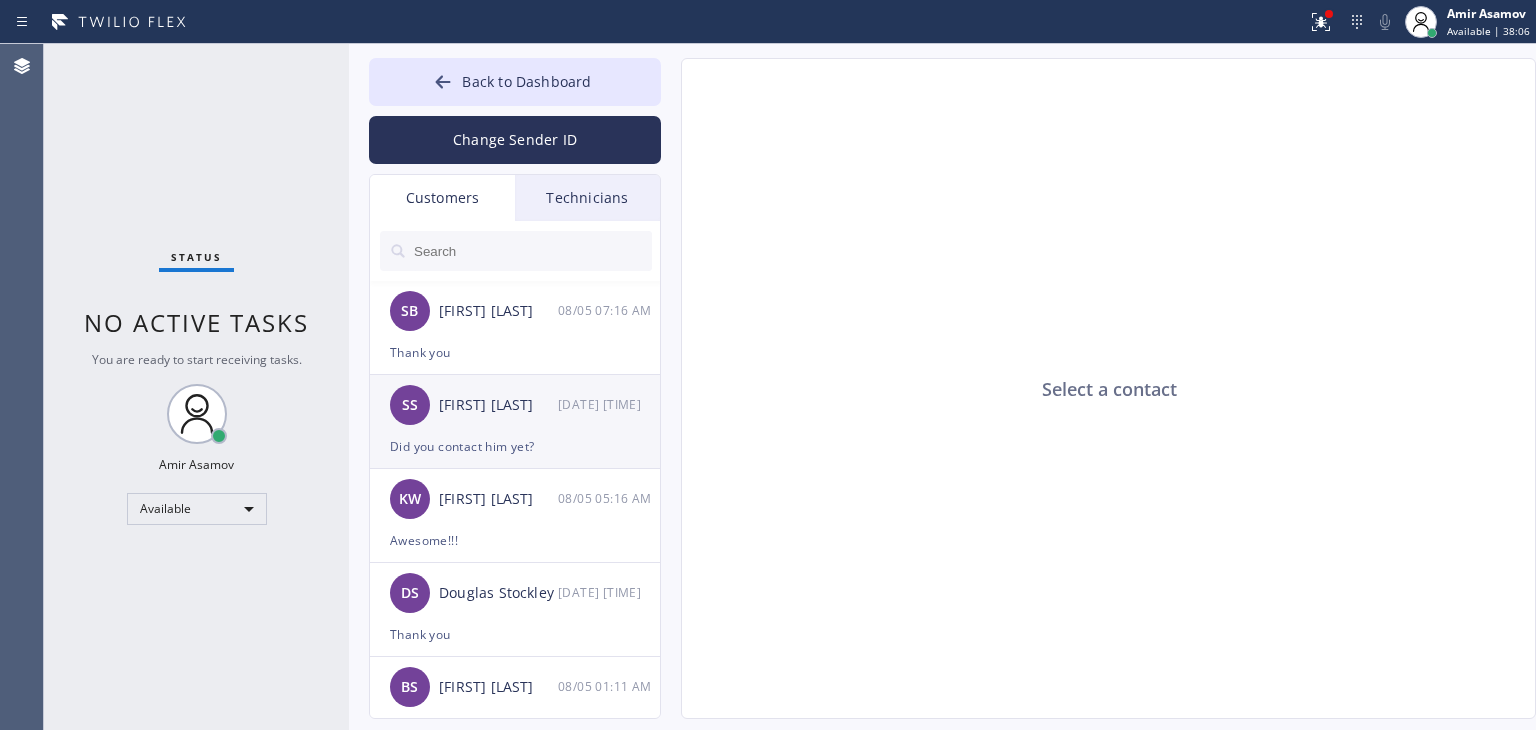 click on "SS Susan  Schaps 08/05 06:18 AM" at bounding box center (516, 405) 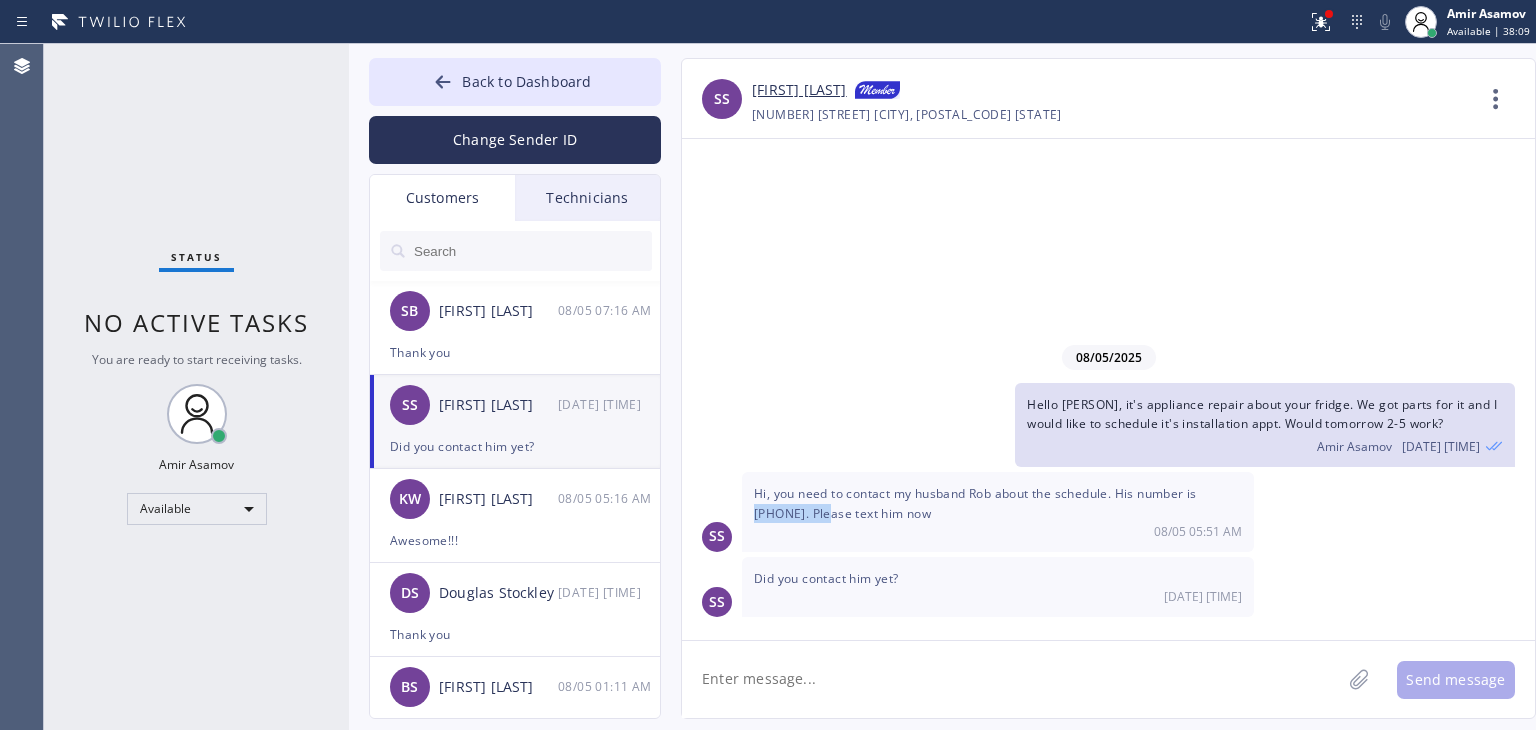 drag, startPoint x: 808, startPoint y: 513, endPoint x: 1207, endPoint y: 502, distance: 399.1516 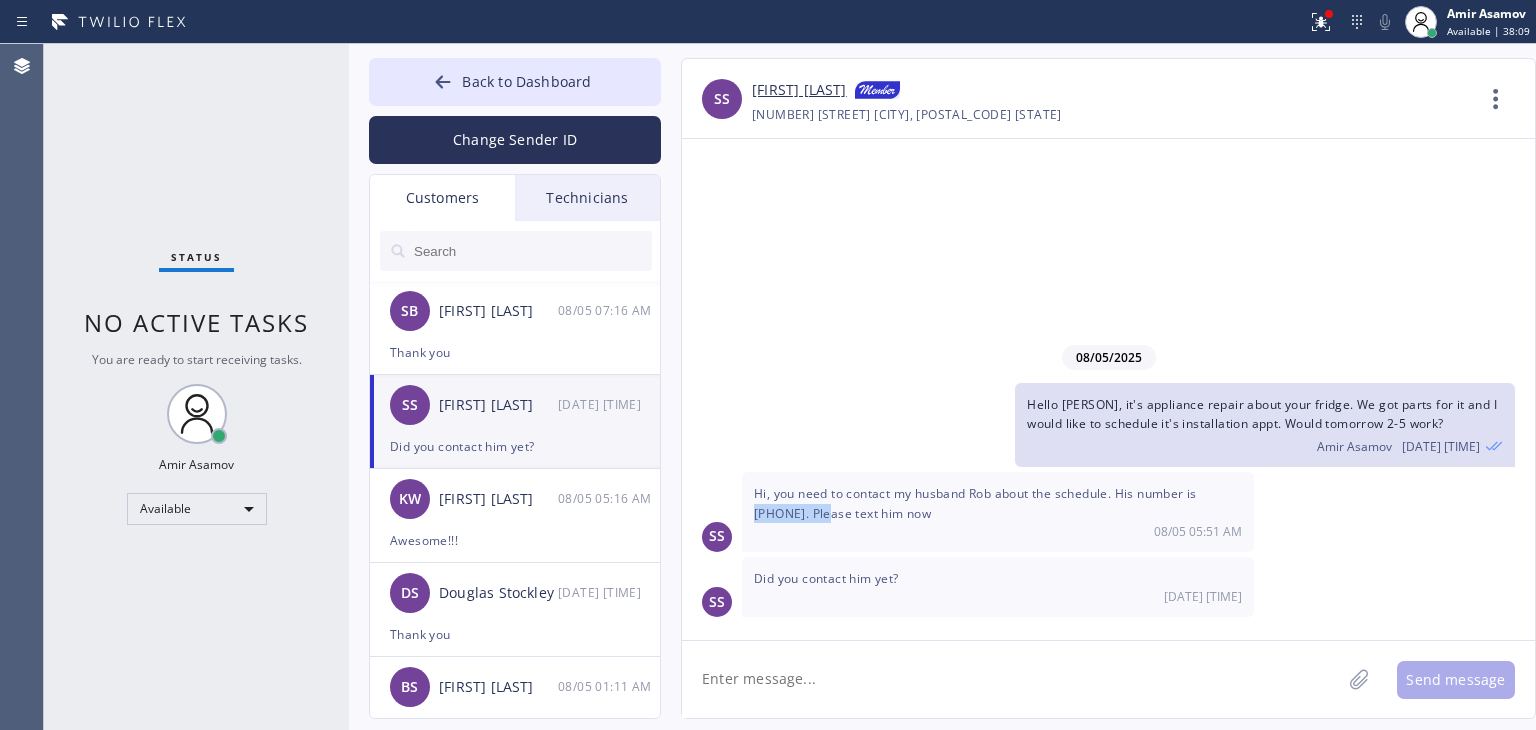 click on "Hi, you need to contact my husband [LAST] about the schedule. His number is [PHONE]. Please text him now" at bounding box center (975, 503) 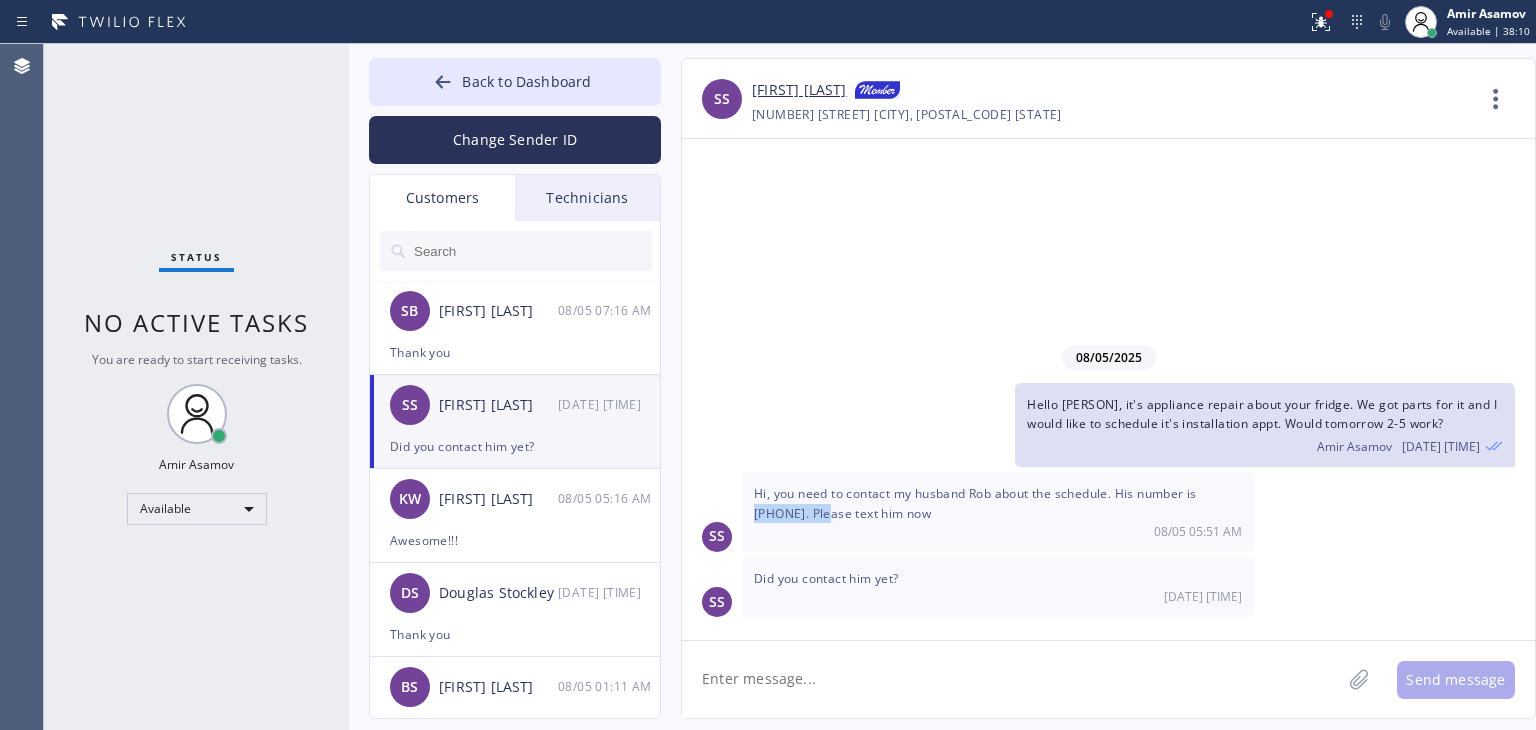copy on "650-218-3519" 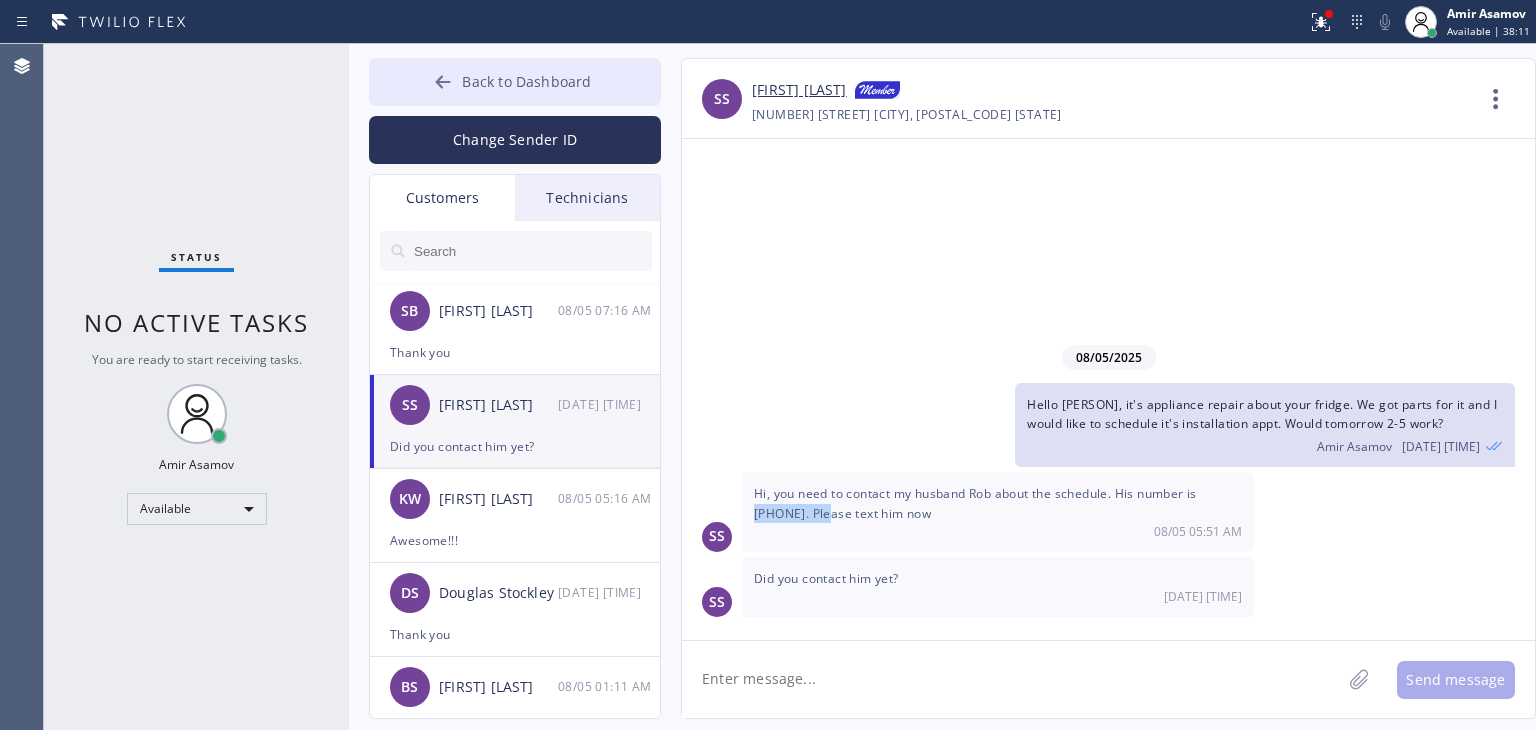 click on "Back to Dashboard" at bounding box center [515, 82] 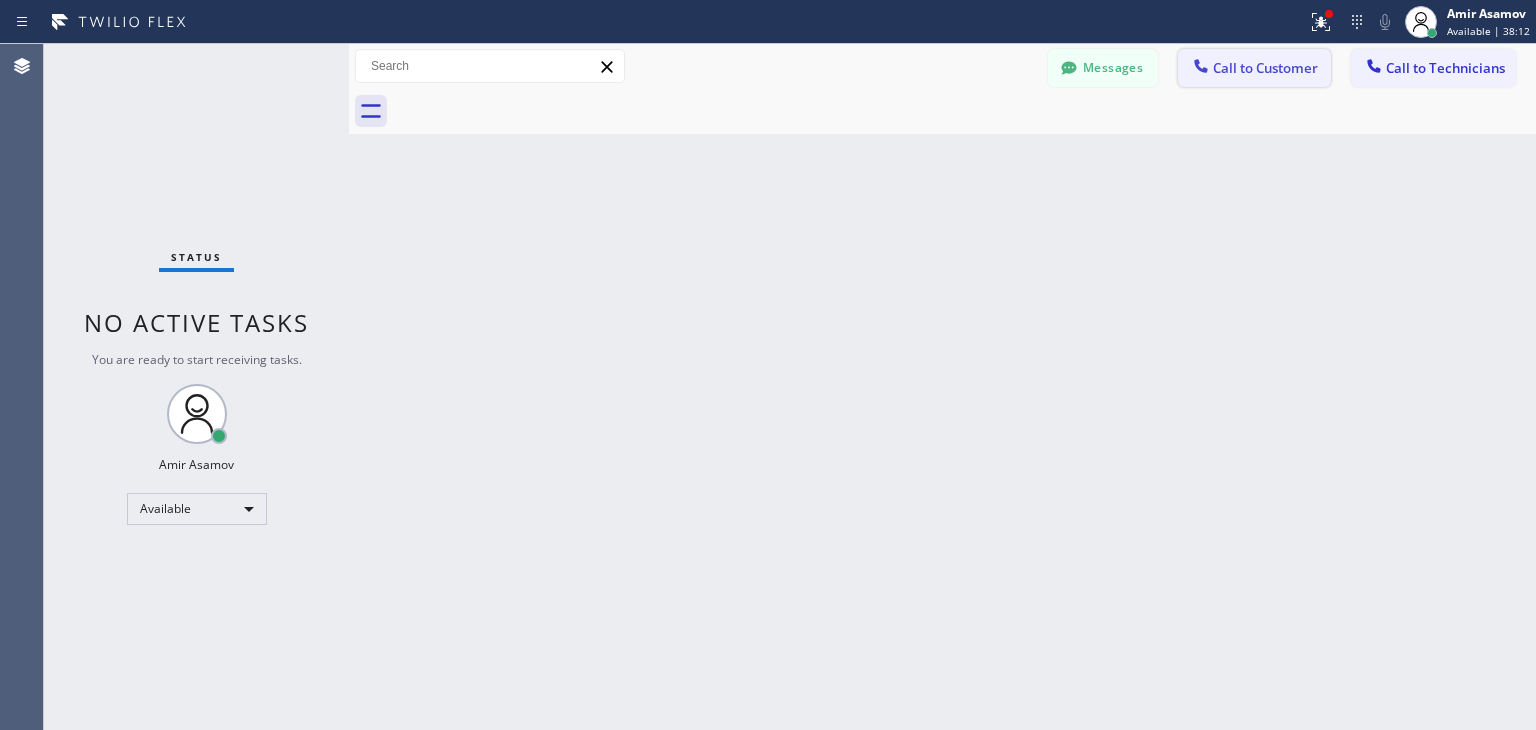 click 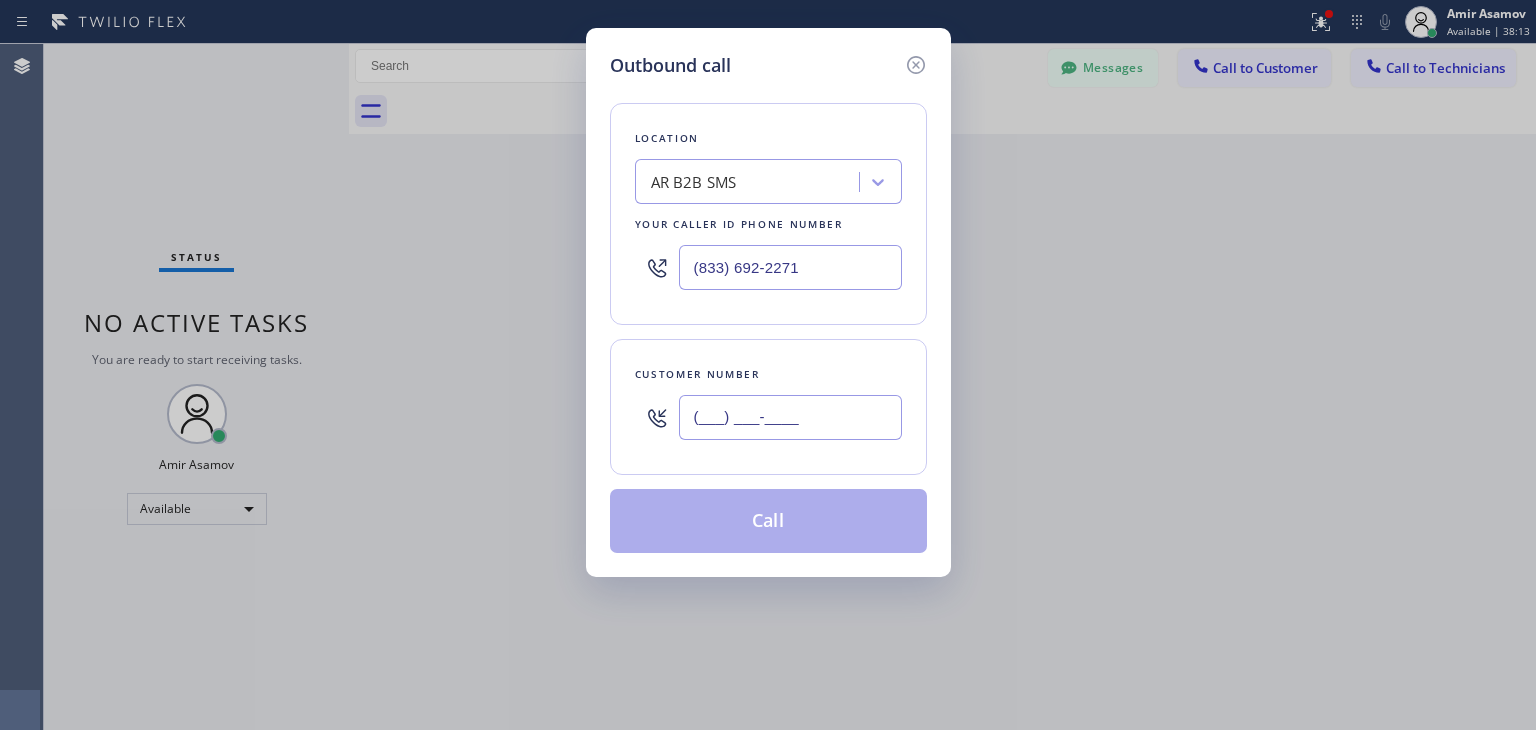 paste on "650) 218-3519" 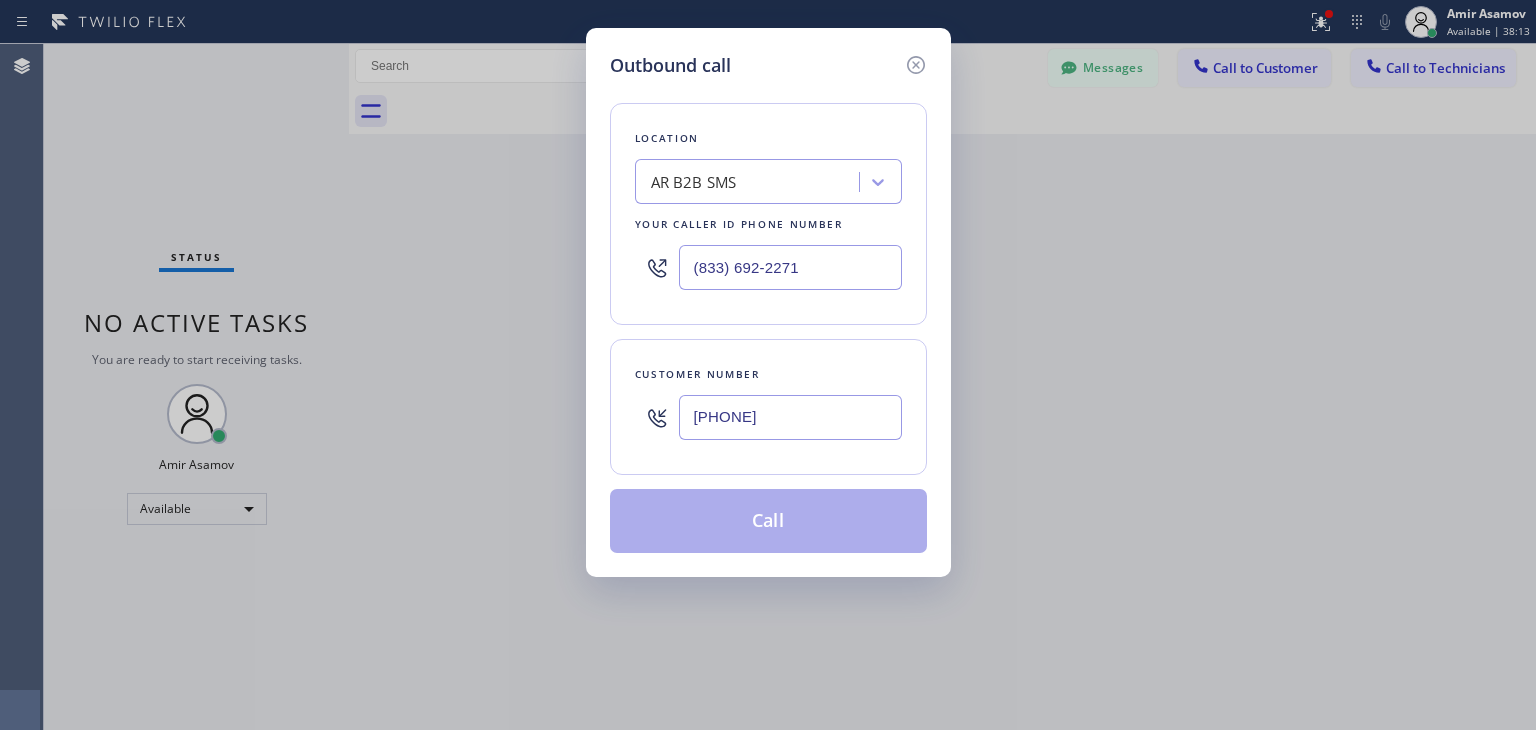 click on "[PHONE]" at bounding box center (790, 417) 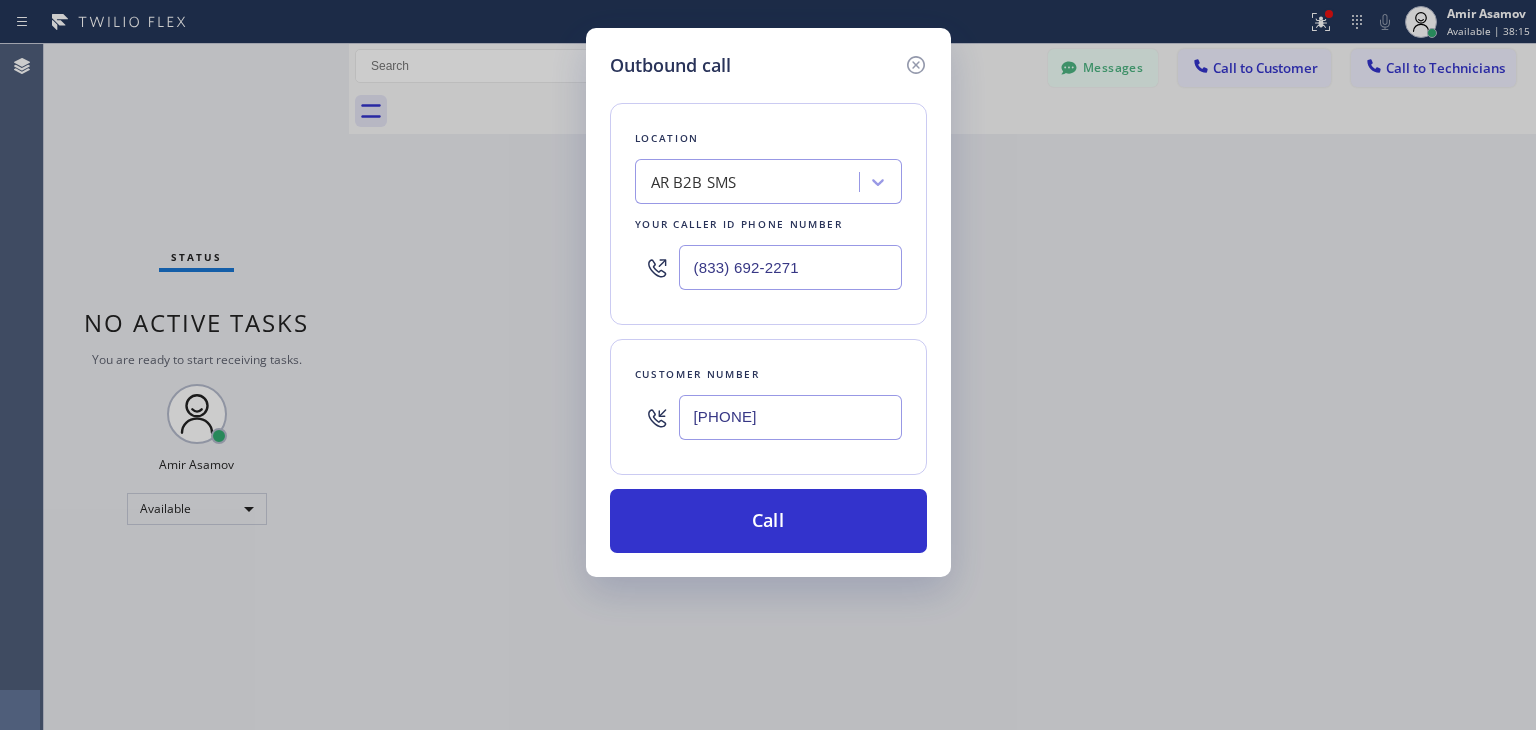 type on "[PHONE]" 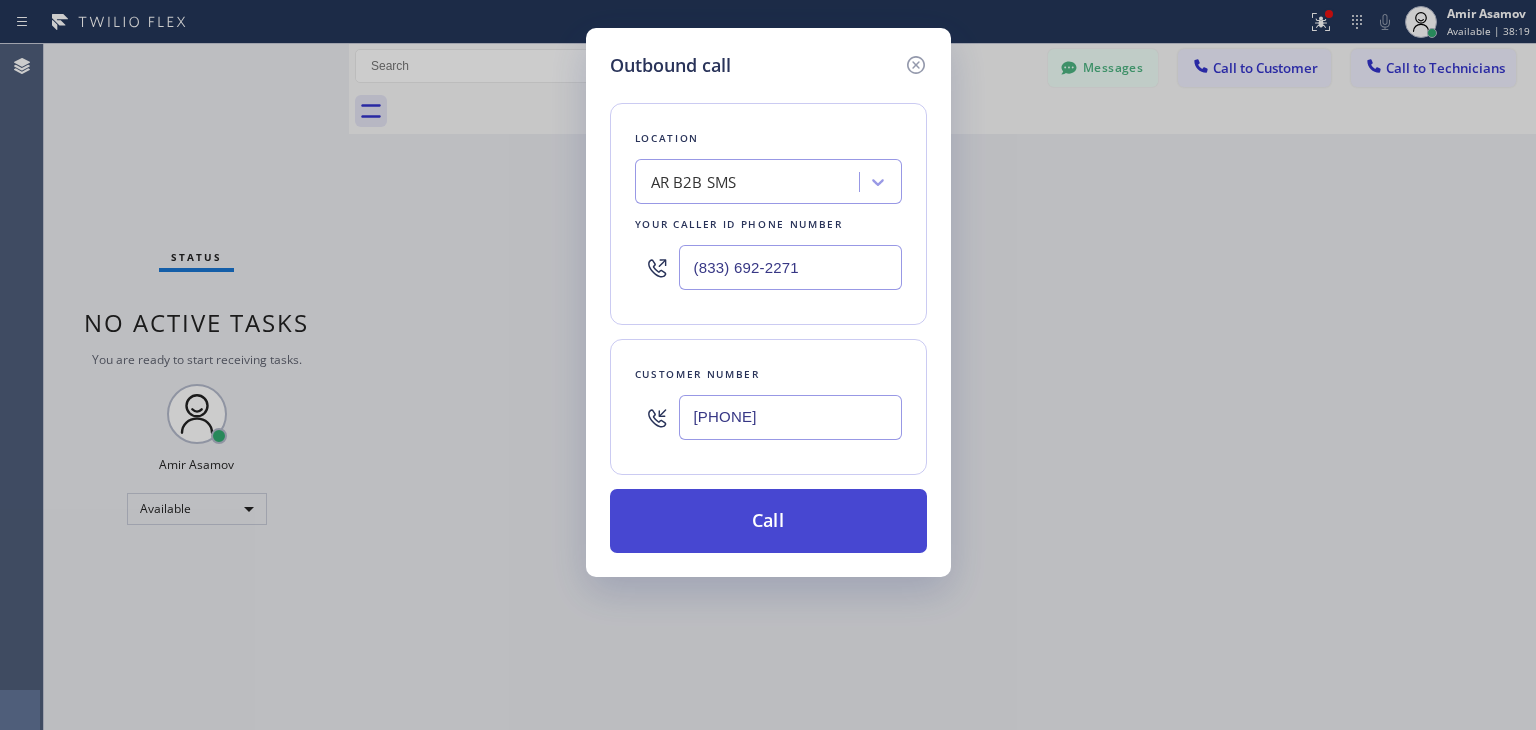 click on "Call" at bounding box center (768, 521) 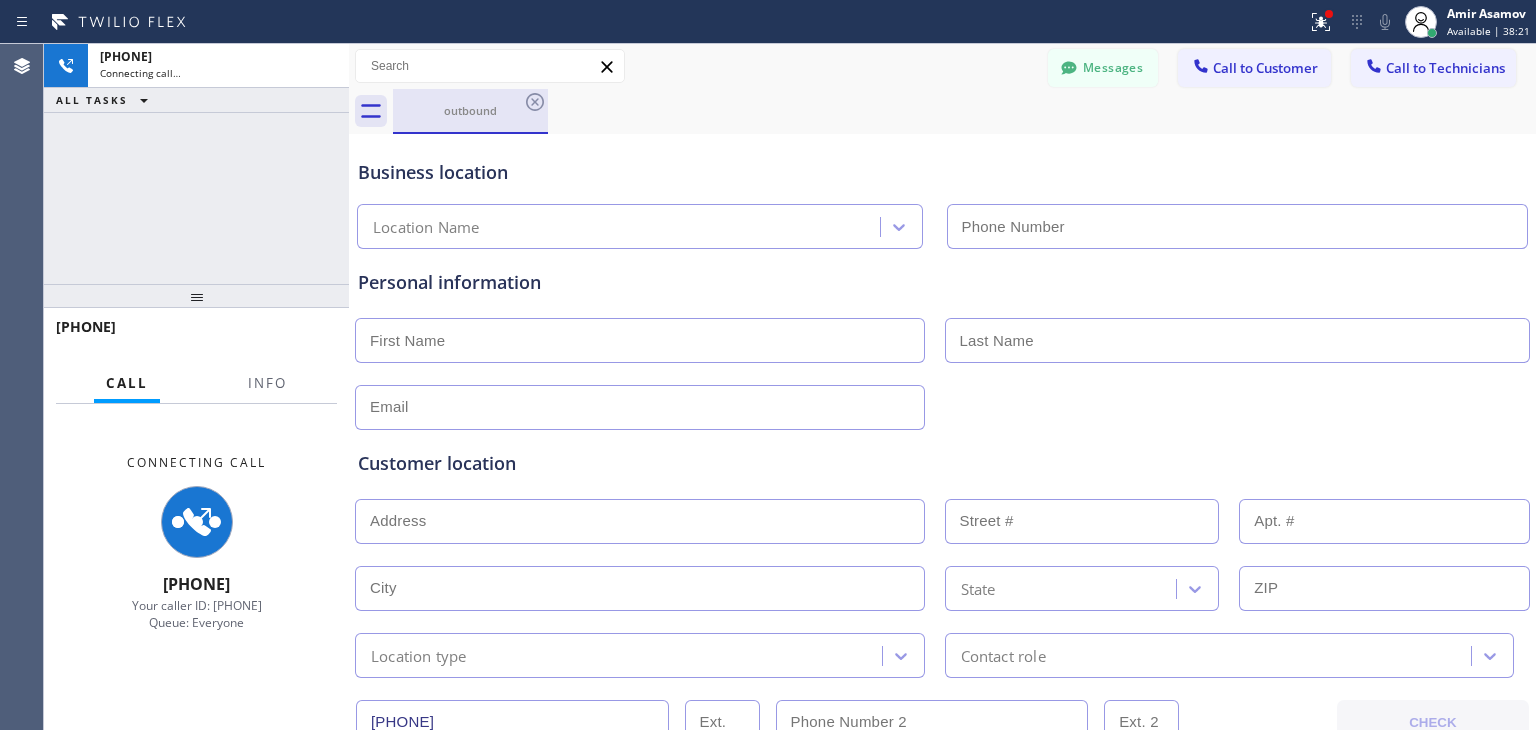 type on "(833) 692-2271" 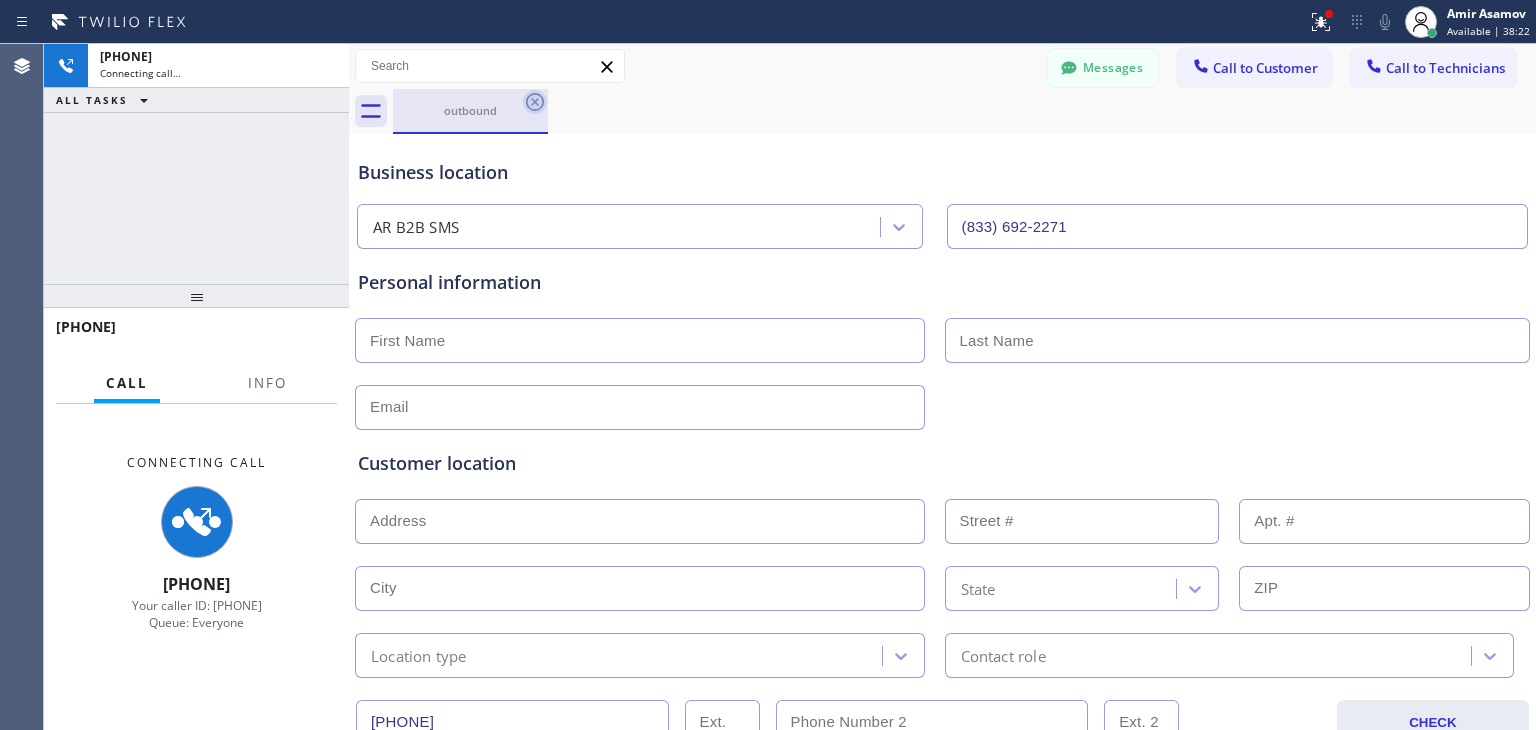 click 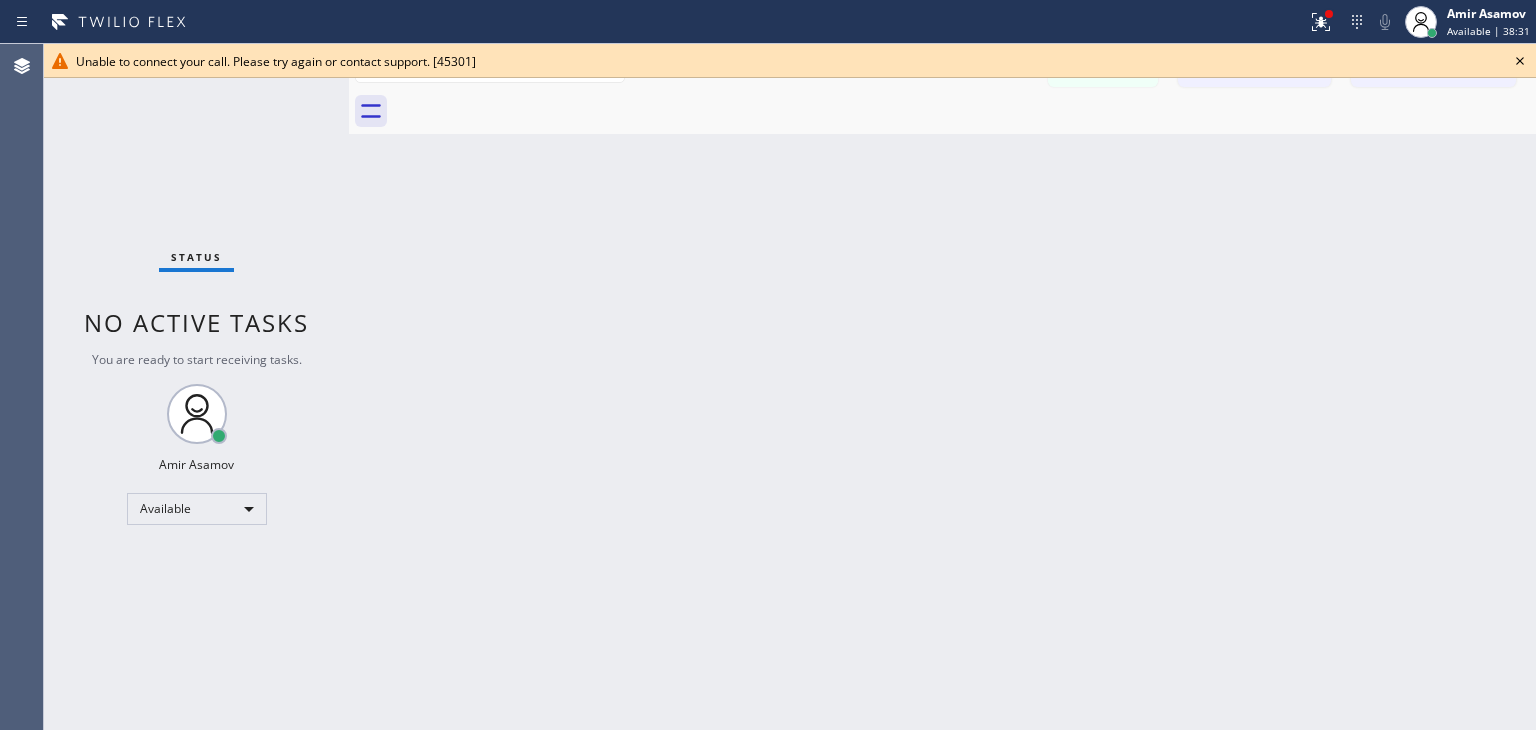 click 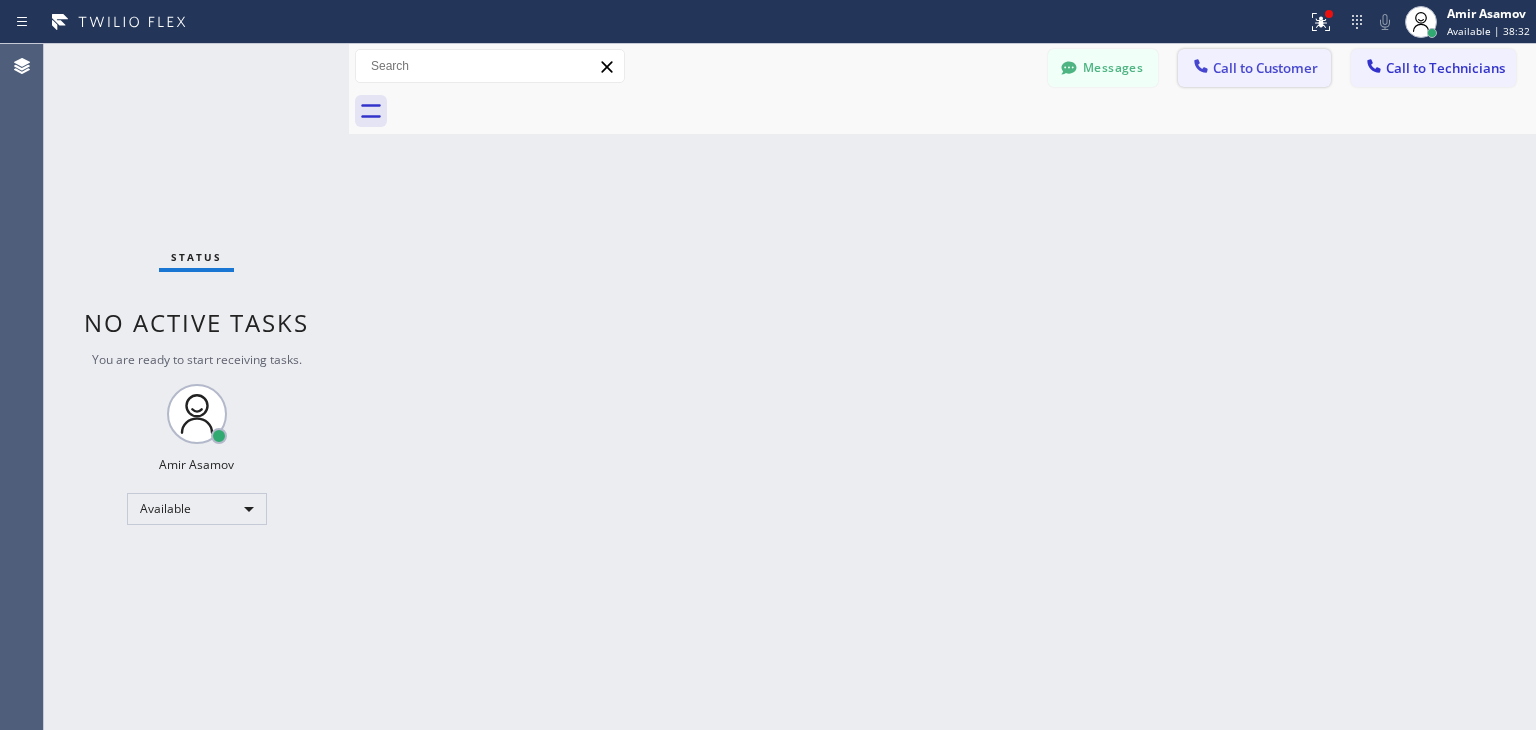 click on "Call to Customer" at bounding box center (1265, 68) 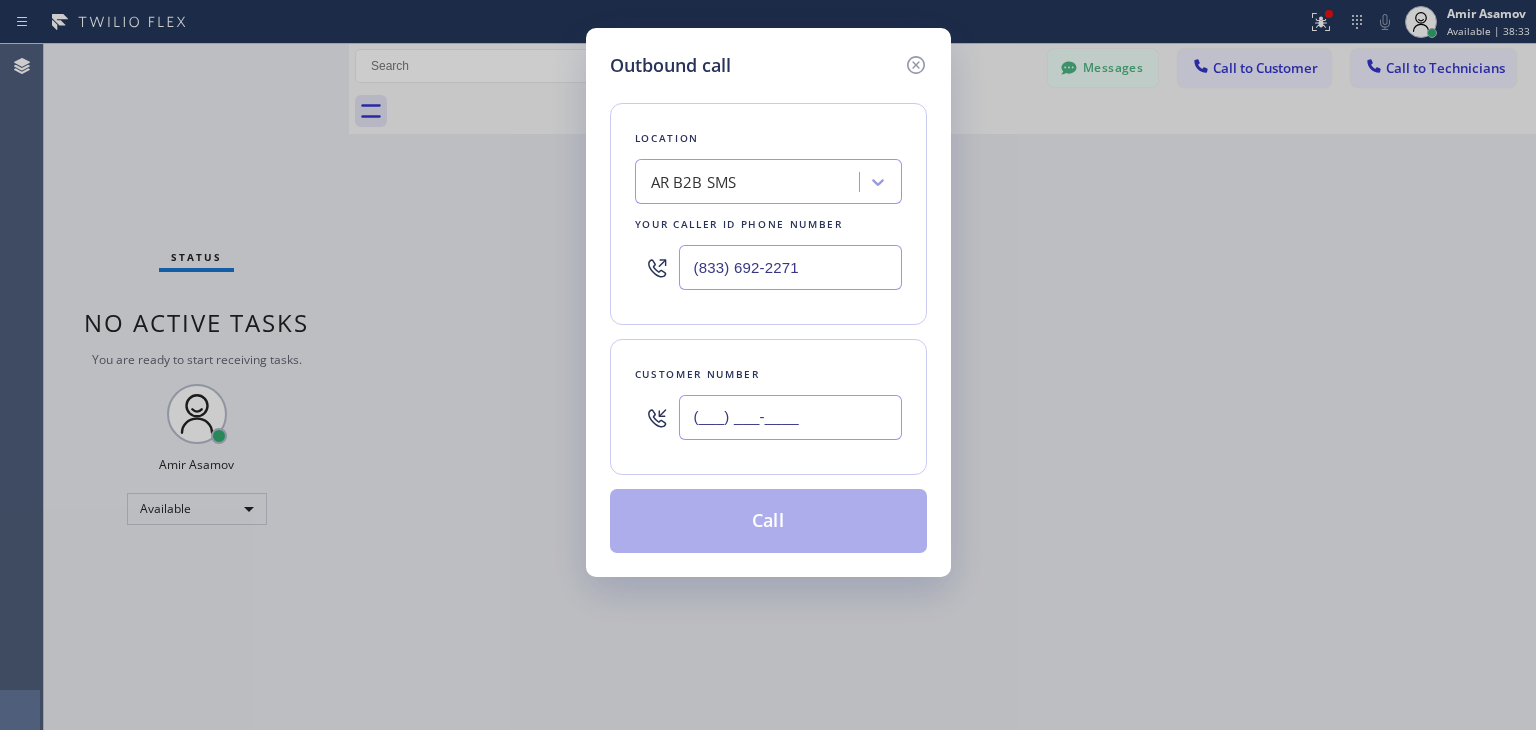 click on "(___) ___-____" at bounding box center (790, 417) 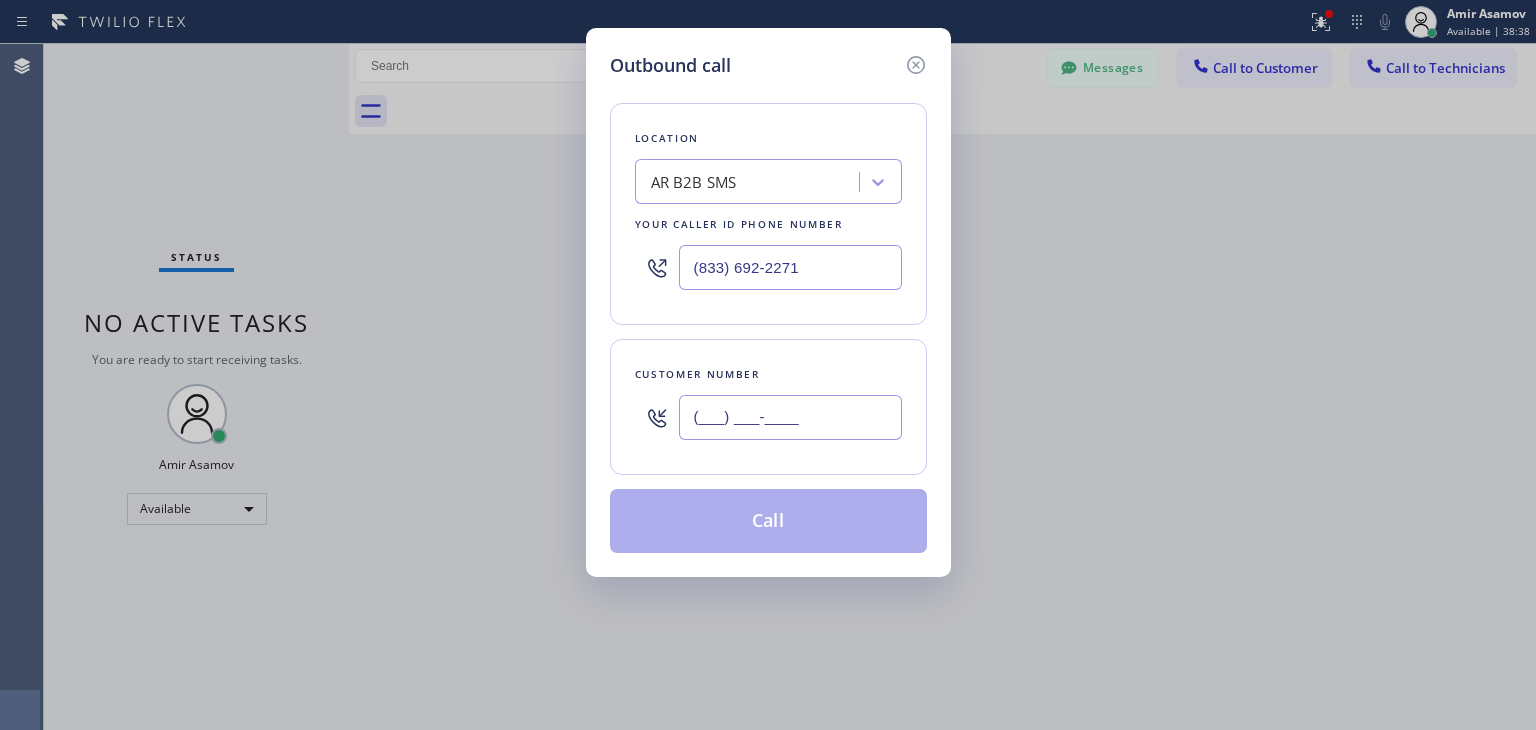 paste on "650) 218-3519" 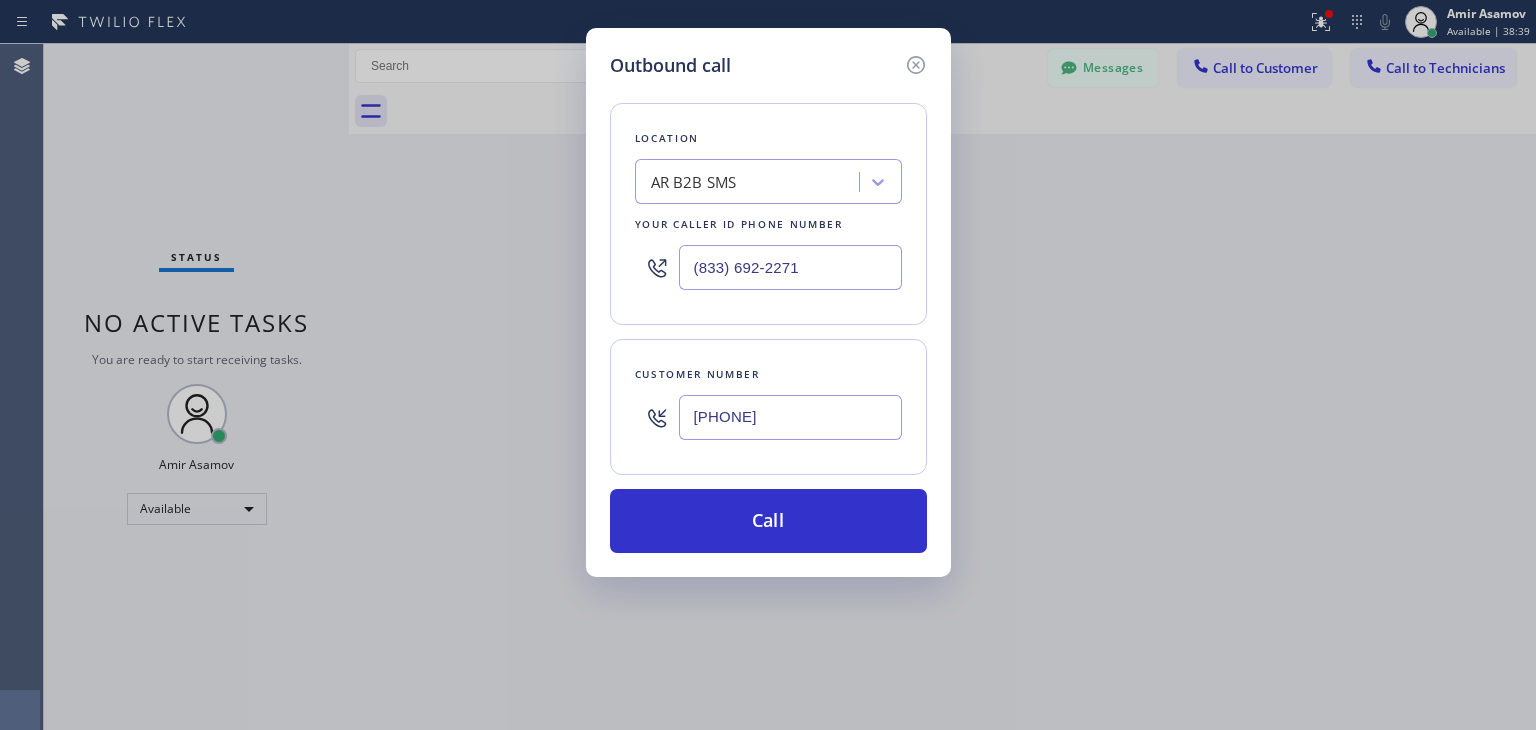 type on "[PHONE]" 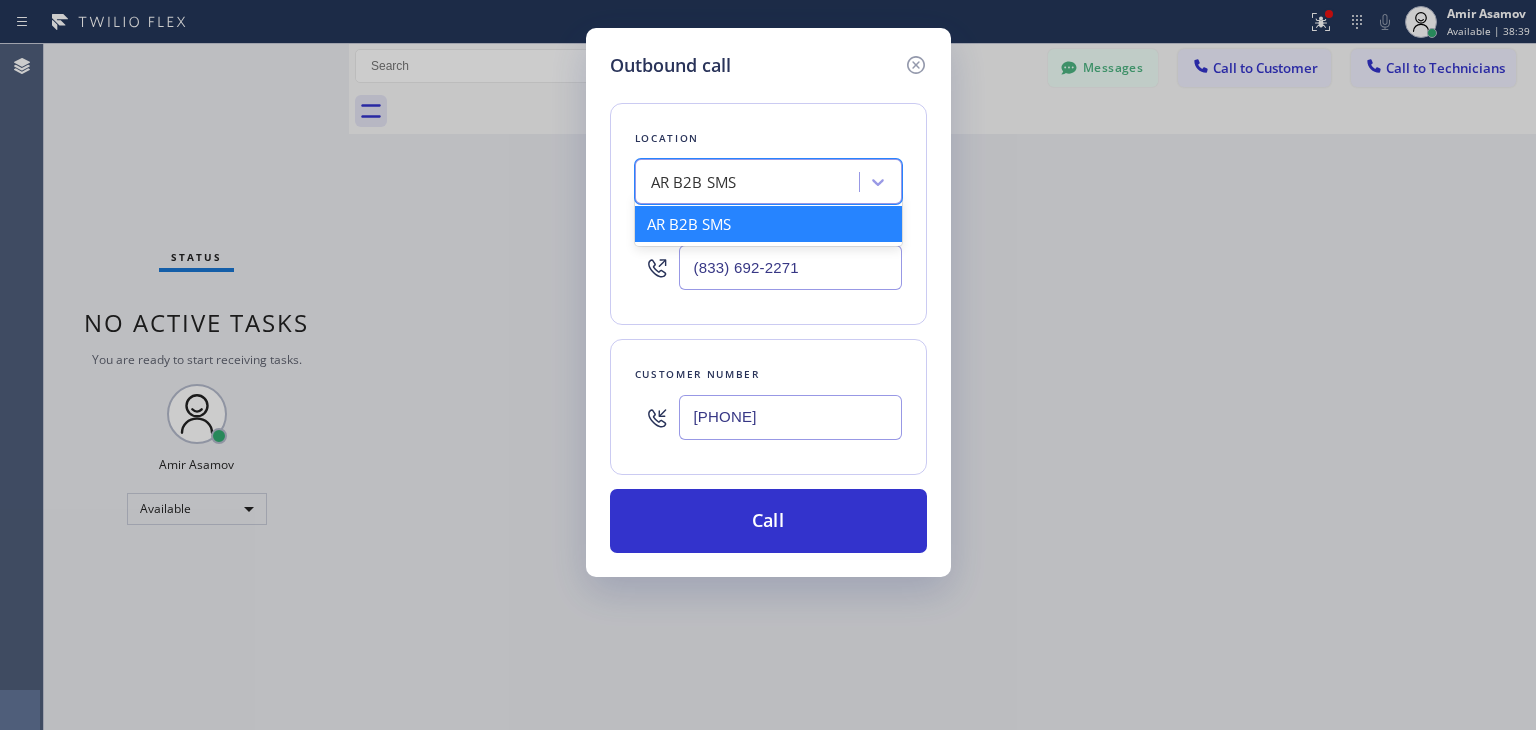 click on "AR B2B SMS" at bounding box center (750, 182) 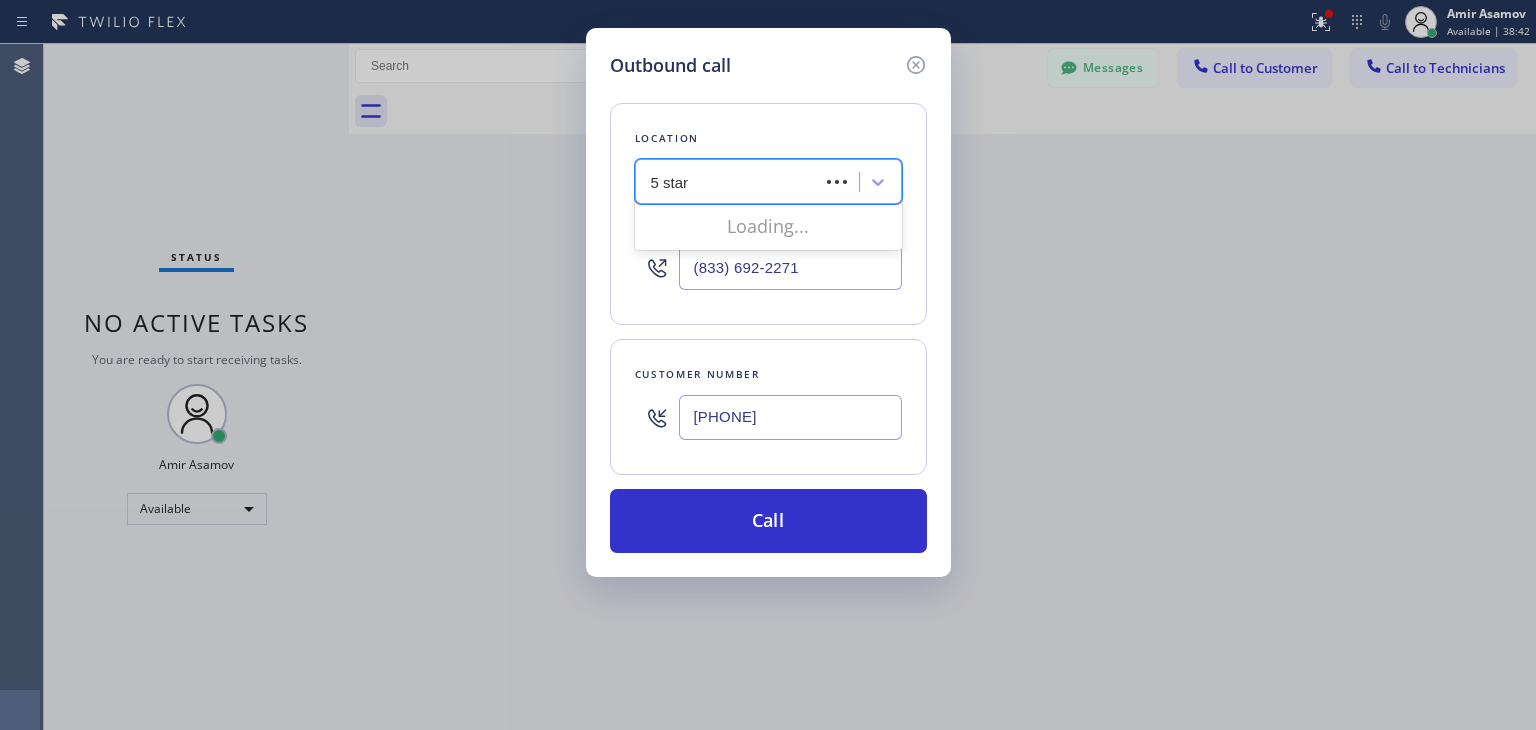 type on "5 star" 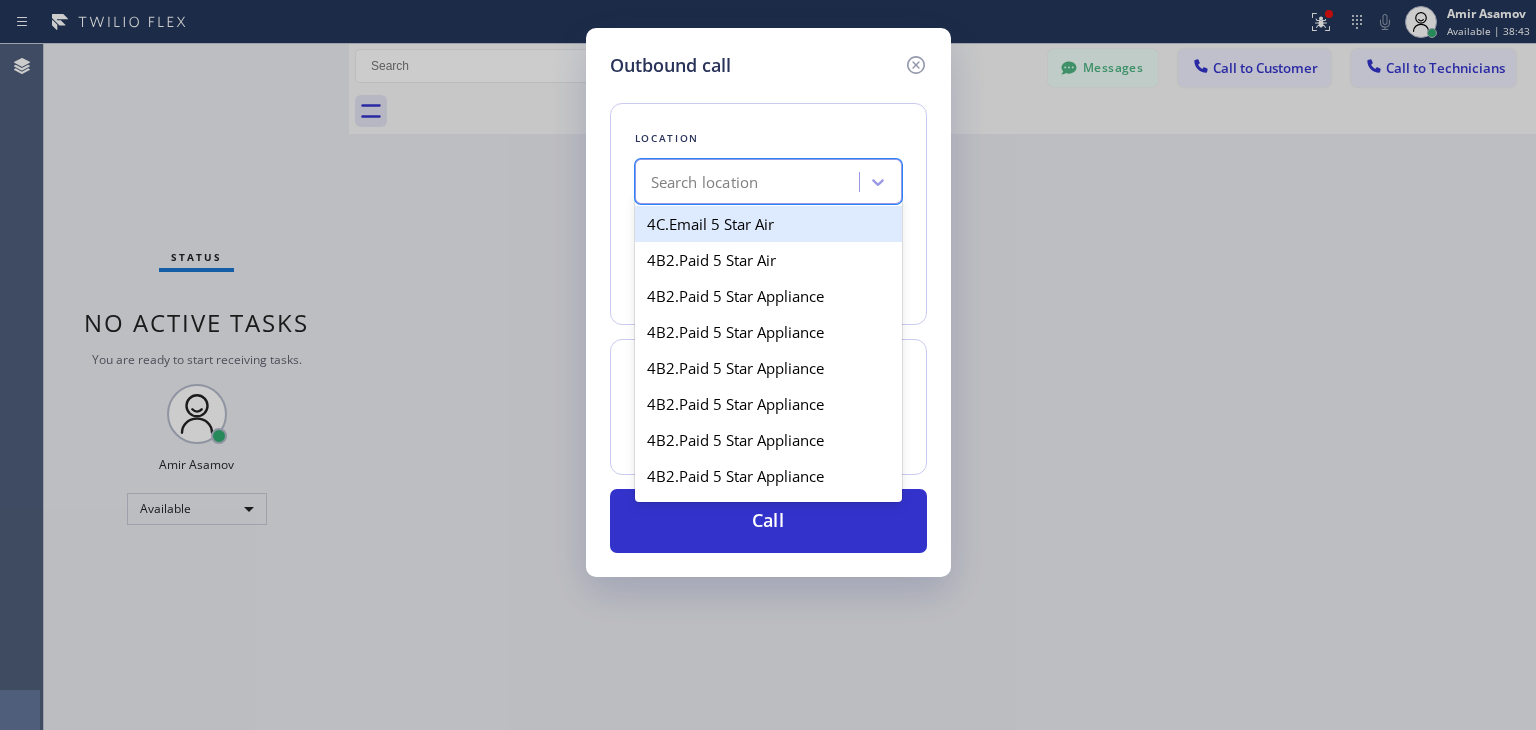 click on "Search location" at bounding box center (750, 182) 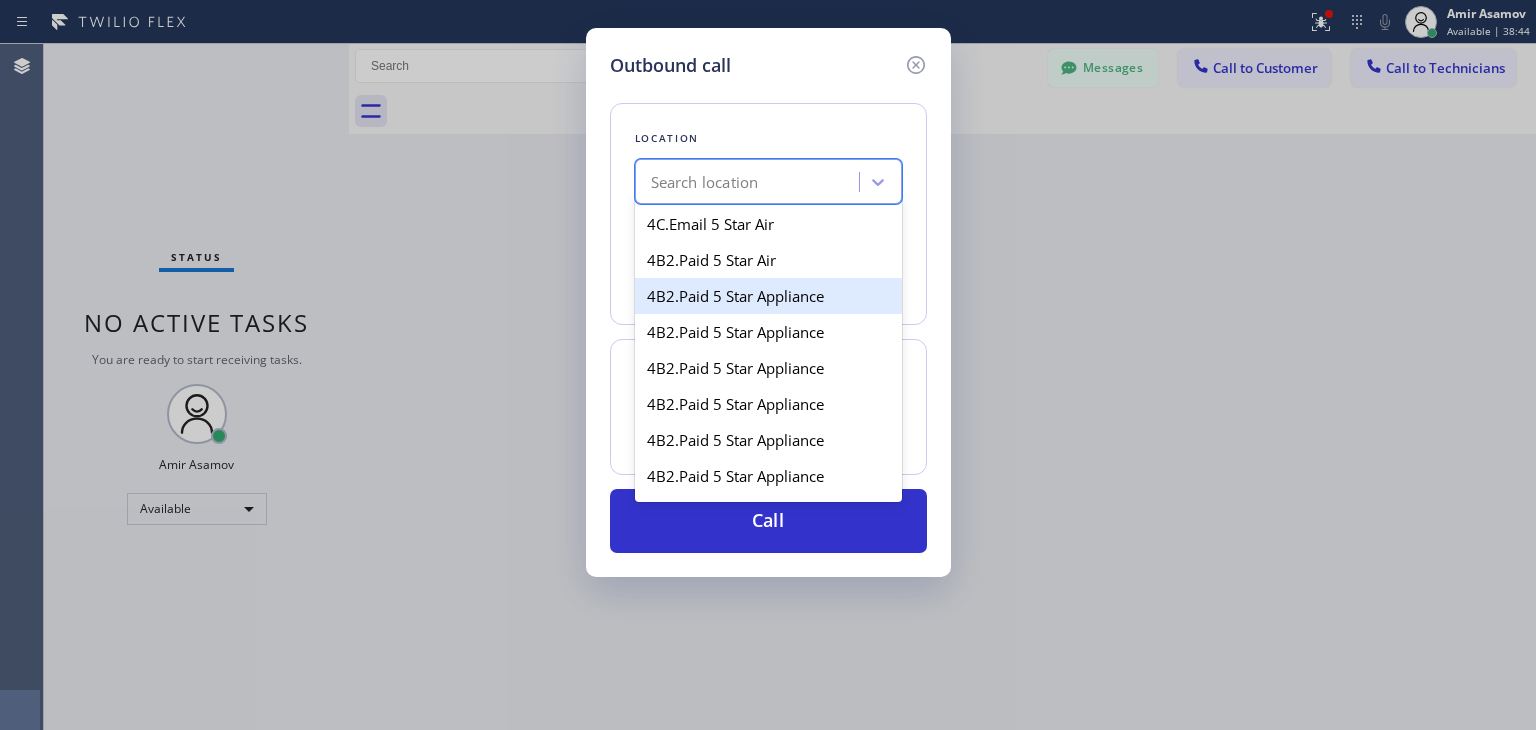 click on "4B2.Paid 5 Star  Appliance" at bounding box center [768, 296] 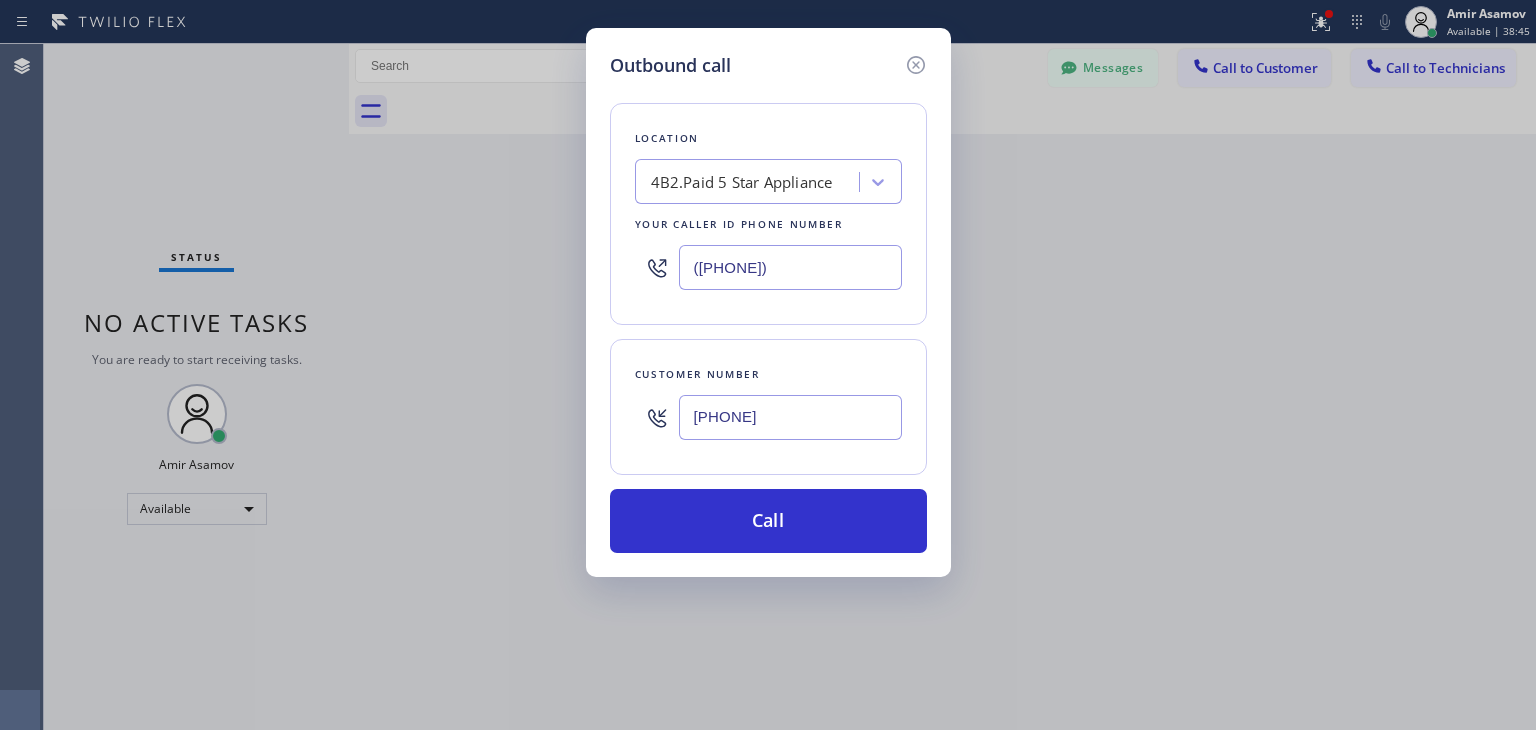 click on "Outbound call Location 4B2.Paid 5 Star  Appliance Your caller id phone number (813) 285-7775 Customer number (650) 218-3519 Call" at bounding box center (768, 302) 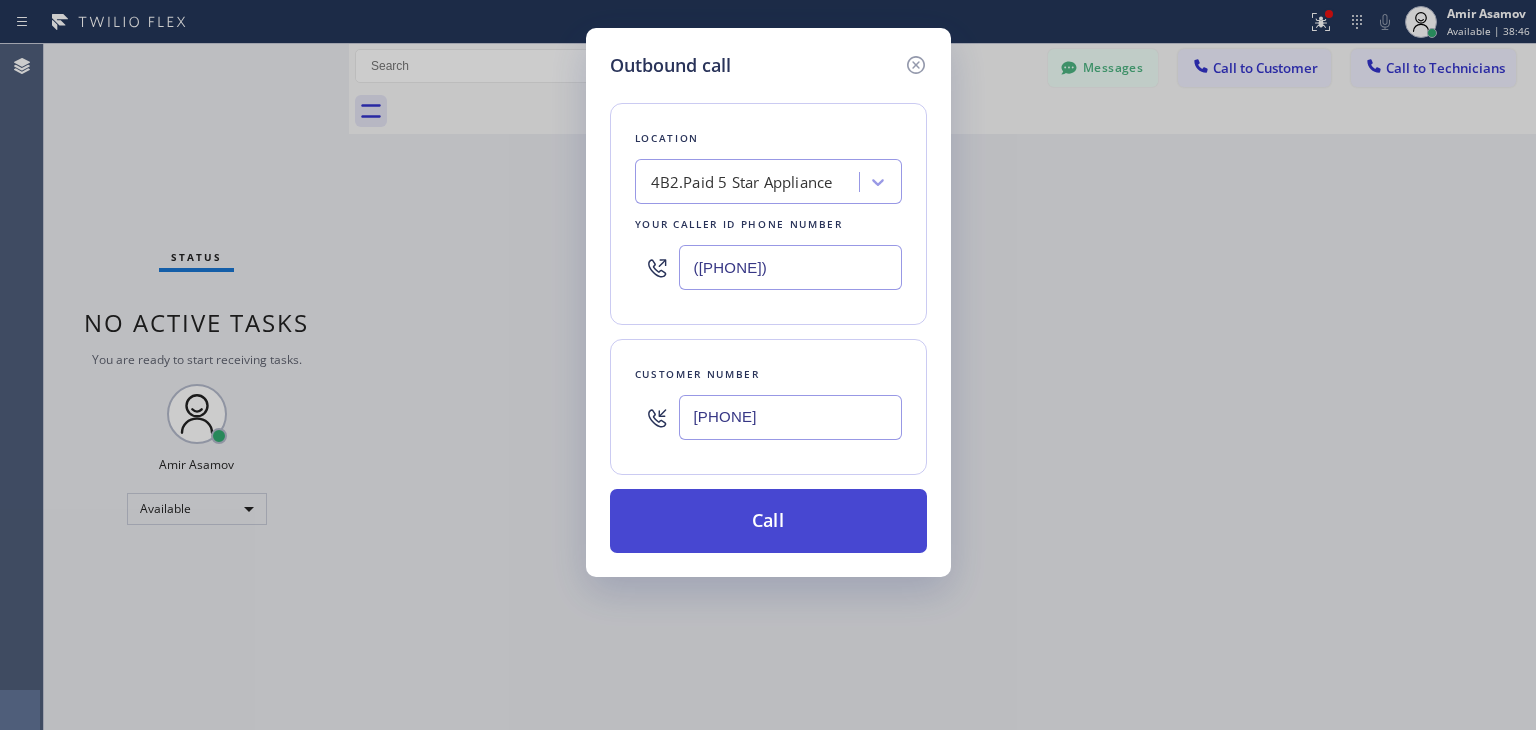 click on "Call" at bounding box center (768, 521) 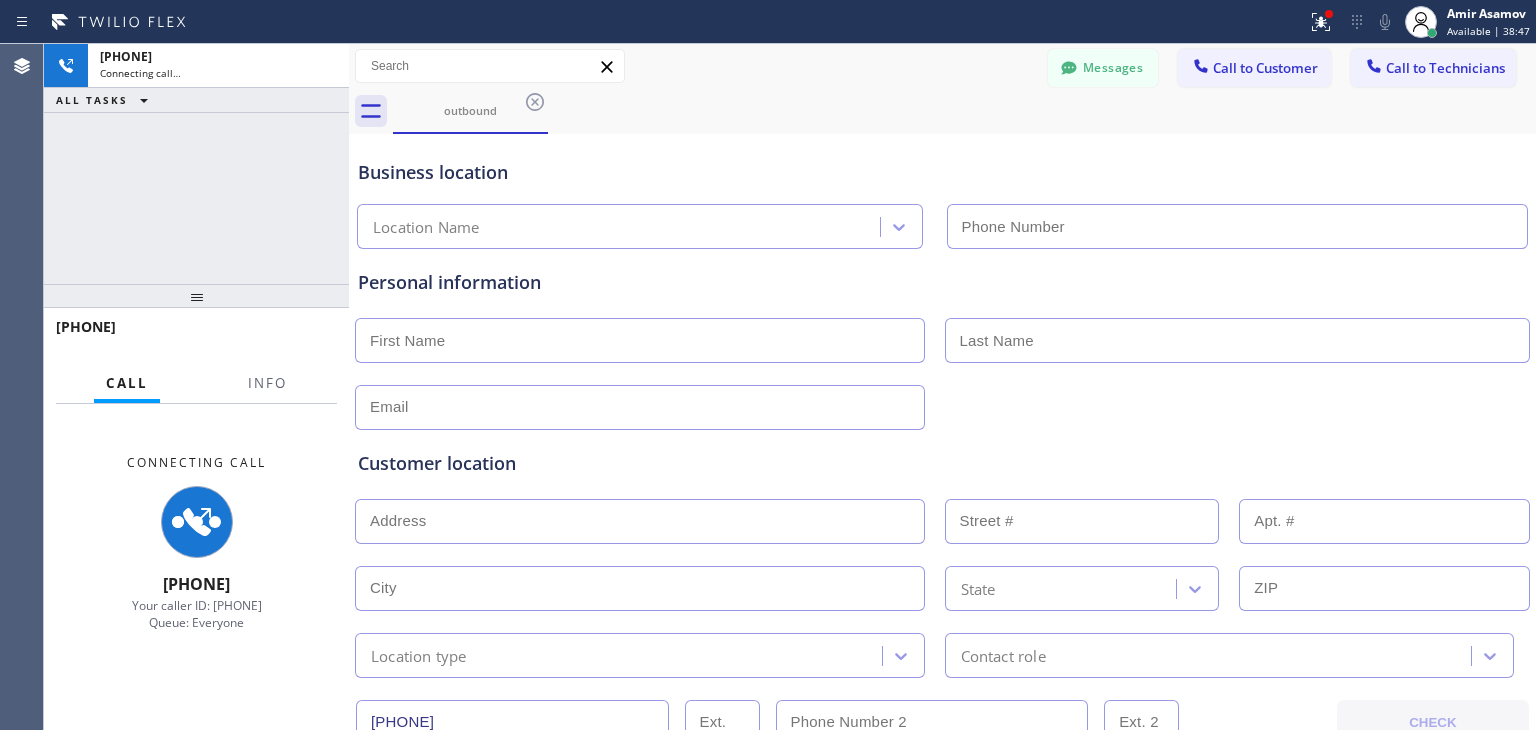 type on "(813) 285-7775" 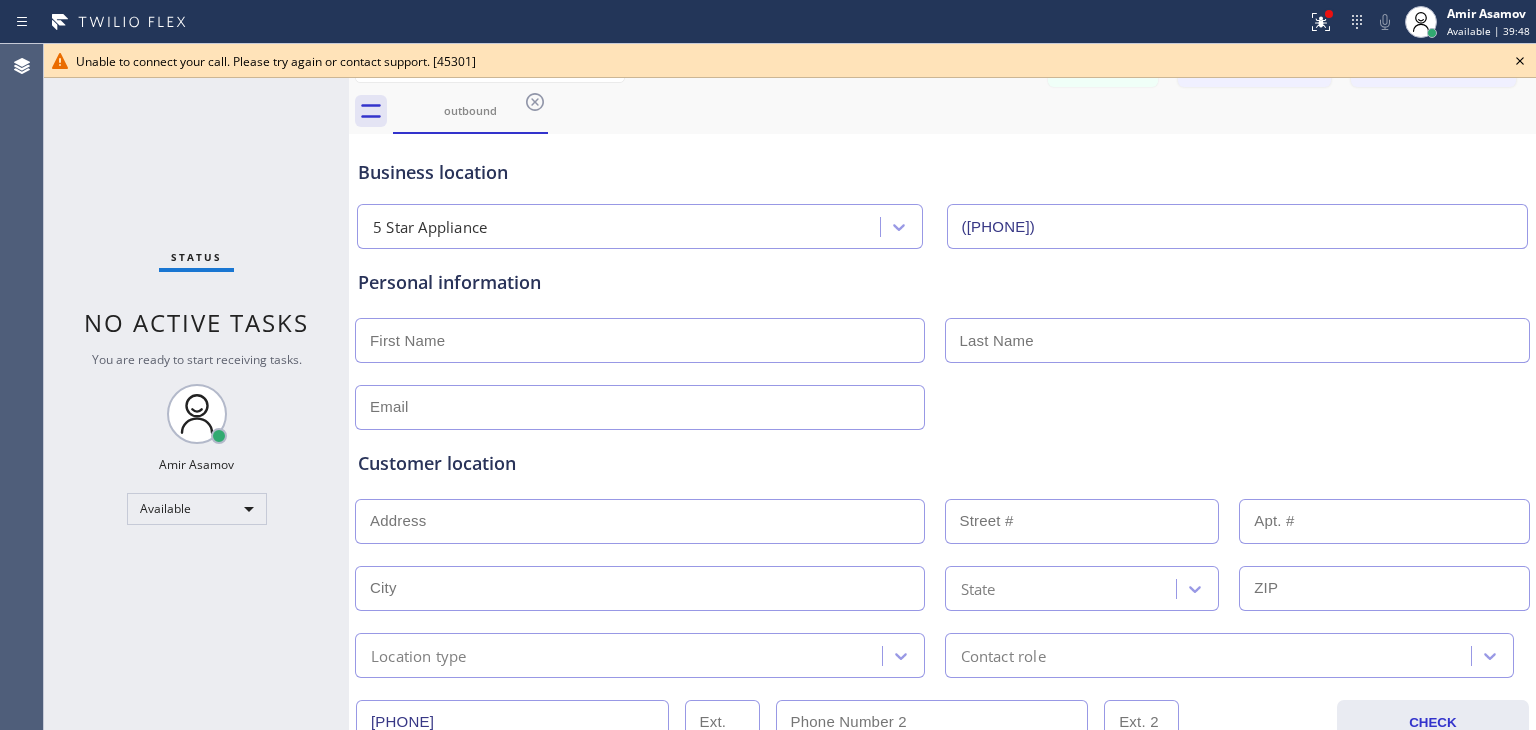 click 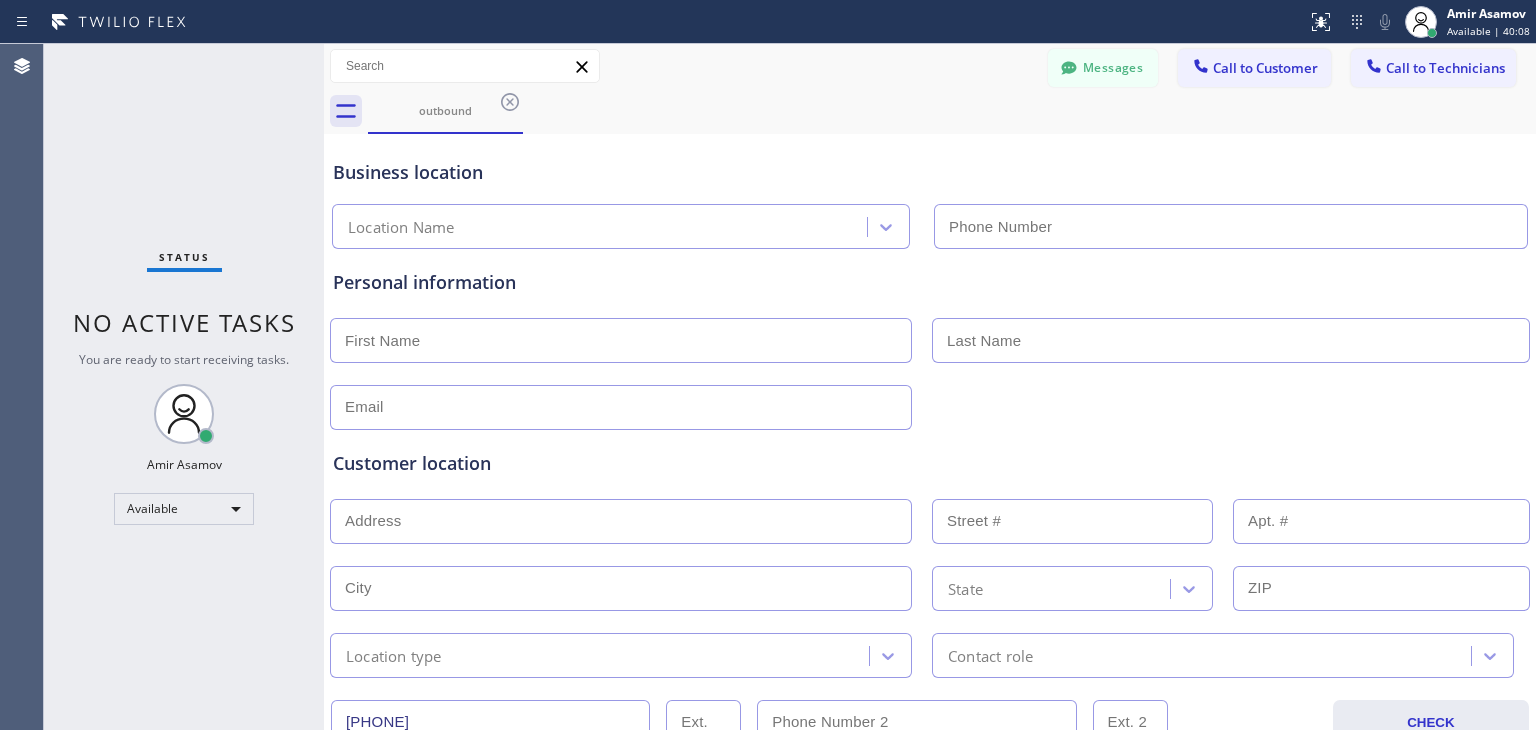 type on "([PHONE])" 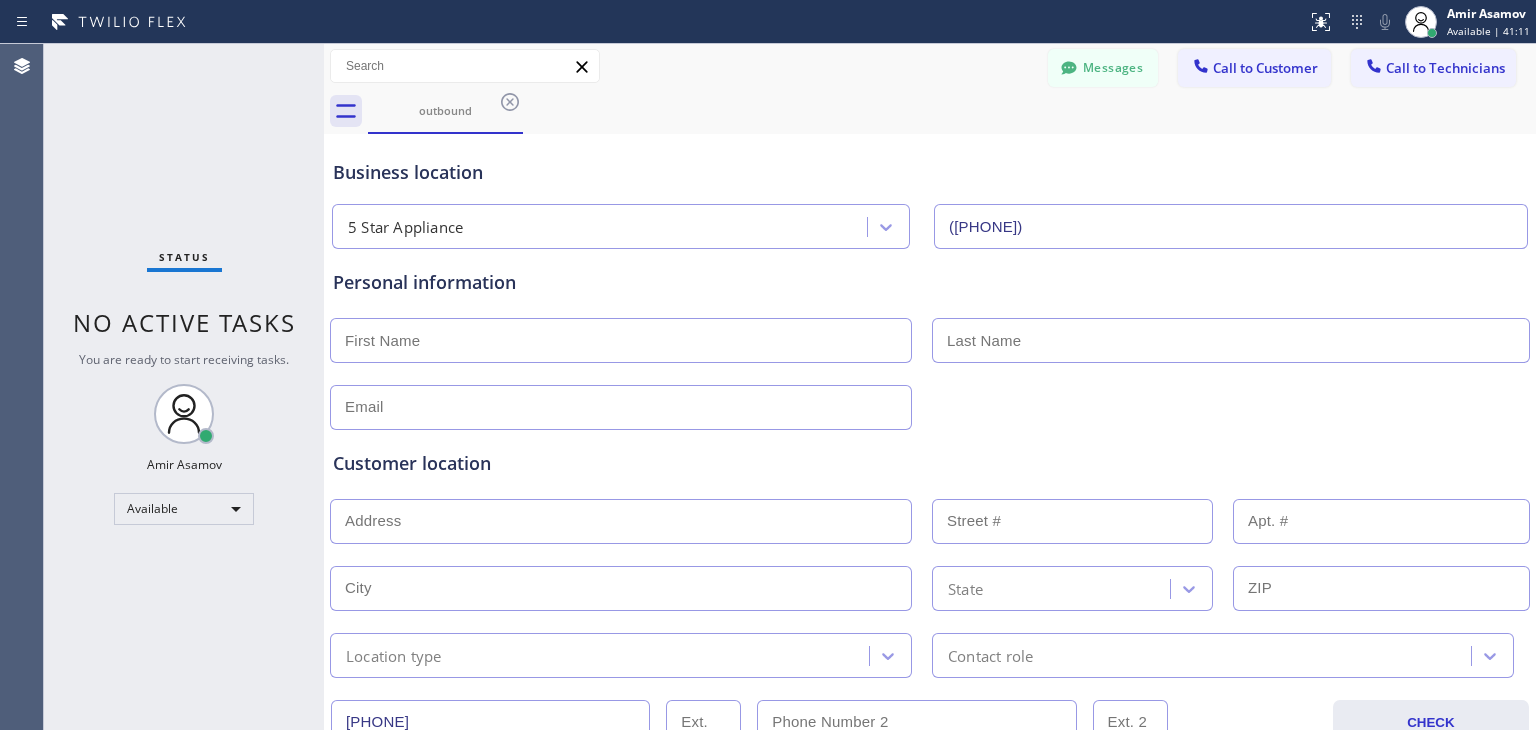 scroll, scrollTop: 0, scrollLeft: 0, axis: both 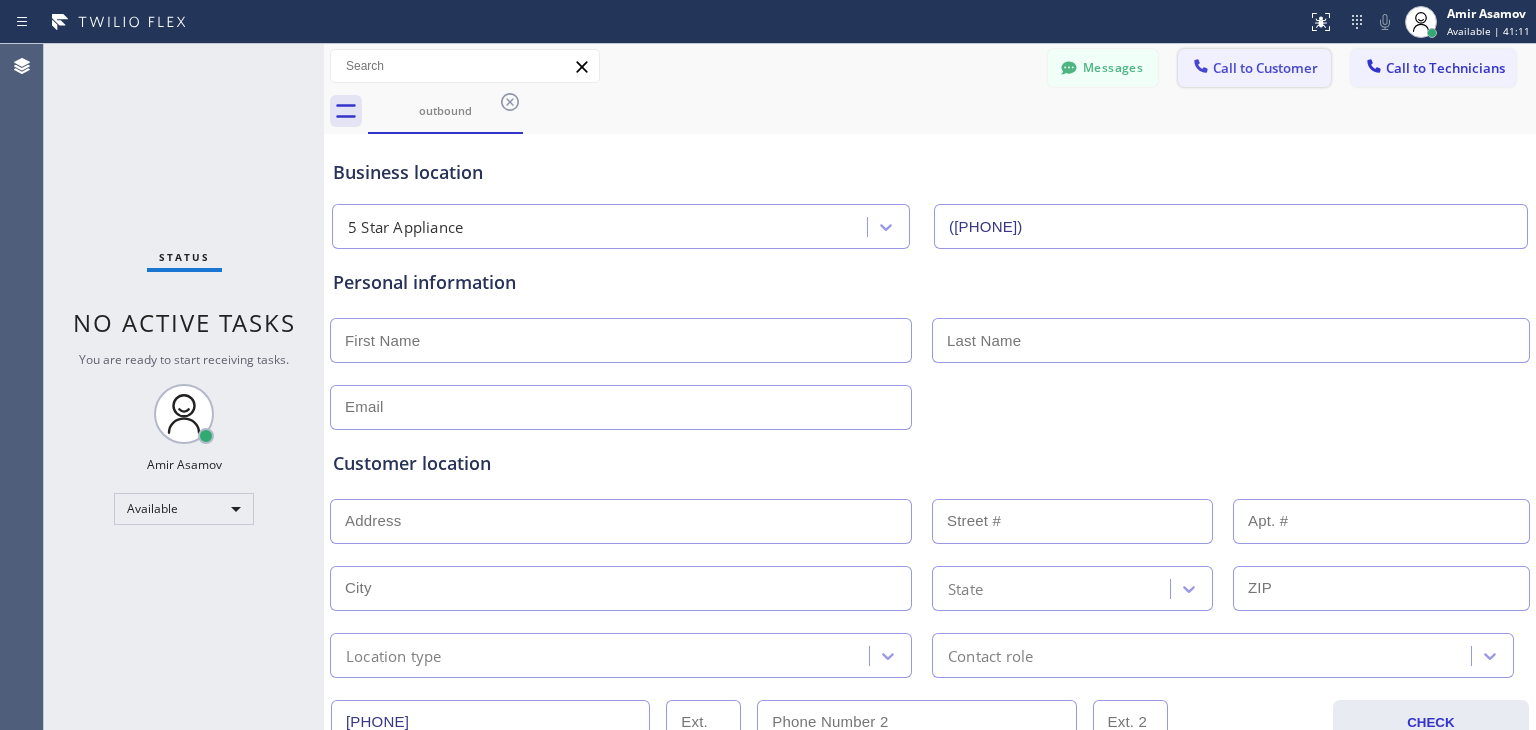 click on "Call to Customer" at bounding box center (1265, 68) 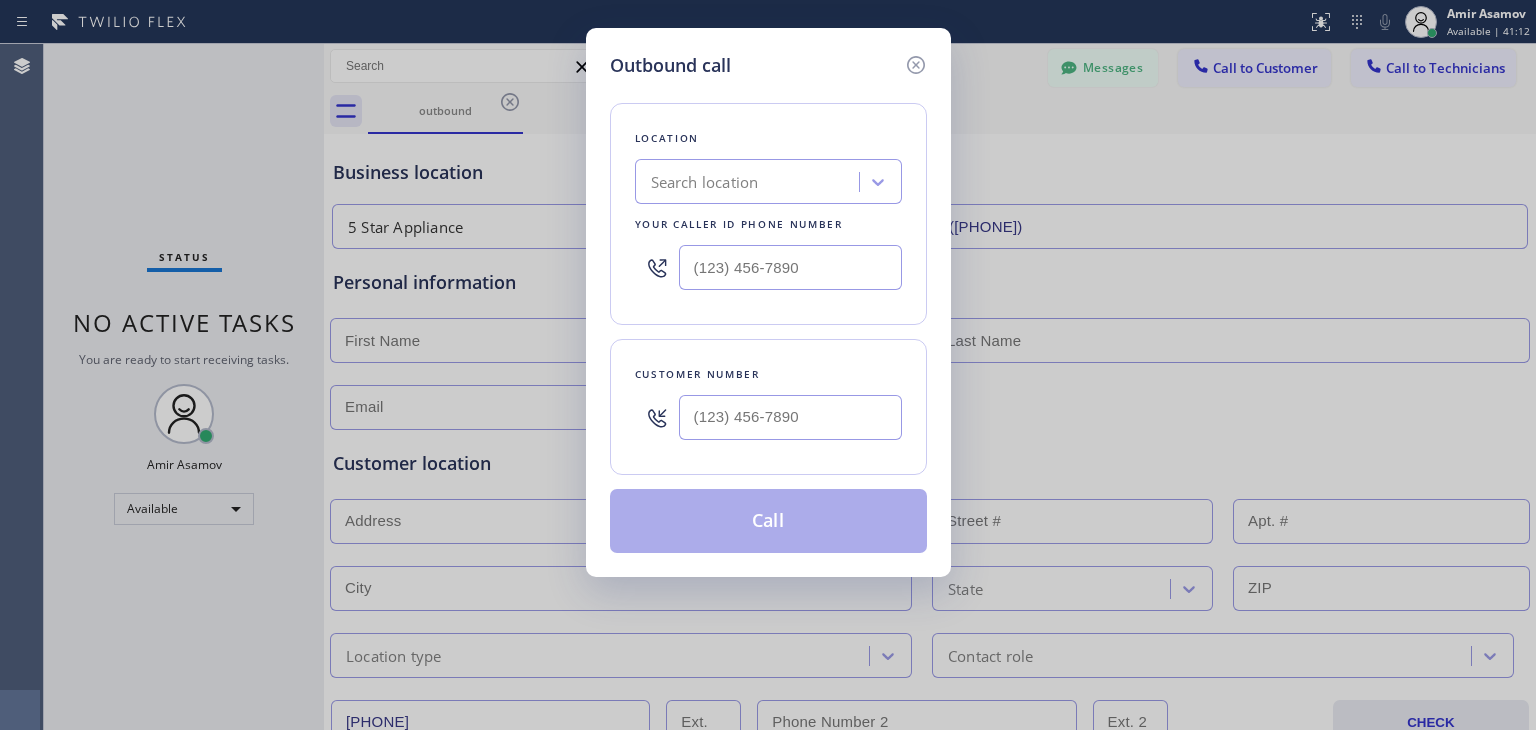 type 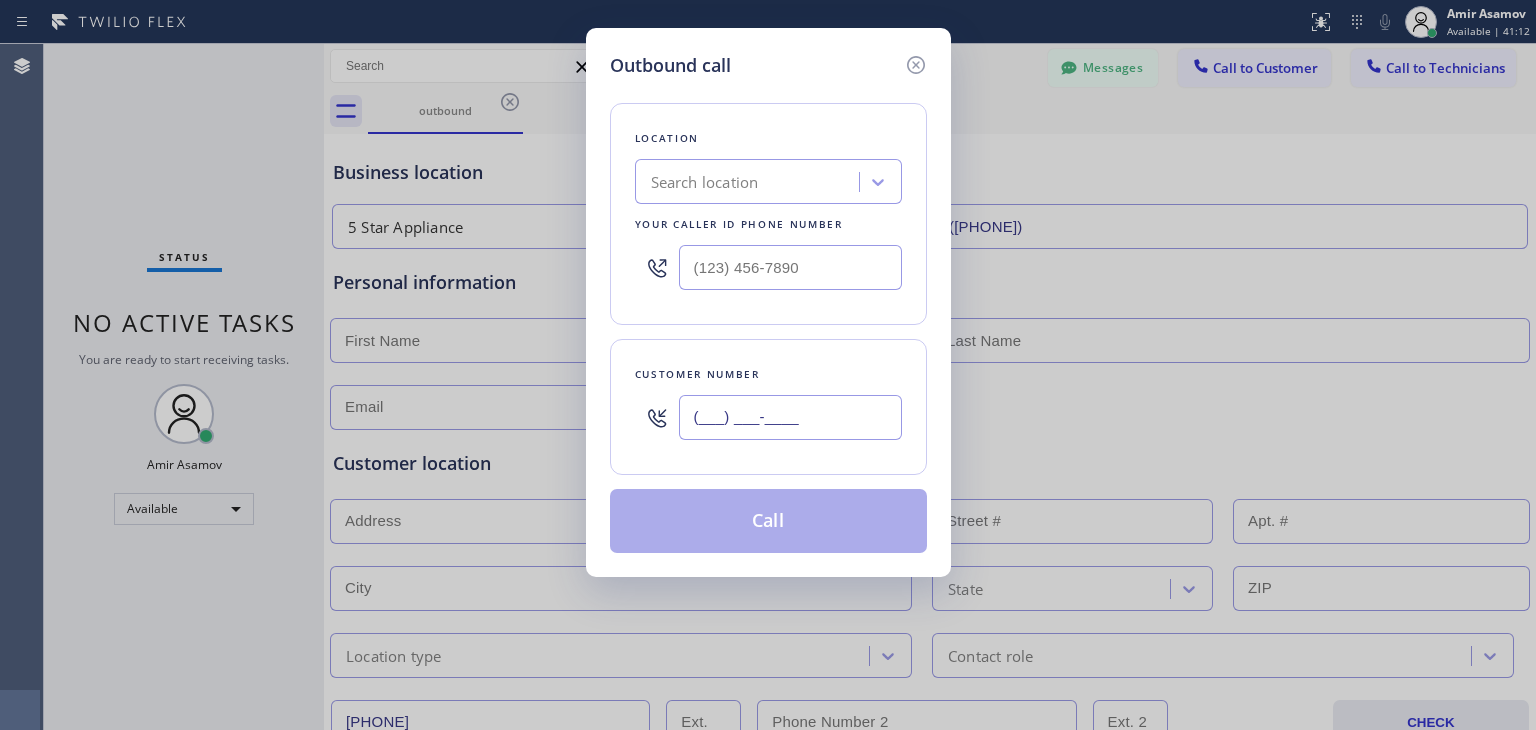paste on "([PHONE])" 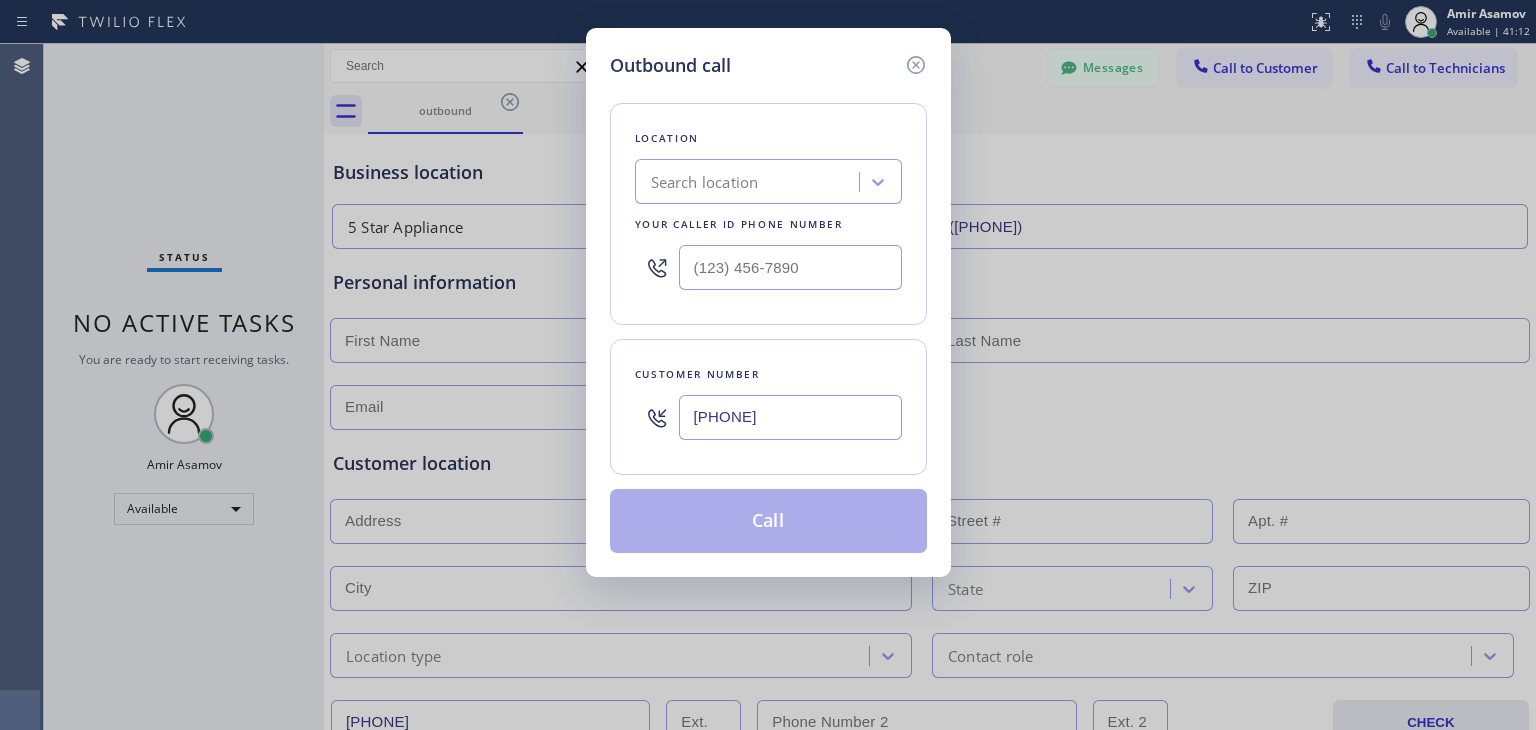 click on "[PHONE]" at bounding box center [790, 417] 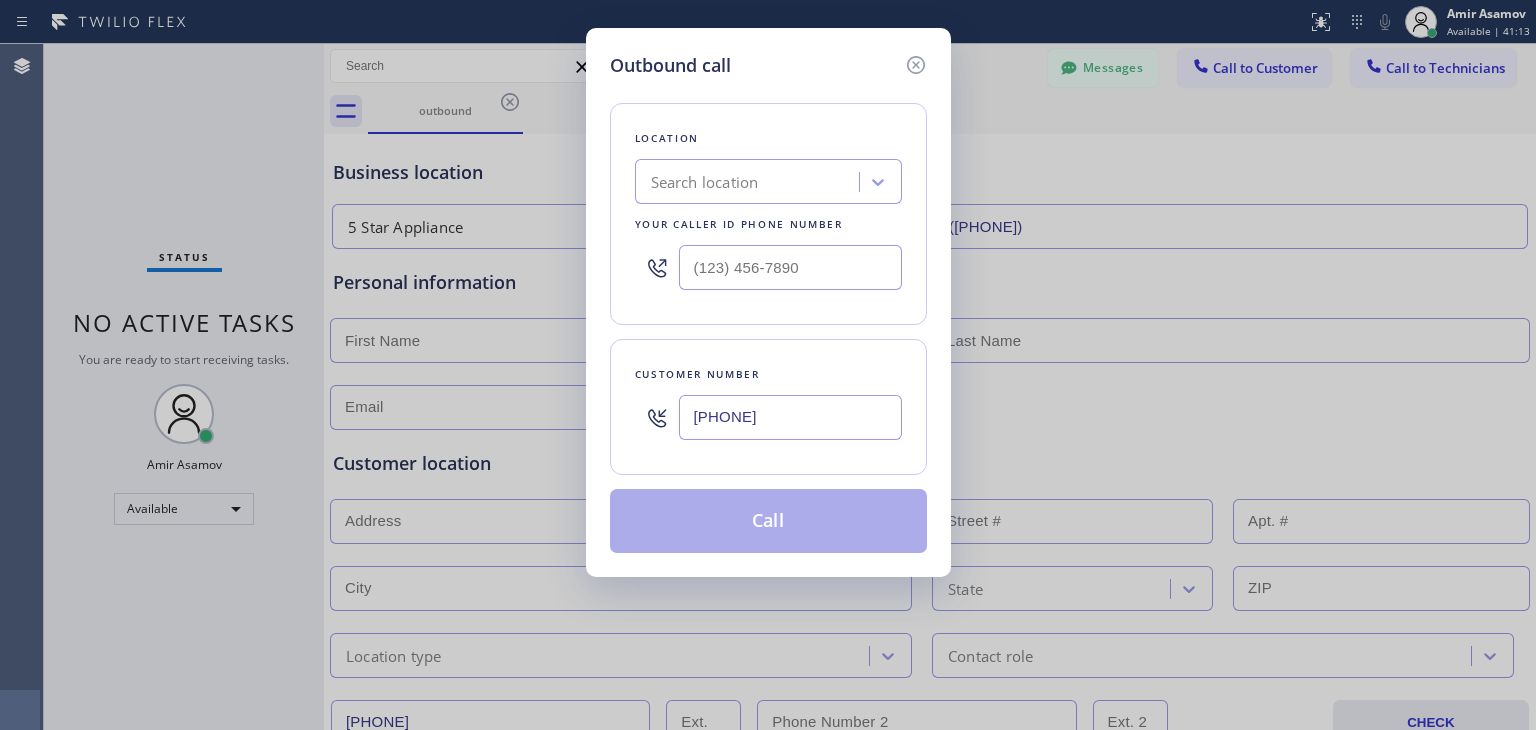 type on "[PHONE]" 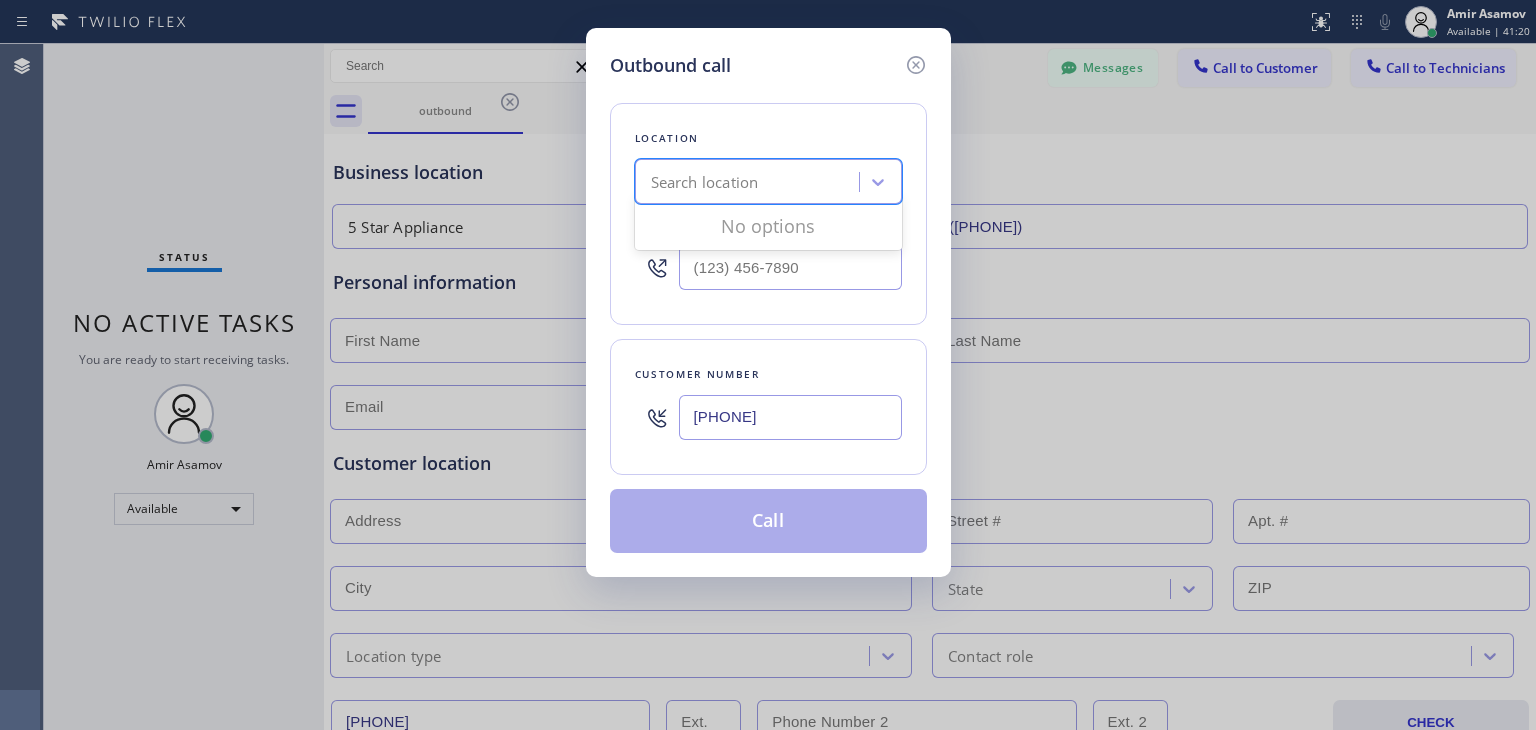 paste on "AR B2B SMS" 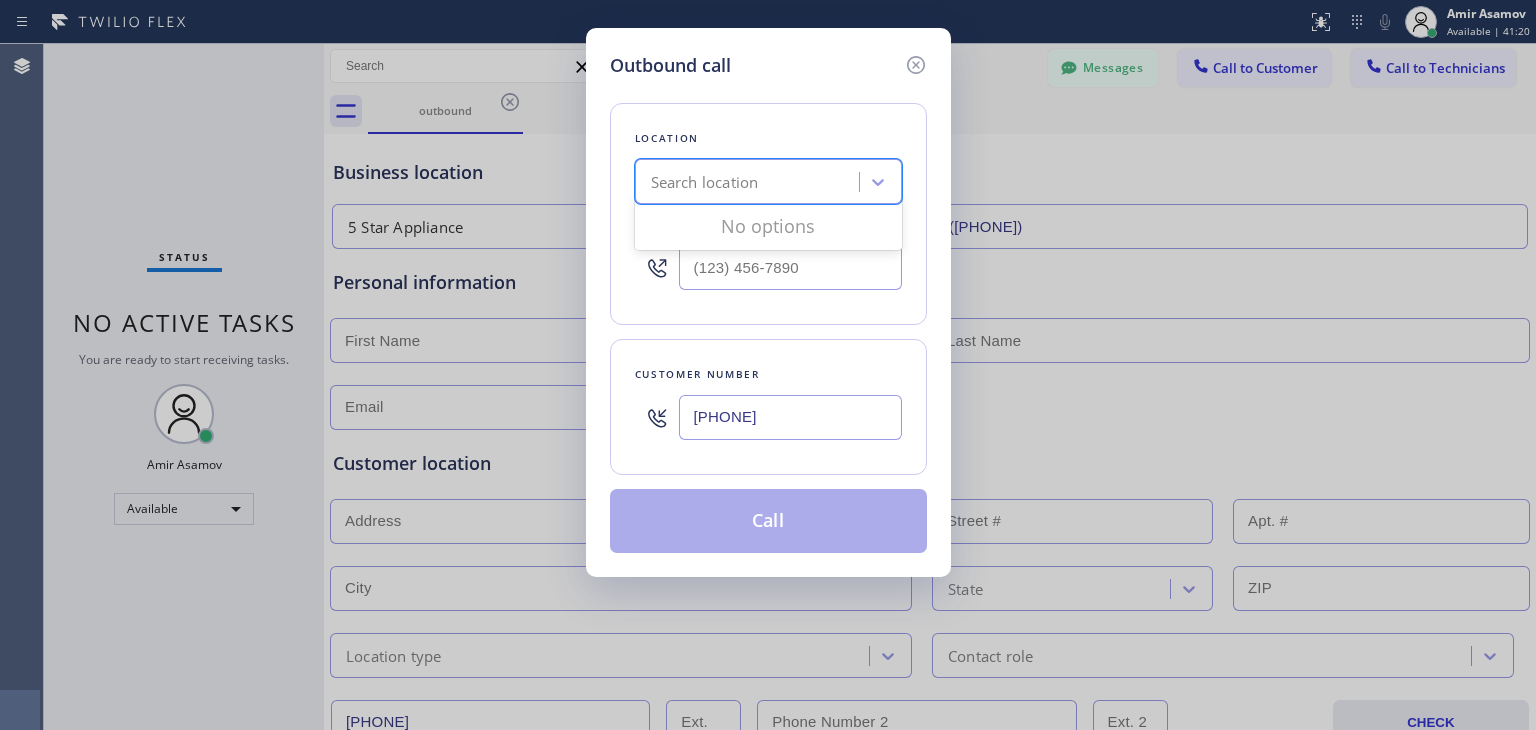 click on "Search location" at bounding box center [750, 182] 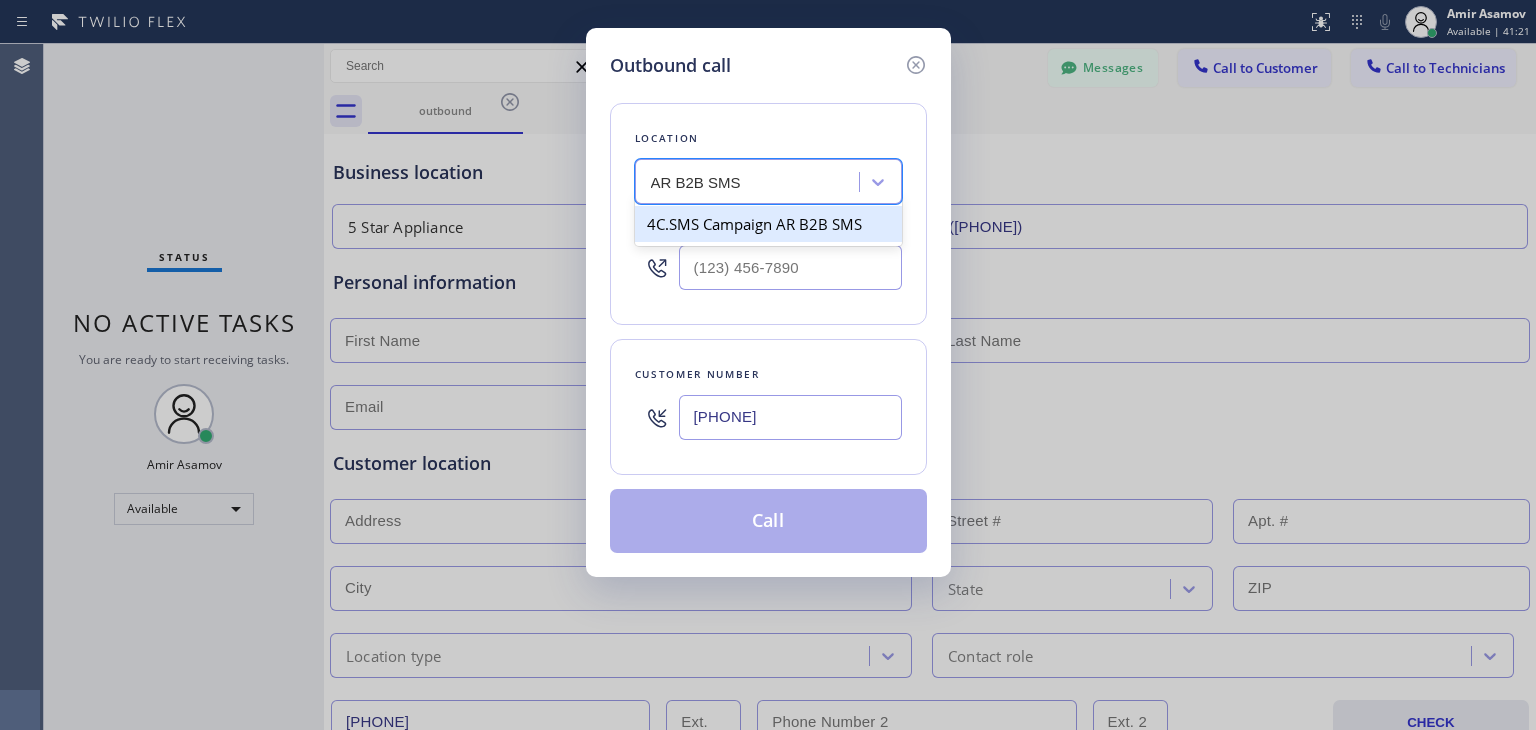 click on "4C.SMS Campaign AR B2B SMS" at bounding box center [768, 224] 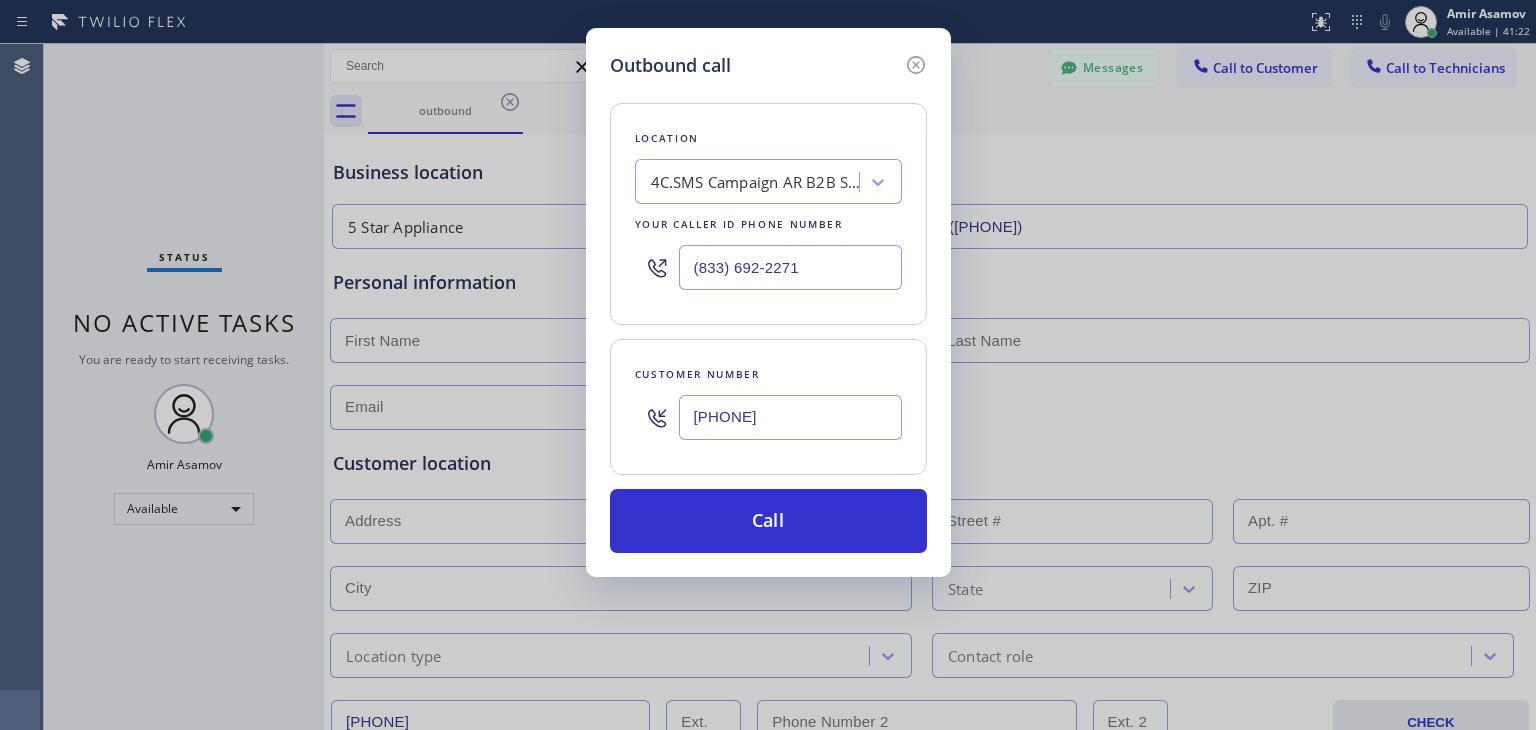 click on "Outbound call Location 4C.SMS Campaign AR B2B SMS Your caller id phone number [PHONE] Customer number [PHONE] Call" at bounding box center [768, 302] 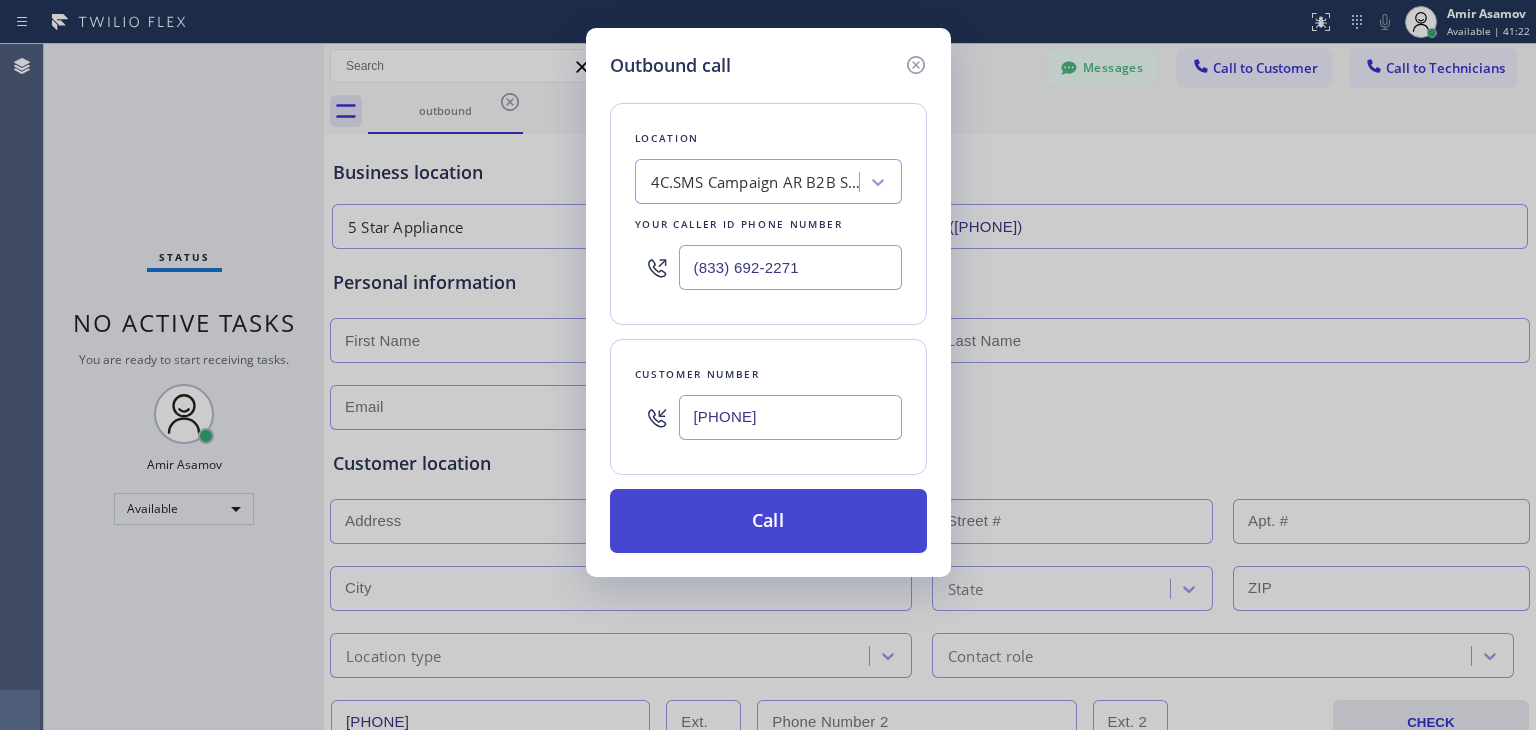 click on "Call" at bounding box center [768, 521] 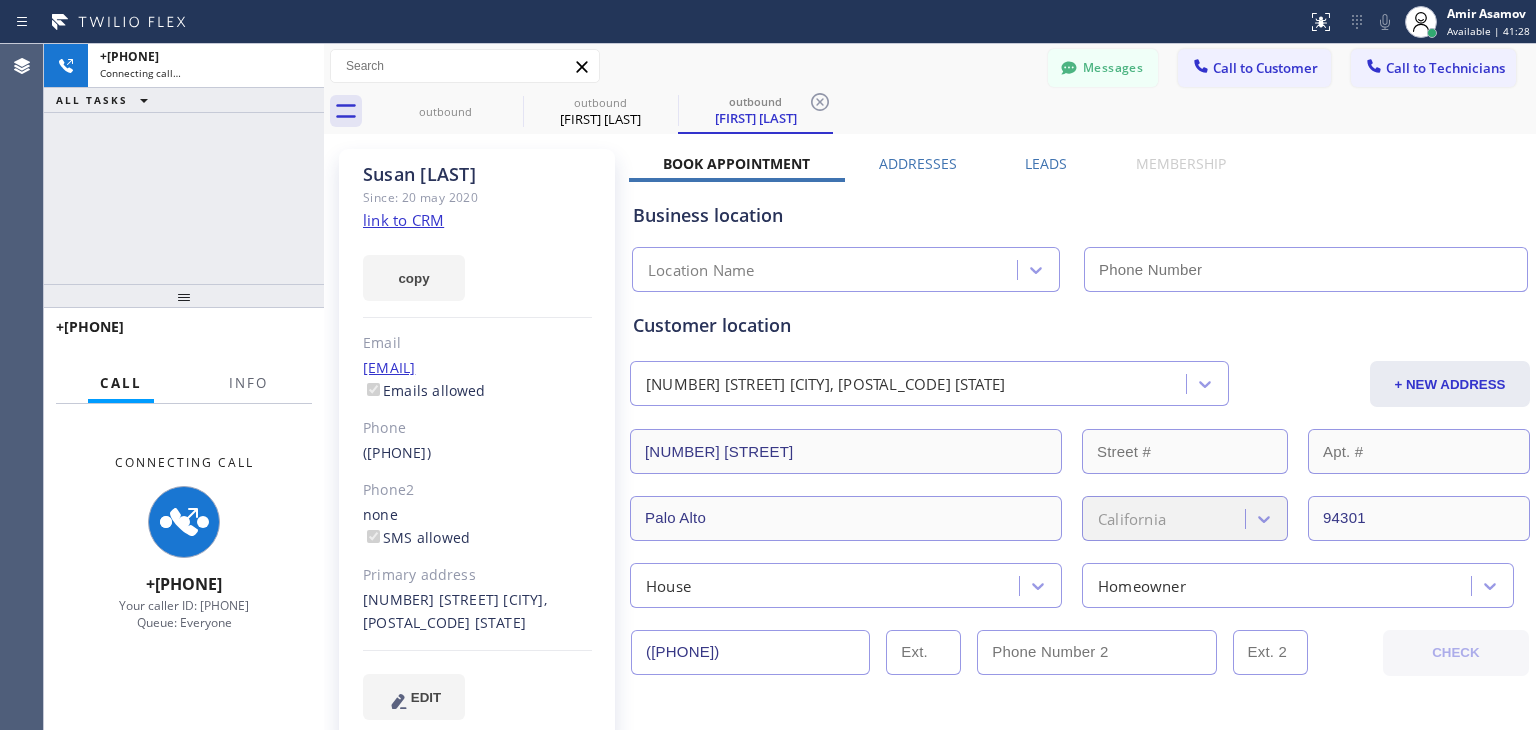 type on "(833) 692-2271" 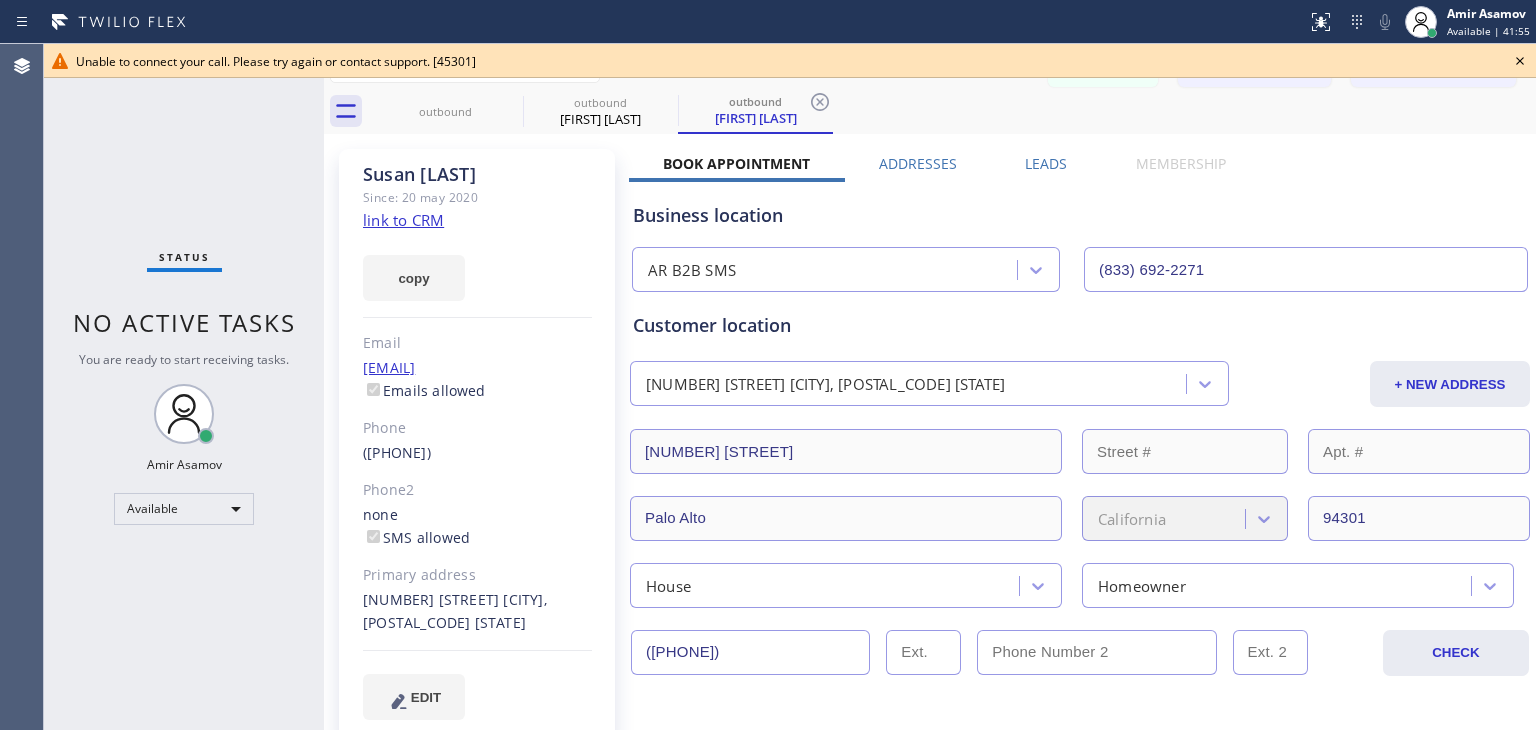 click 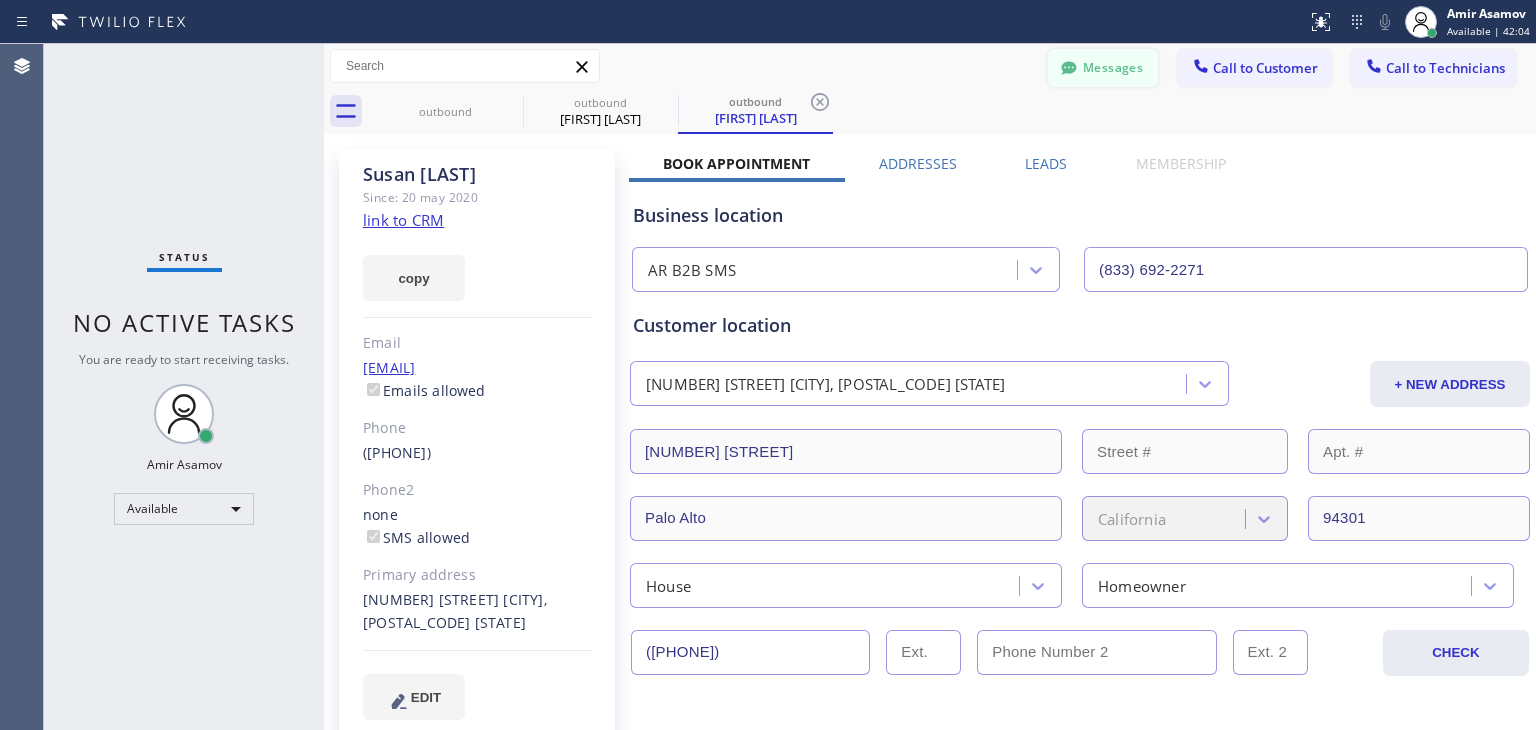 click on "Messages" at bounding box center [1103, 68] 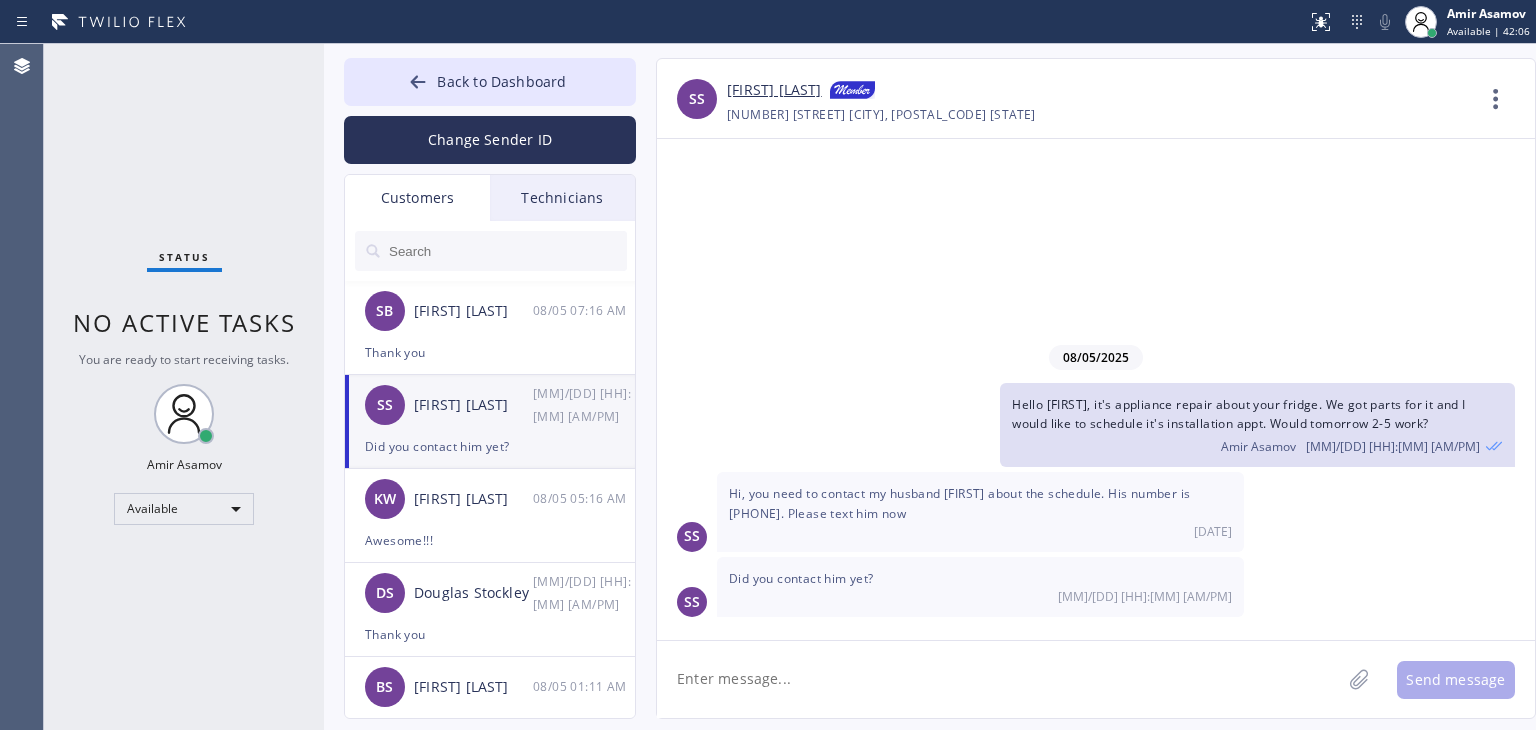 click 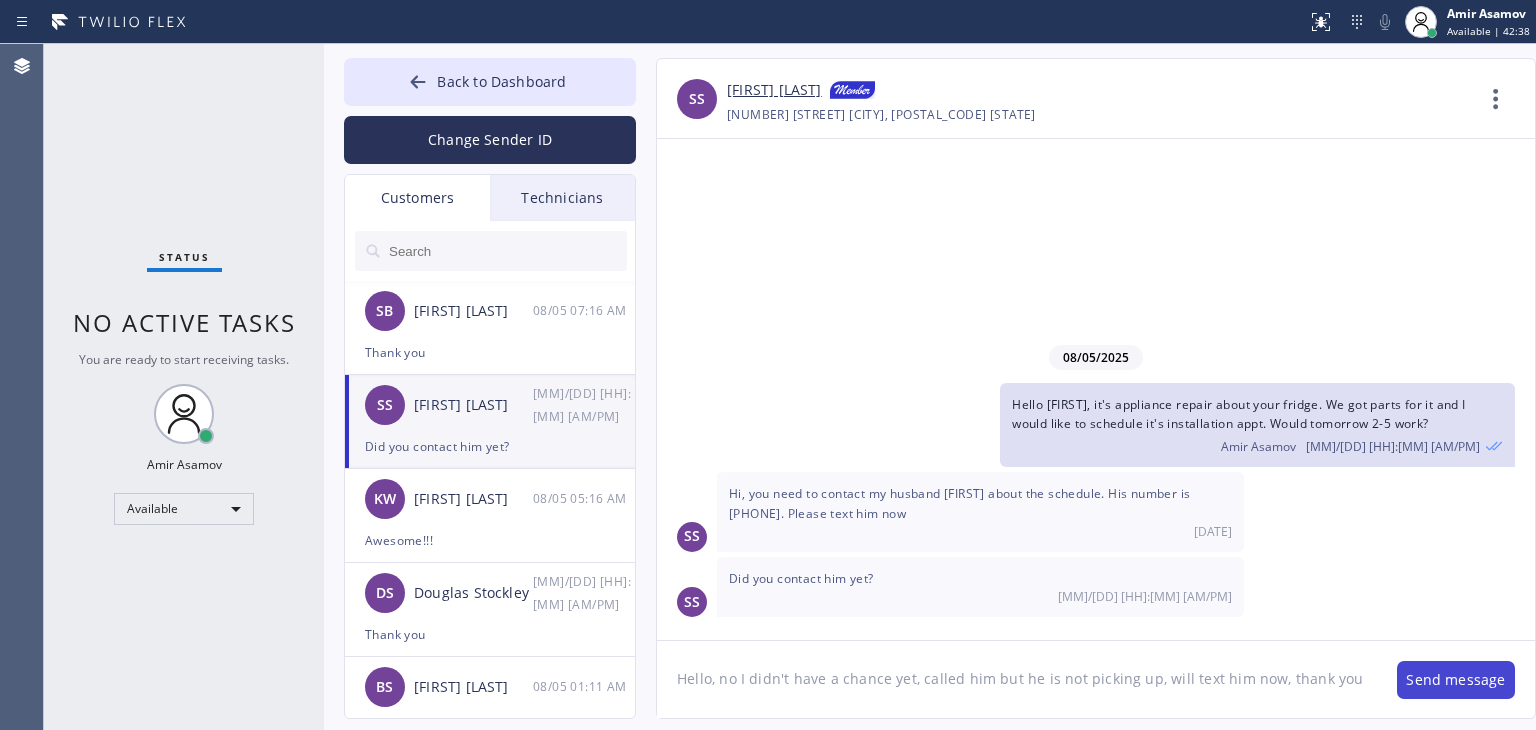 type on "Hello, no I didn't have a chance yet, called him but he is not picking up, will text him now, thank you" 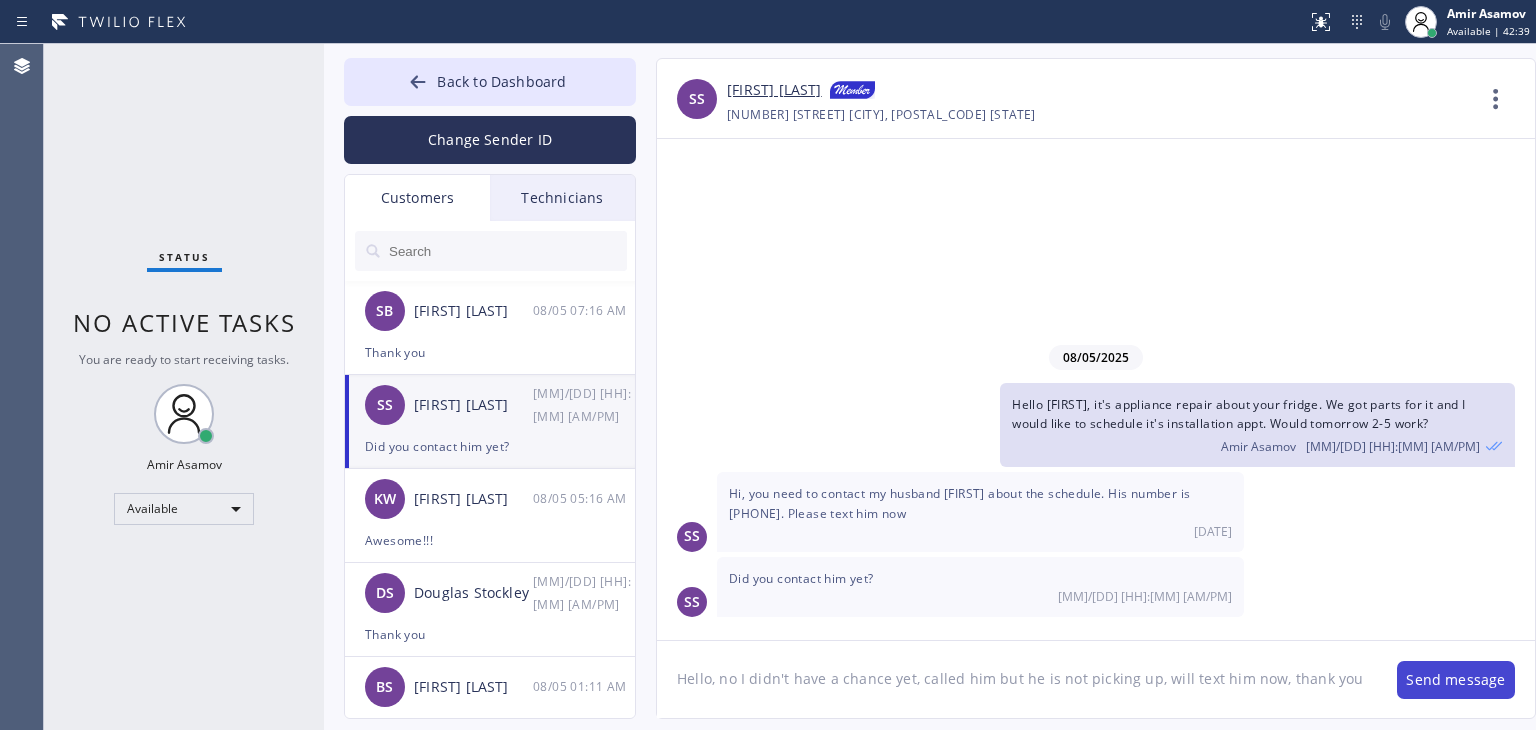 click on "Send message" at bounding box center (1456, 680) 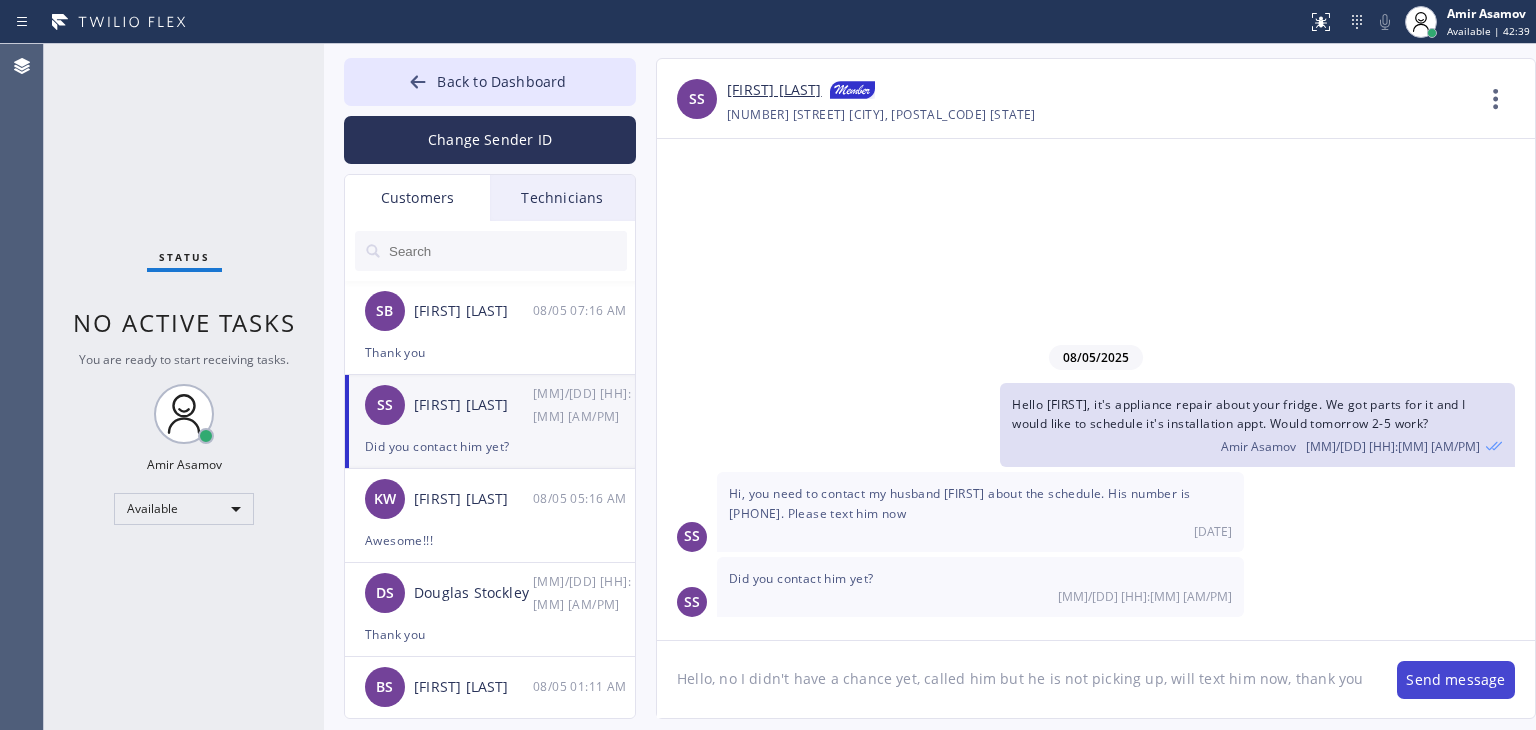 type 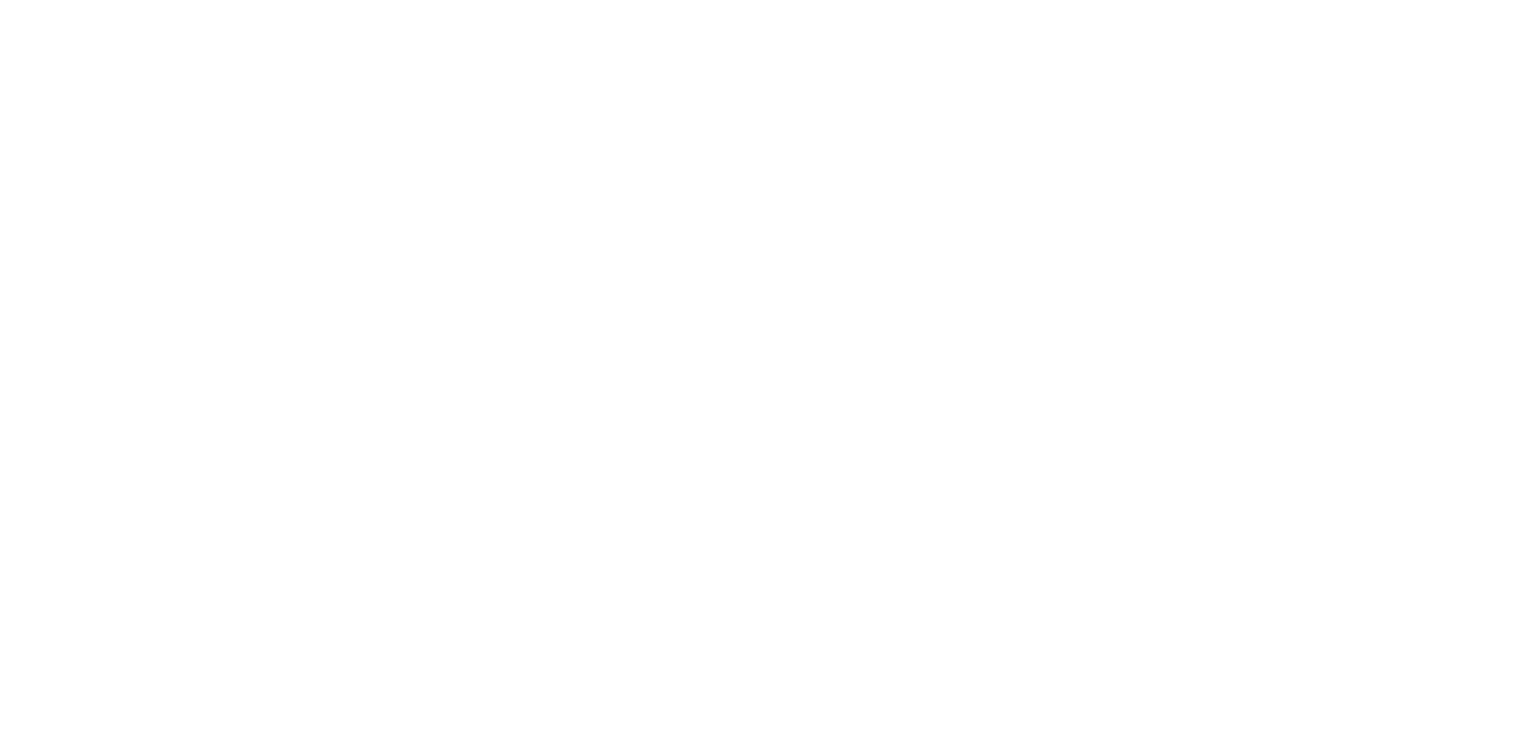 scroll, scrollTop: 0, scrollLeft: 0, axis: both 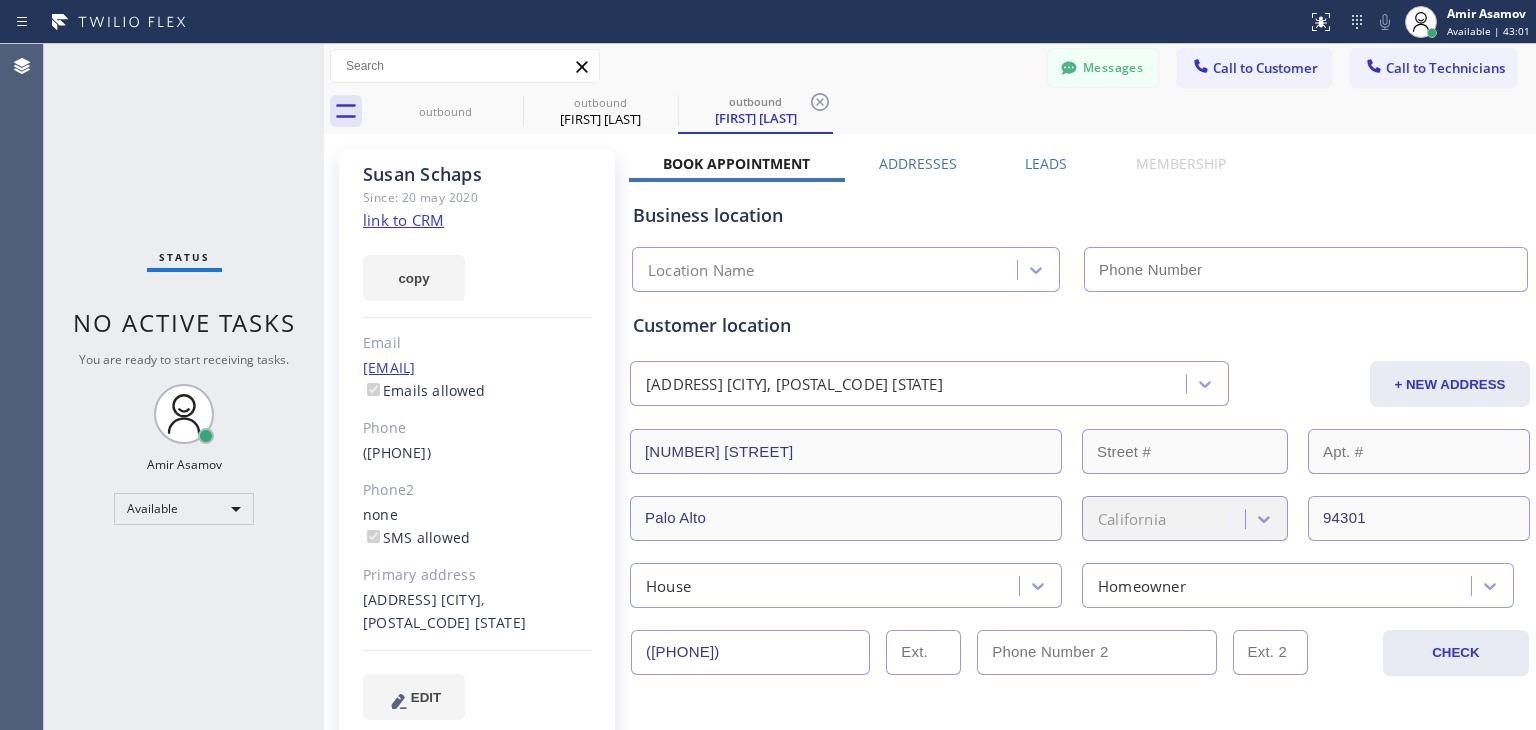 type on "(833) 692-2271" 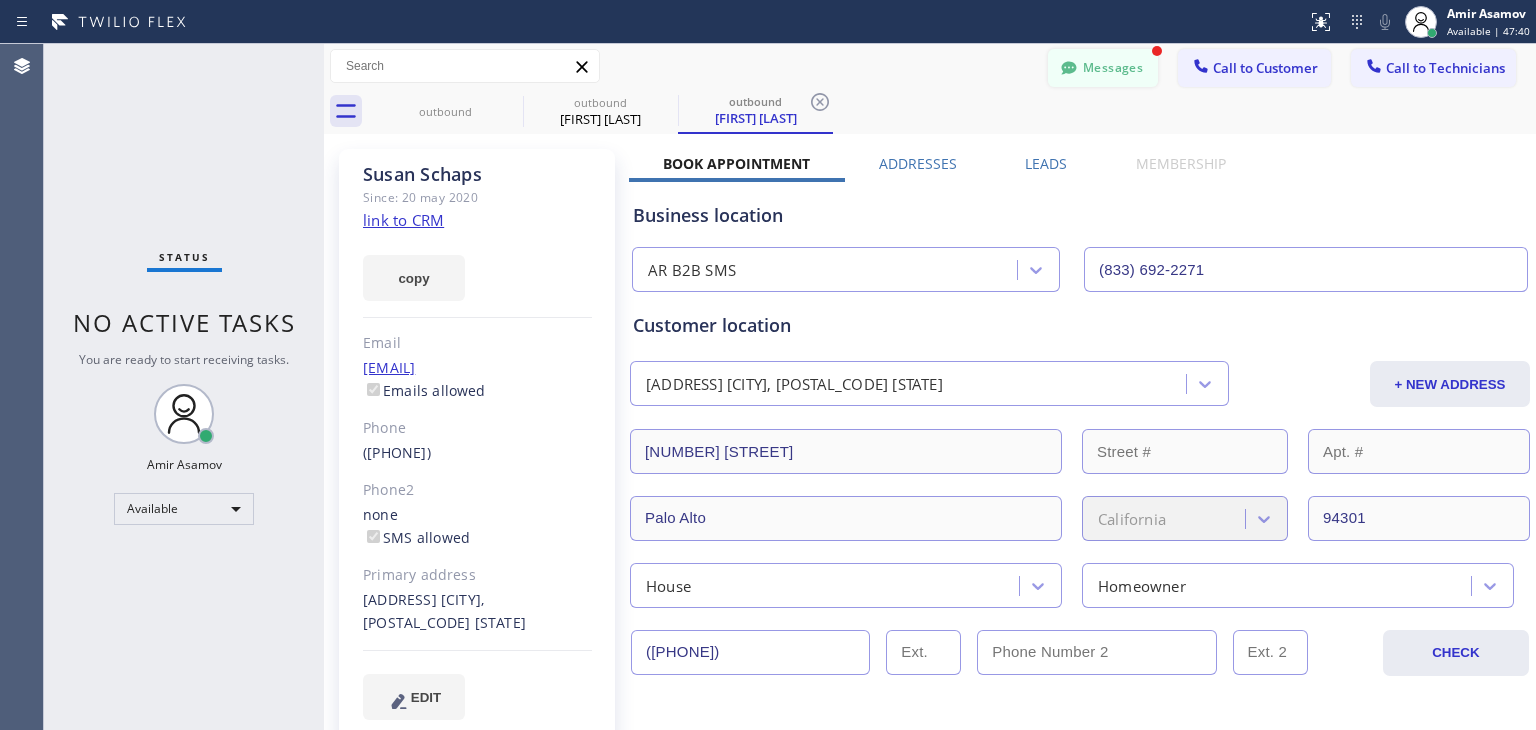 click on "Messages" at bounding box center (1103, 68) 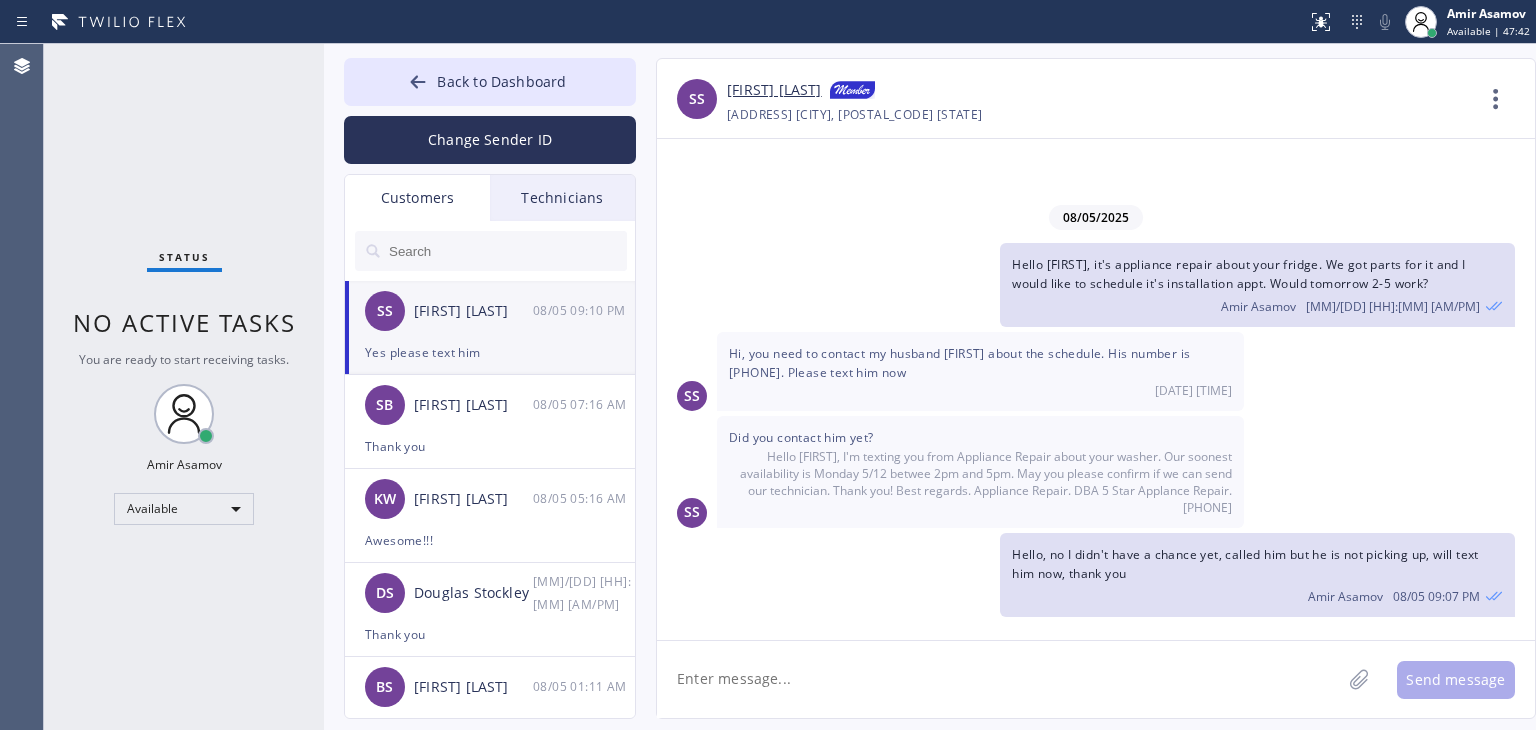 click on "SS Susan  Schaps 08/05 09:10 PM" at bounding box center (491, 311) 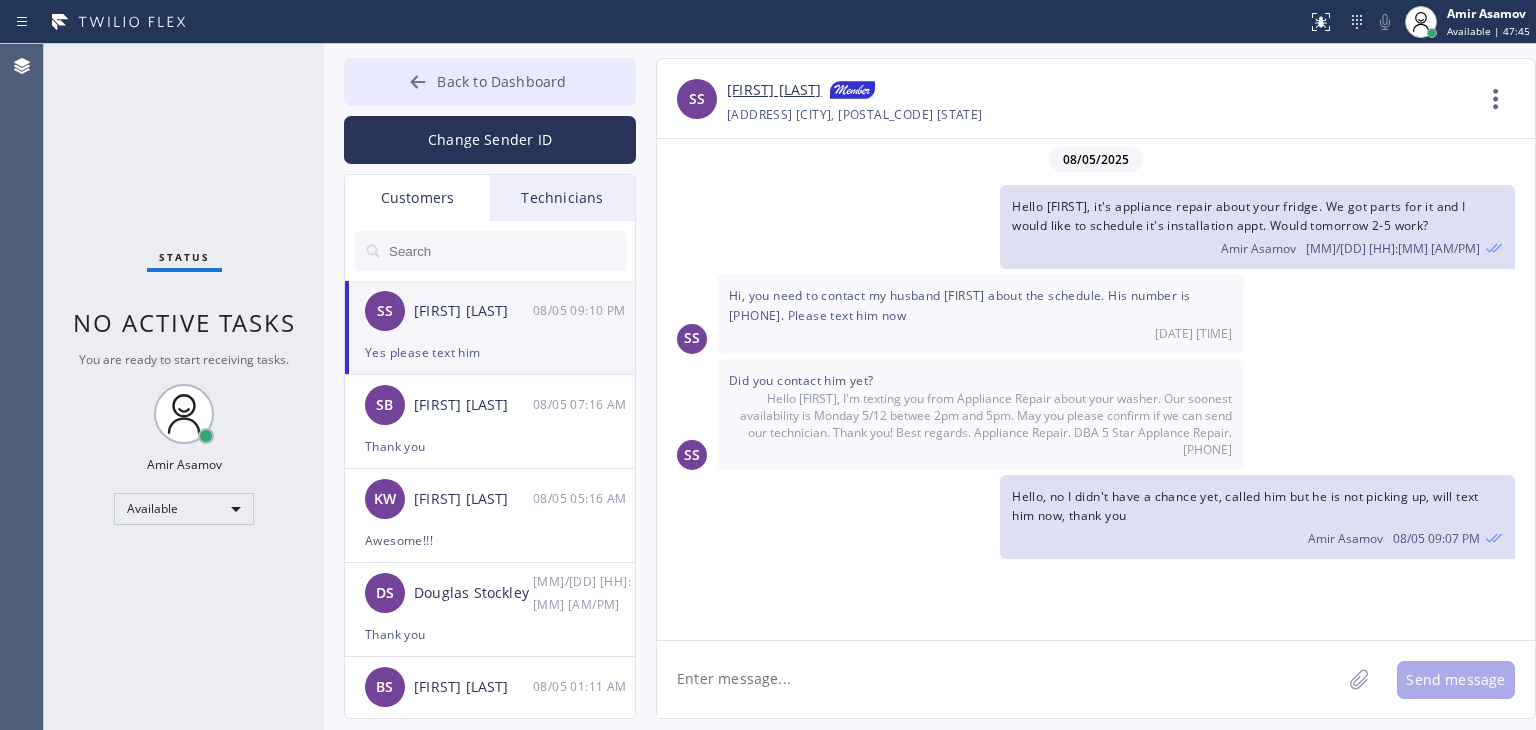 click on "Back to Dashboard" at bounding box center [501, 81] 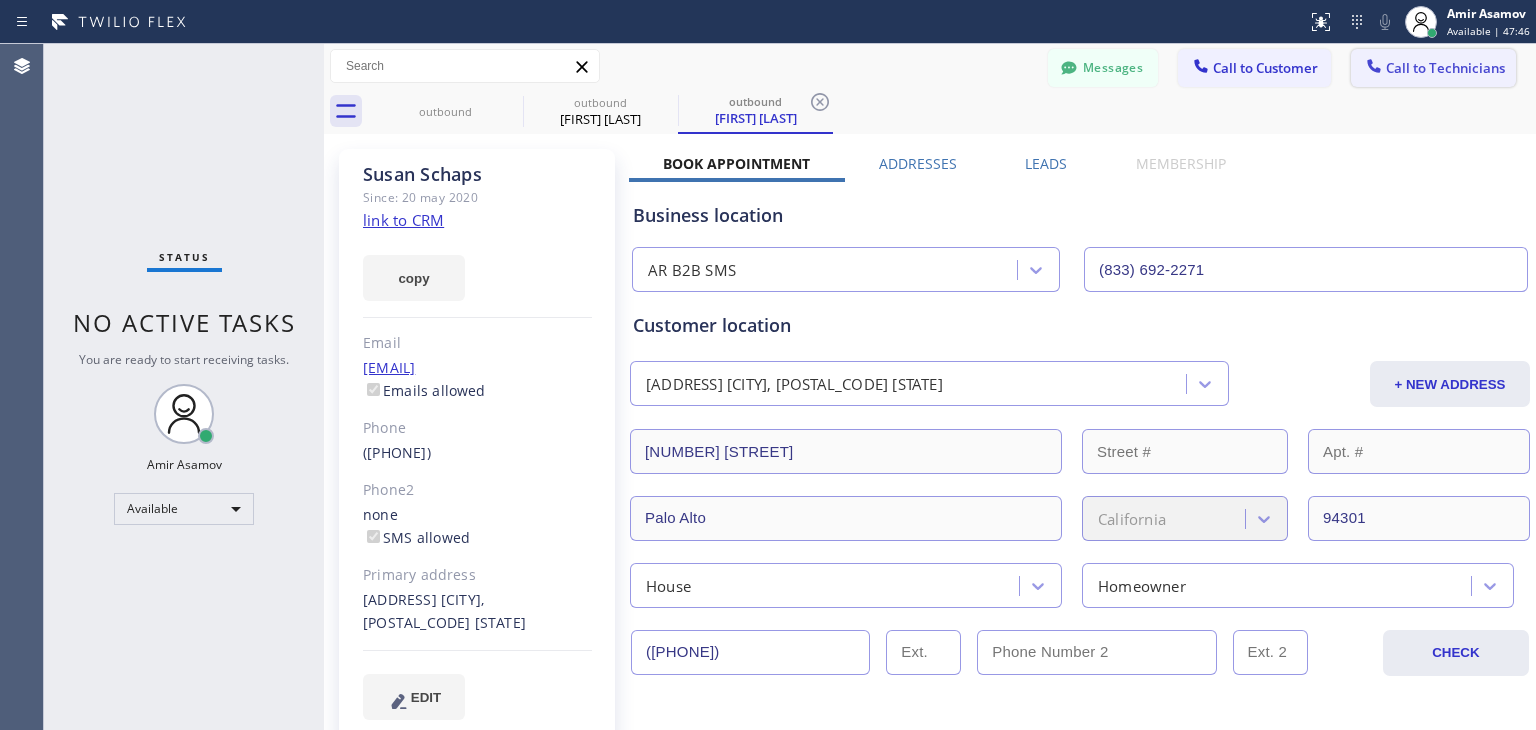click on "Call to Technicians" at bounding box center [1445, 68] 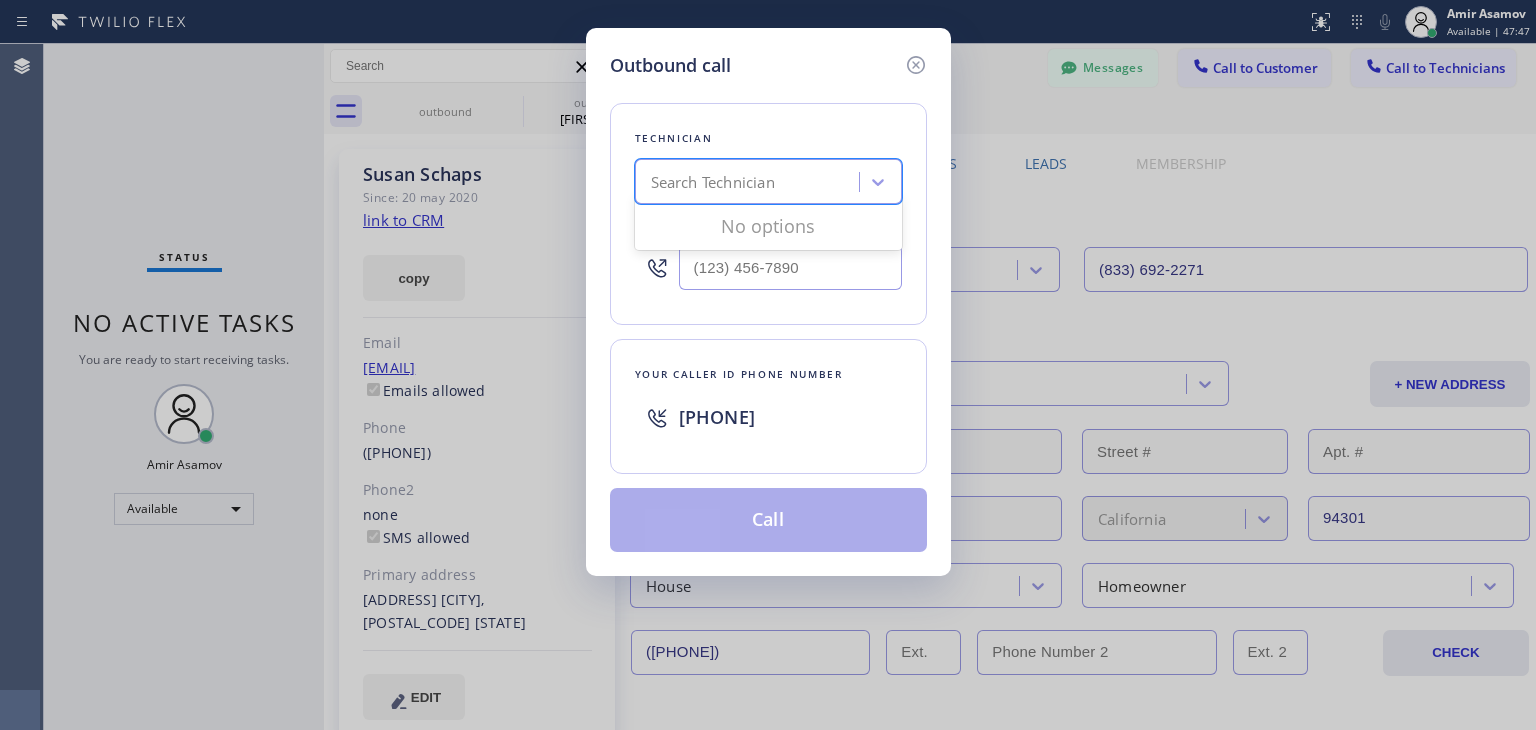 click on "Search Technician" at bounding box center (713, 182) 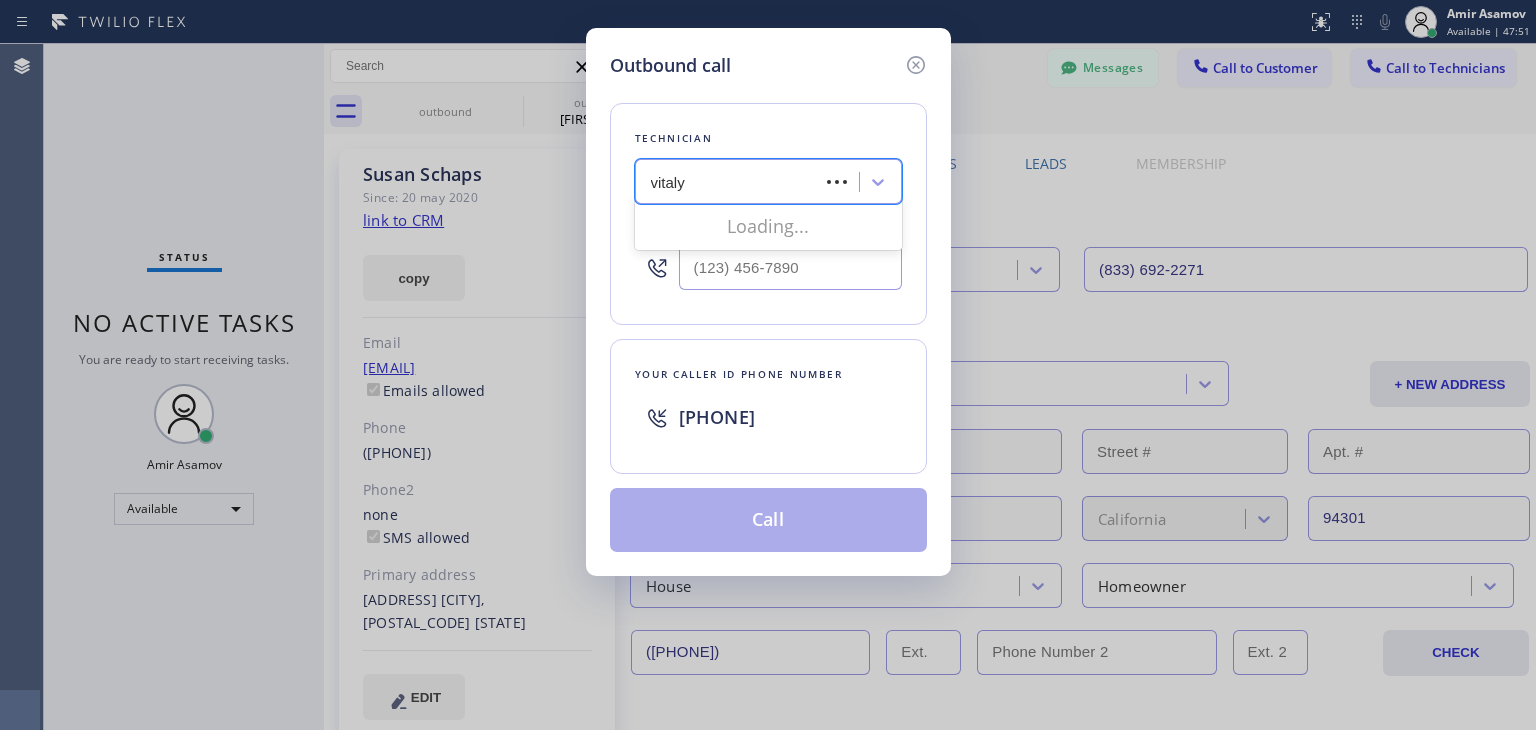 type on "vital" 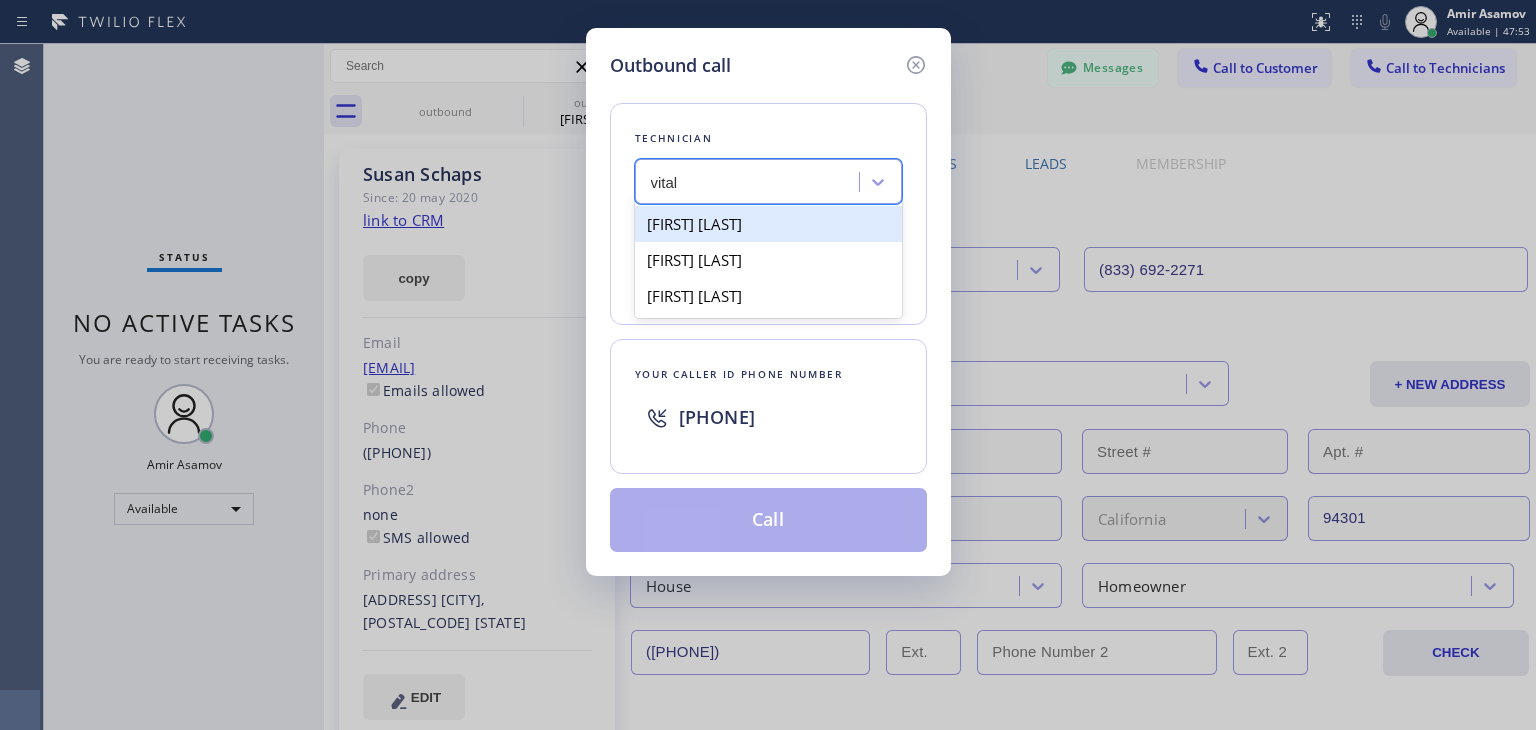 click on "Vitalii Tomash" at bounding box center (768, 224) 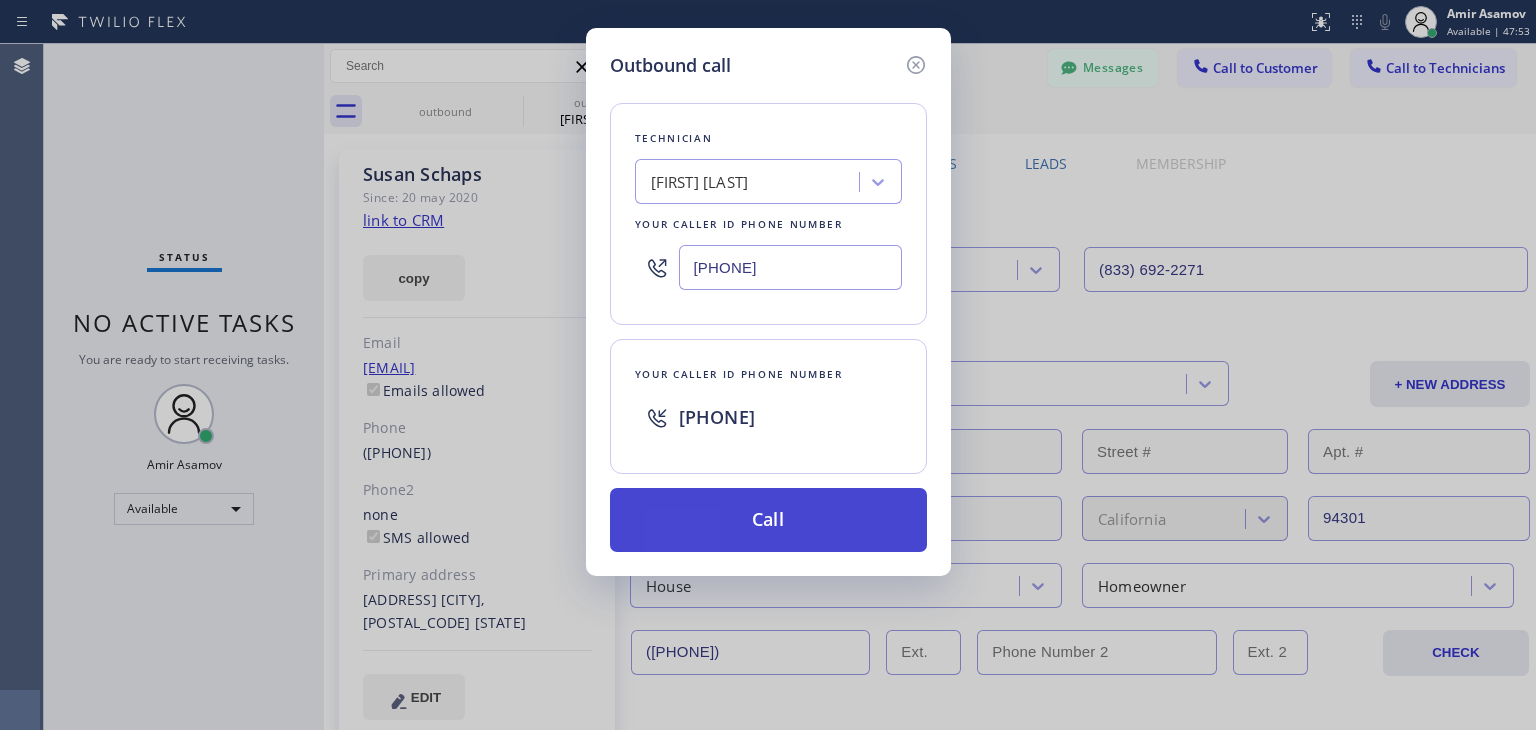 click on "Call" at bounding box center [768, 520] 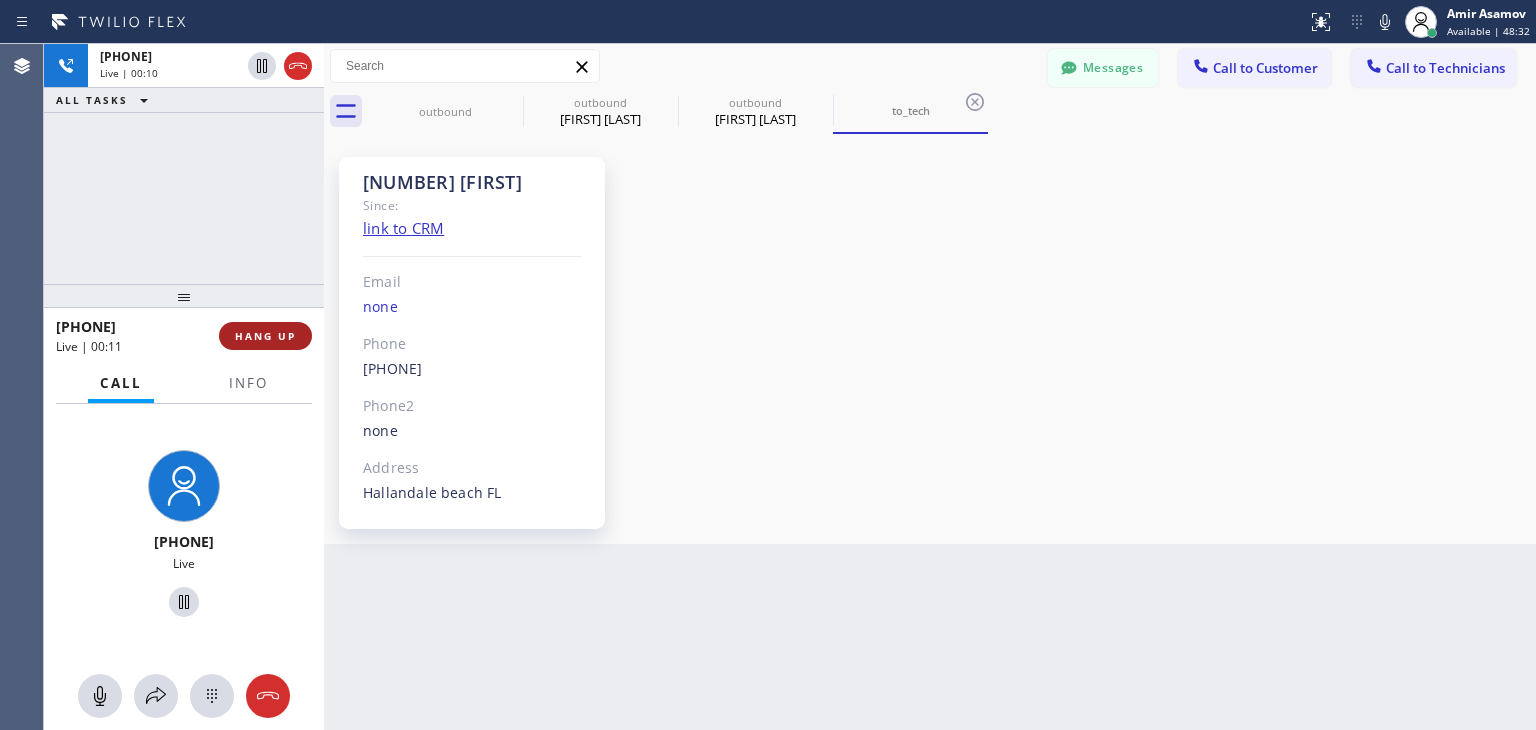 click on "HANG UP" at bounding box center (265, 336) 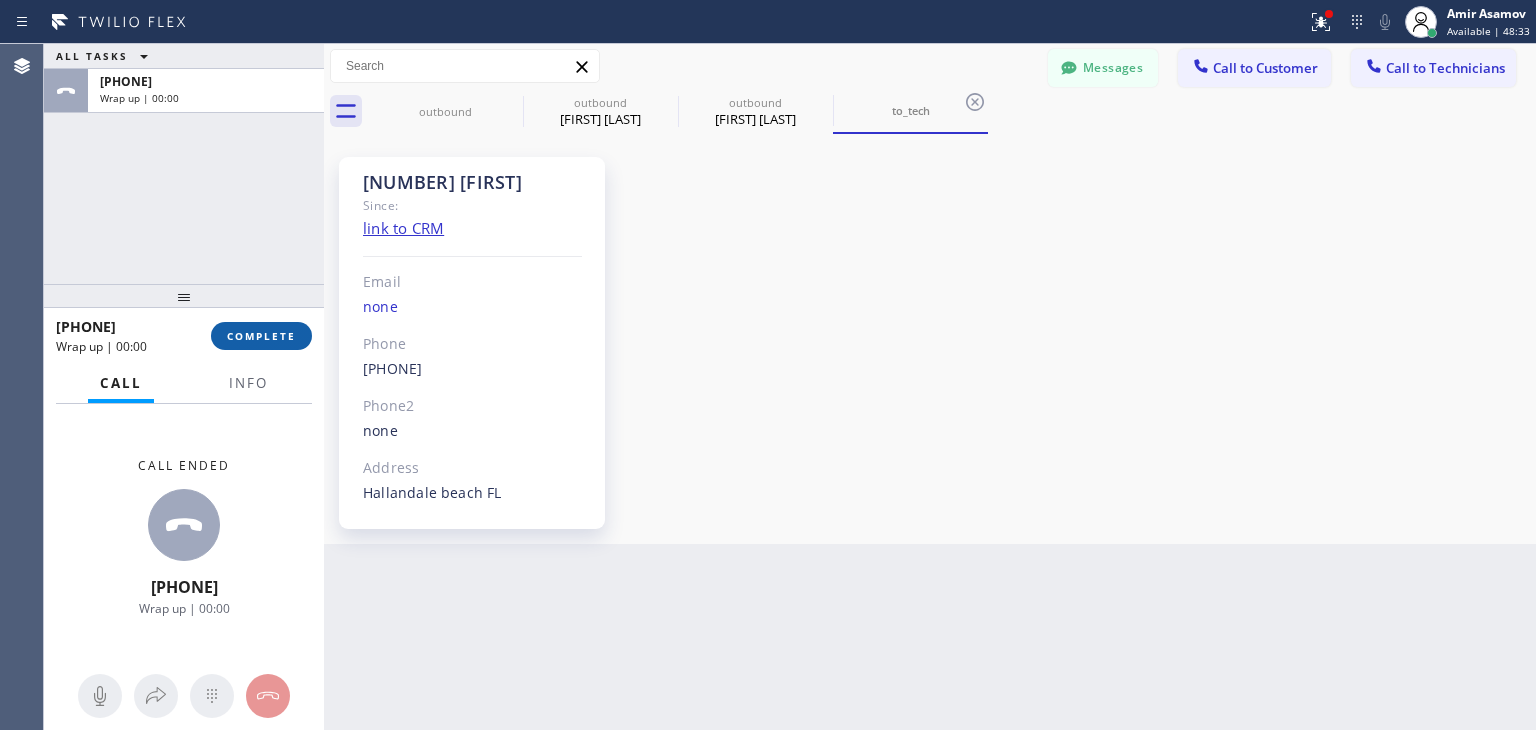 click on "COMPLETE" at bounding box center (261, 336) 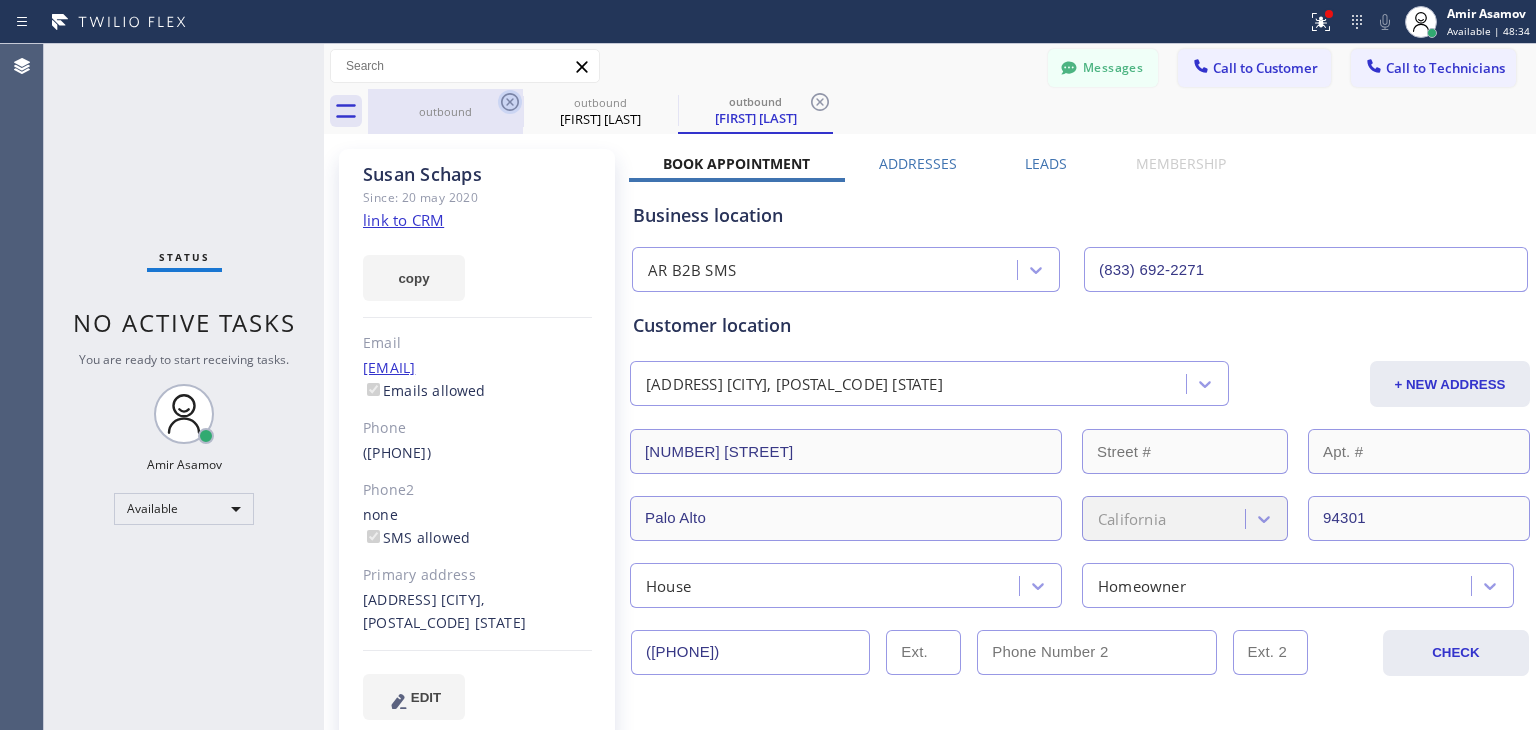 click 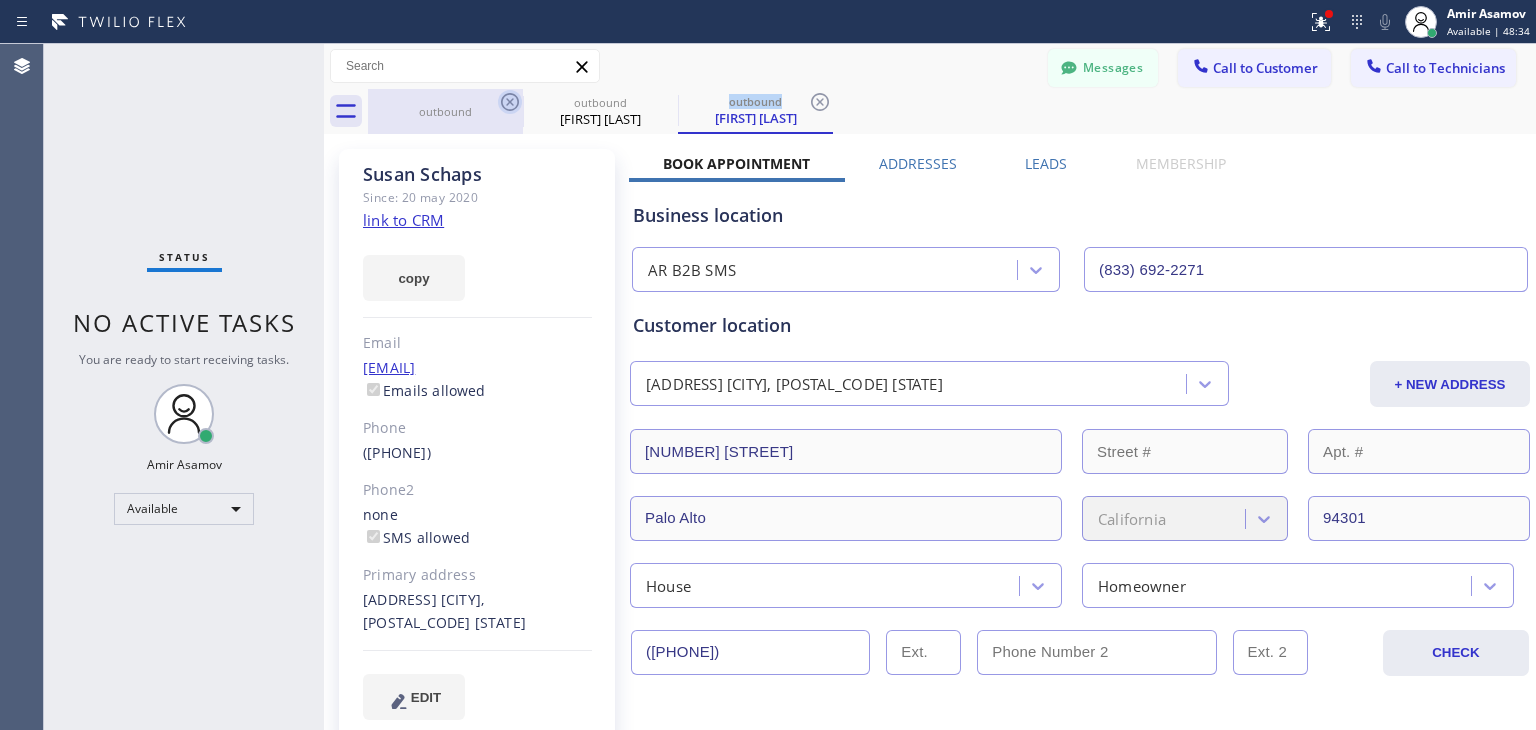 click 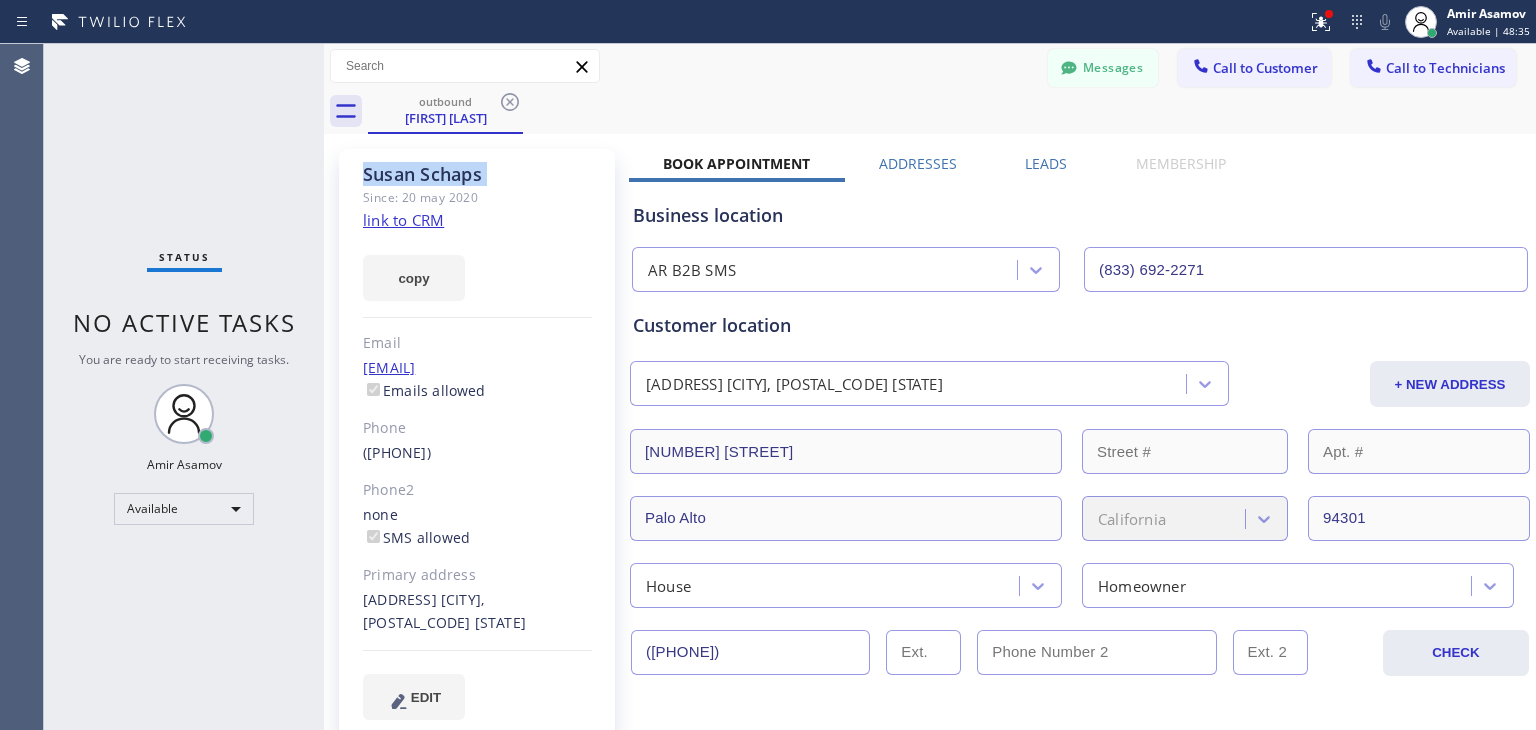 click 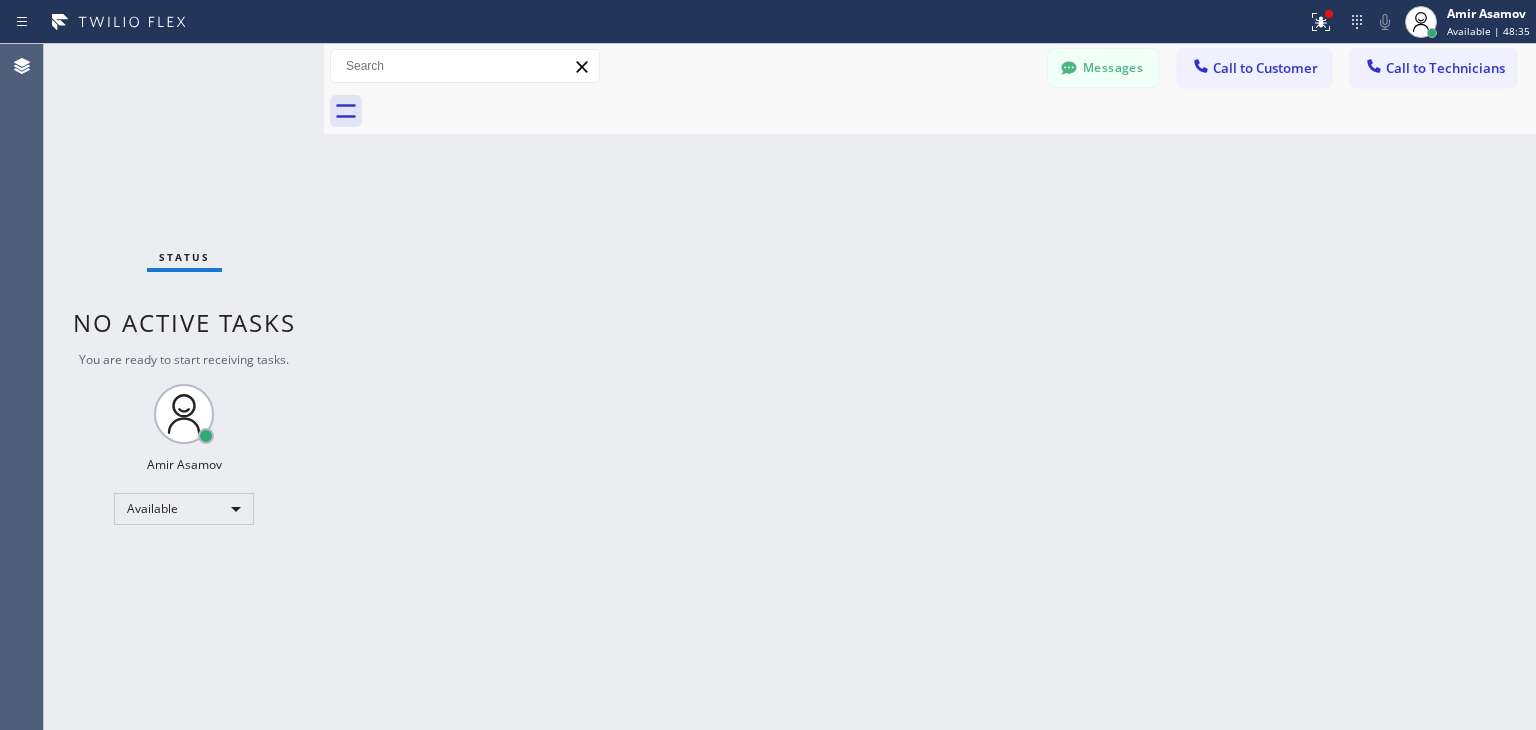 click at bounding box center (952, 111) 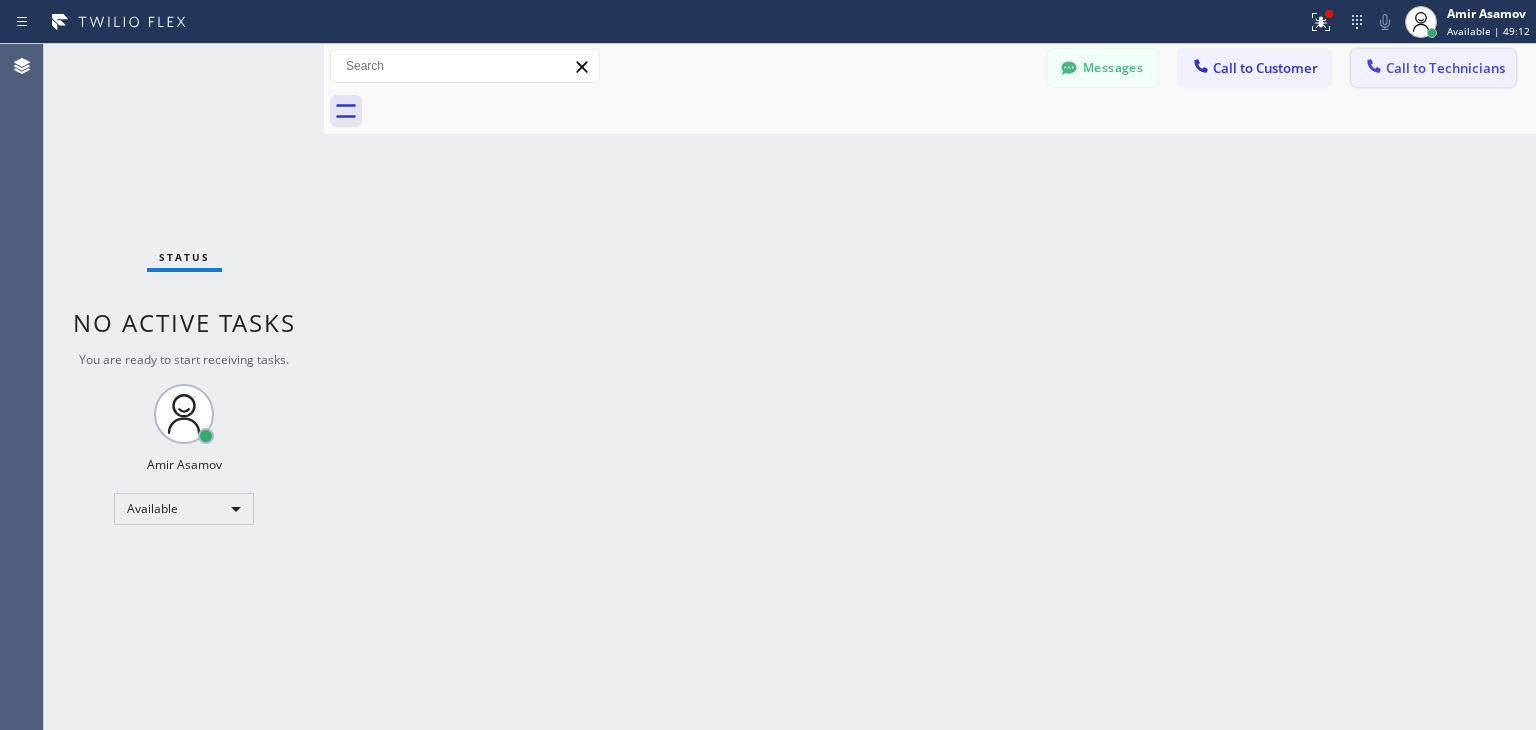 drag, startPoint x: 1421, startPoint y: 44, endPoint x: 1421, endPoint y: 63, distance: 19 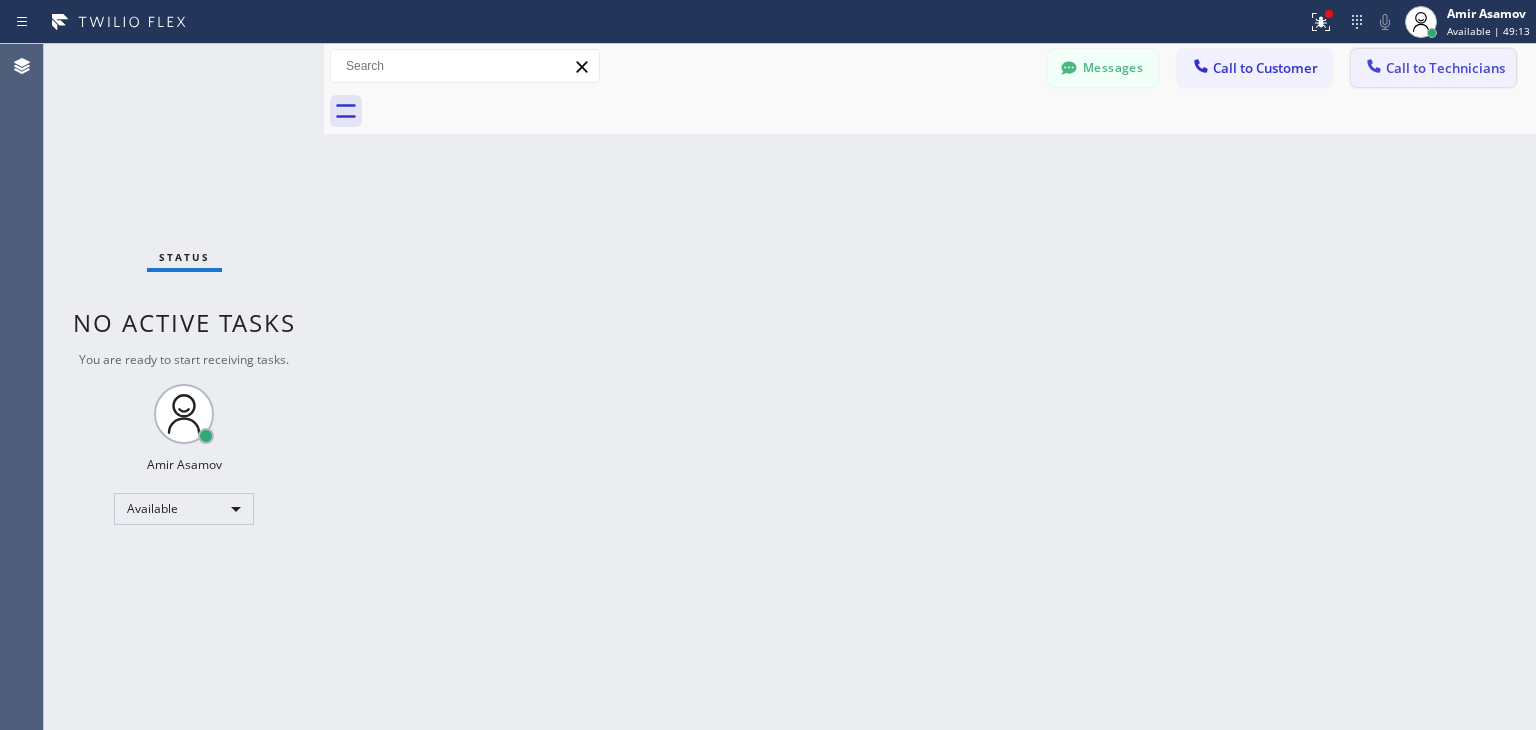 click on "Call to Technicians" at bounding box center [1445, 68] 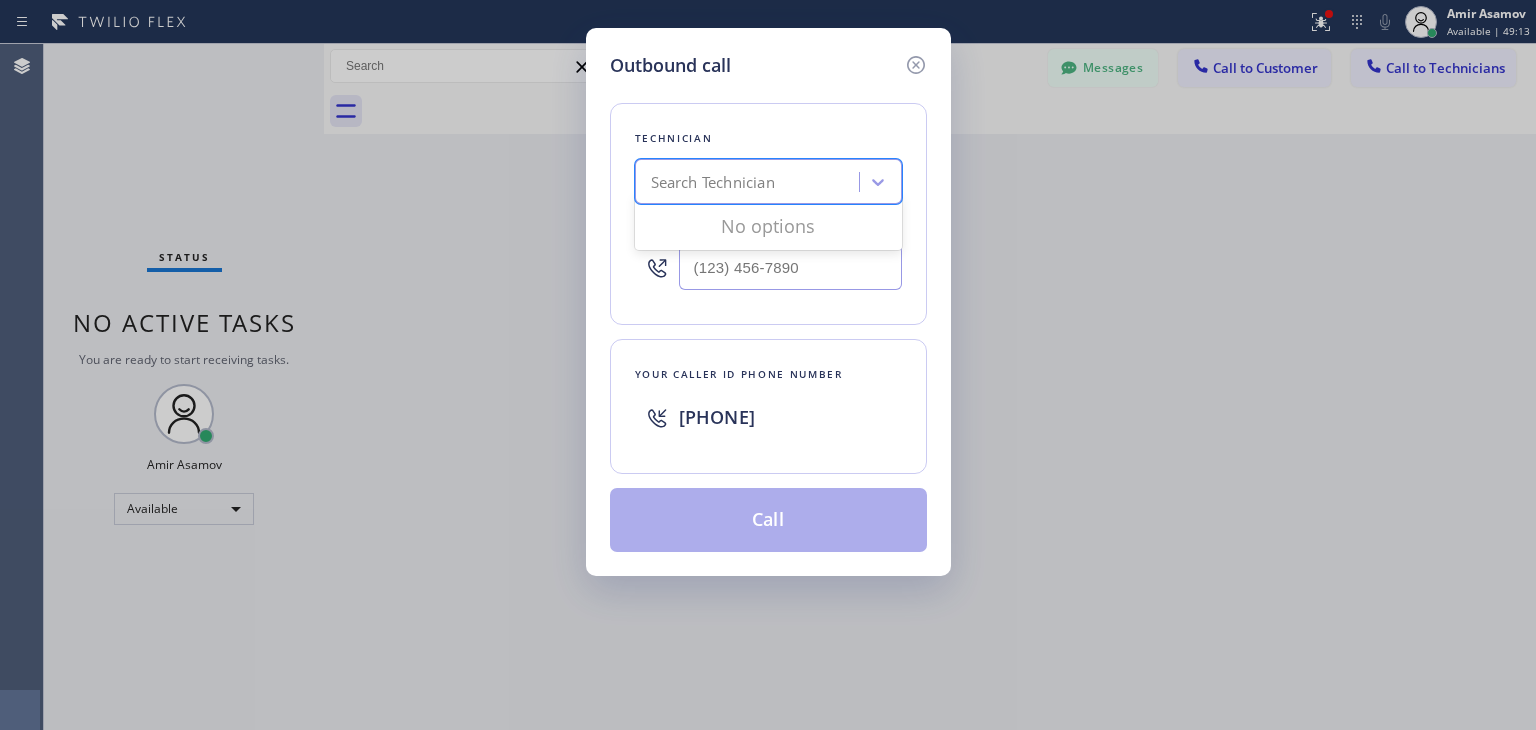 click on "Search Technician" at bounding box center [713, 182] 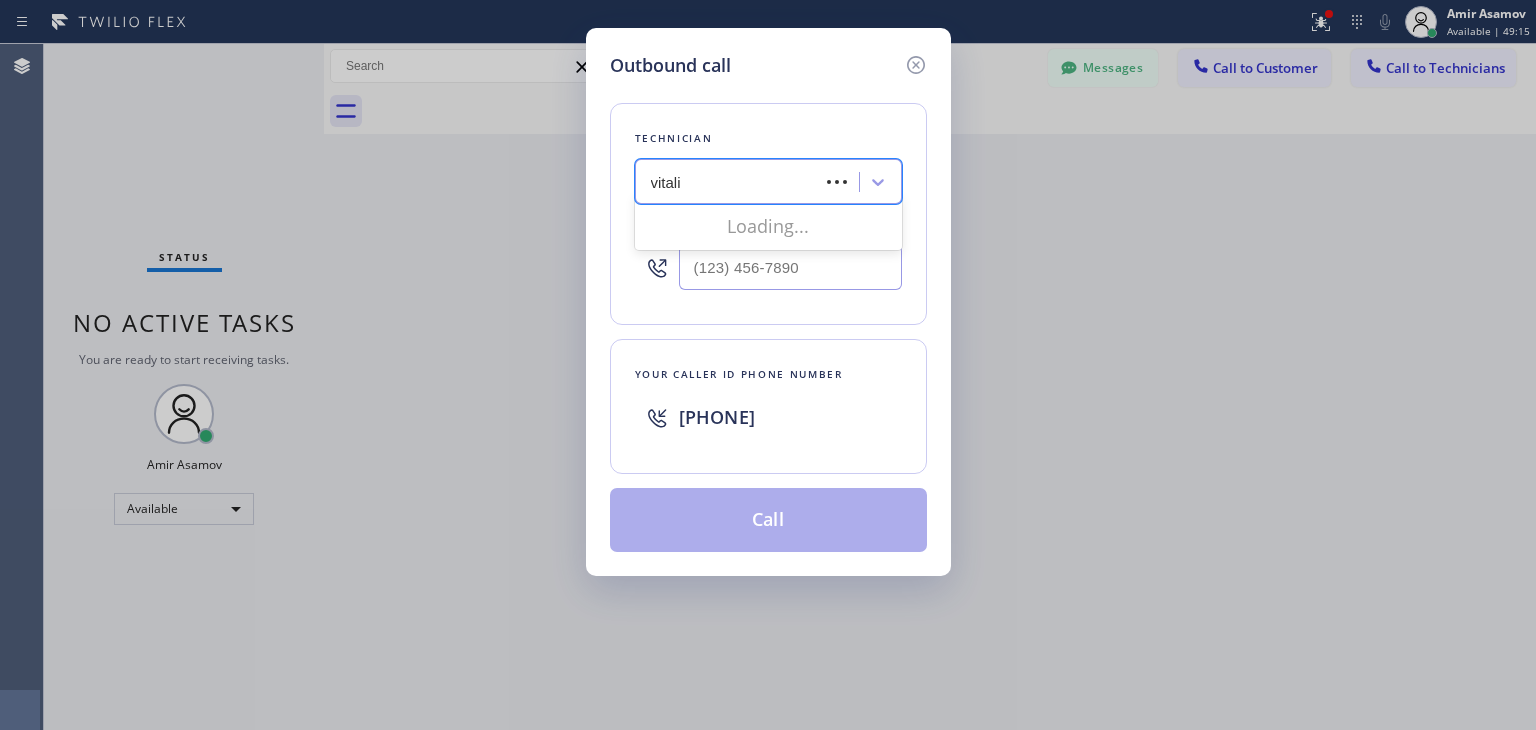 type on "vitalii" 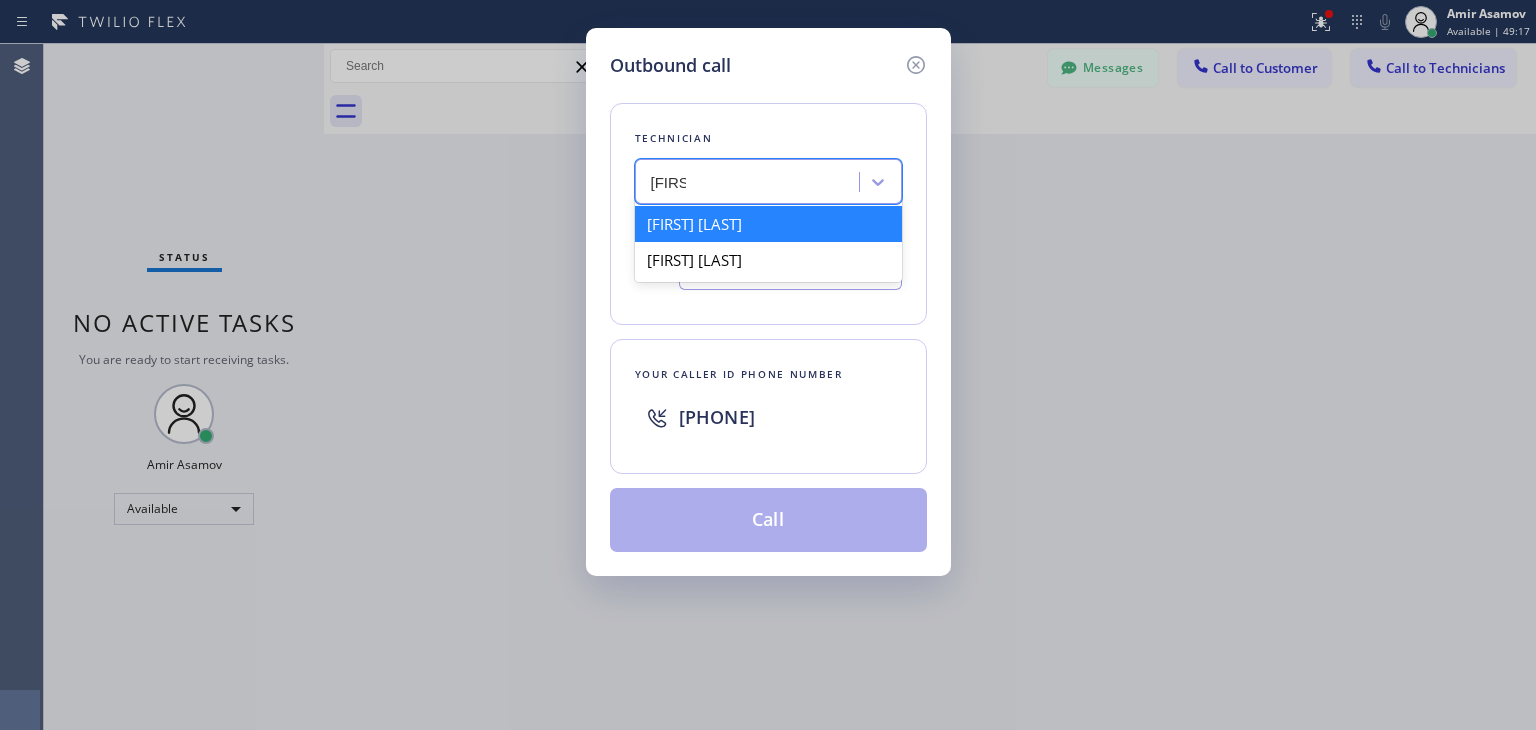 click on "Vitalii Tomash" at bounding box center [768, 224] 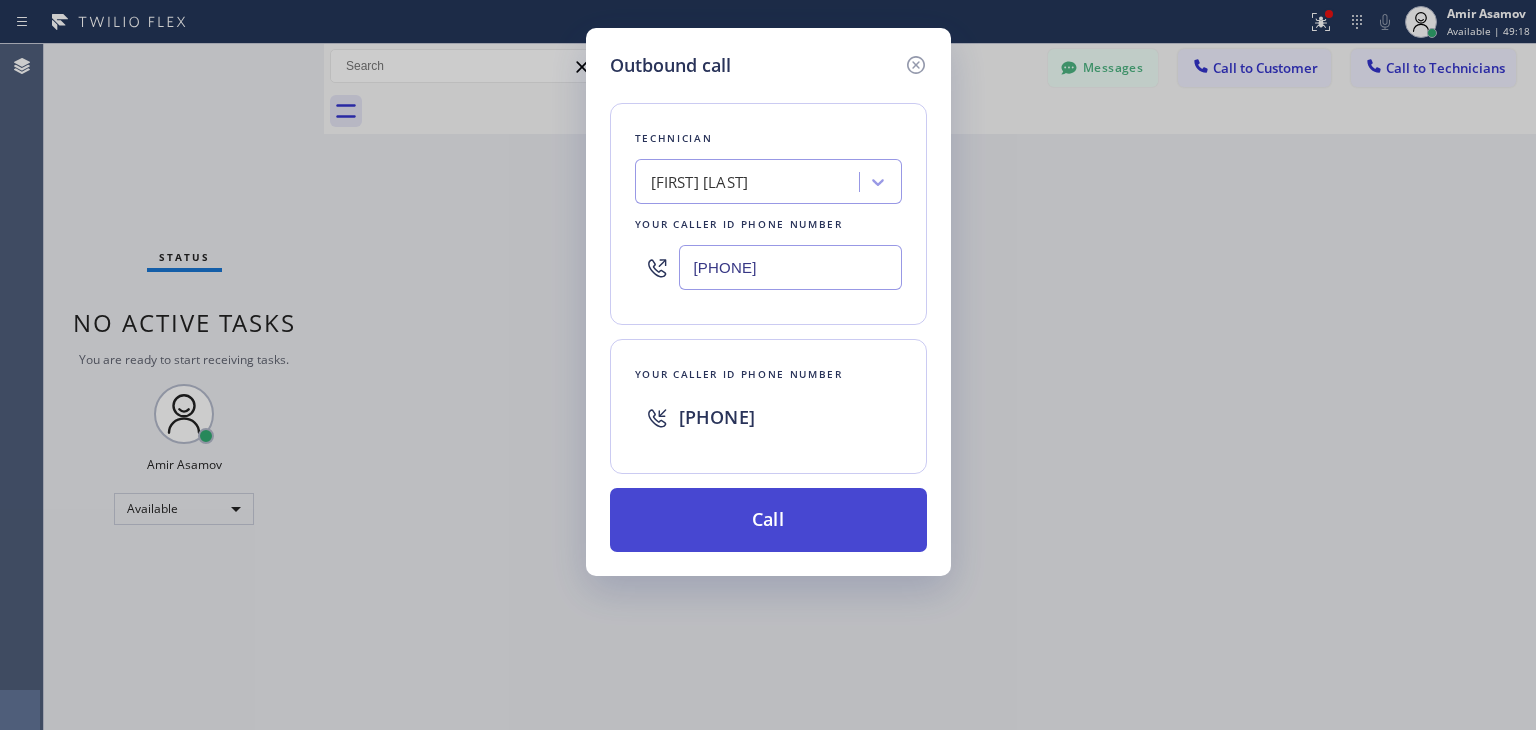 click on "Call" at bounding box center [768, 520] 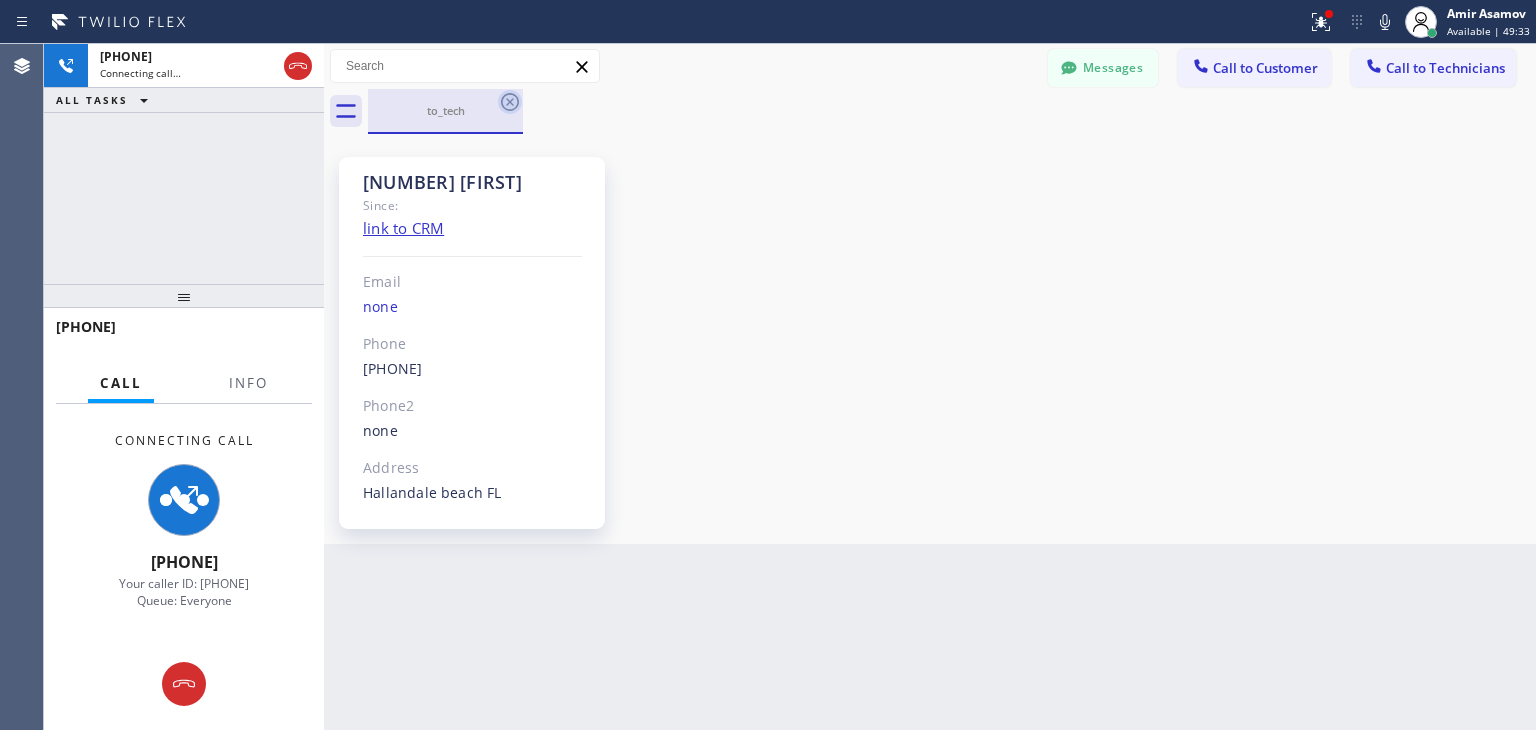 click 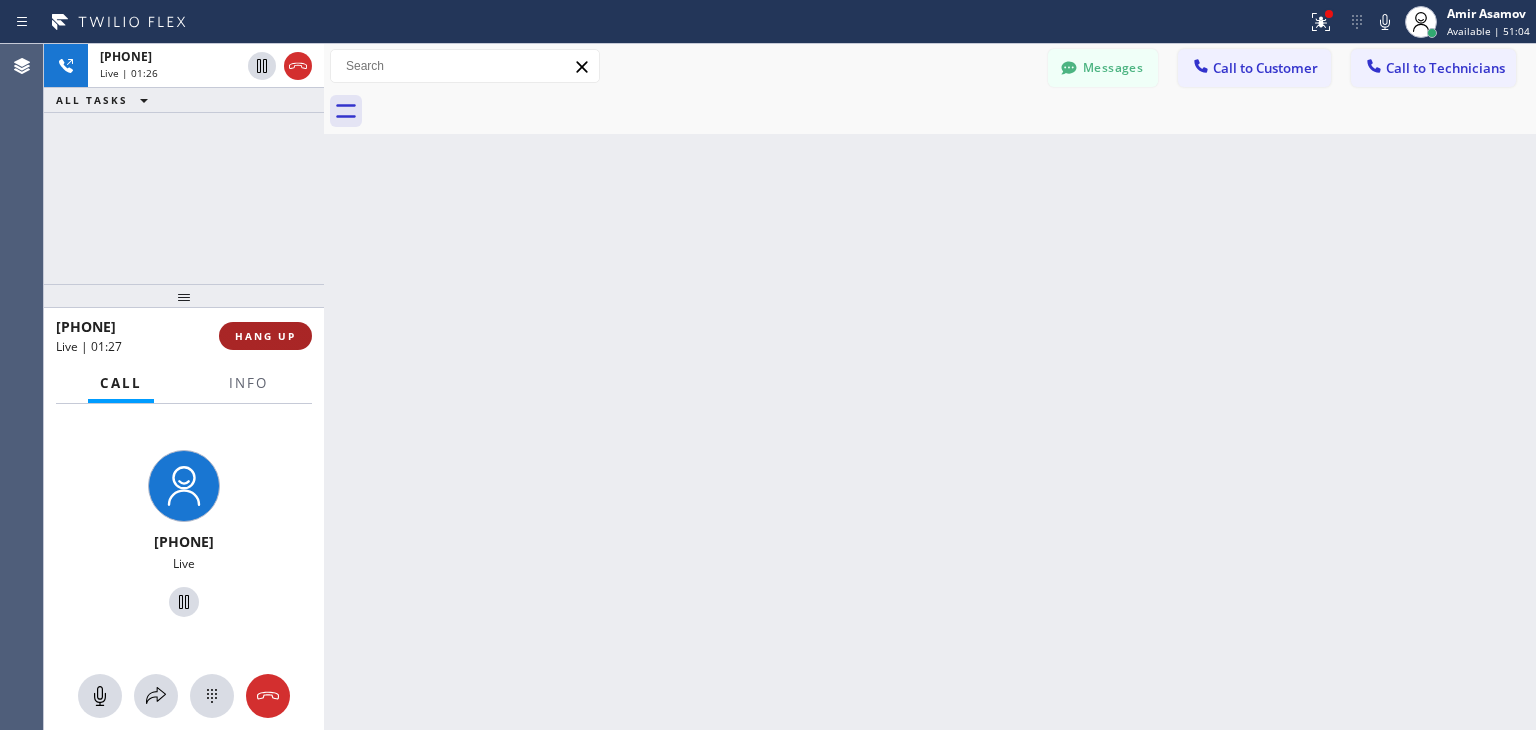 click on "HANG UP" at bounding box center [265, 336] 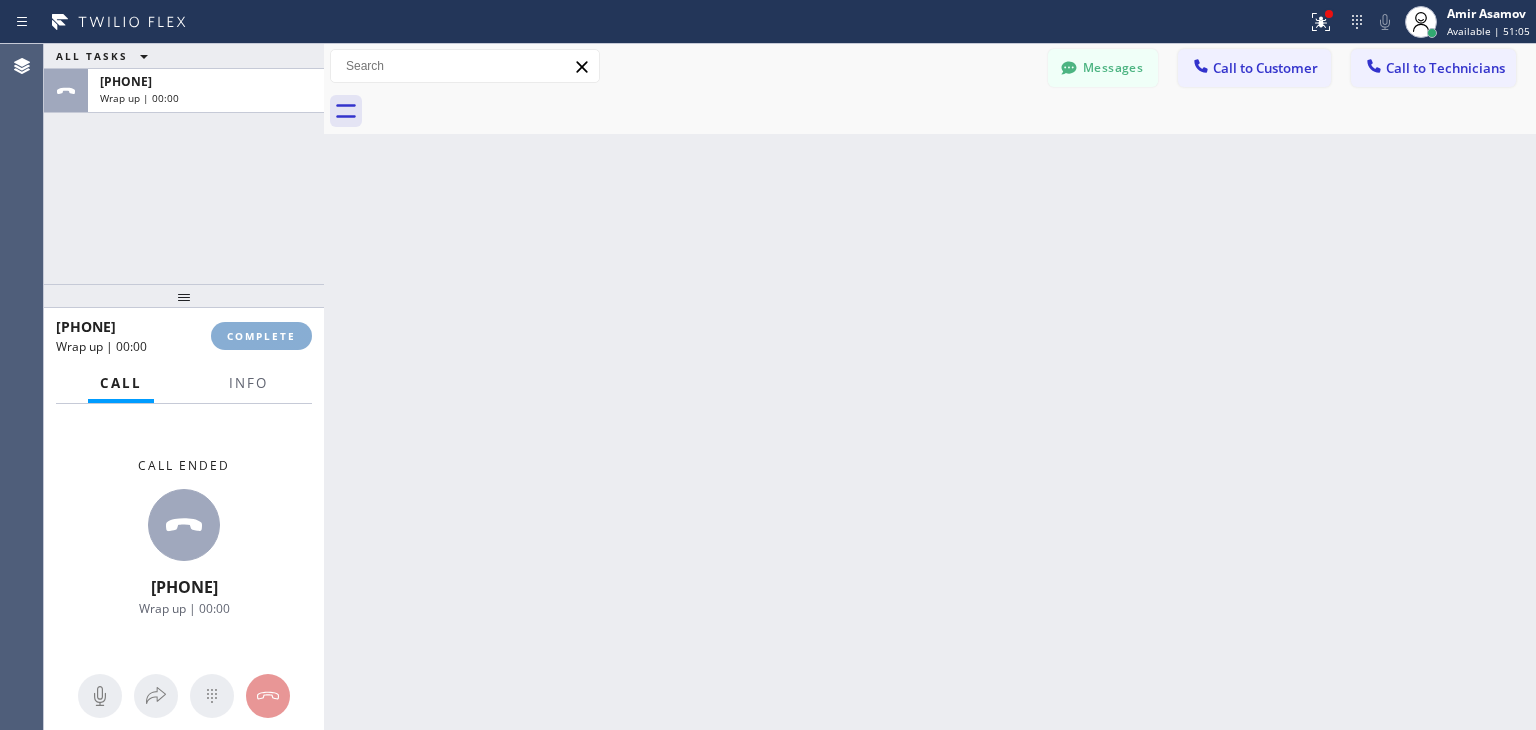 click on "COMPLETE" at bounding box center (261, 336) 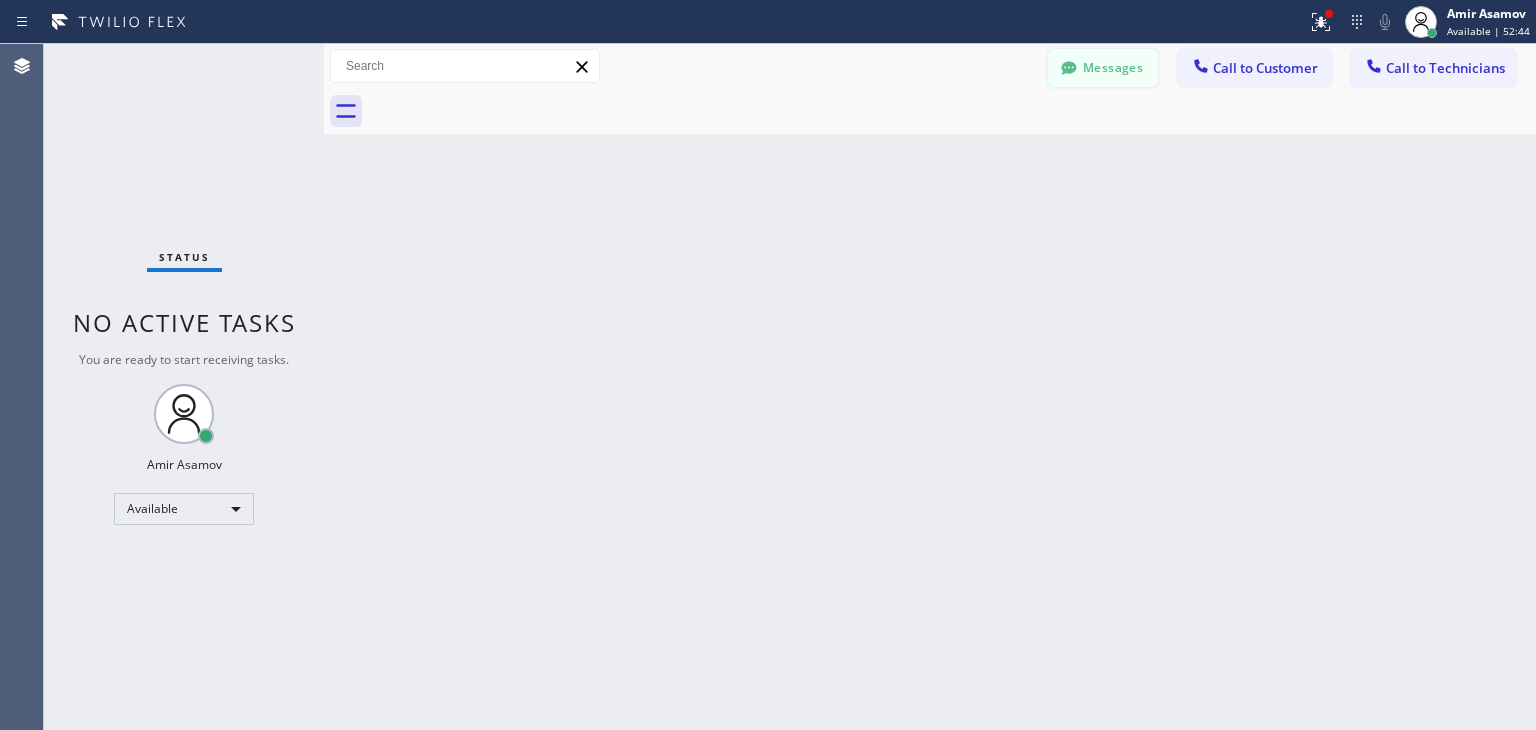 click on "Messages" at bounding box center [1103, 68] 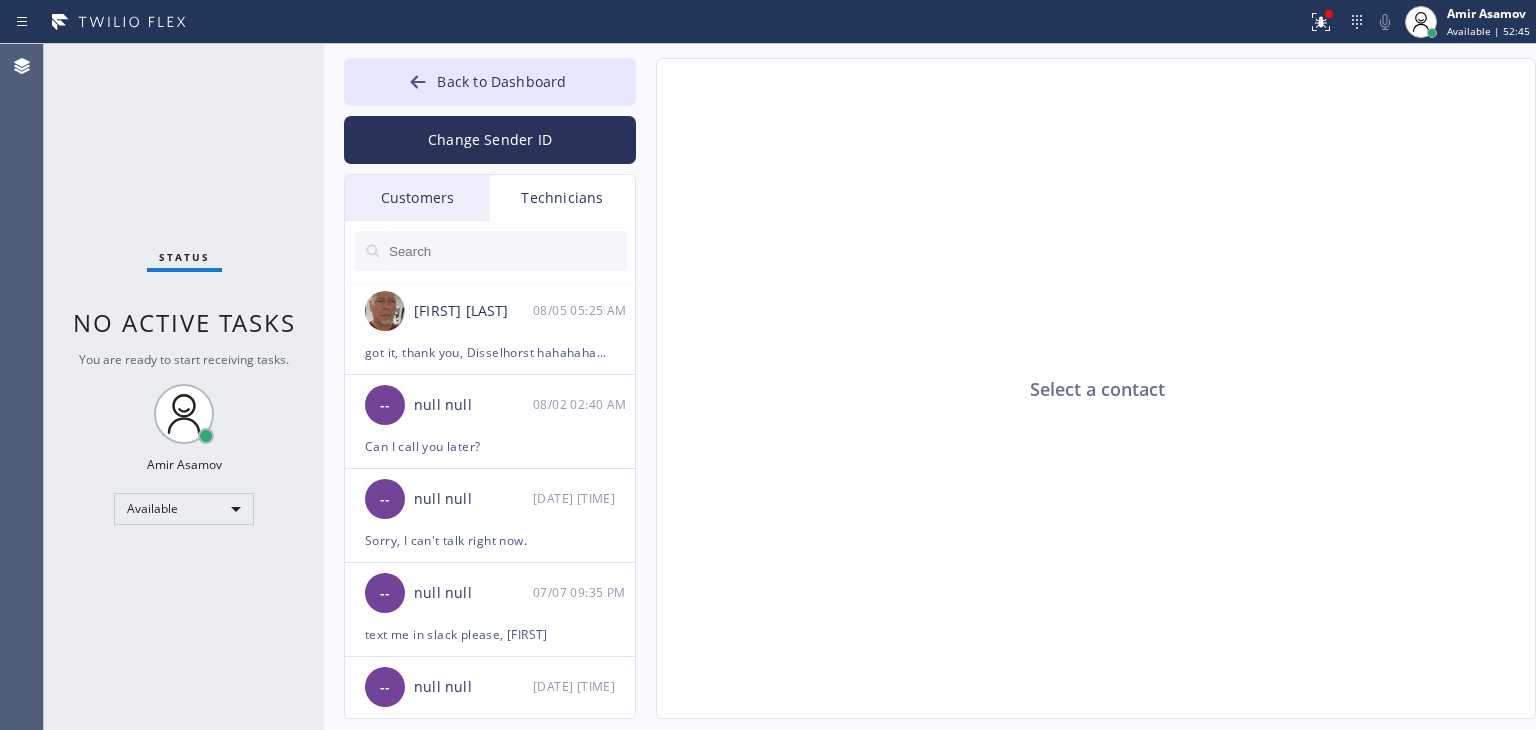 click on "Customers" at bounding box center [417, 198] 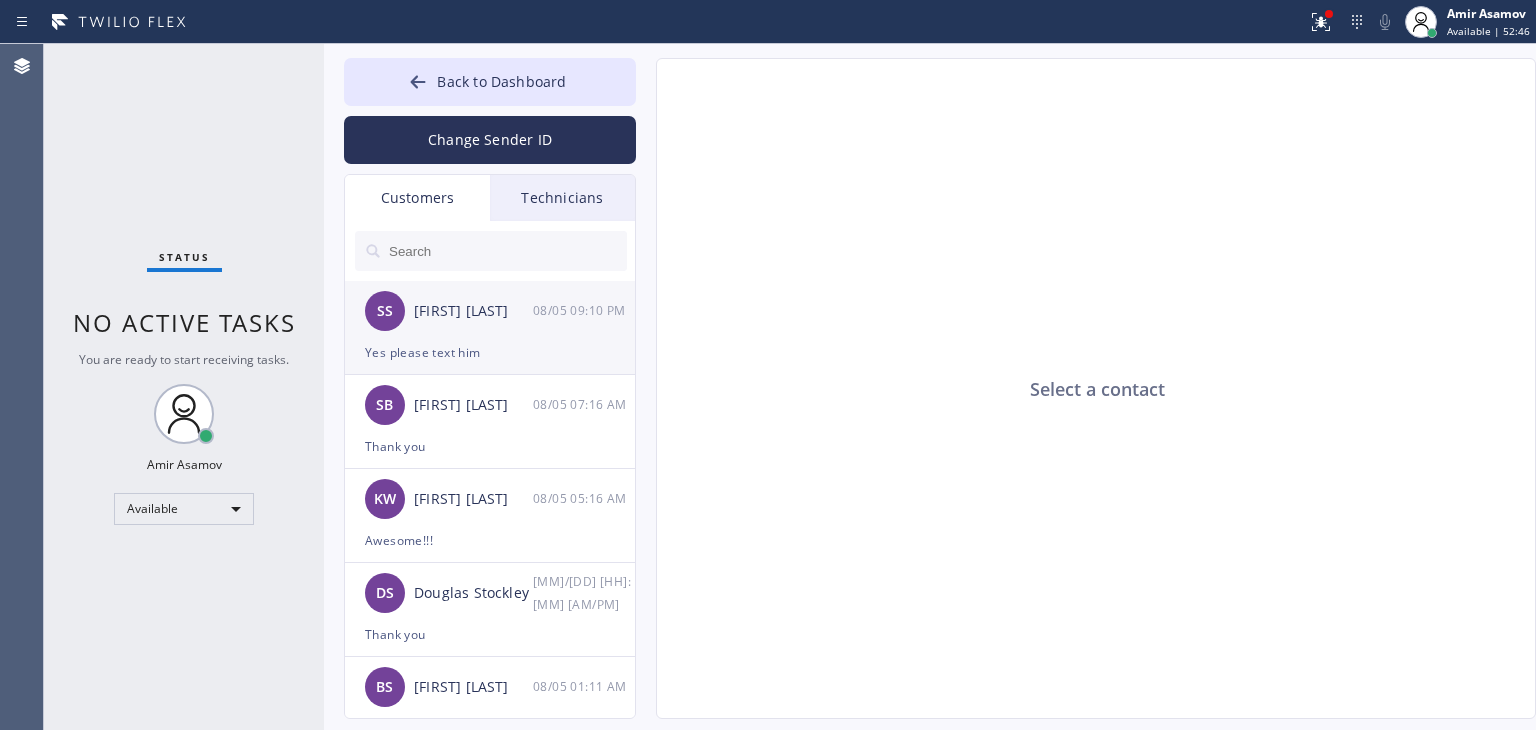 click on "SS [LAST] [LAST] [DATE] [TIME]" at bounding box center (491, 311) 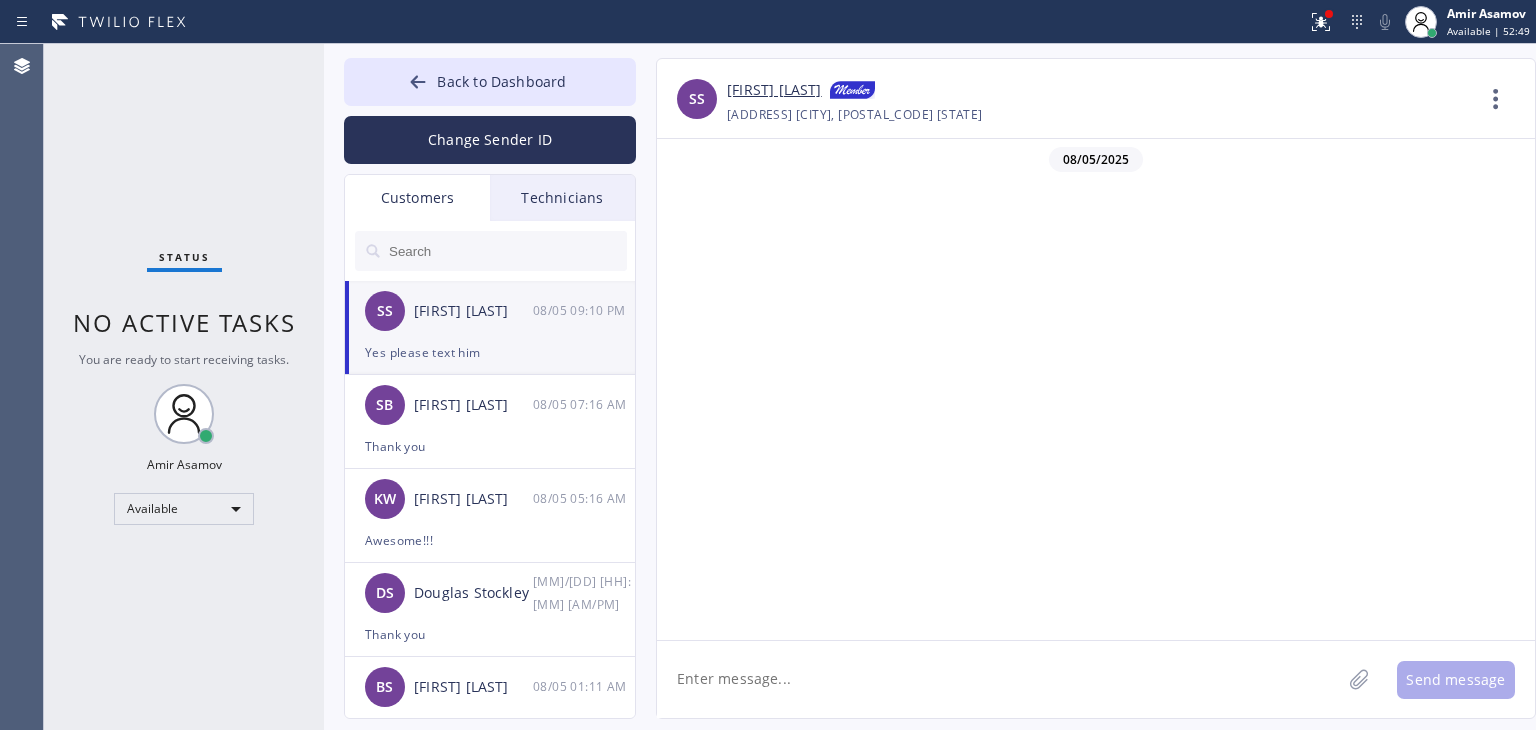click on "Yes please text him" at bounding box center (490, 352) 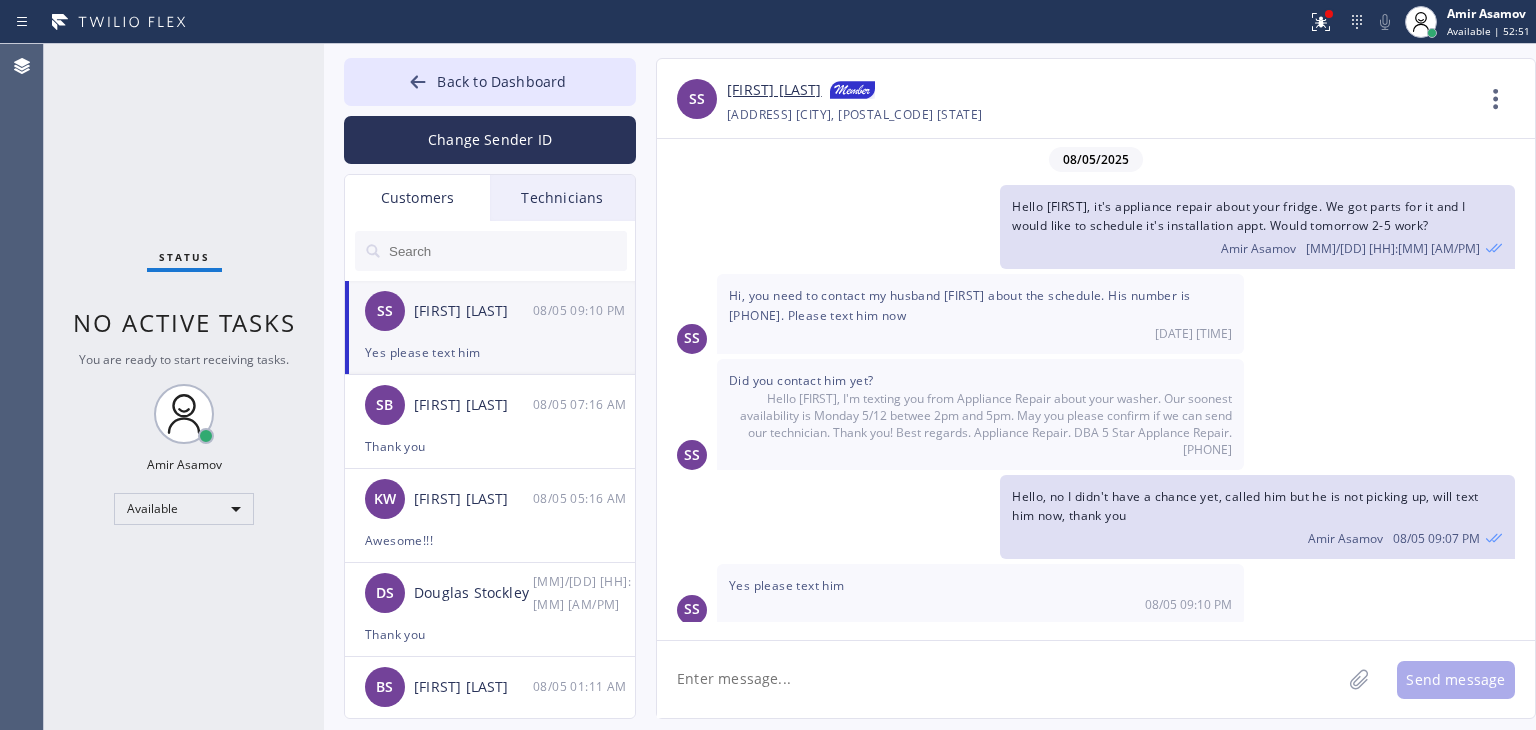 click on "Hello, no I didn't have a chance yet, called him but he is not picking up, will text him now, thank you" at bounding box center [1245, 506] 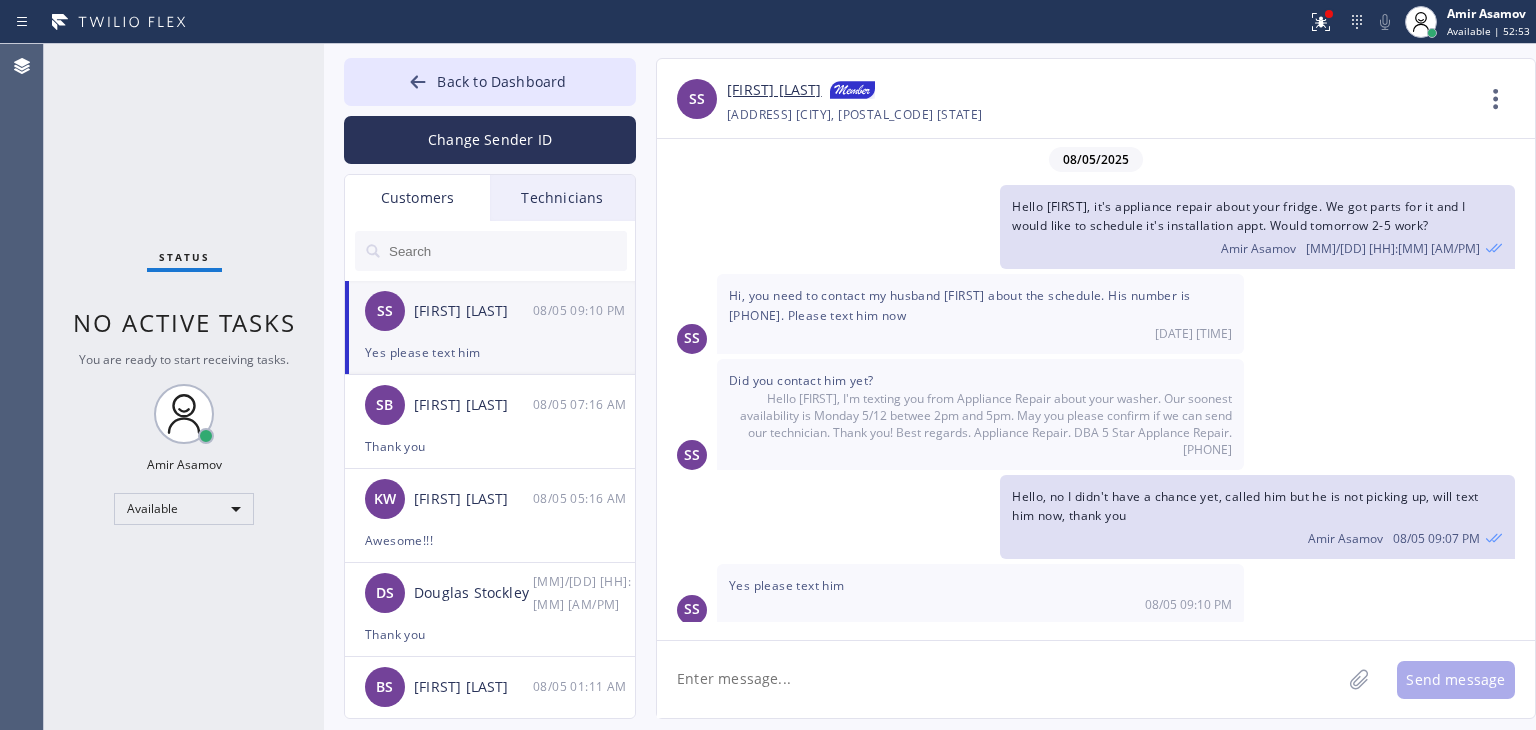 click on "[FIRST]  [LAST]" at bounding box center [1099, 91] 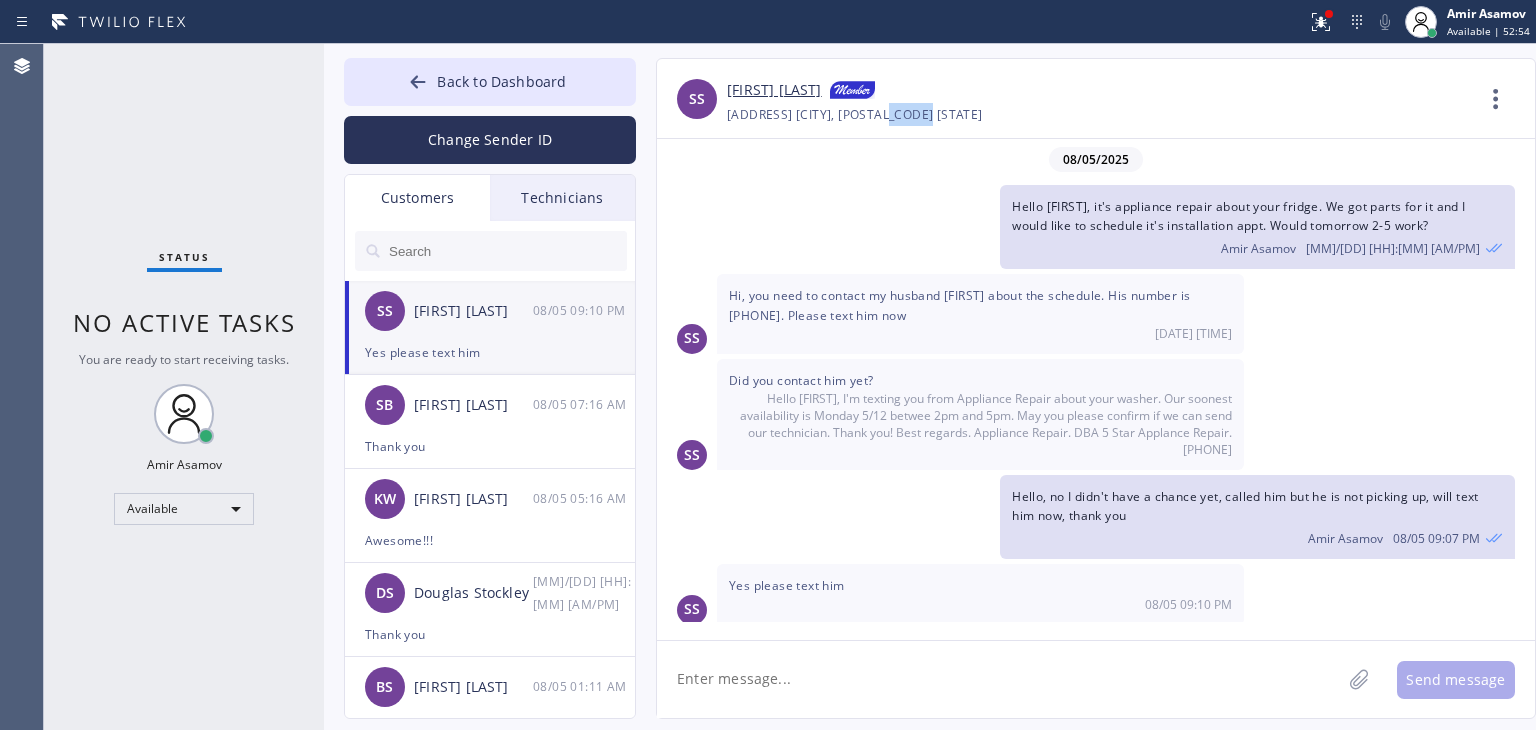 click on "[NUMBER] [STREET] [CITY], [POSTAL_CODE] [STATE]" at bounding box center (855, 114) 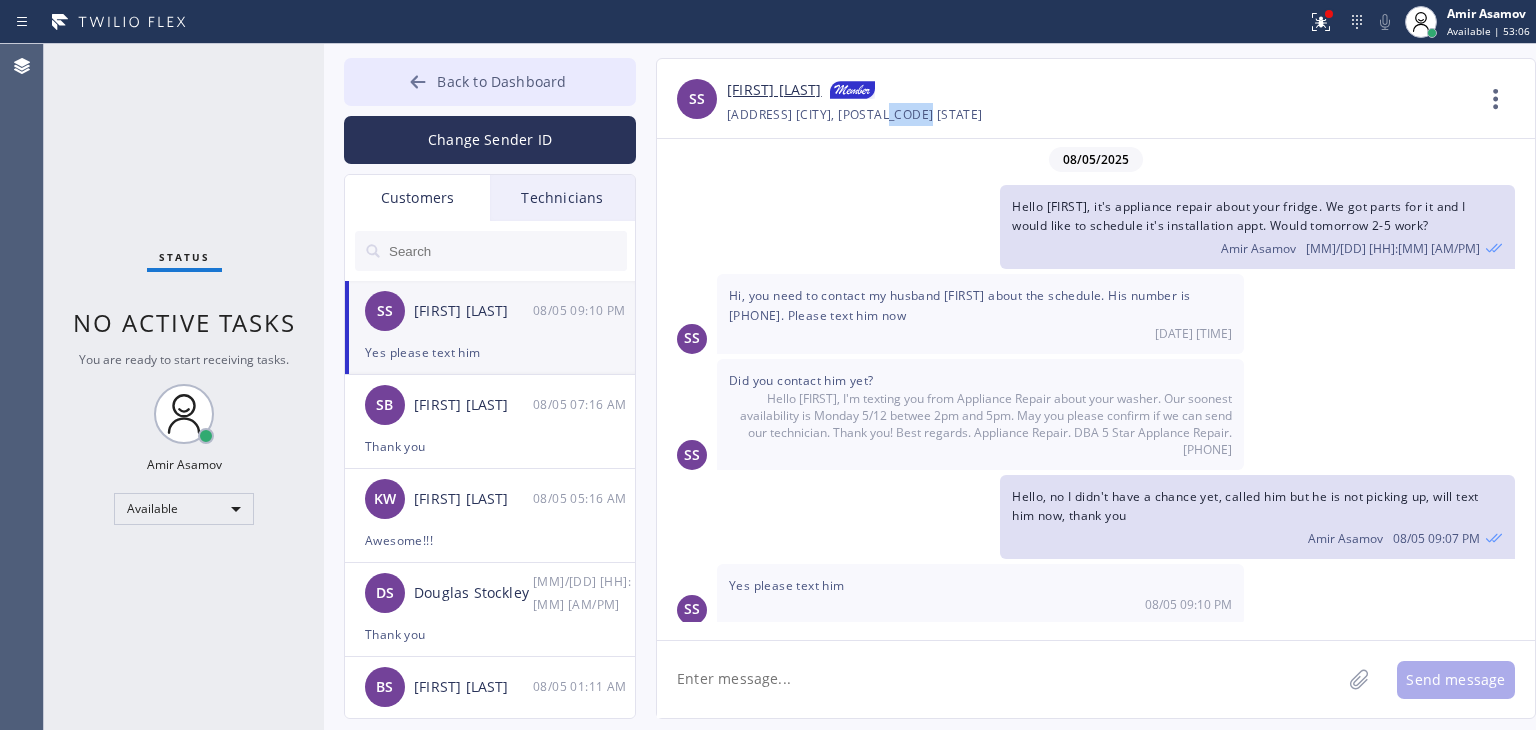 click on "Back to Dashboard" at bounding box center (490, 82) 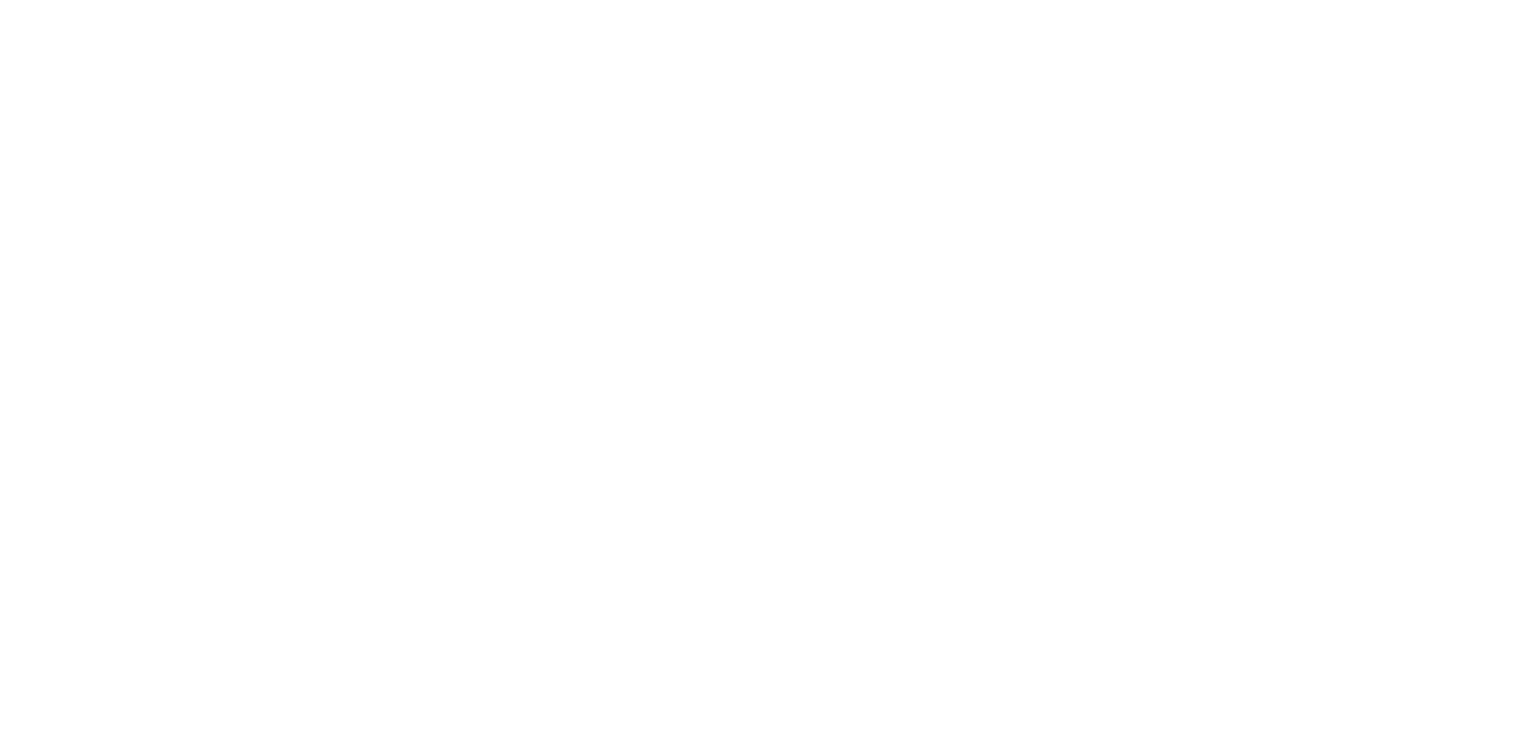scroll, scrollTop: 0, scrollLeft: 0, axis: both 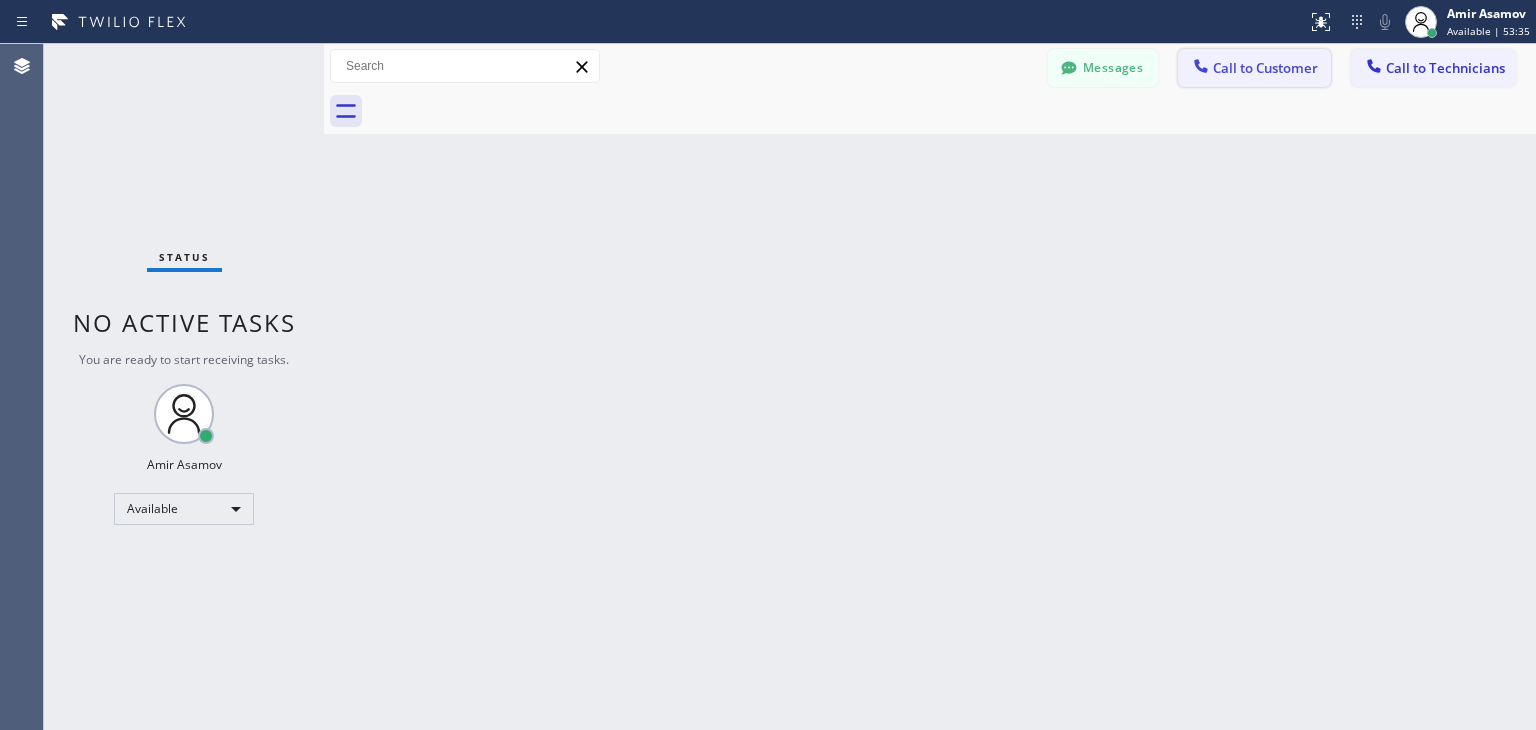 click on "Call to Customer" at bounding box center (1265, 68) 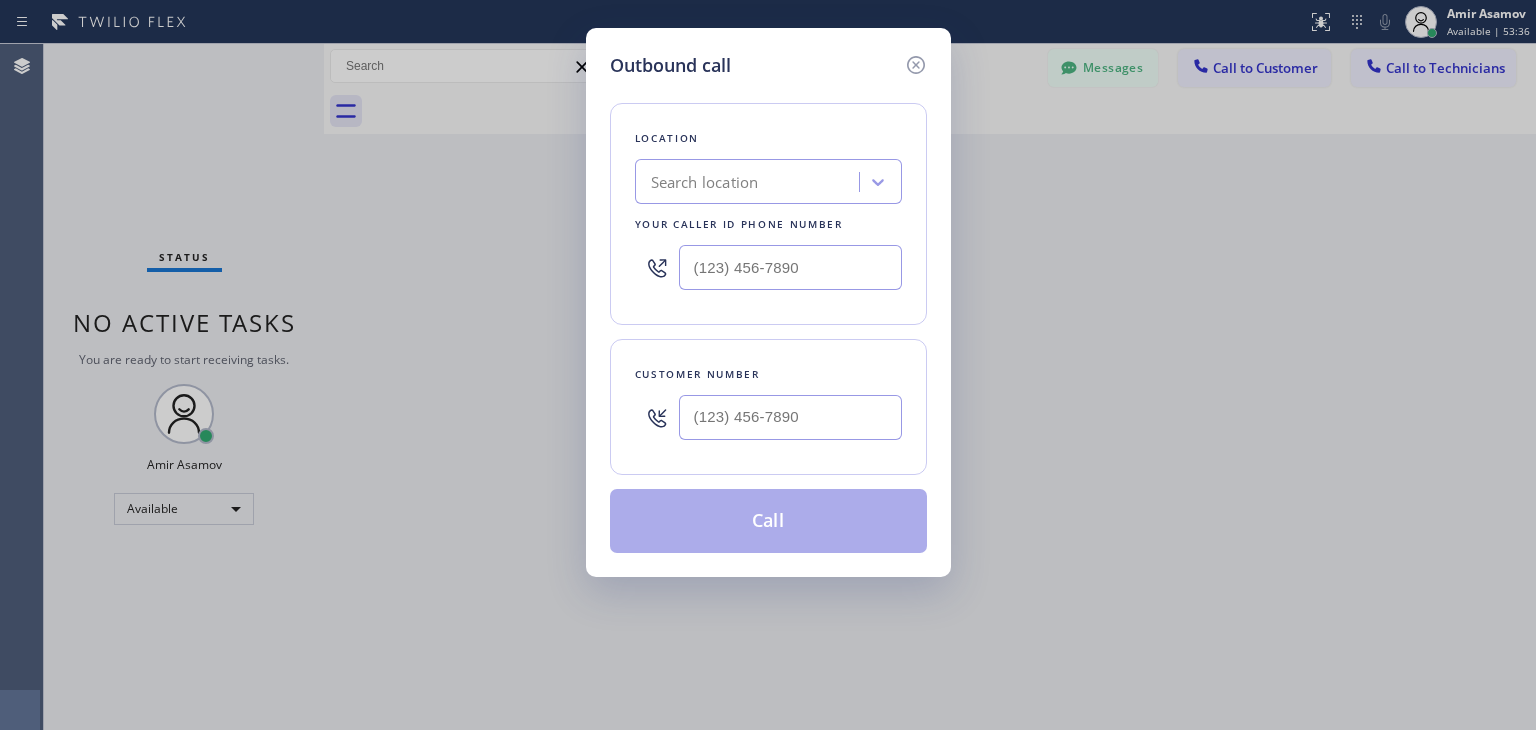 drag, startPoint x: 768, startPoint y: 442, endPoint x: 800, endPoint y: 417, distance: 40.60788 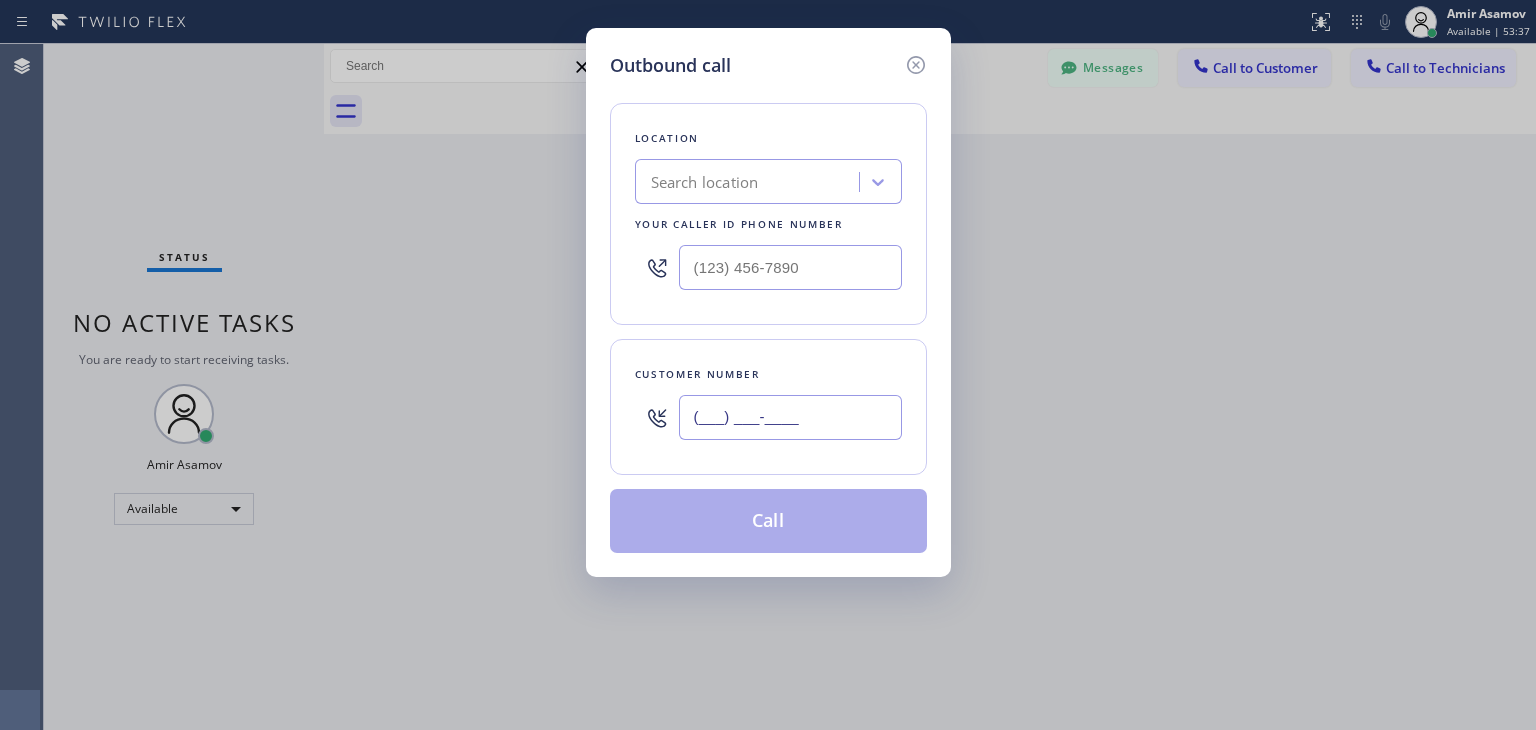 click on "(___) ___-____" at bounding box center (790, 417) 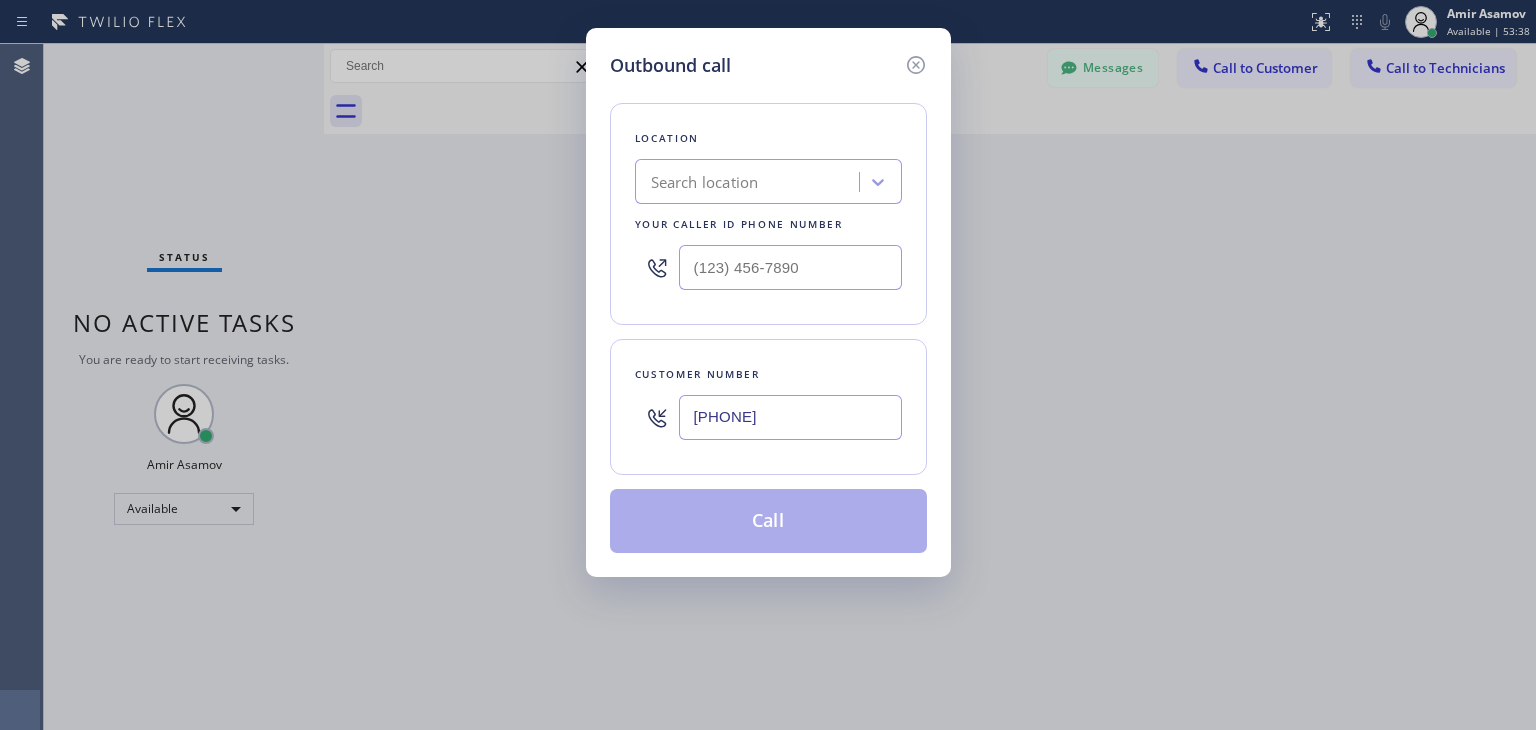 type on "[PHONE]" 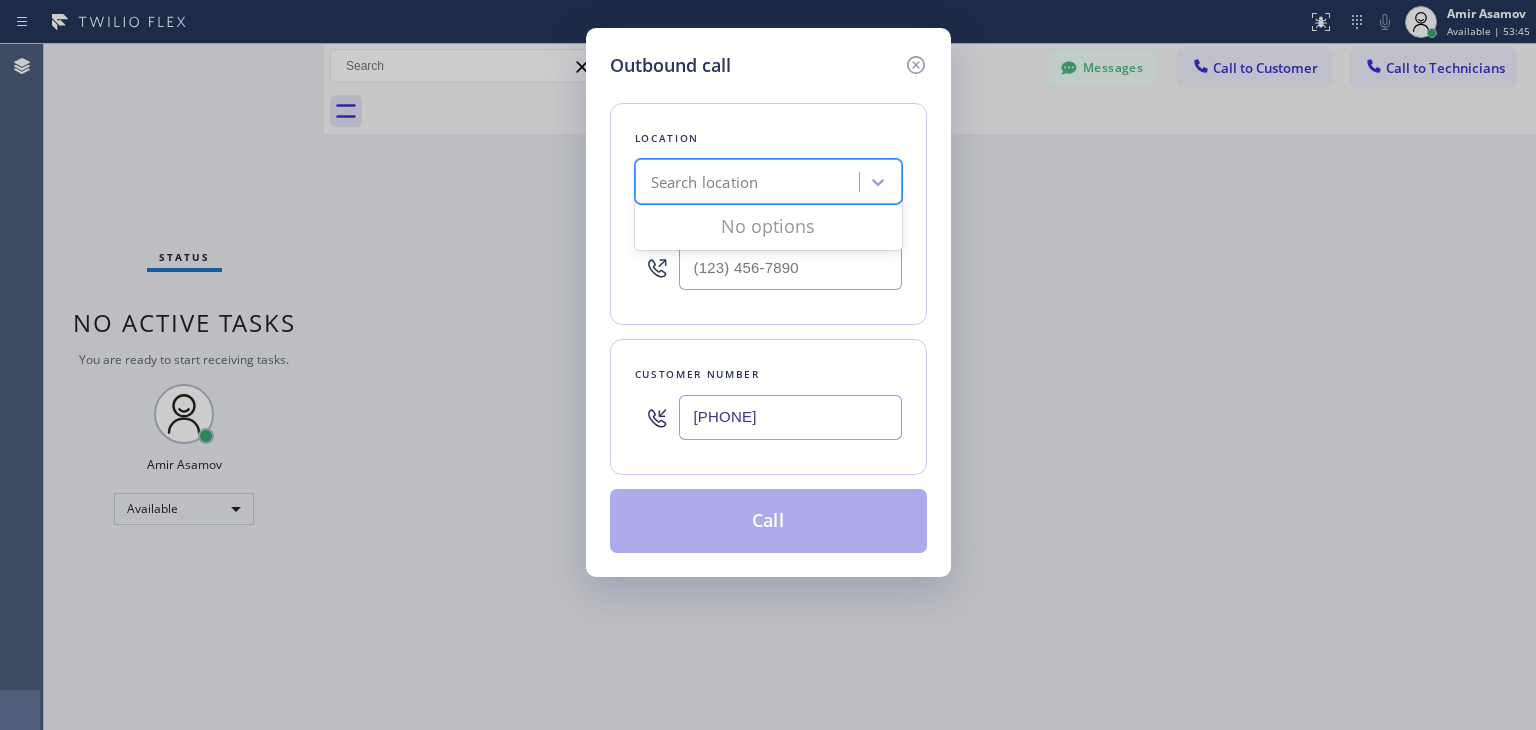 click on "Search location" at bounding box center [750, 182] 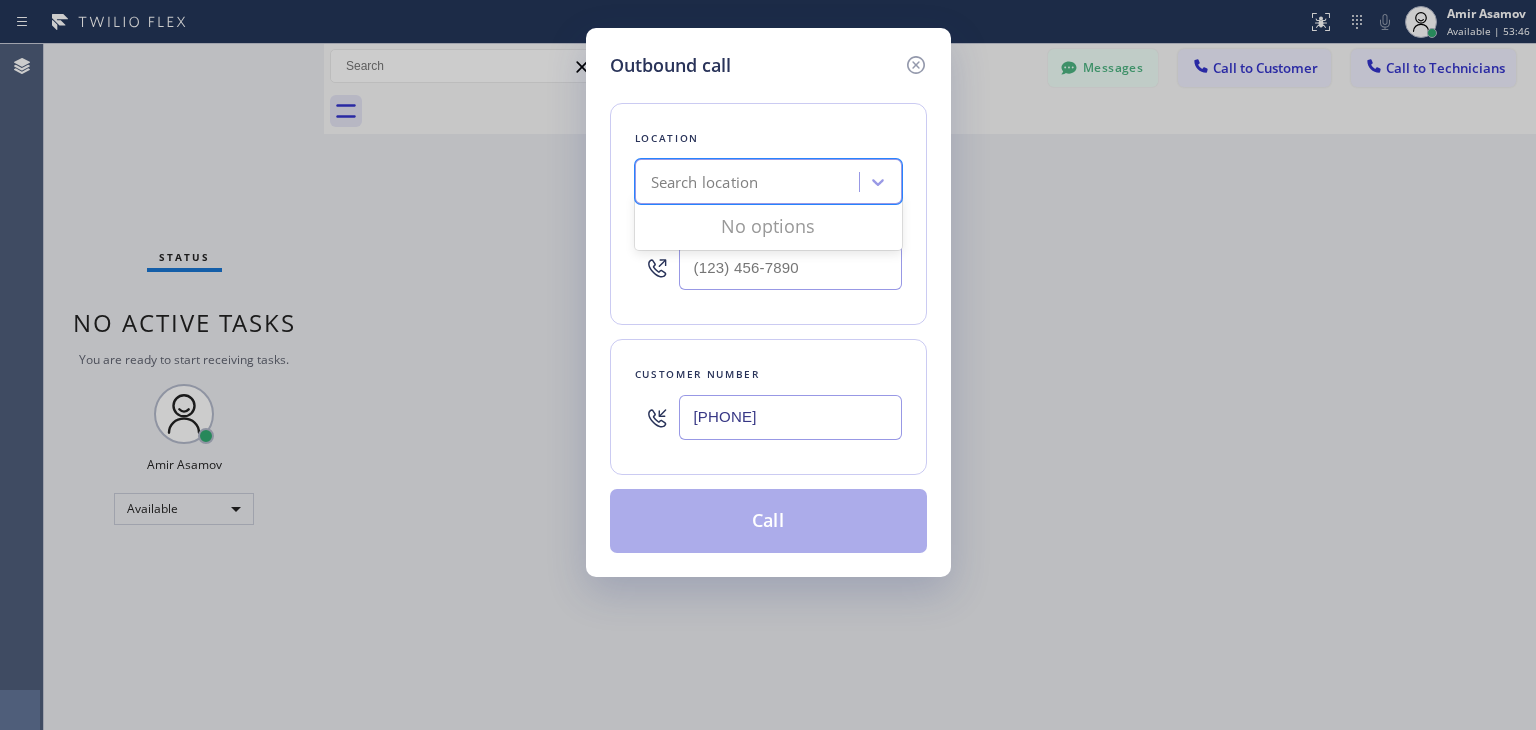 paste on "AR B2B SMS" 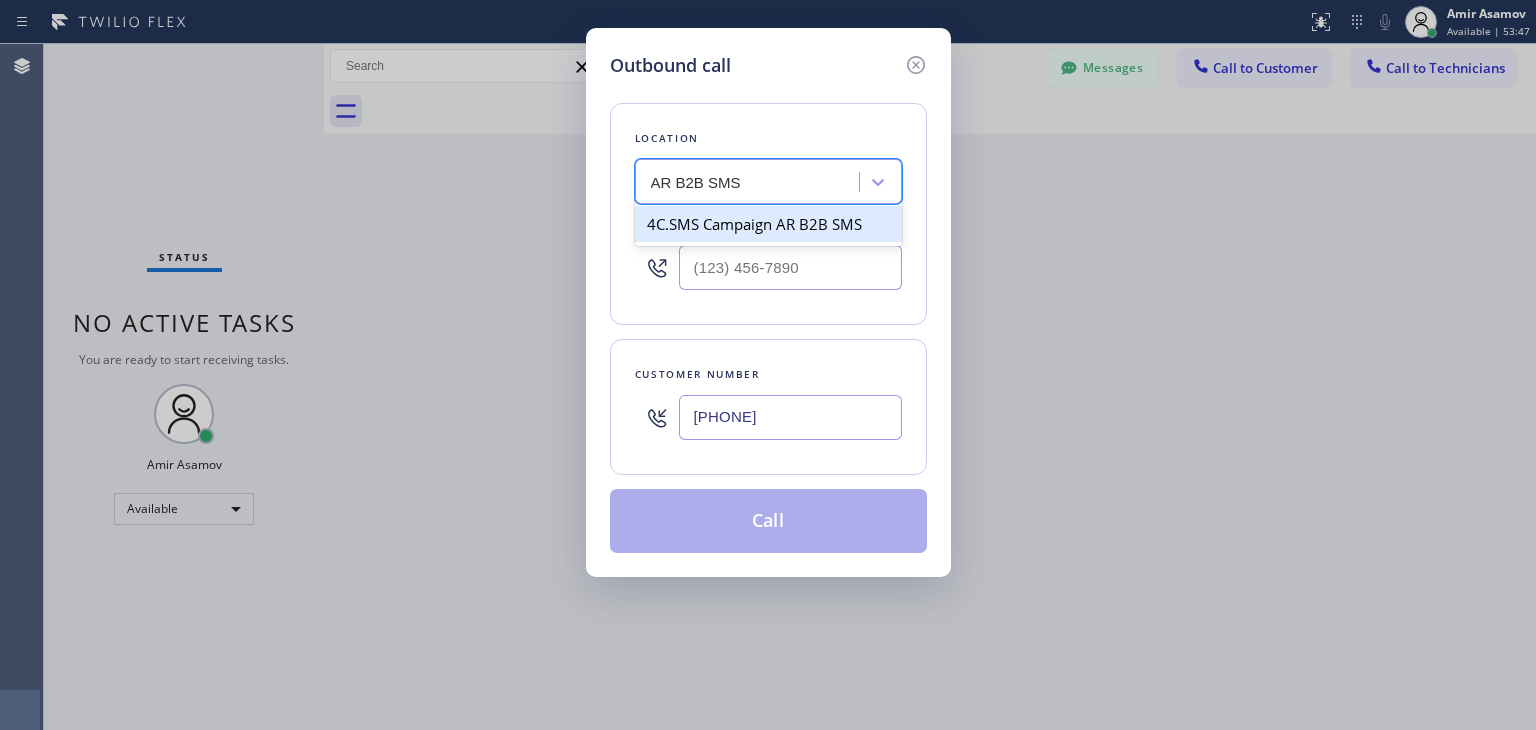 click on "4C.SMS Campaign AR B2B SMS" at bounding box center (768, 224) 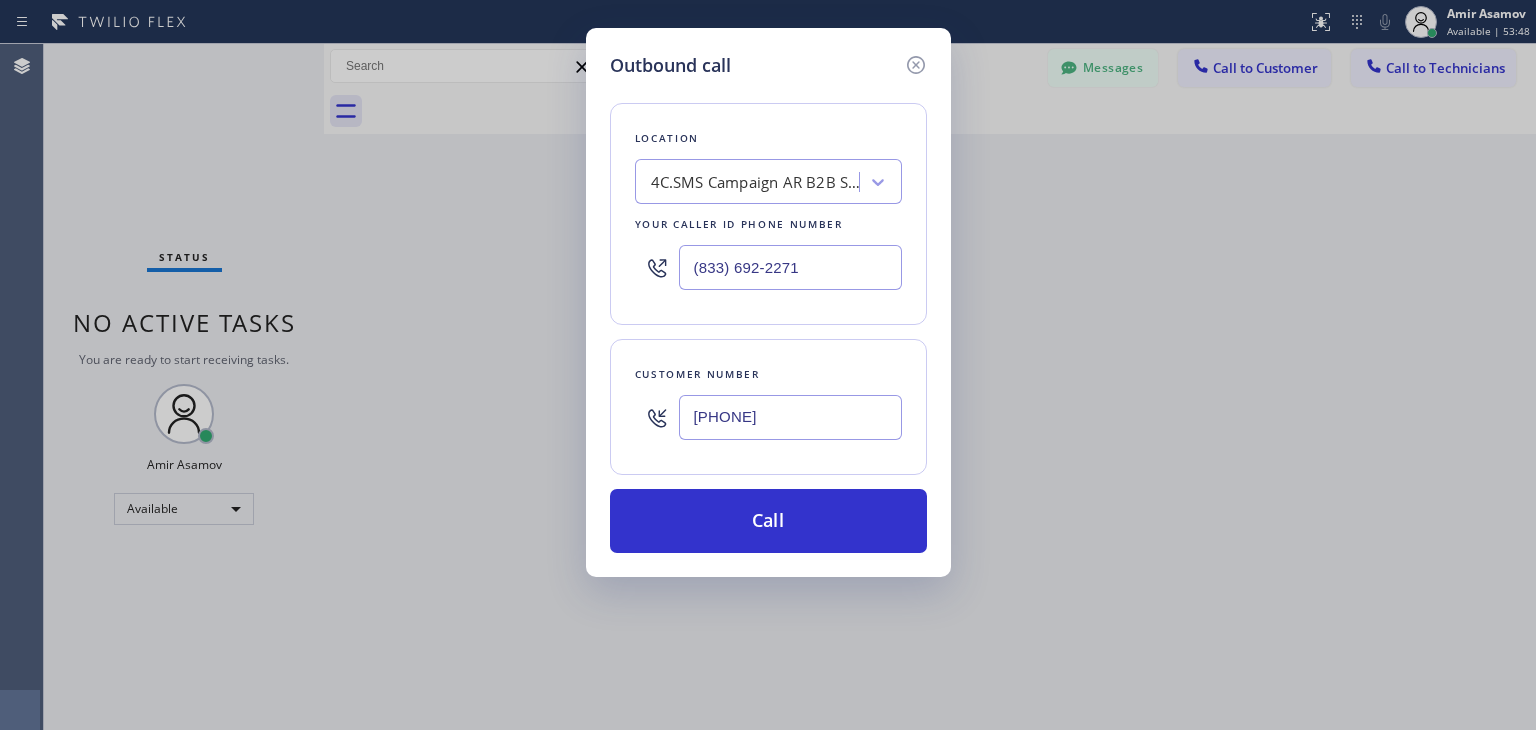 click on "Outbound call Location 4C.SMS Campaign AR B2B SMS Your caller id phone number [PHONE] Customer number [PHONE] Call" at bounding box center (768, 302) 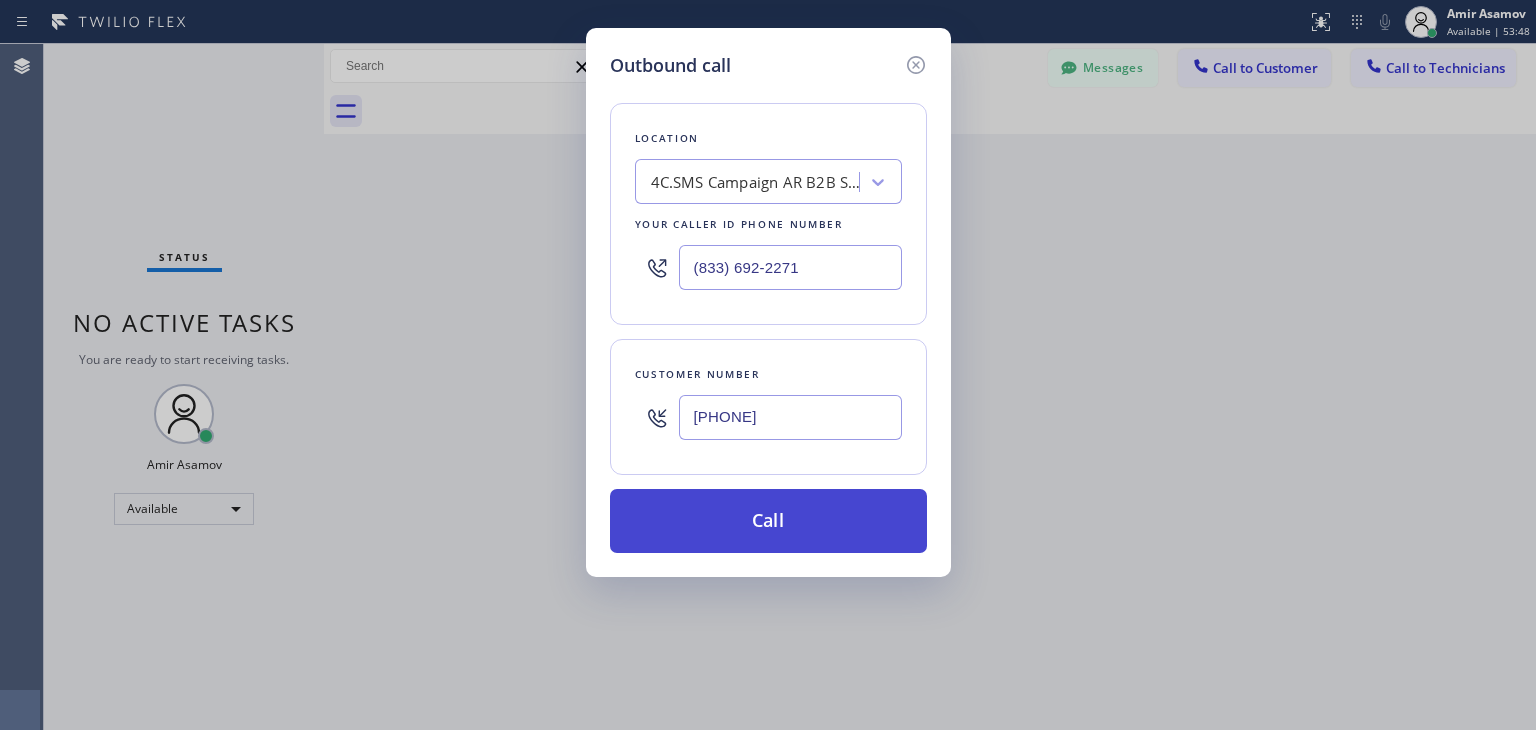click on "Call" at bounding box center (768, 521) 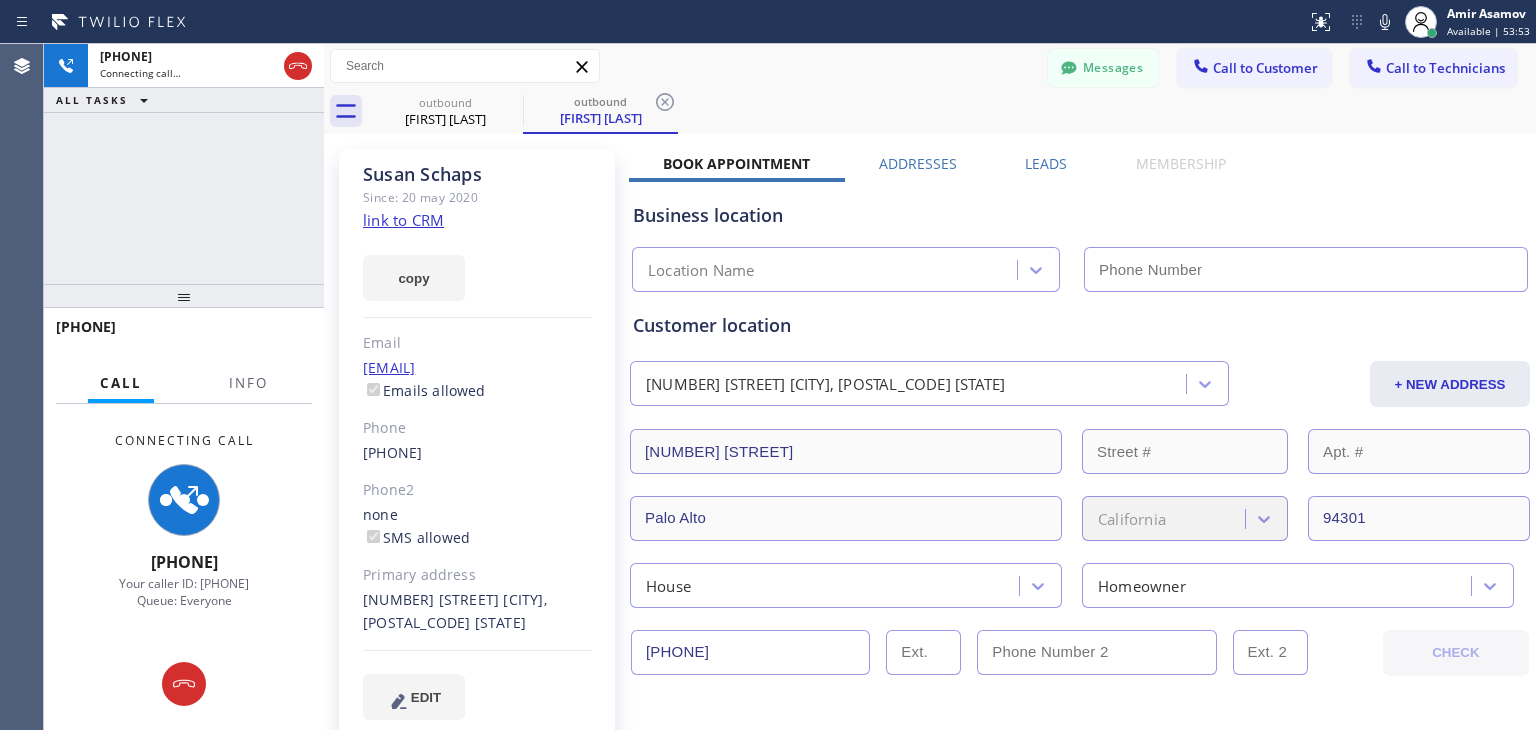type on "(833) 692-2271" 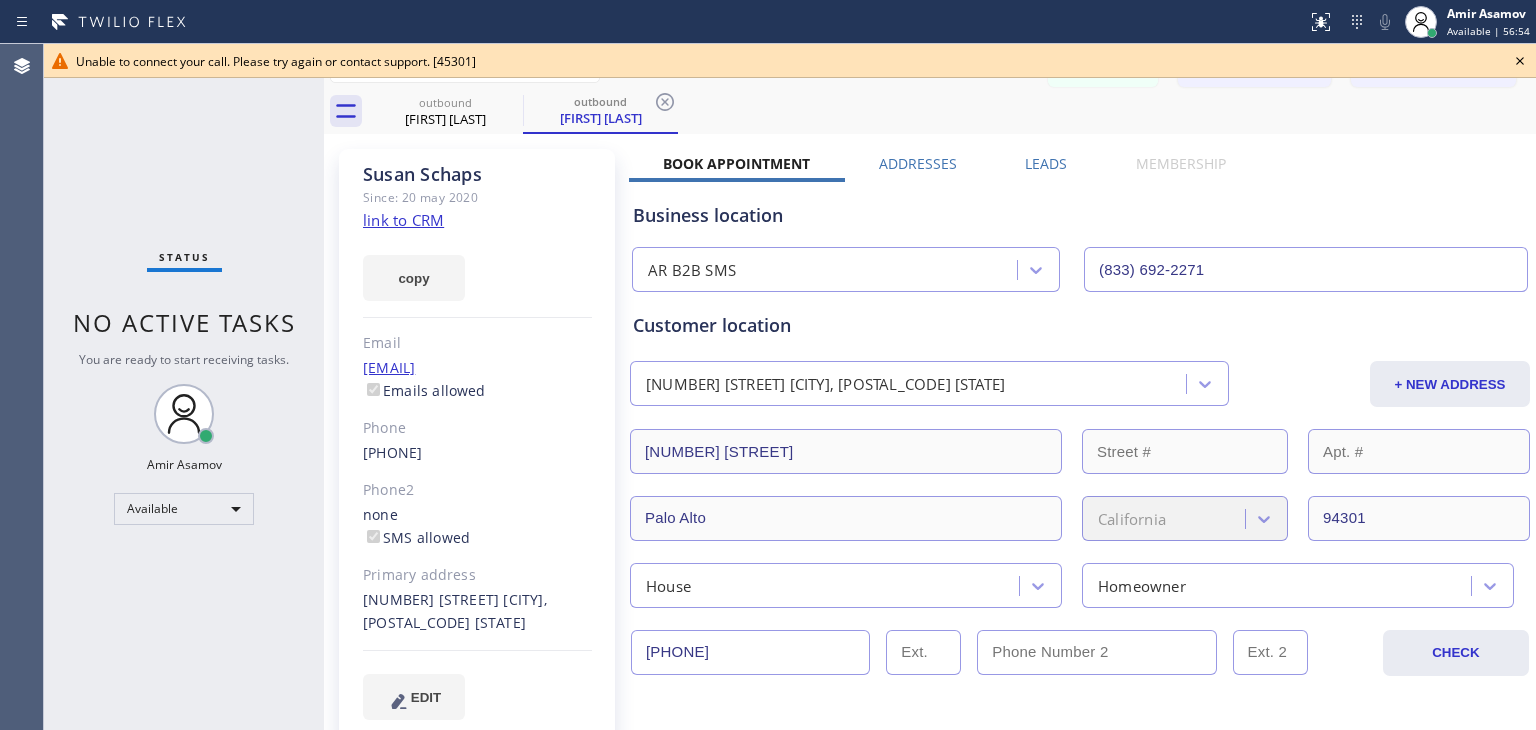 click 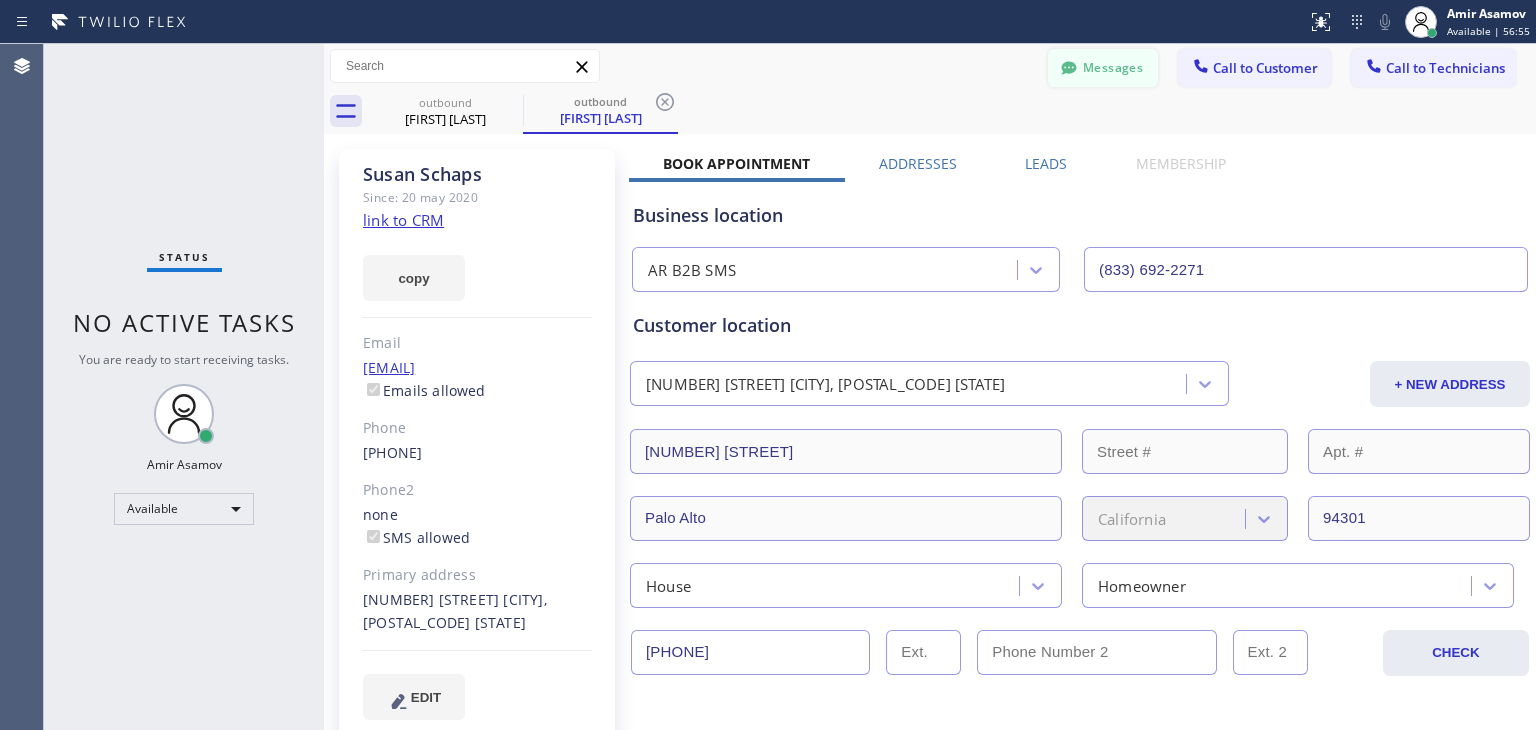 click on "Messages" at bounding box center [1103, 68] 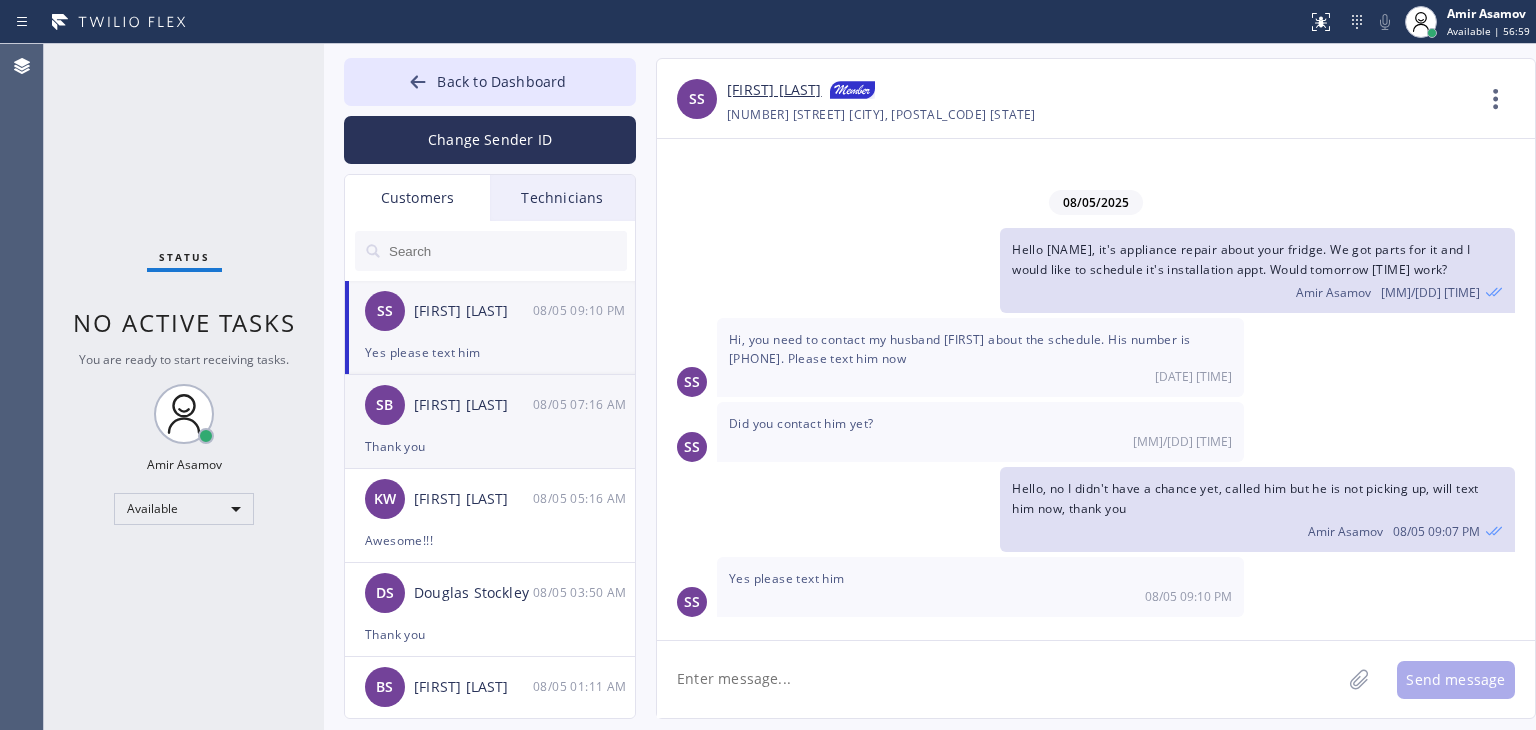 click on "Thank you" at bounding box center (490, 446) 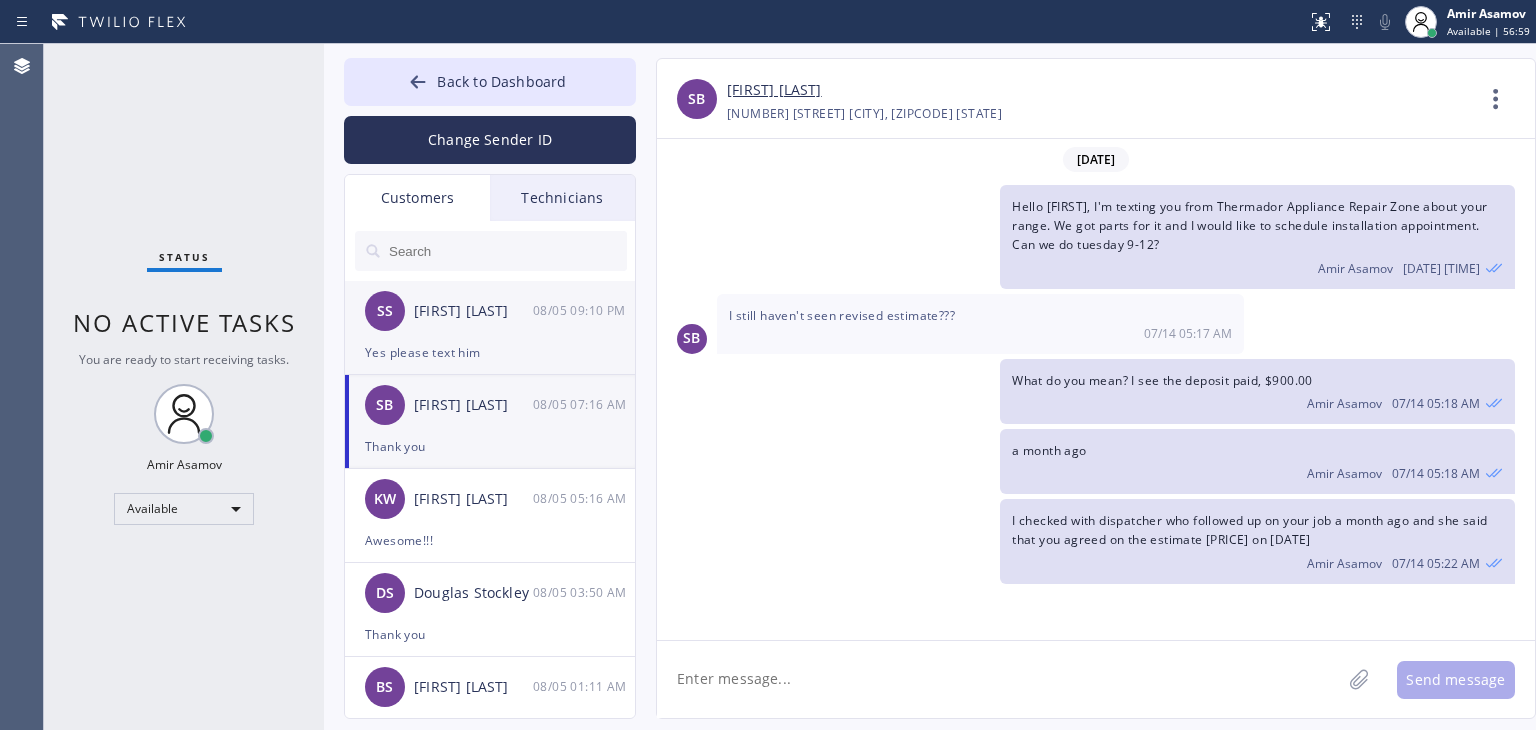scroll, scrollTop: 1966, scrollLeft: 0, axis: vertical 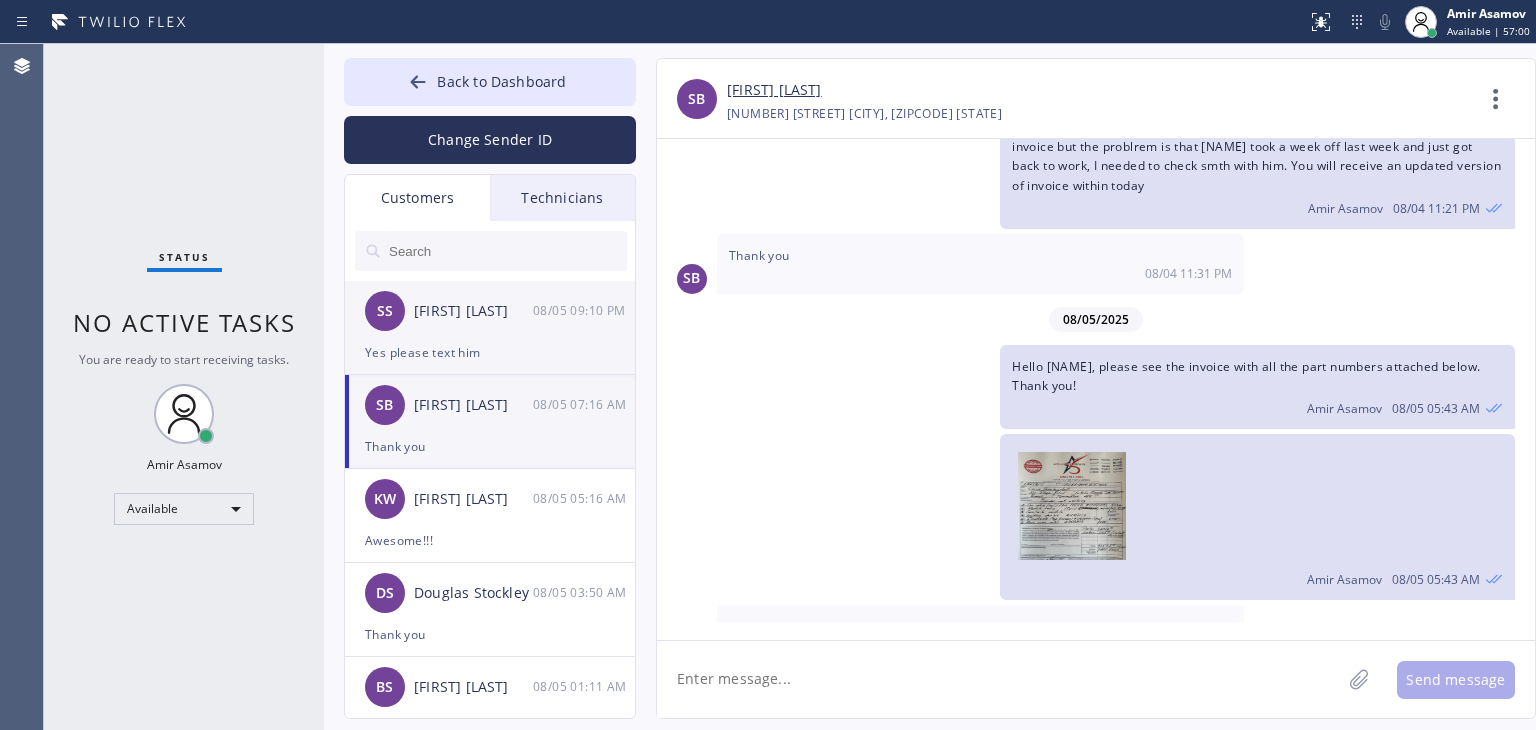 click on "[FIRST] [LAST]" at bounding box center [473, 311] 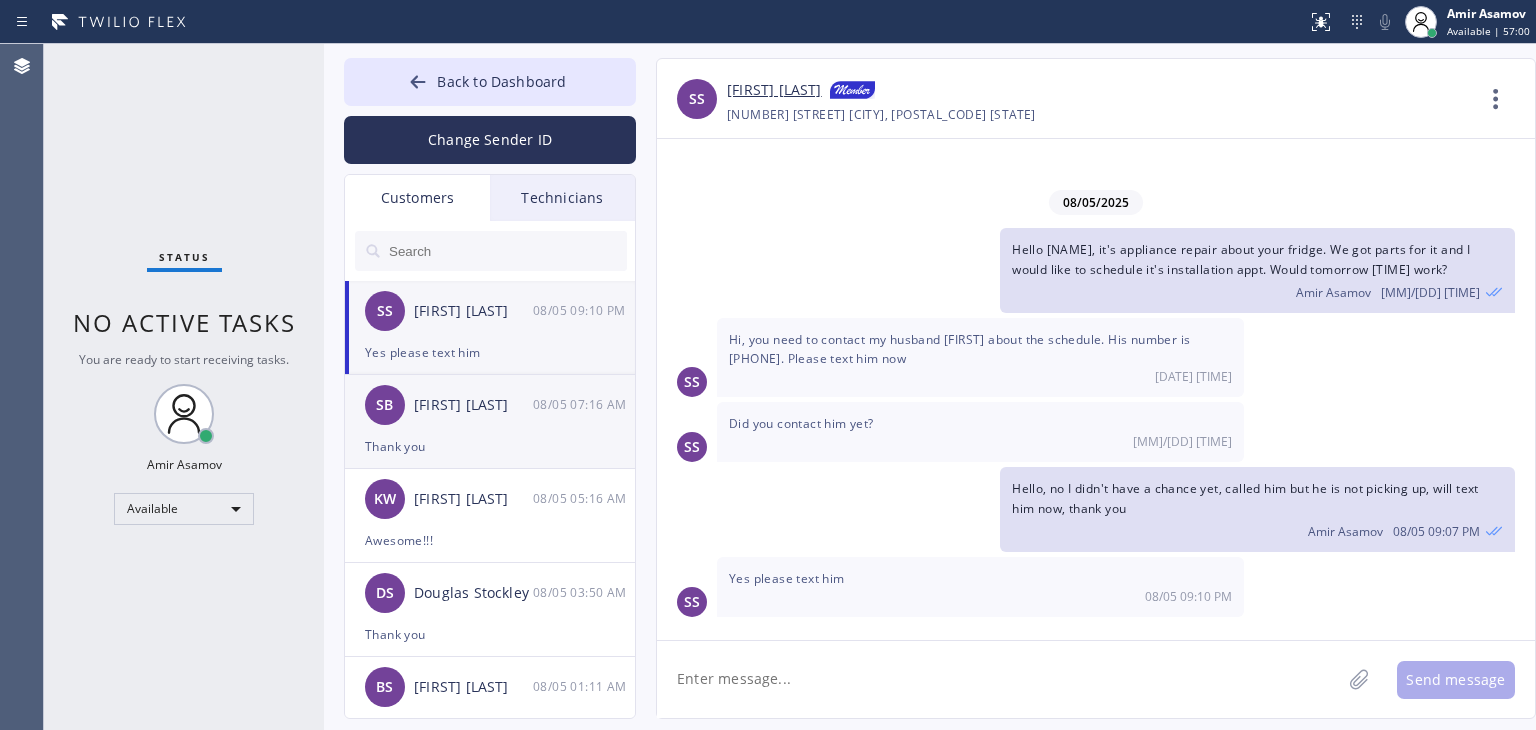 scroll, scrollTop: 0, scrollLeft: 0, axis: both 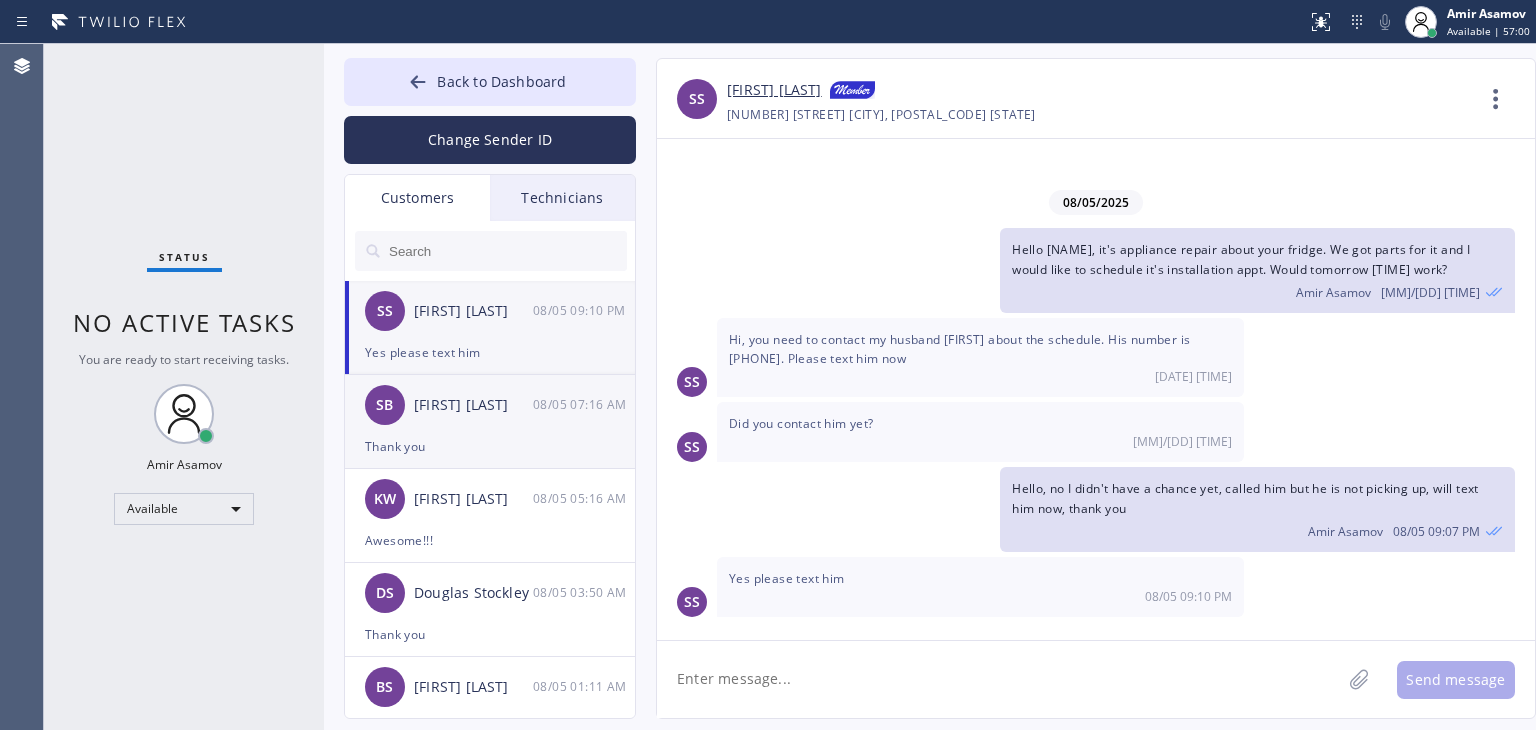 click on "[FIRST] [LAST]" at bounding box center (473, 405) 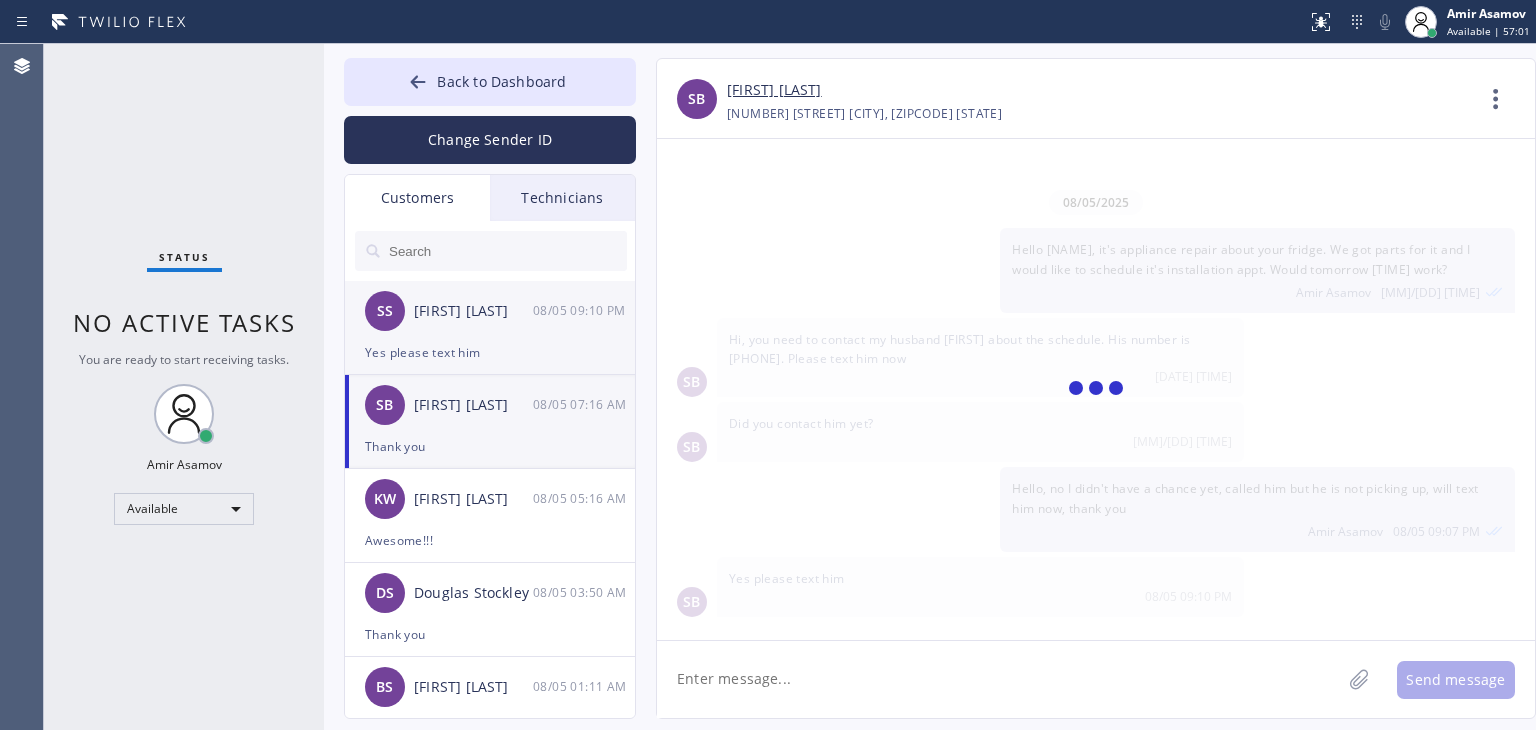 scroll, scrollTop: 1966, scrollLeft: 0, axis: vertical 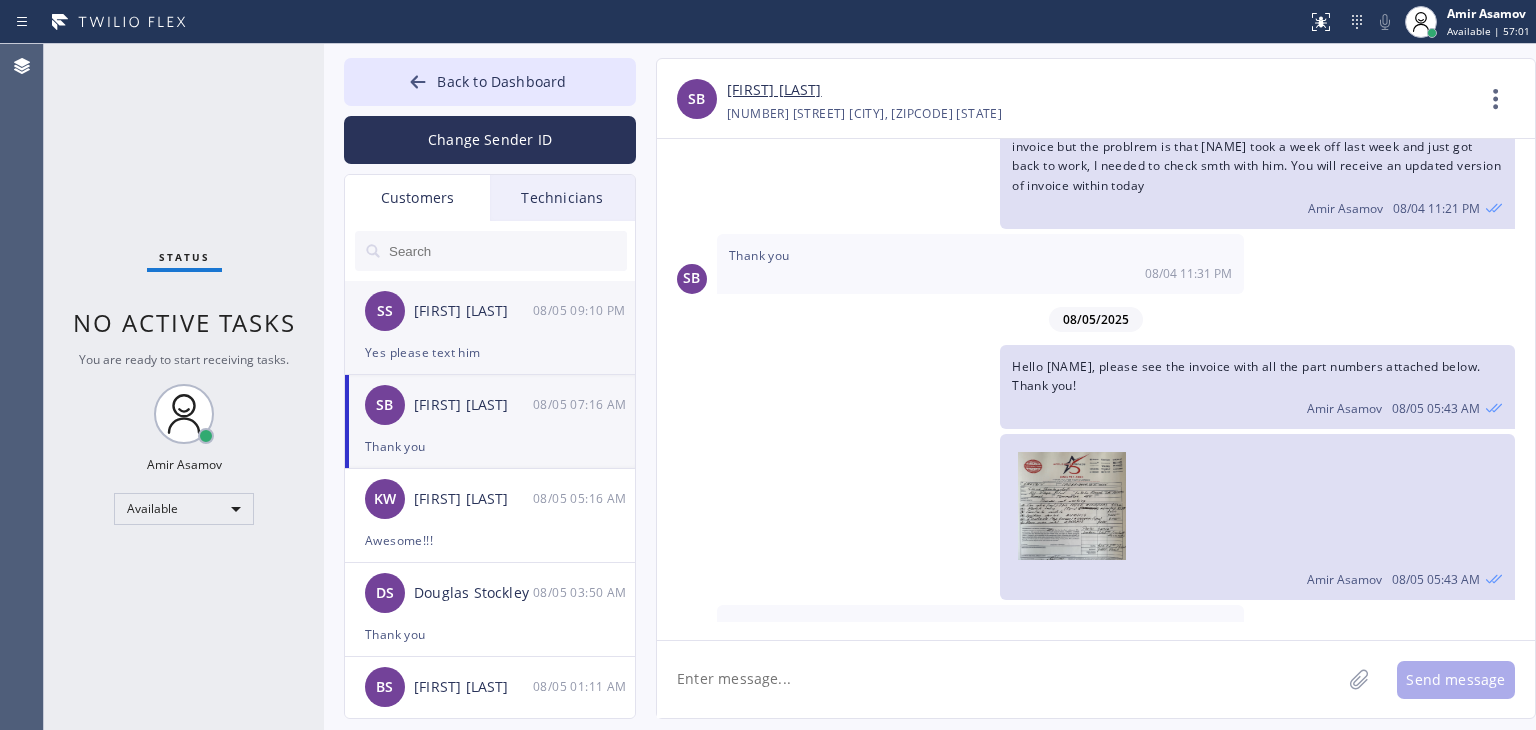 click on "SS [FIRST] [LAST] [DATE] [TIME]" at bounding box center [491, 311] 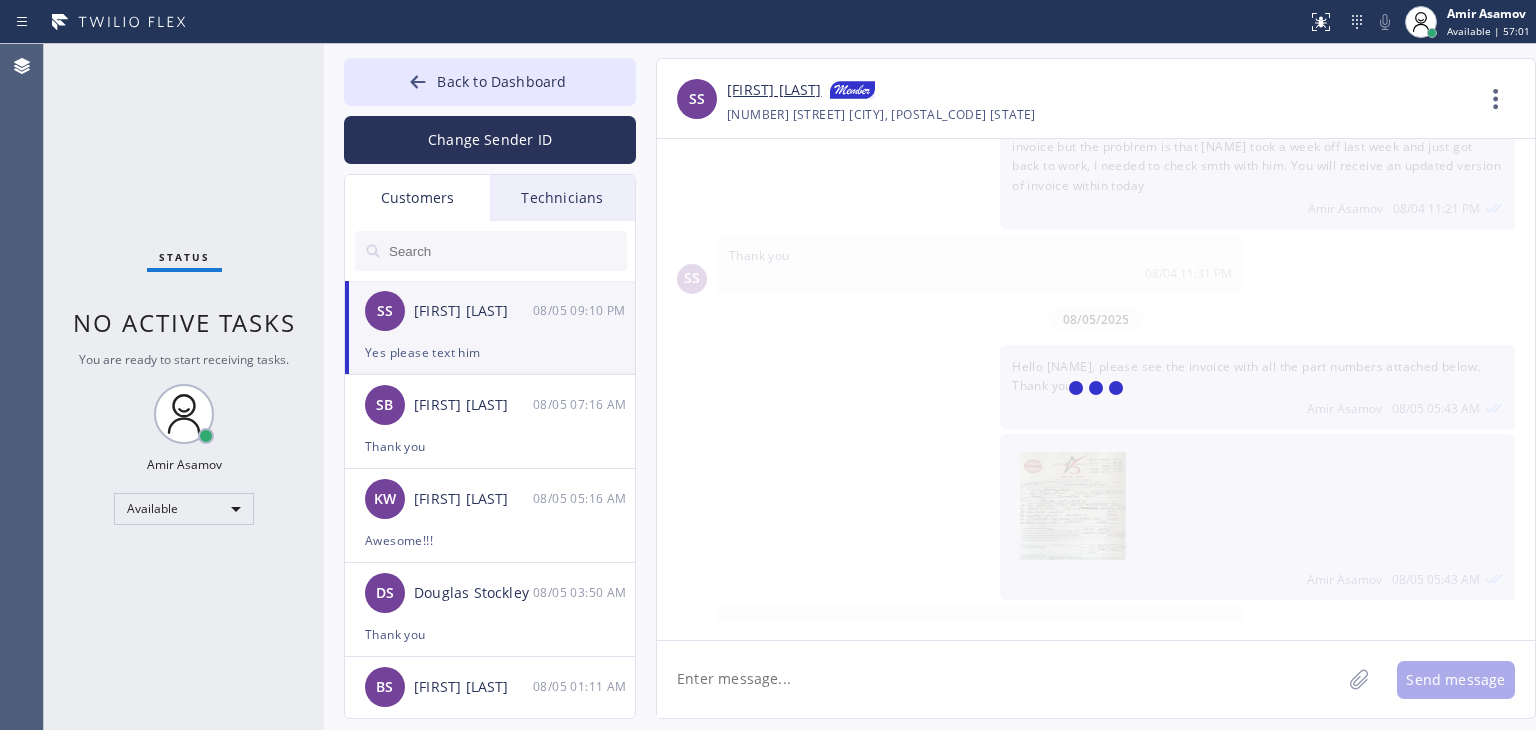 scroll, scrollTop: 0, scrollLeft: 0, axis: both 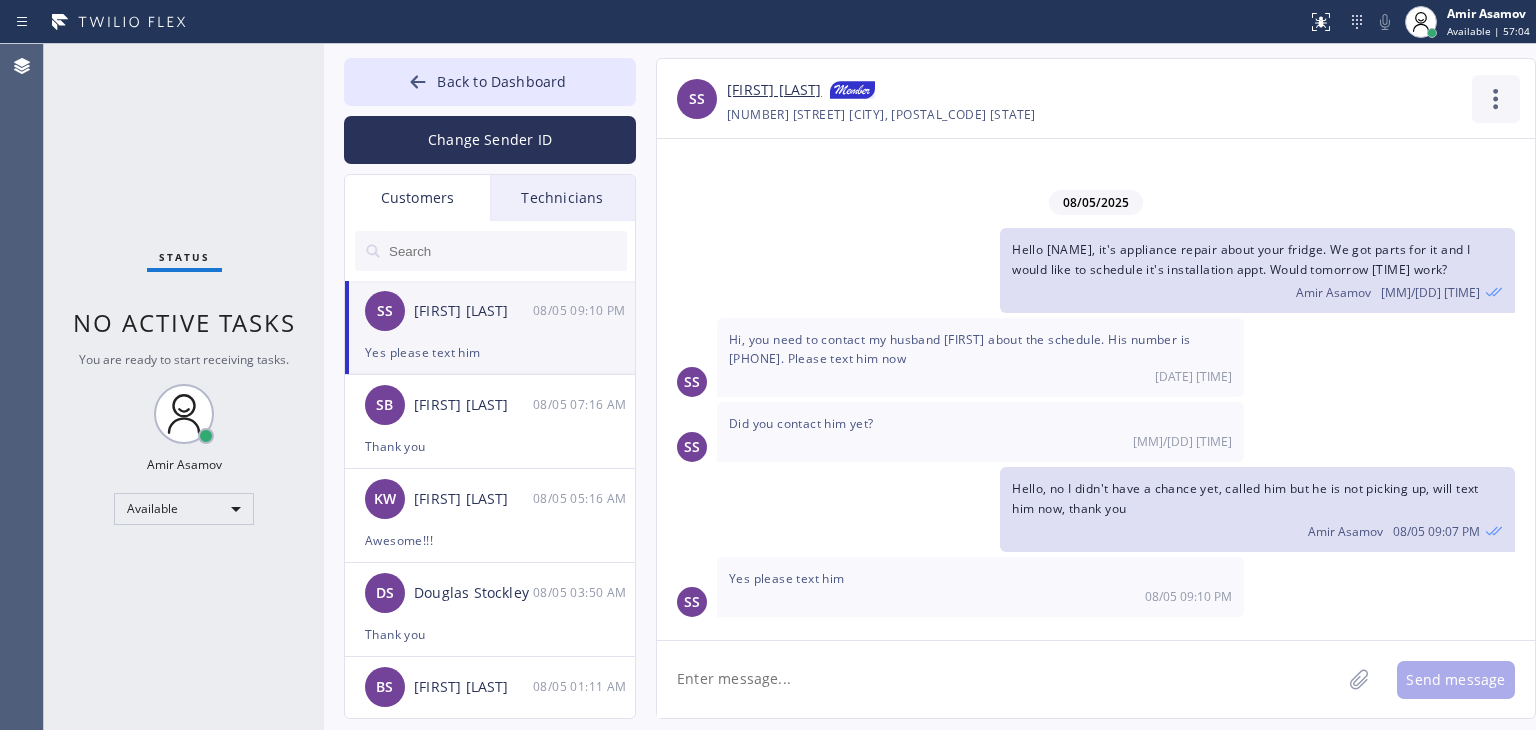 click 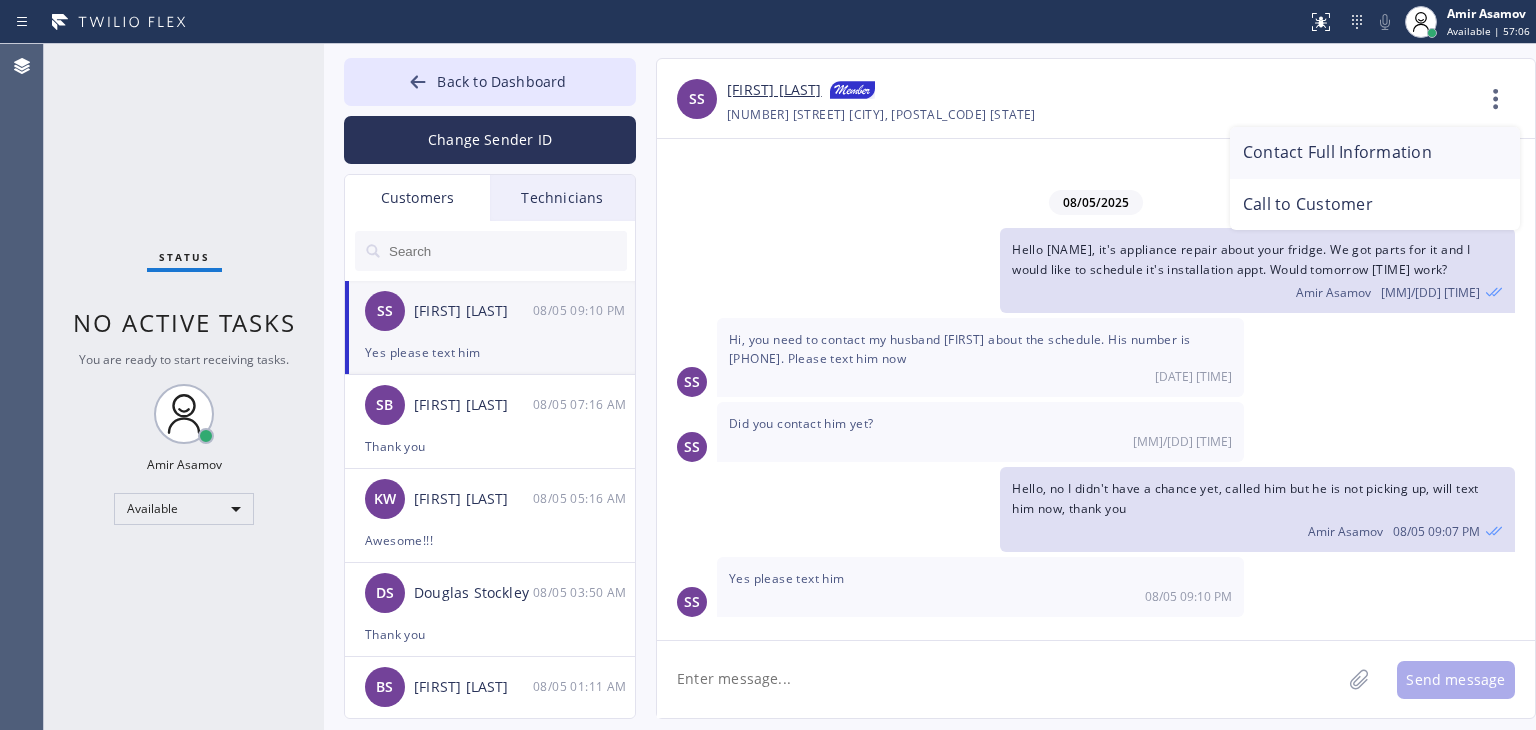 click on "Contact Full Information" at bounding box center (1375, 153) 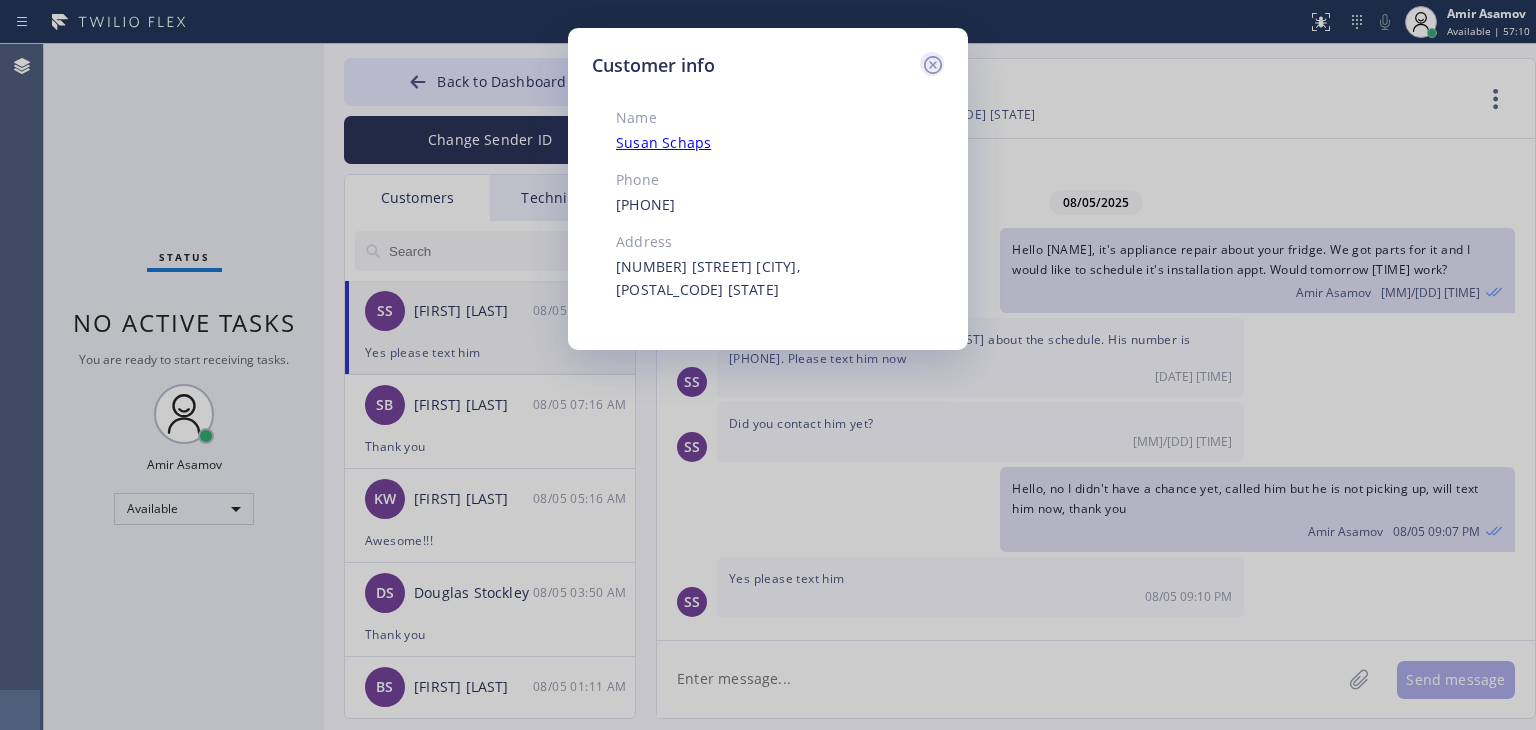 click 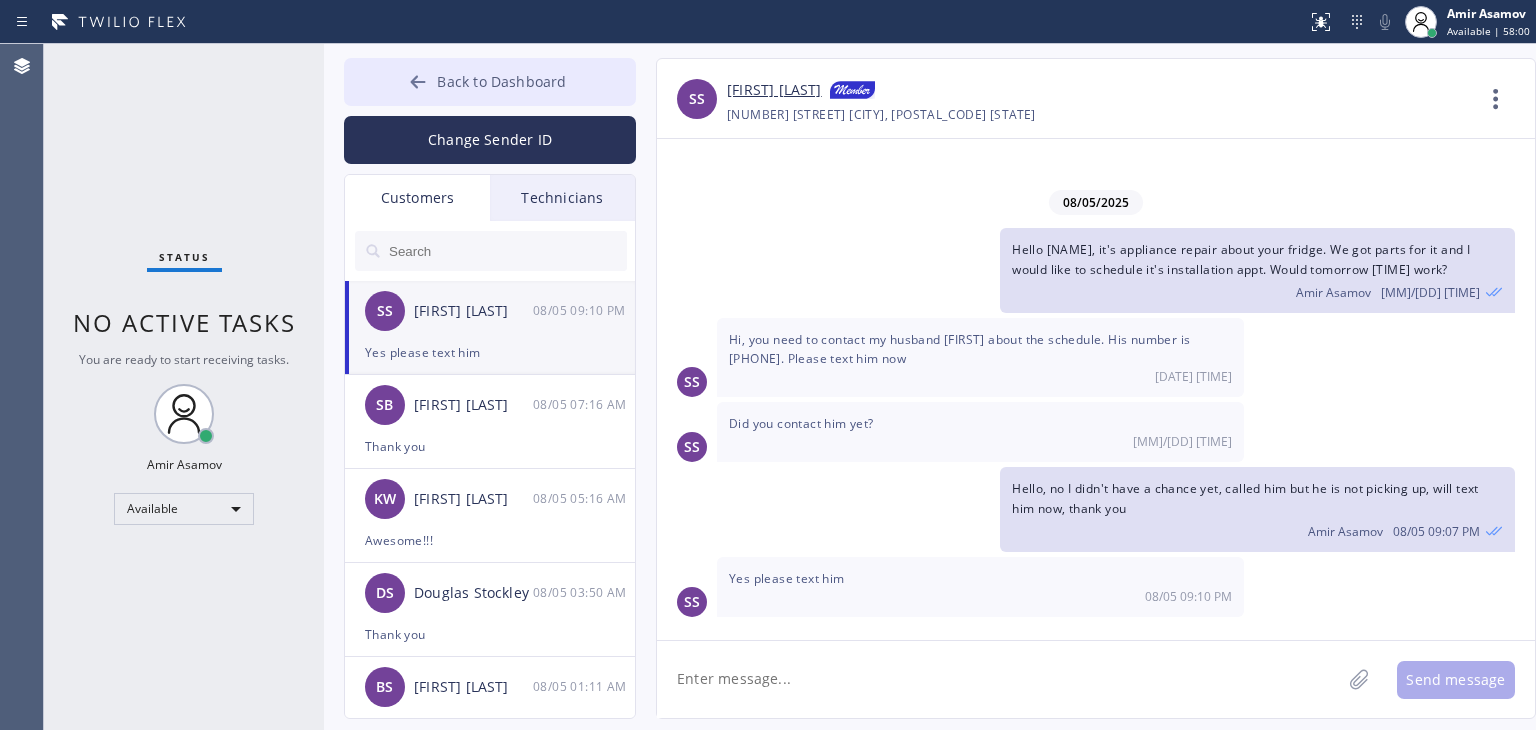 click on "Back to Dashboard" at bounding box center [490, 82] 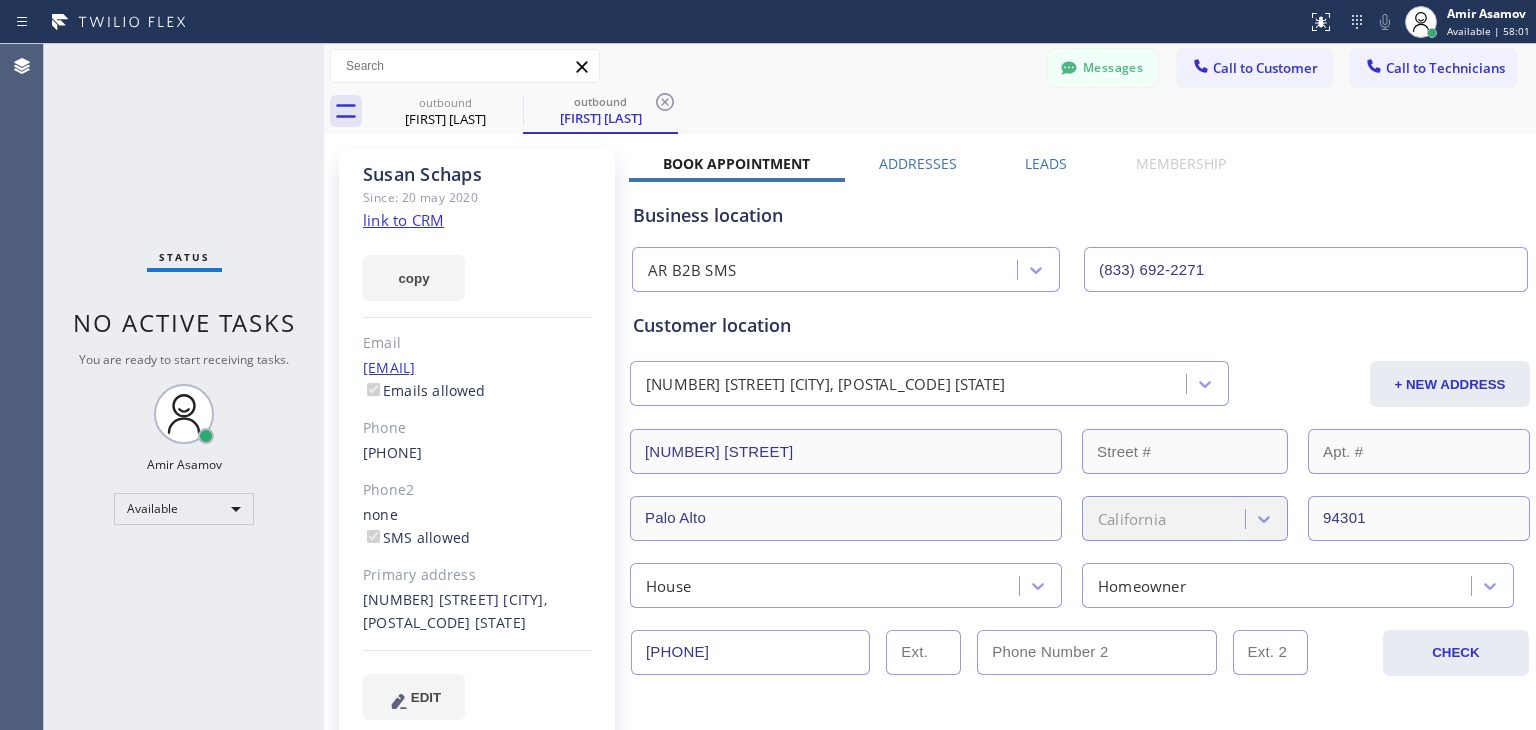 click on "Messages Call to Customer Call to Technicians Outbound call Location AR B2B SMS Your caller id phone number [PHONE] Customer number Call Outbound call Technician Search Technician Your caller id phone number Your caller id phone number [PHONE] Call" at bounding box center (930, 66) 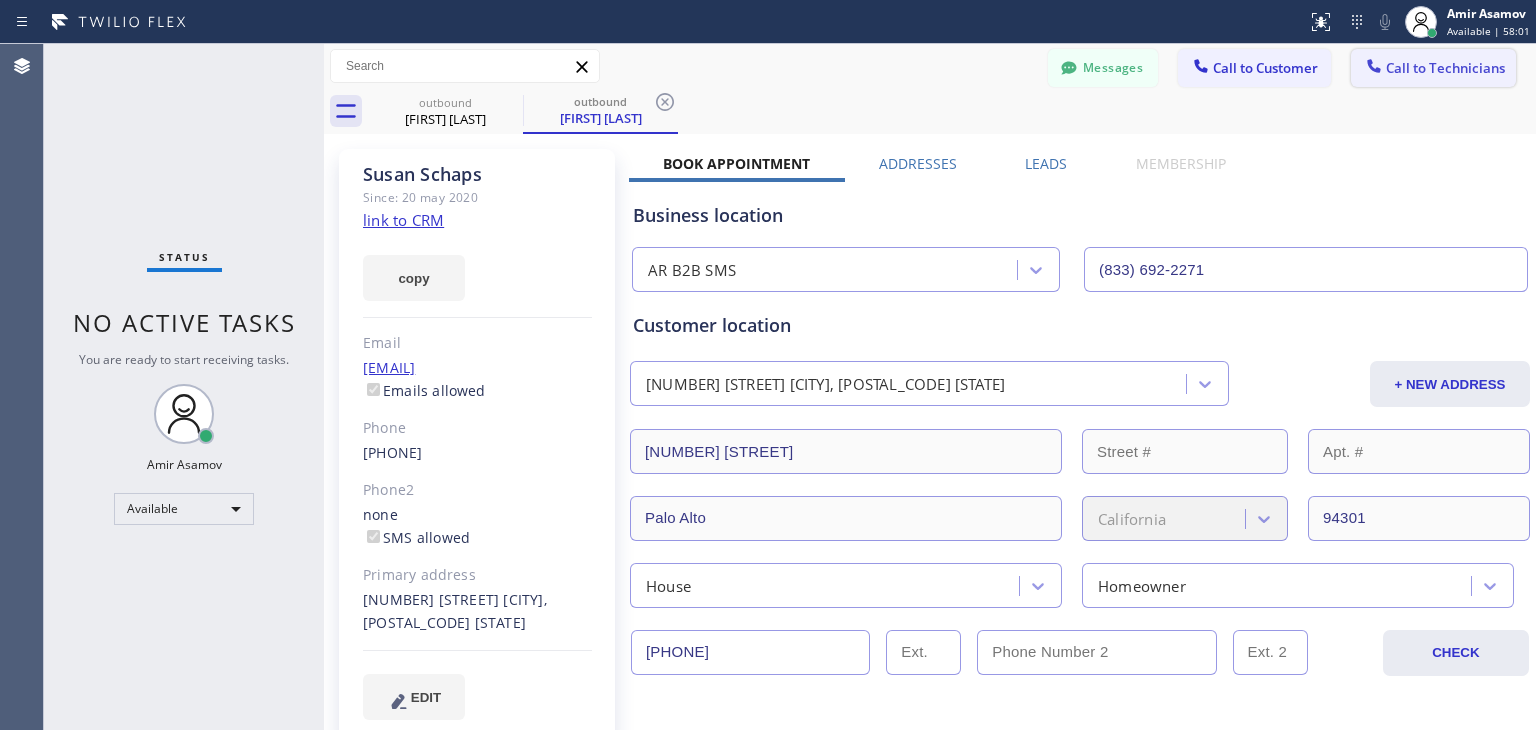 click on "Call to Technicians" at bounding box center [1445, 68] 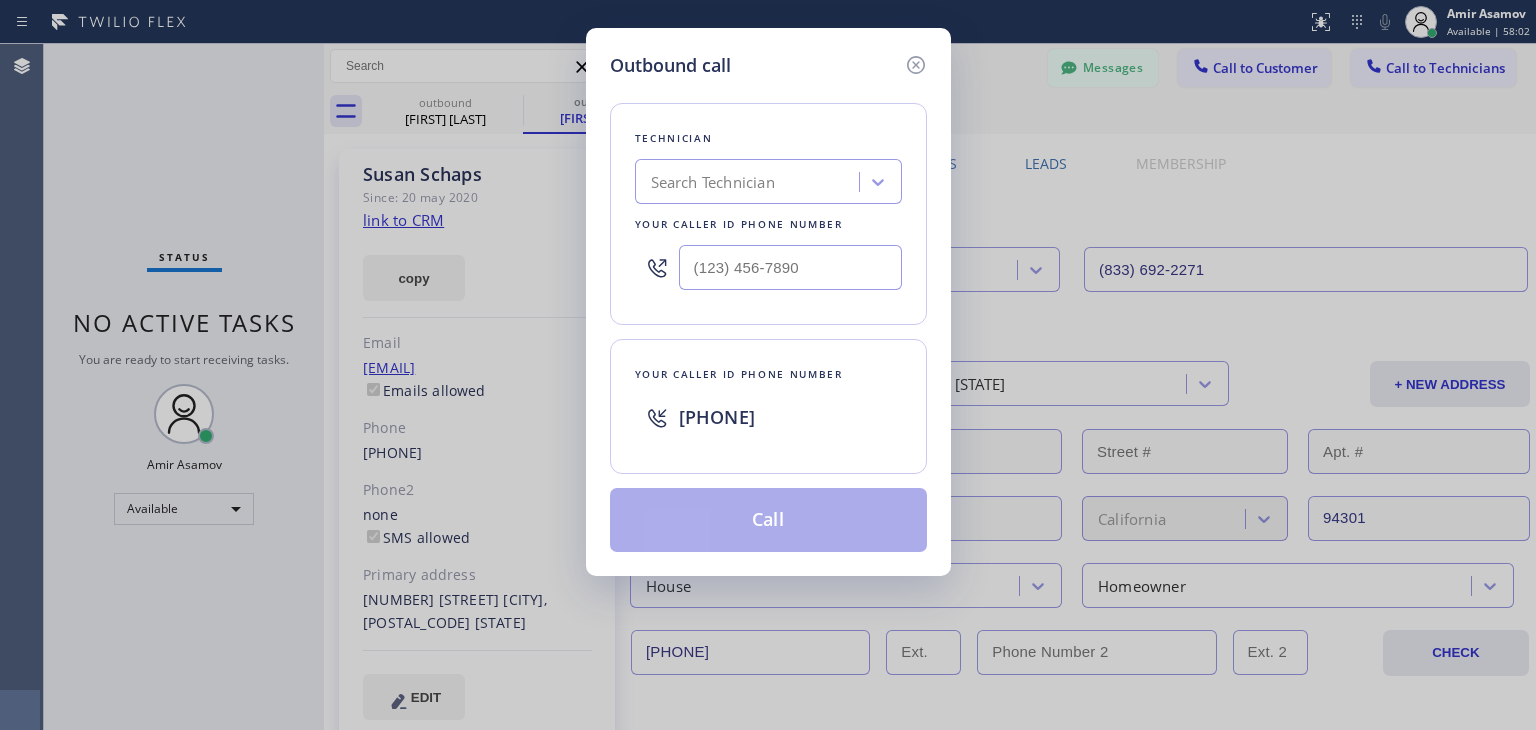 click on "Technician Search Technician Your caller id phone number" at bounding box center (768, 214) 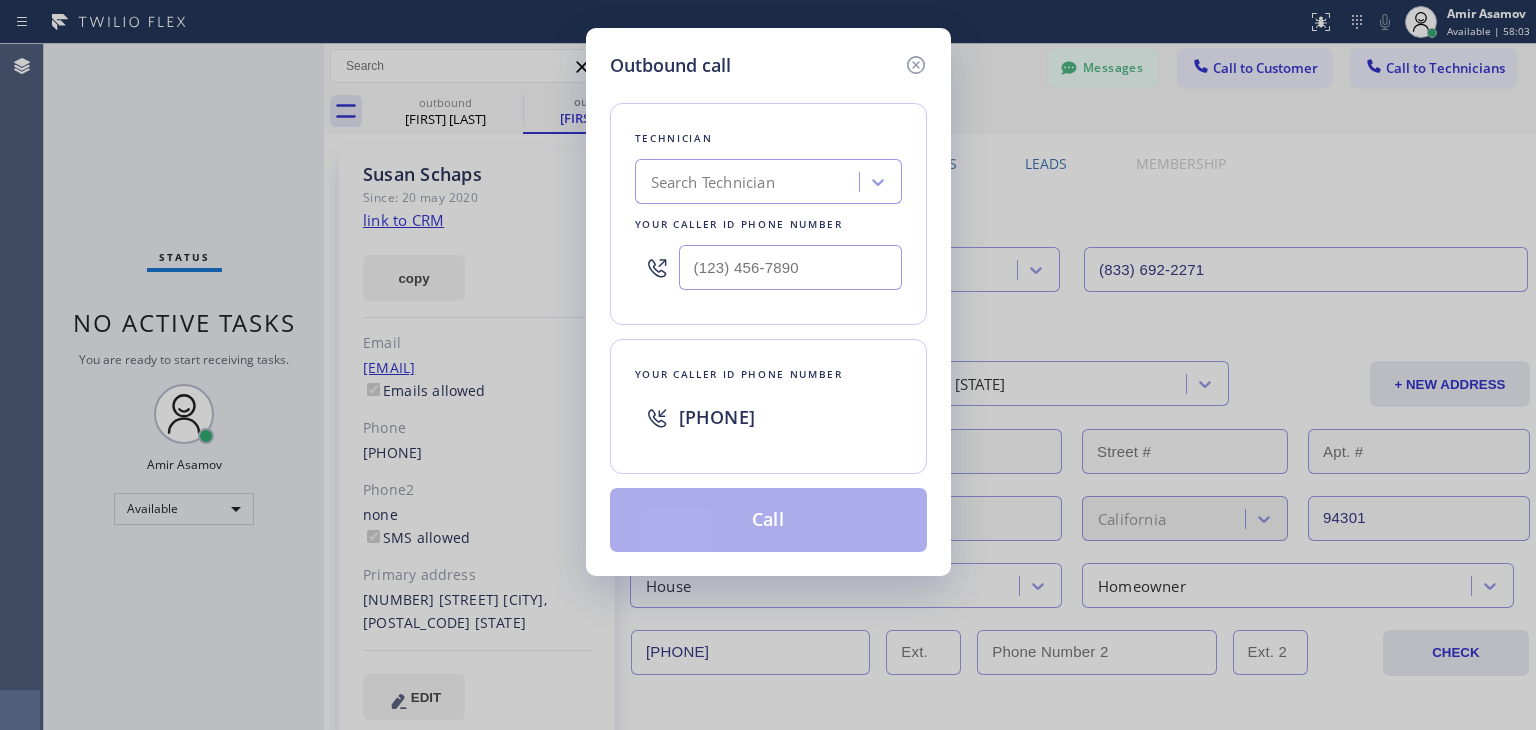 click on "Search Technician" at bounding box center [750, 182] 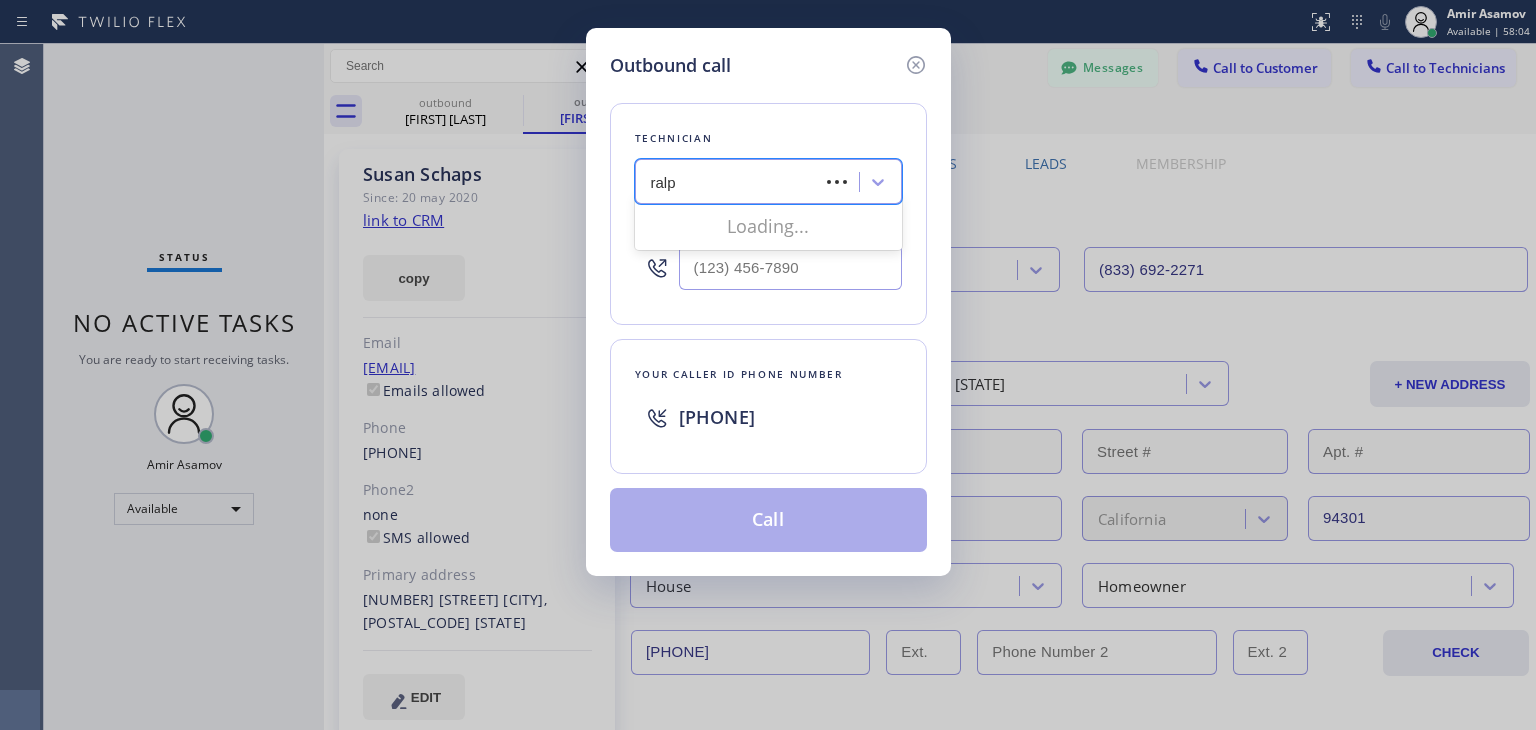 type on "ralph" 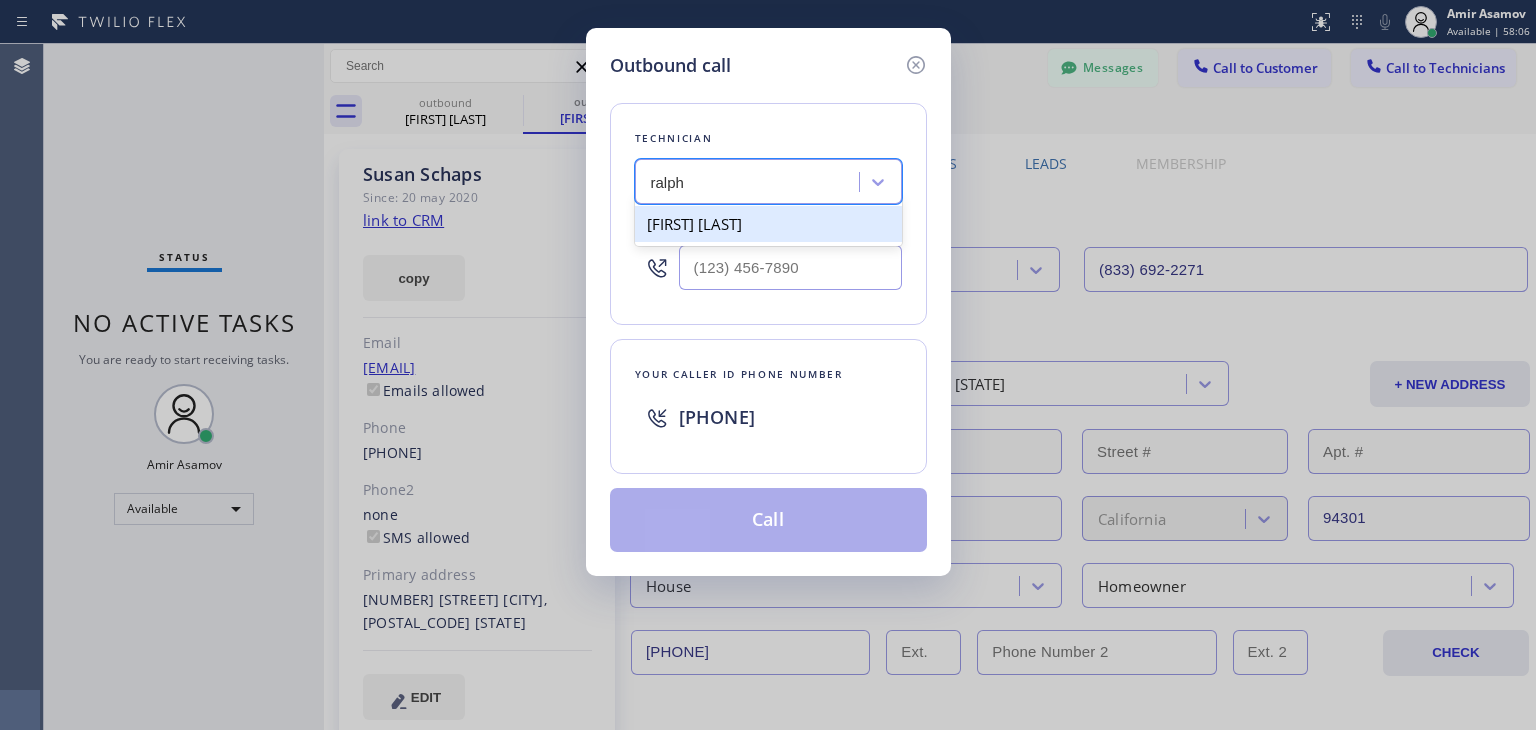 click on "[FIRST] [LAST]" at bounding box center (768, 224) 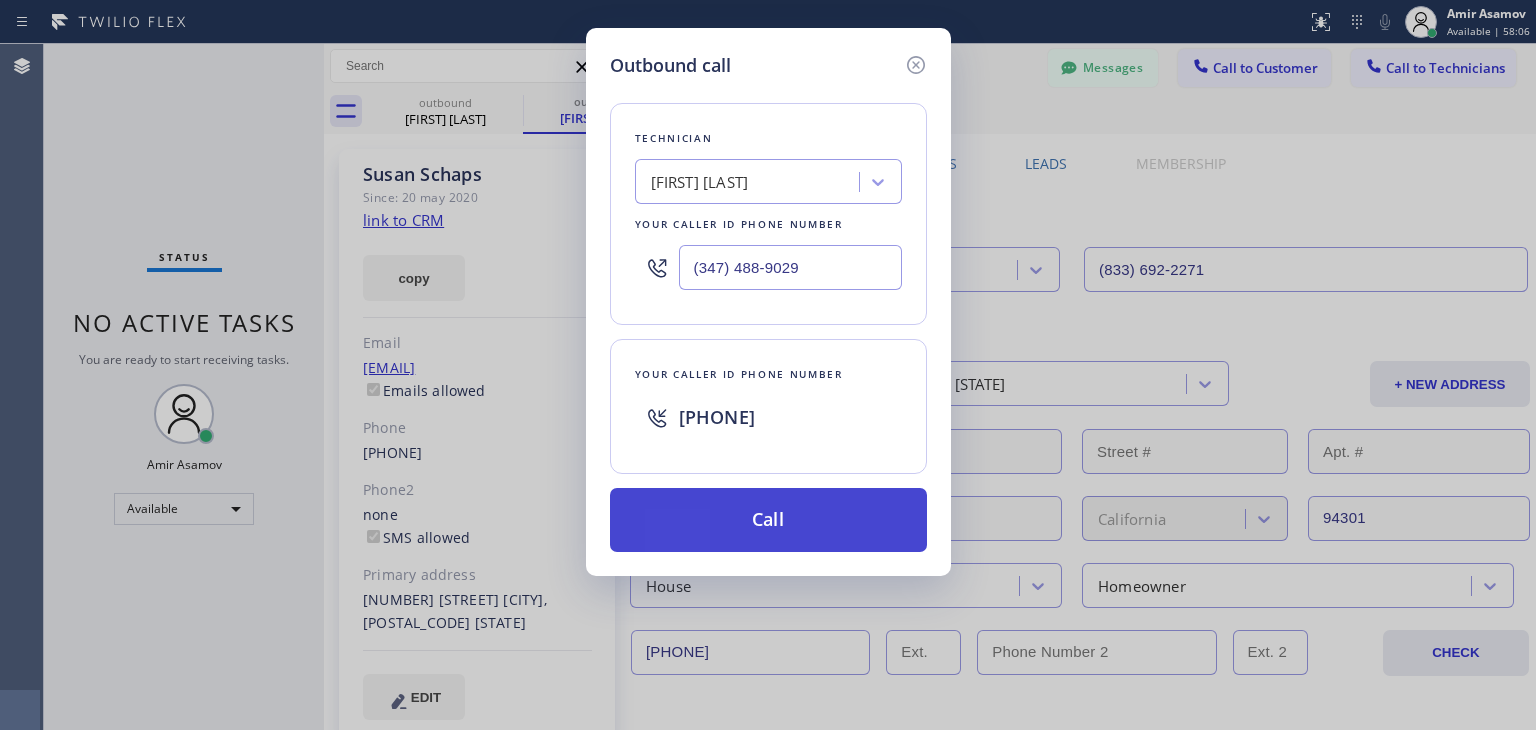 click on "Call" at bounding box center [768, 520] 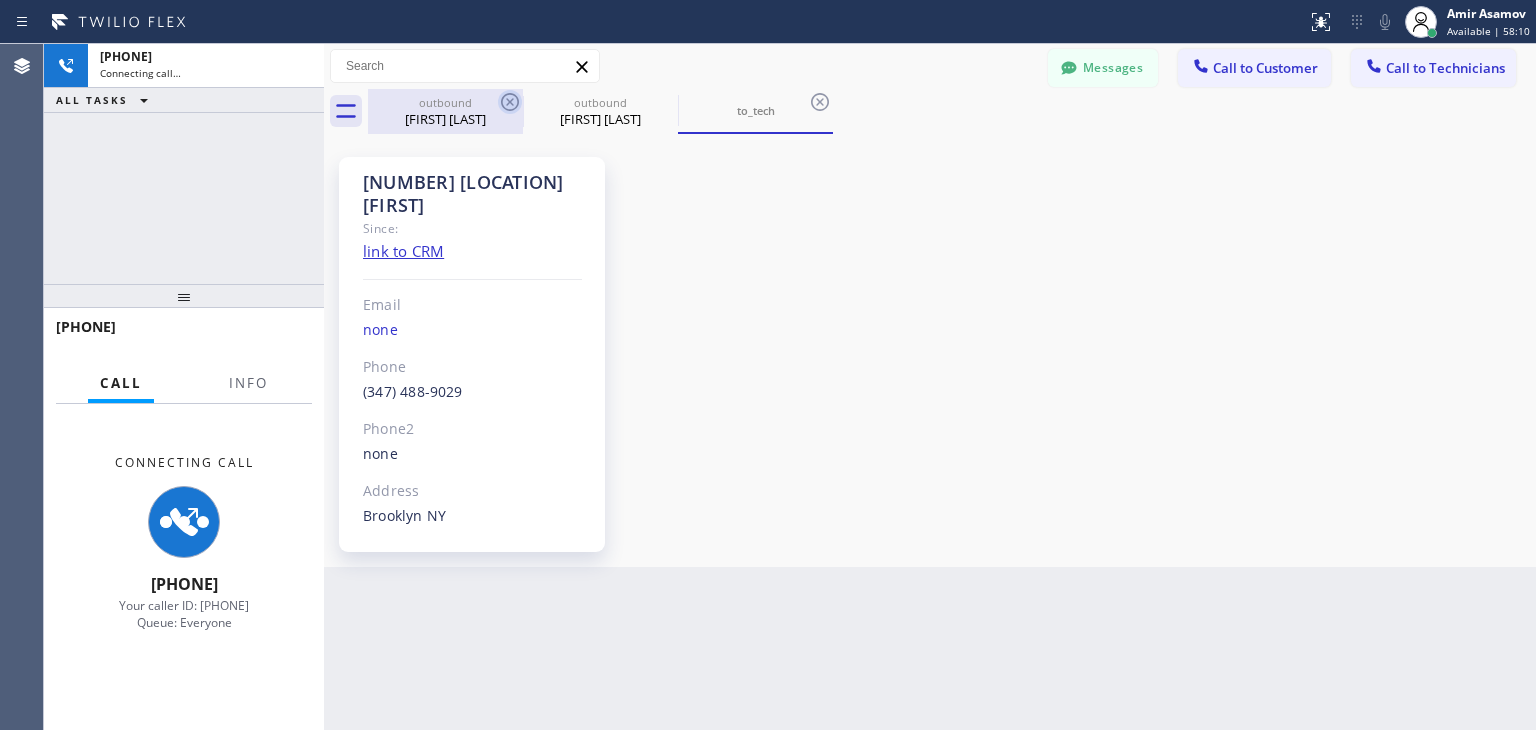 click 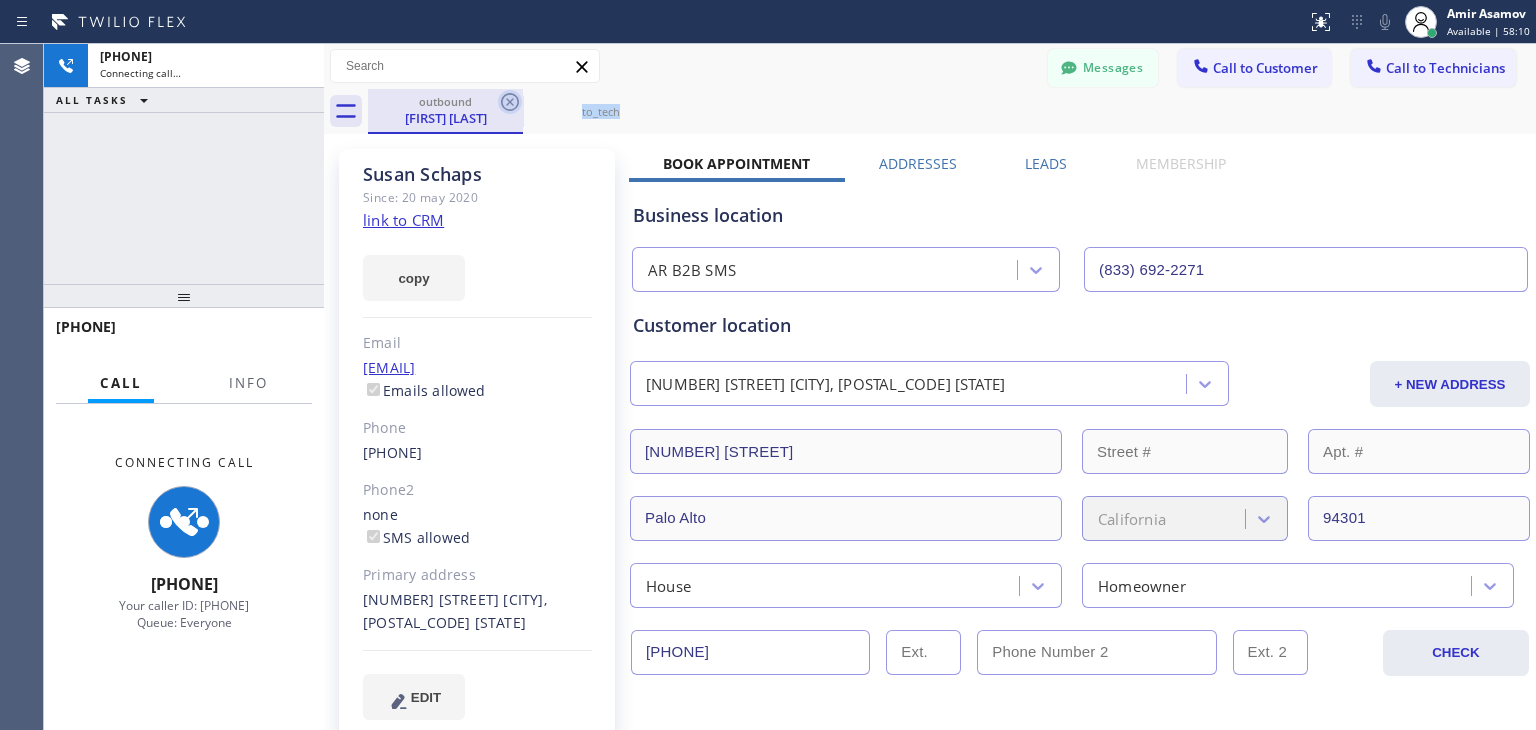 click 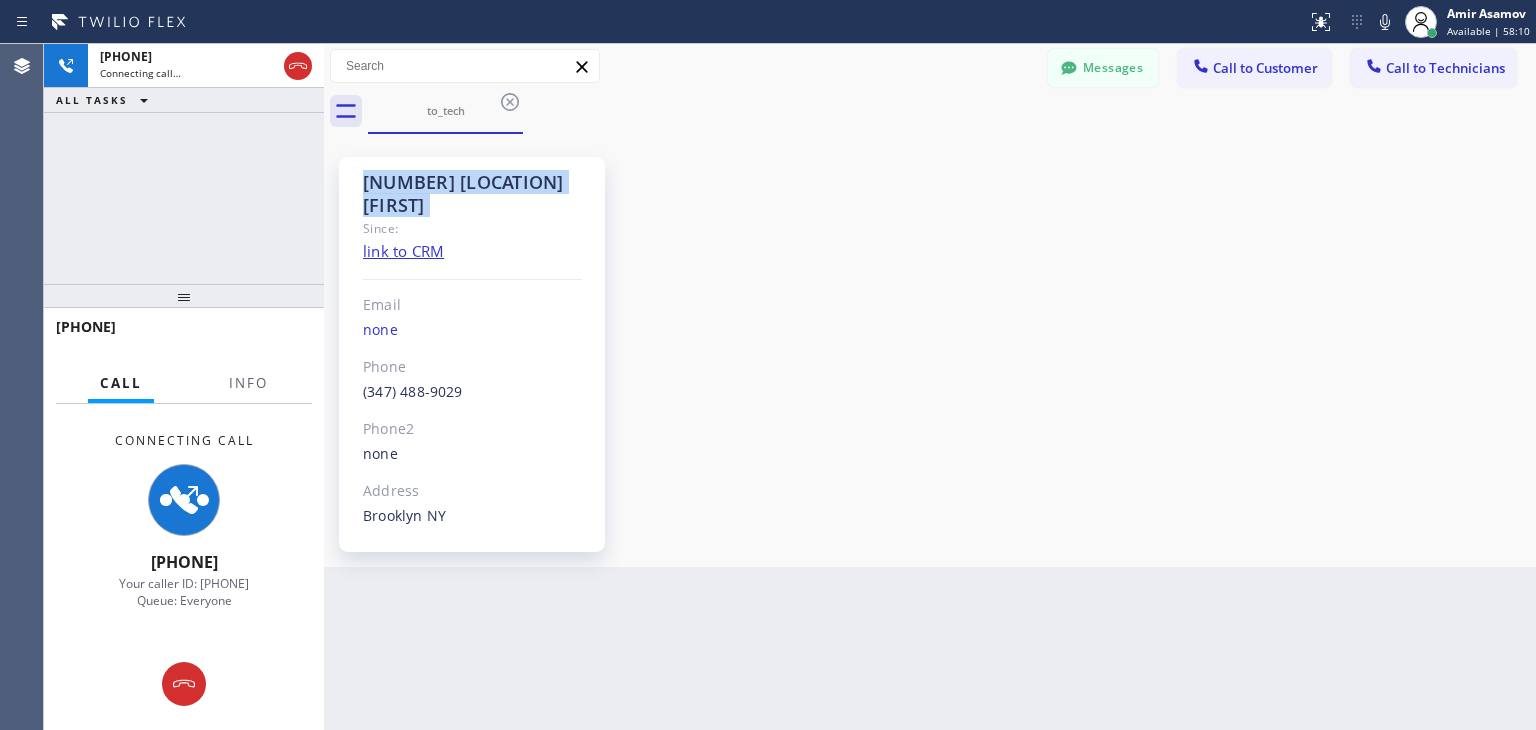 click 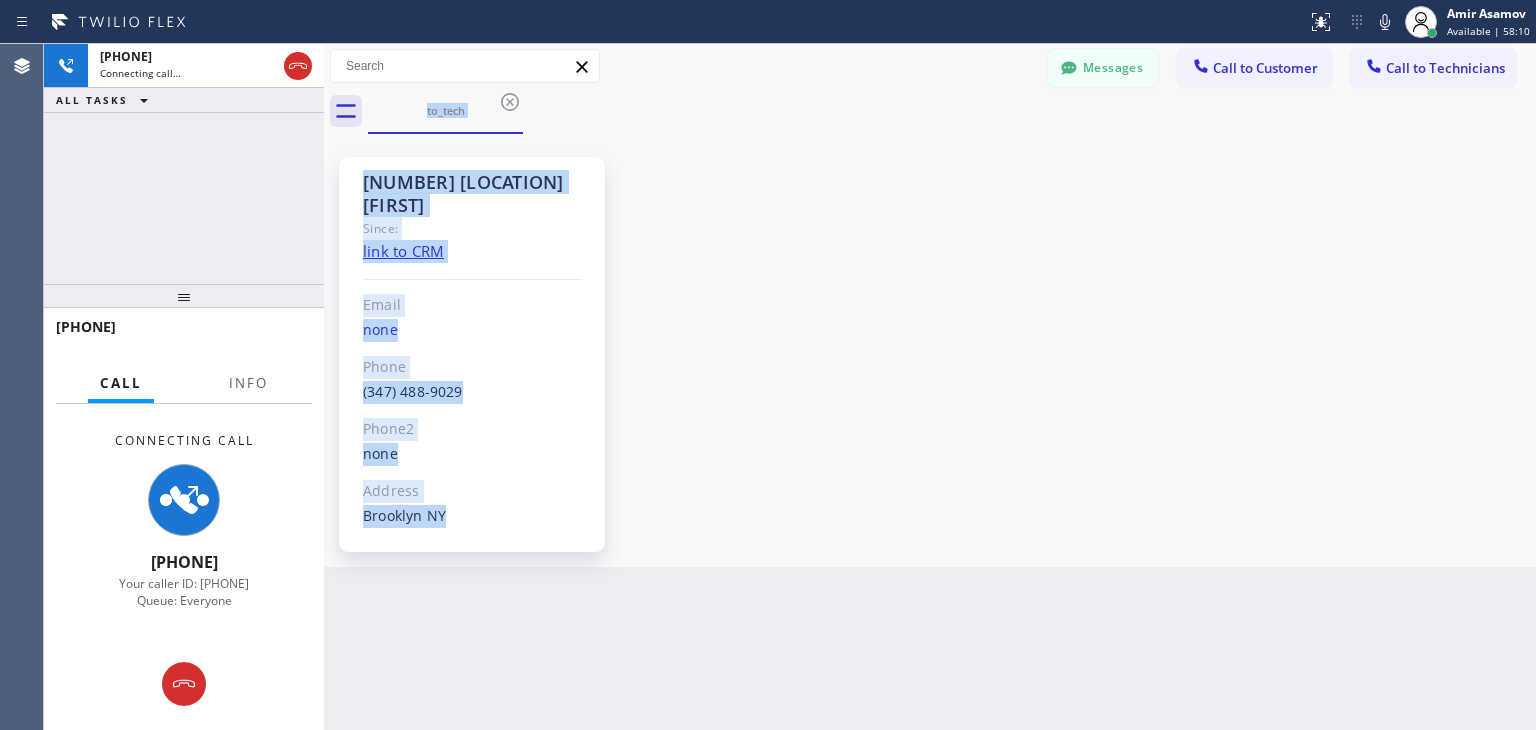 click on "to_tech" at bounding box center [952, 111] 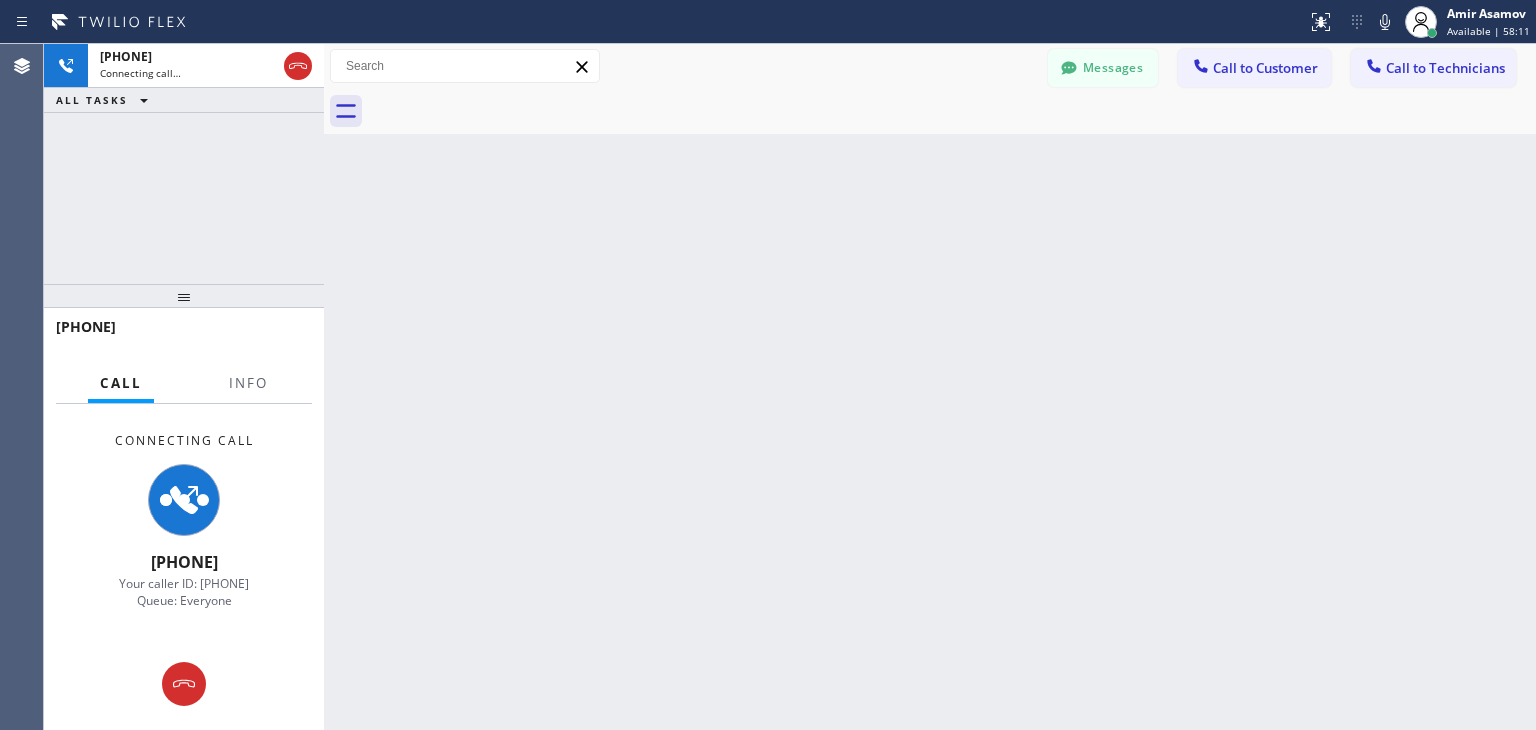 click at bounding box center [952, 111] 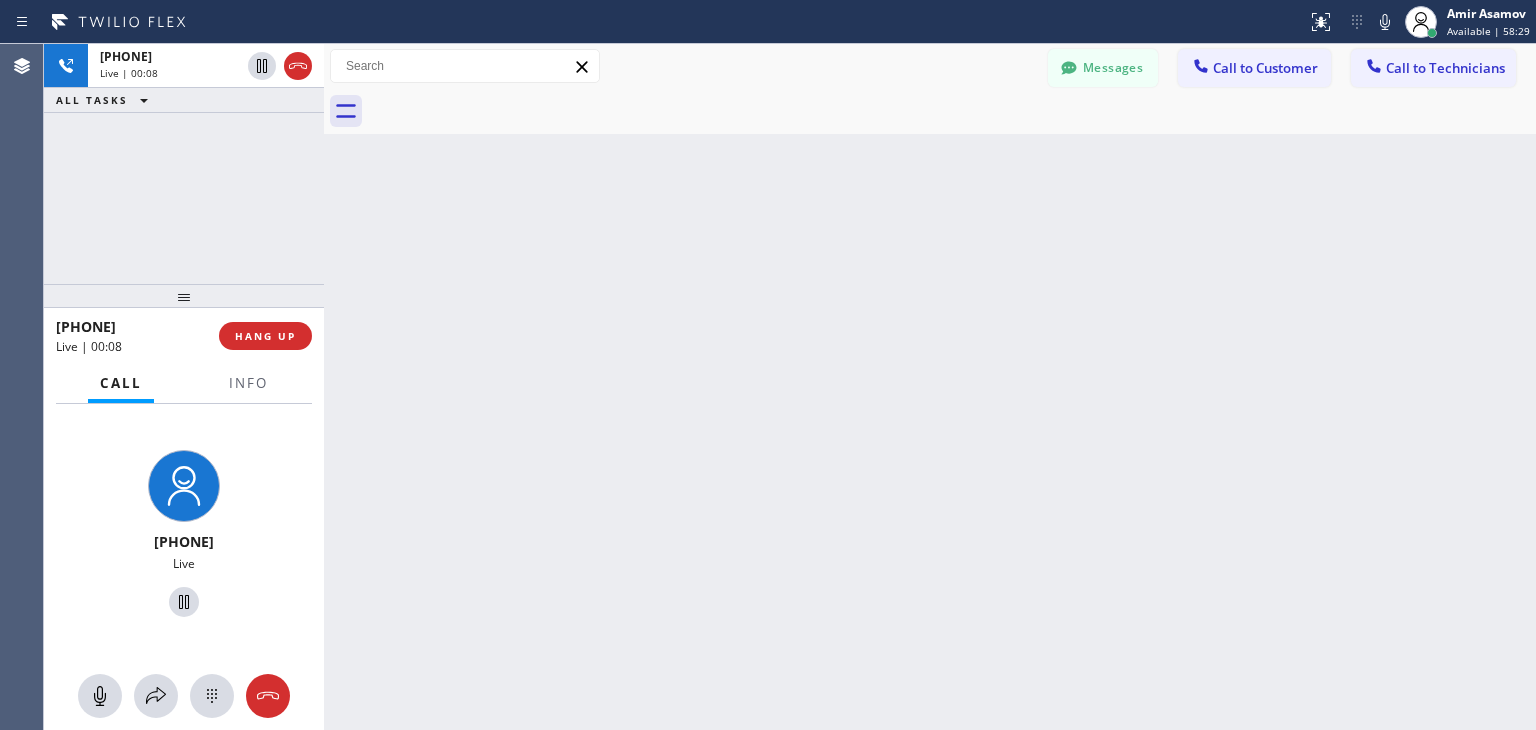 drag, startPoint x: 745, startPoint y: 180, endPoint x: 762, endPoint y: 173, distance: 18.384777 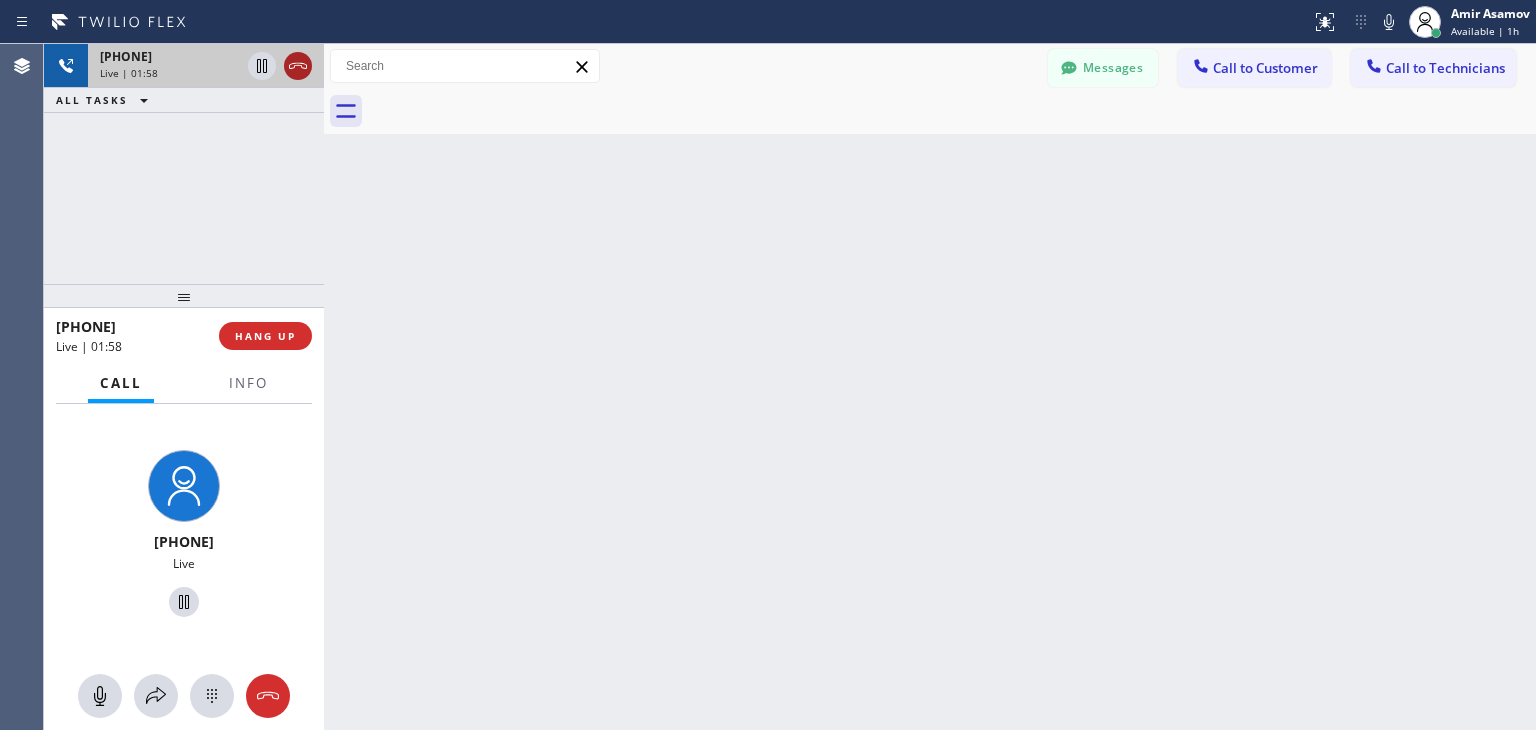 click 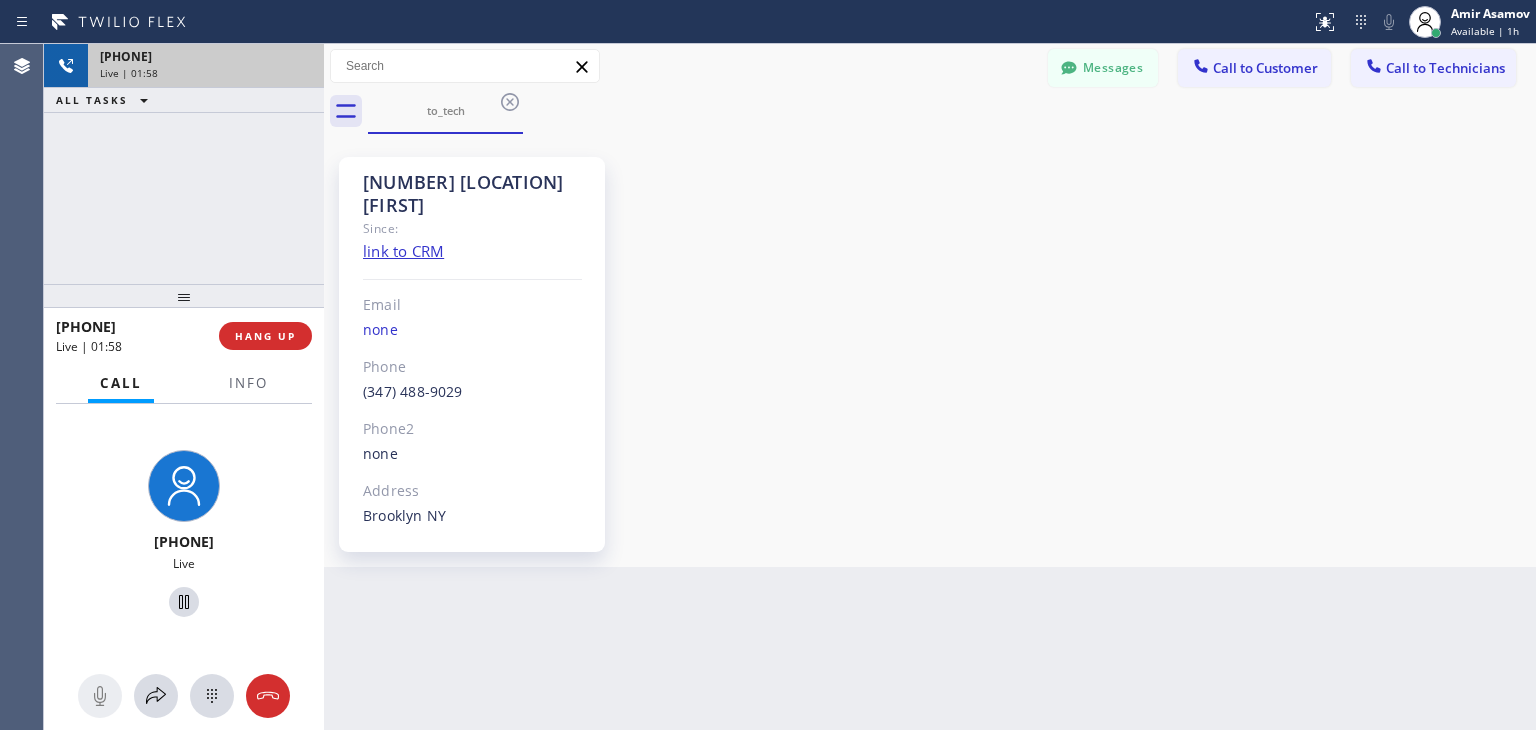 click on "Live | 01:58" at bounding box center [206, 73] 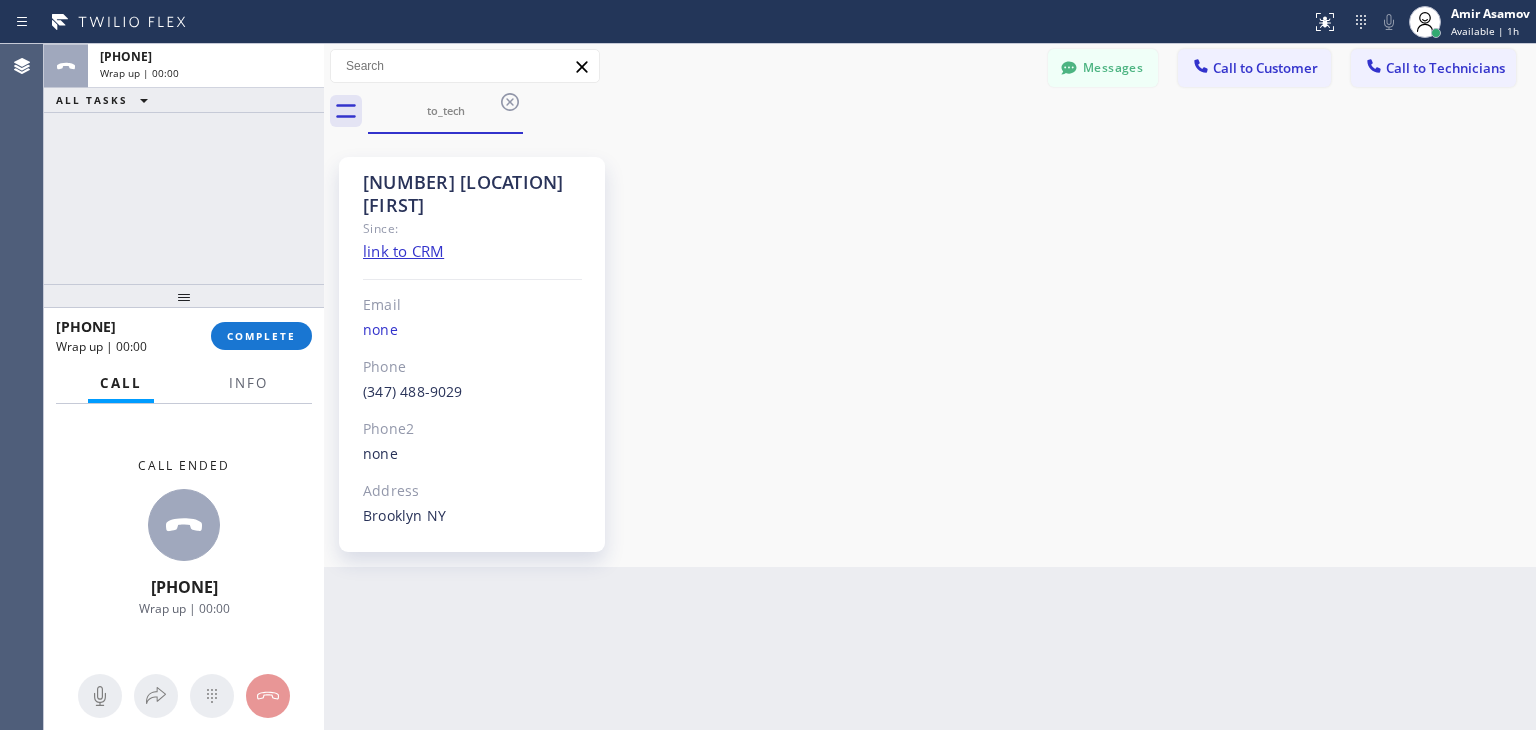 drag, startPoint x: 300, startPoint y: 70, endPoint x: 292, endPoint y: 357, distance: 287.11148 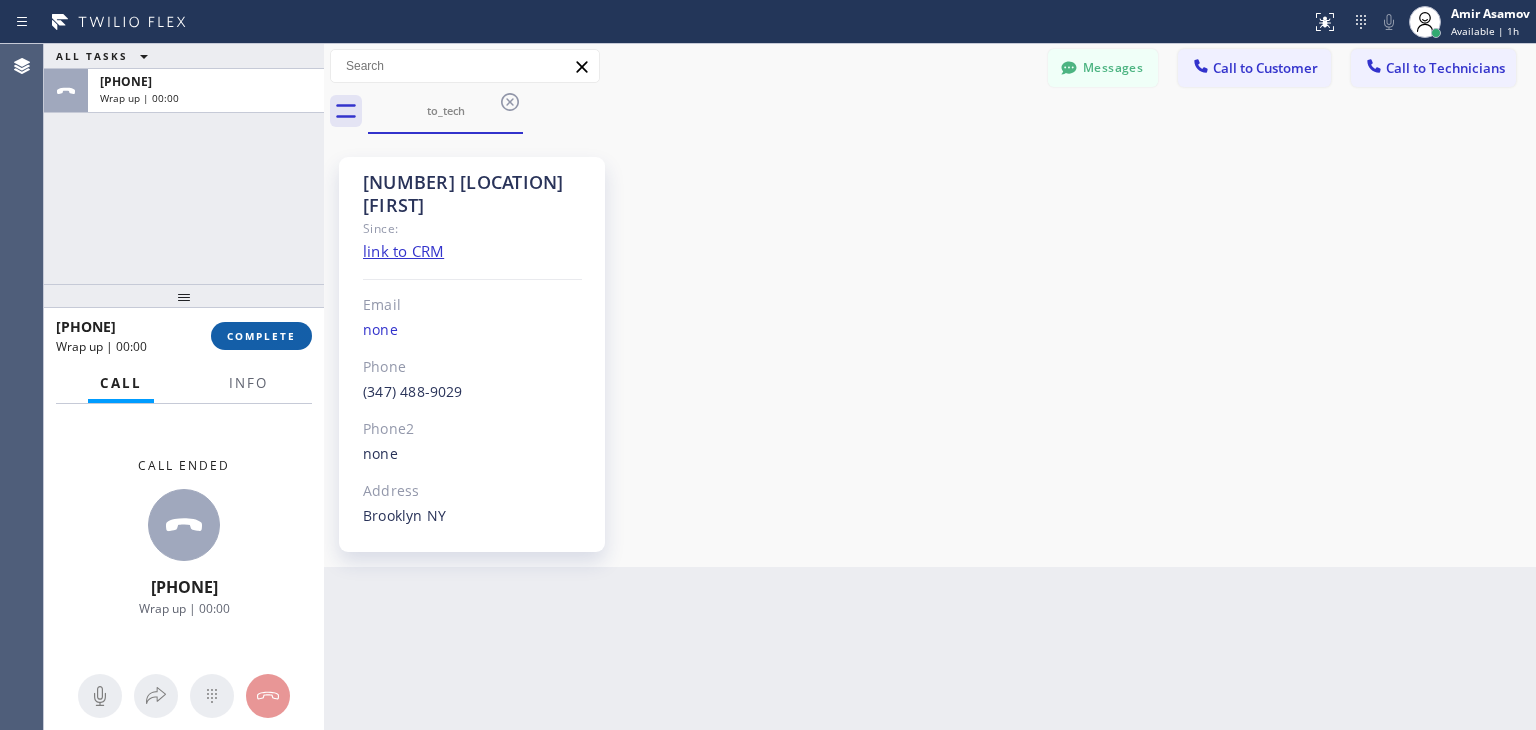 click on "COMPLETE" at bounding box center (261, 336) 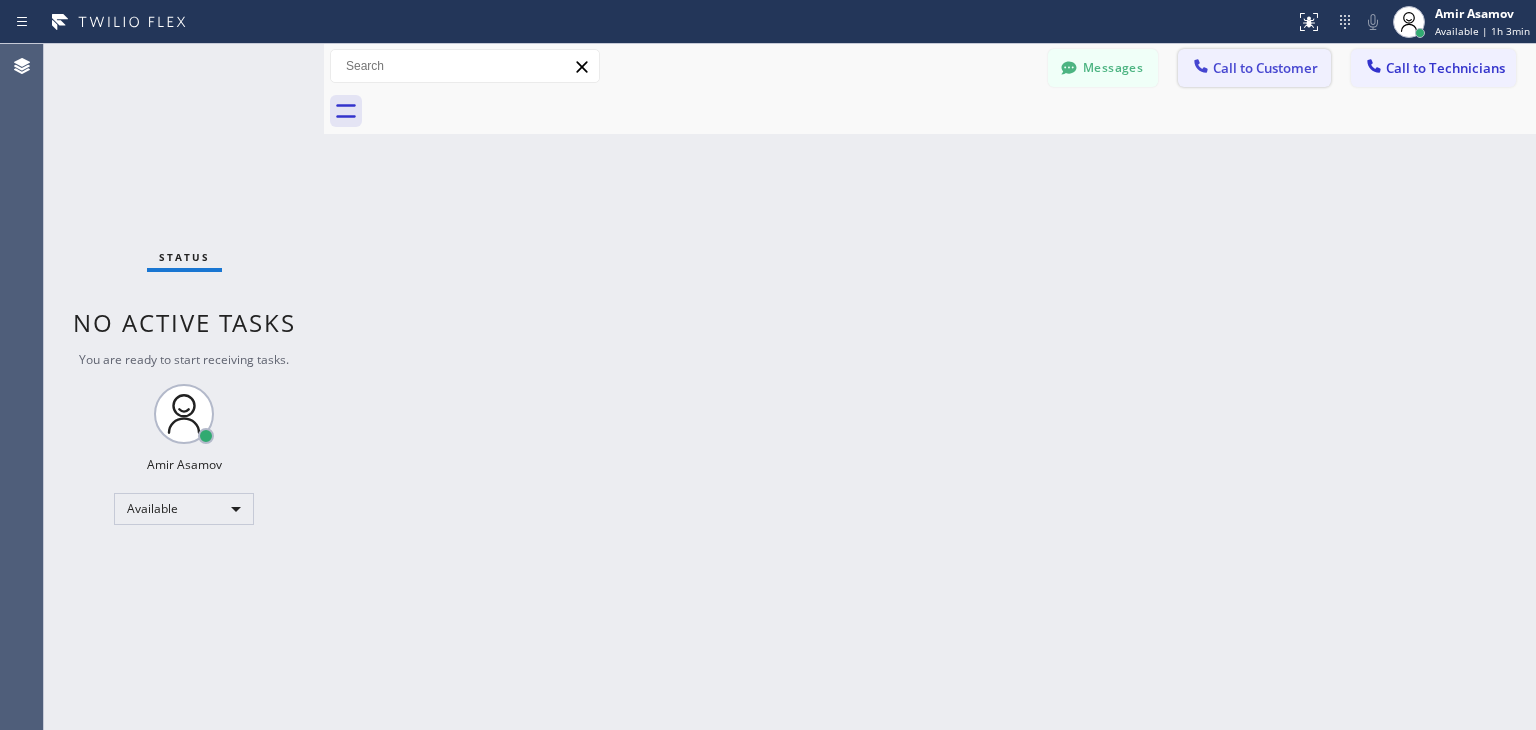 click on "Call to Customer" at bounding box center [1265, 68] 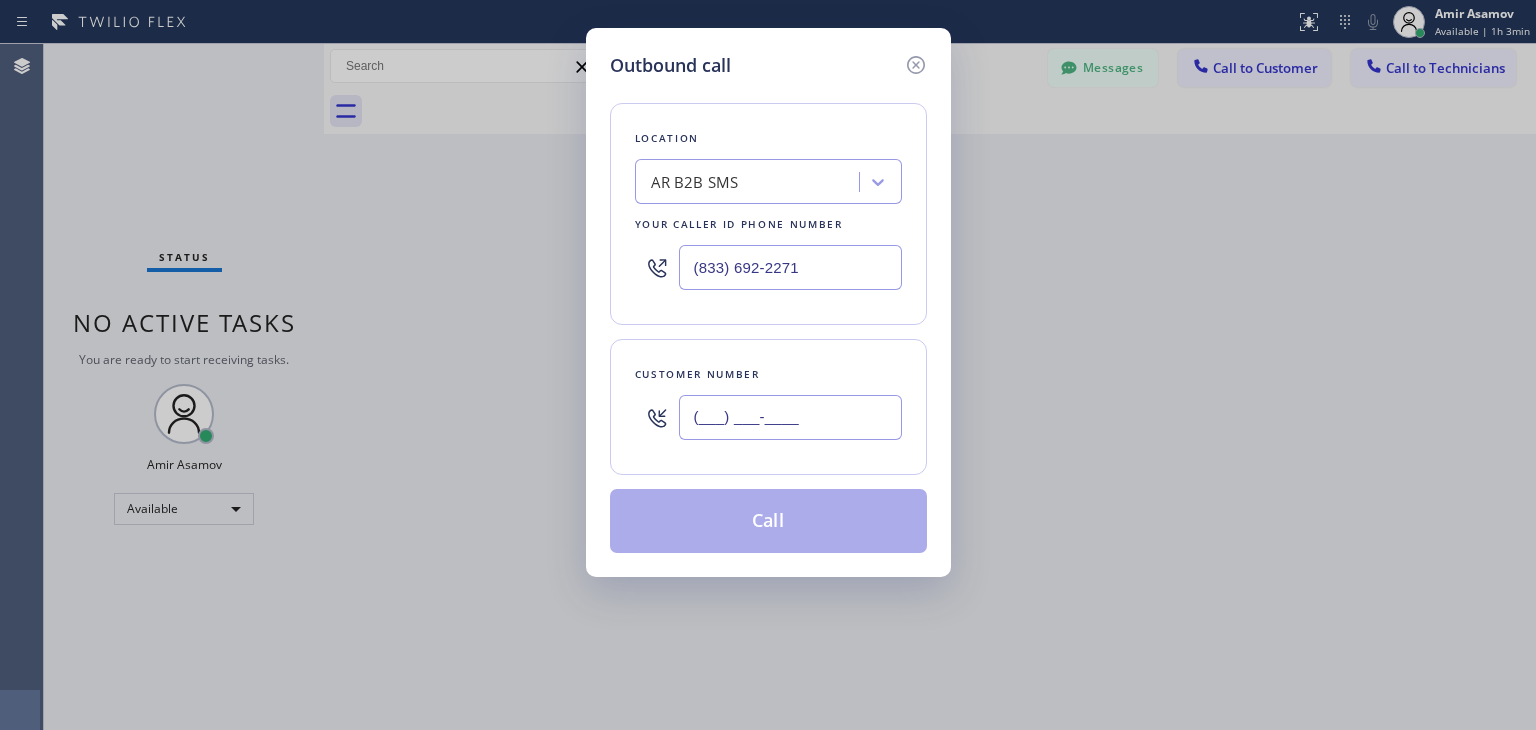 paste on "773) 418-6270" 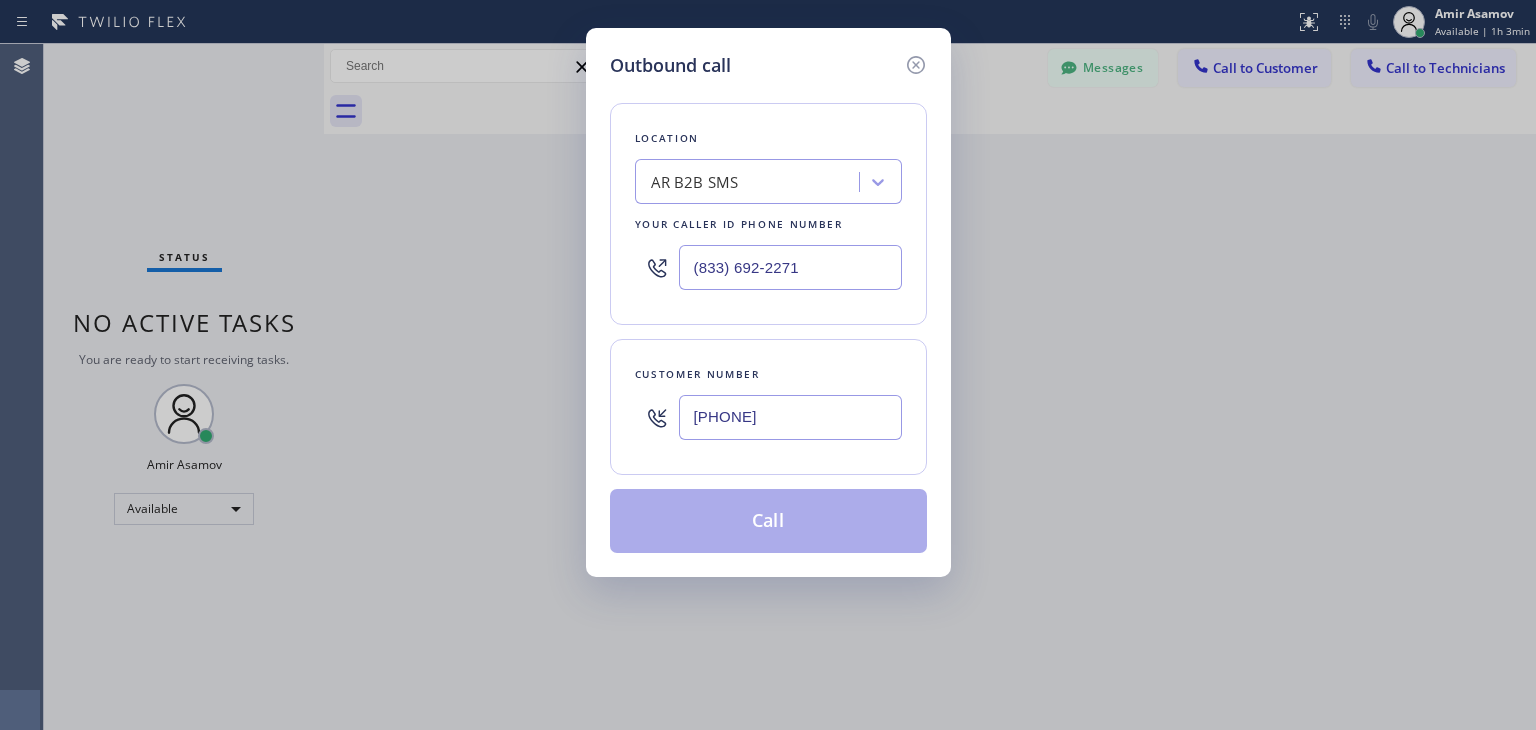 click on "(773) 418-6270" at bounding box center [790, 417] 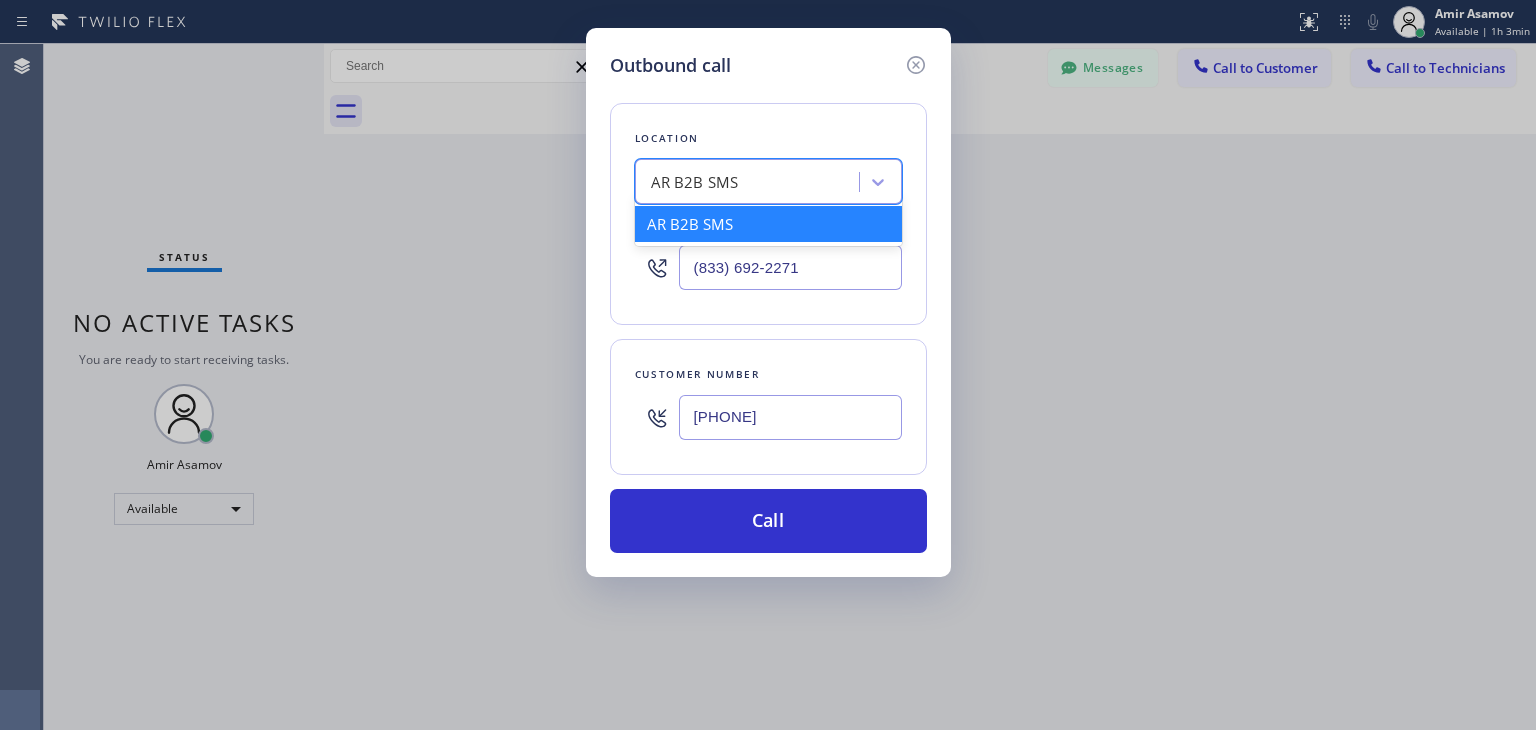 click on "AR B2B SMS" at bounding box center (750, 182) 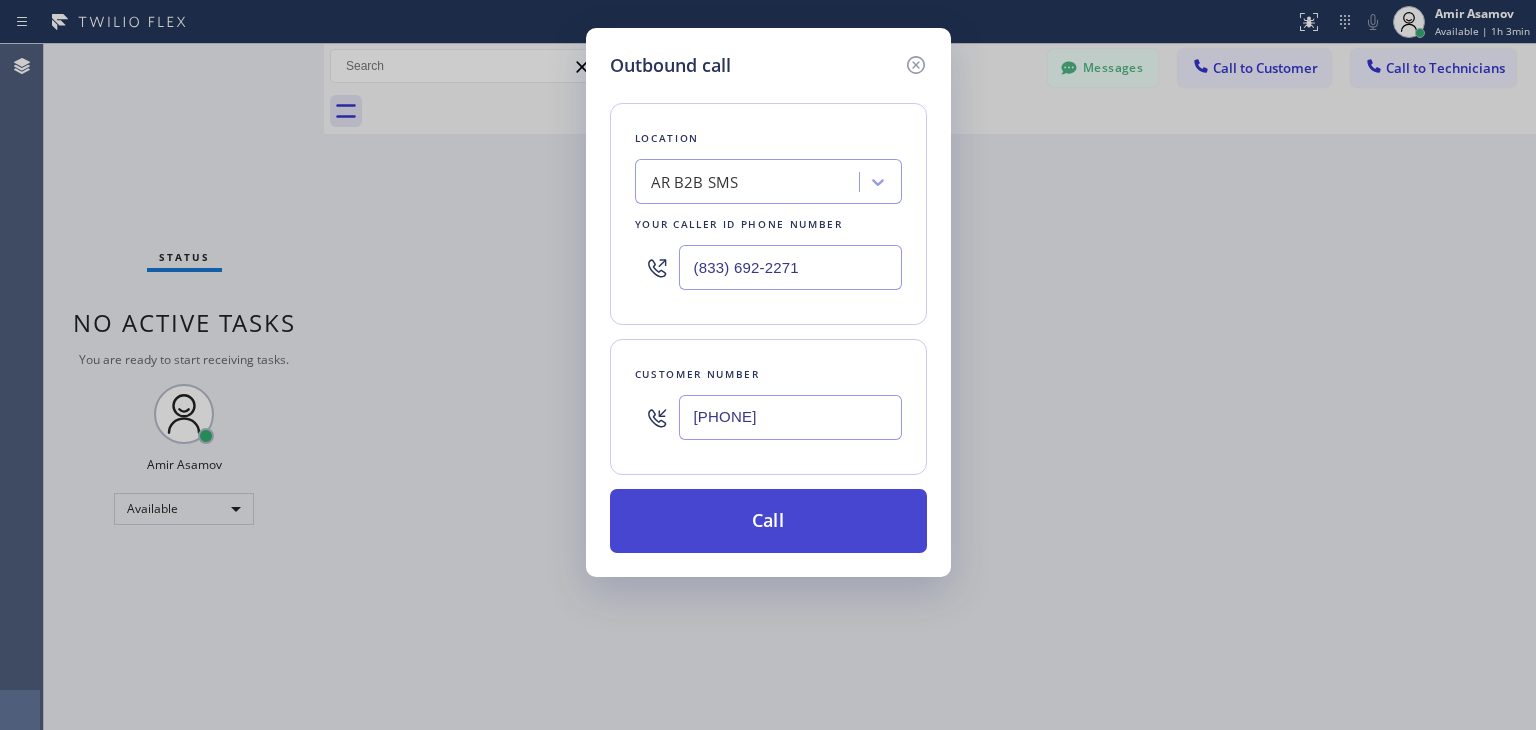 click on "Call" at bounding box center (768, 521) 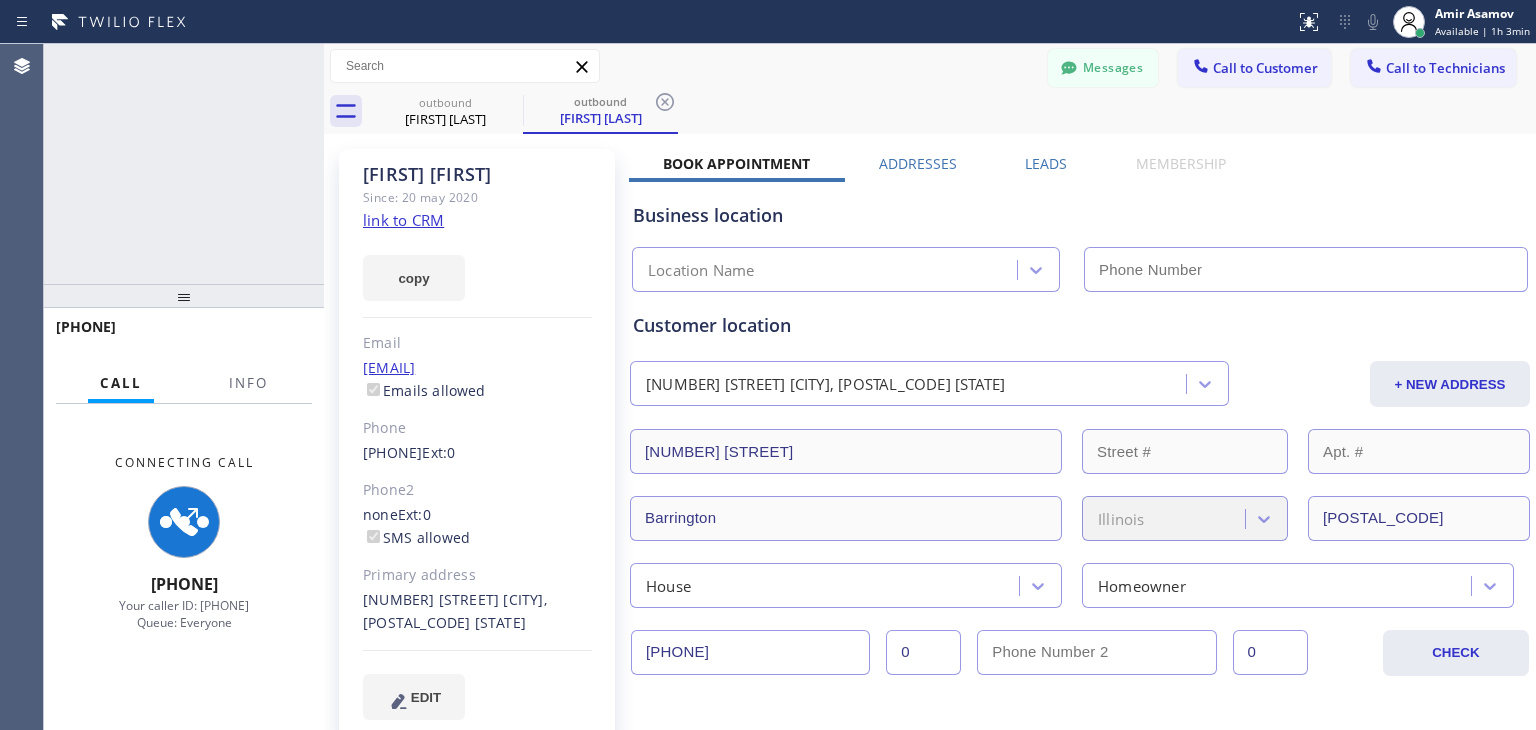 type on "(833) 692-2271" 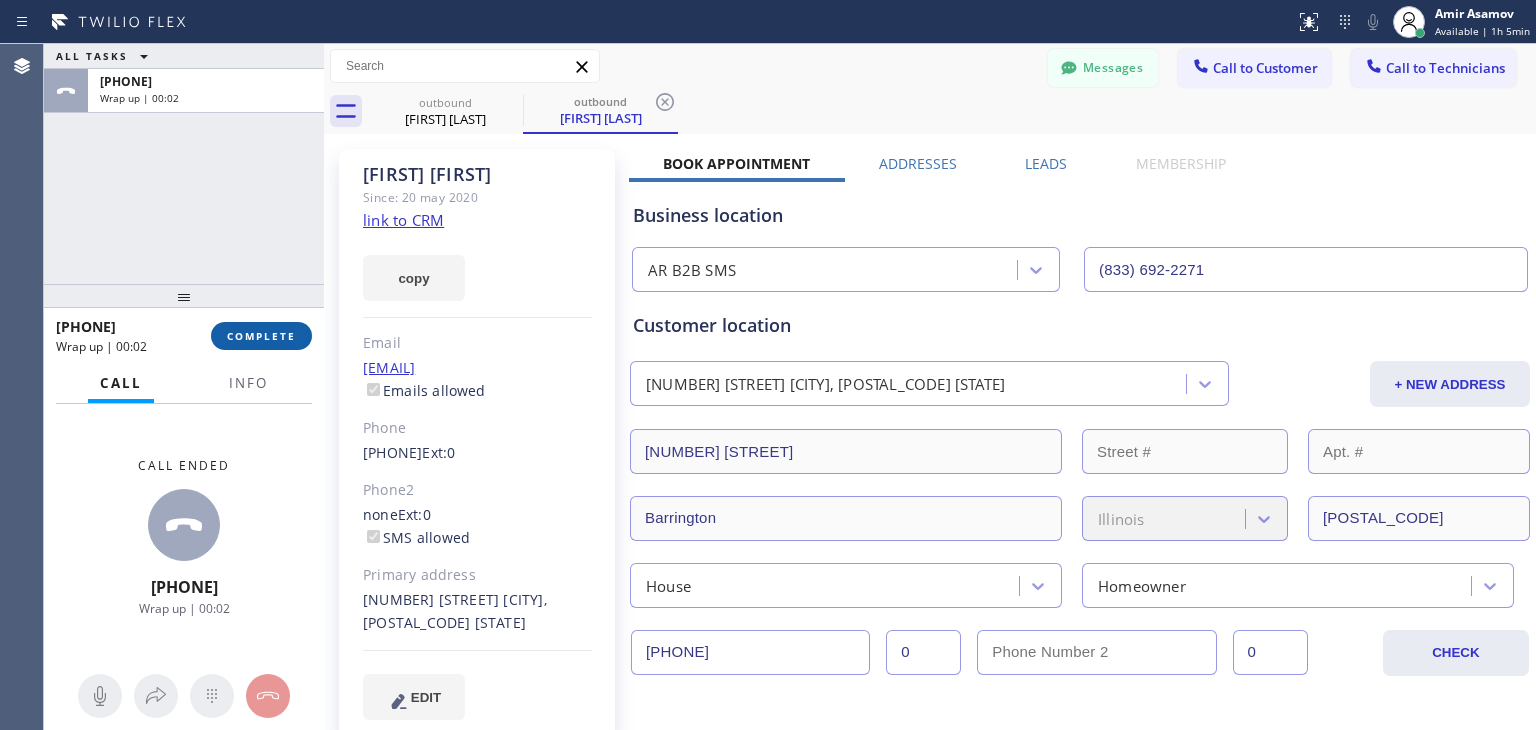 click on "COMPLETE" at bounding box center (261, 336) 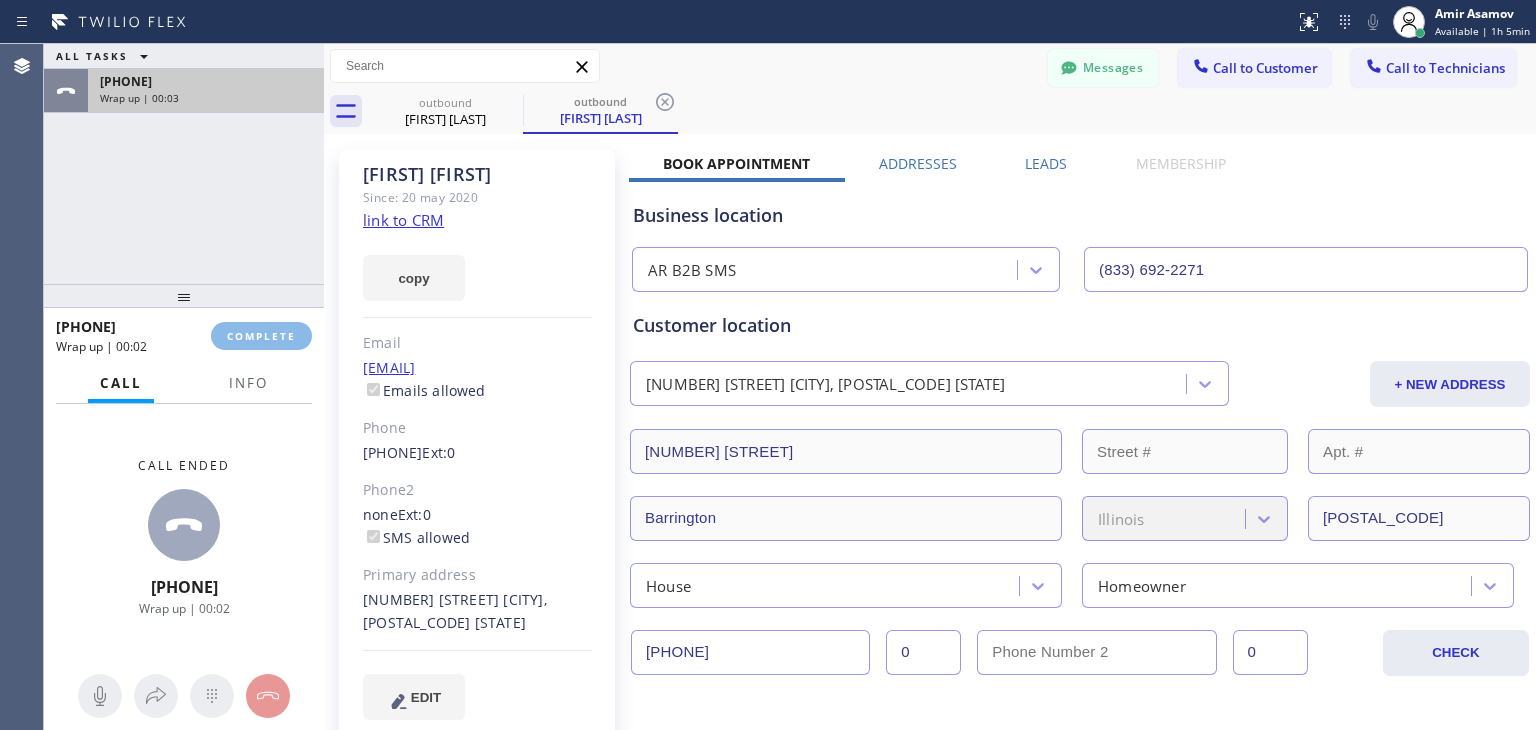 click on "ALL TASKS ALL TASKS ACTIVE TASKS TASKS IN WRAP UP +17734186270 Wrap up | 00:03 +17734186270 Wrap up | 00:02 COMPLETE Call Info Call ended +17734186270 Wrap up | 00:02 Context Queue: Everyone Priority: 0 Customer Name: Marian Avram Phone: (773) 418-6270 Address: Business location Name: AR B2B SMS Address:   Phone: (833) 692-2271 Call From City: State: Zipcode: Outbound call Location AR B2B SMS Your caller id phone number (833) 692-2271 Customer number (773) 418-6270 Call" at bounding box center [184, 387] 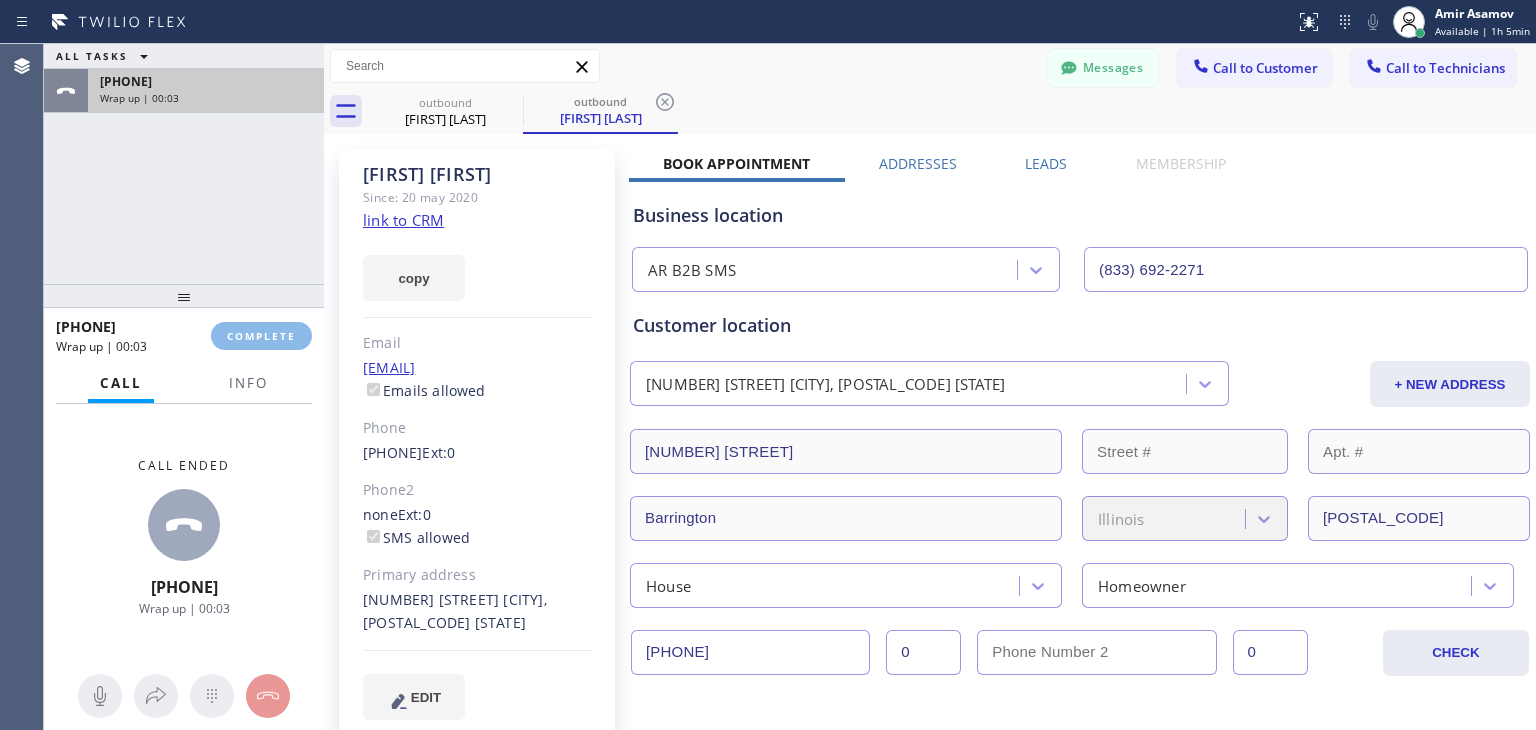 click on "Wrap up | 00:03" at bounding box center (206, 98) 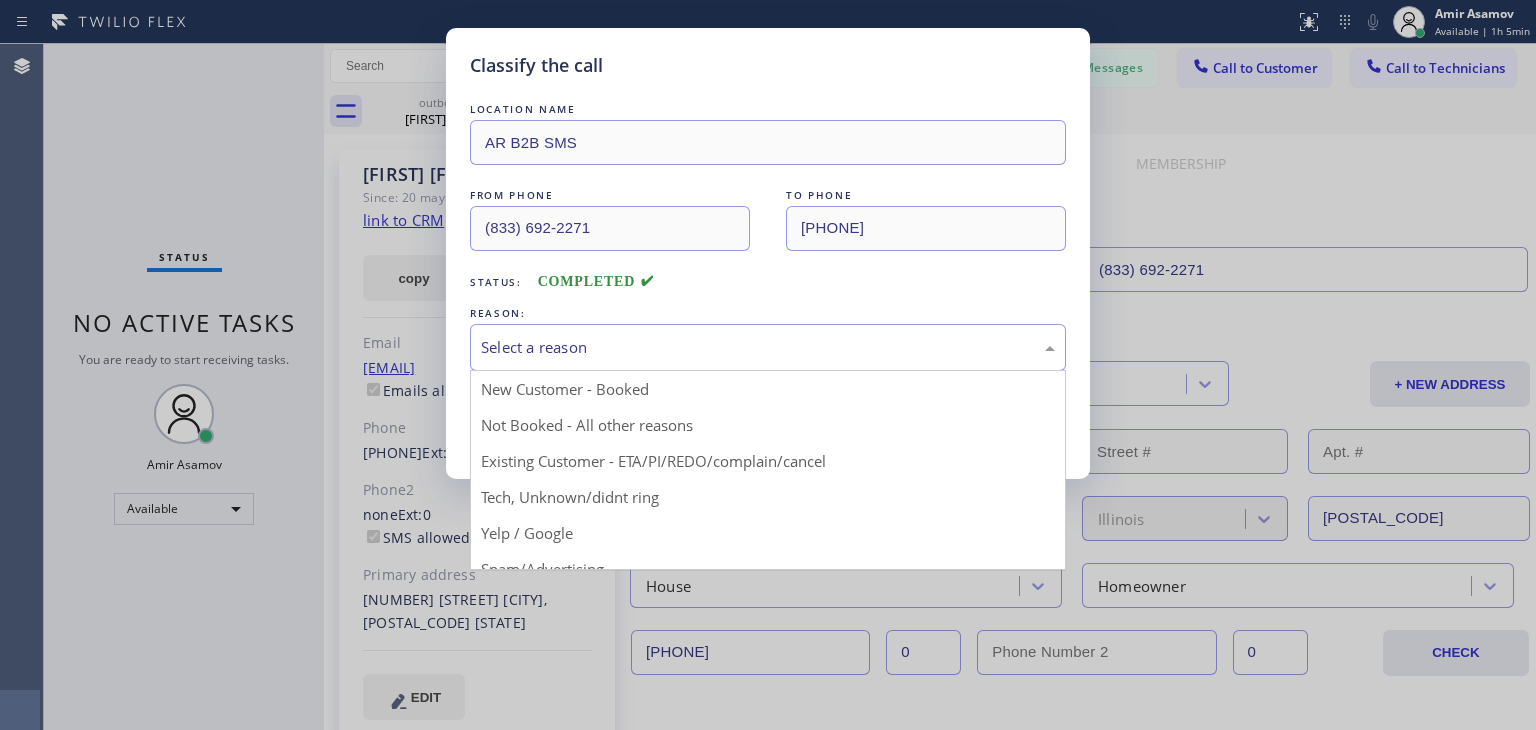 click on "Select a reason" at bounding box center [768, 347] 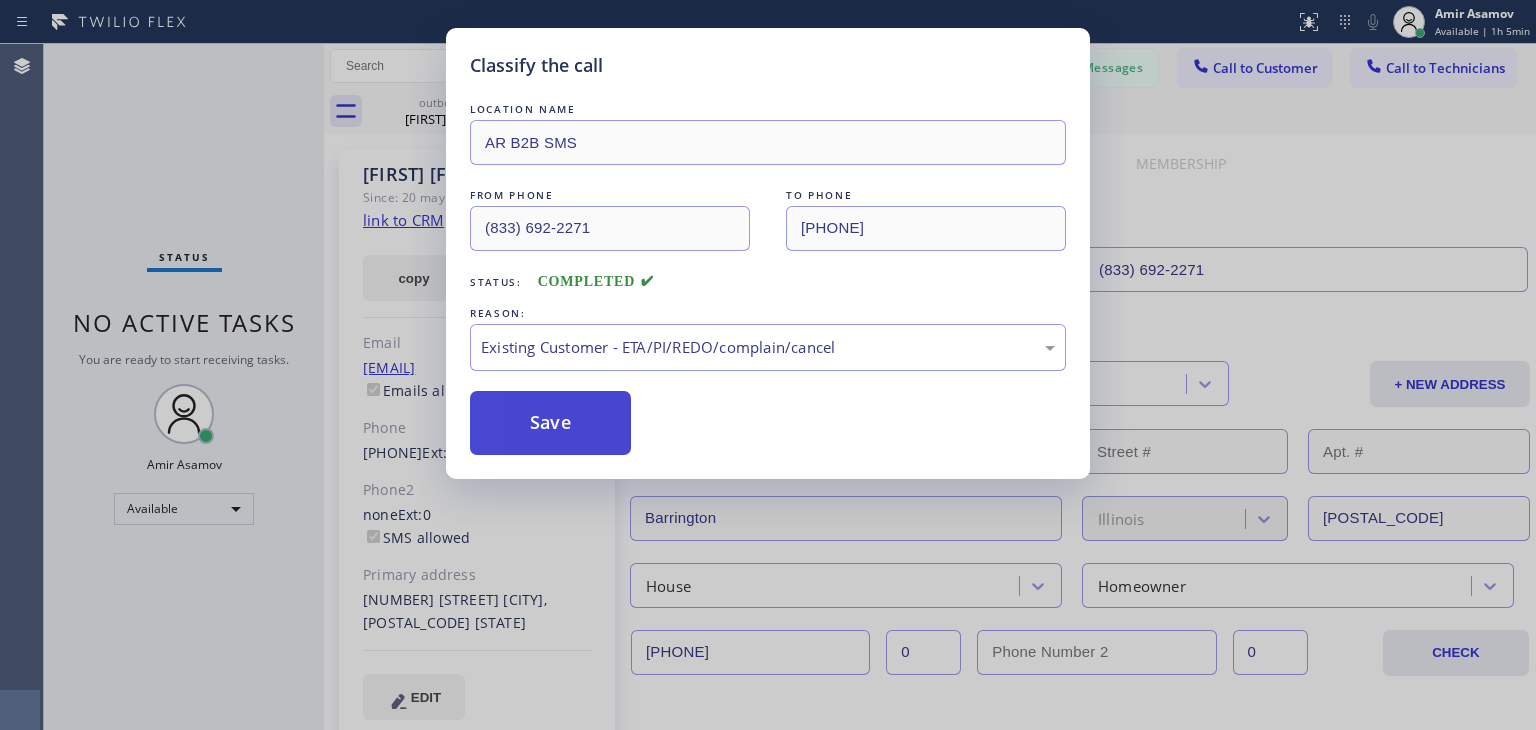 drag, startPoint x: 644, startPoint y: 466, endPoint x: 592, endPoint y: 441, distance: 57.697487 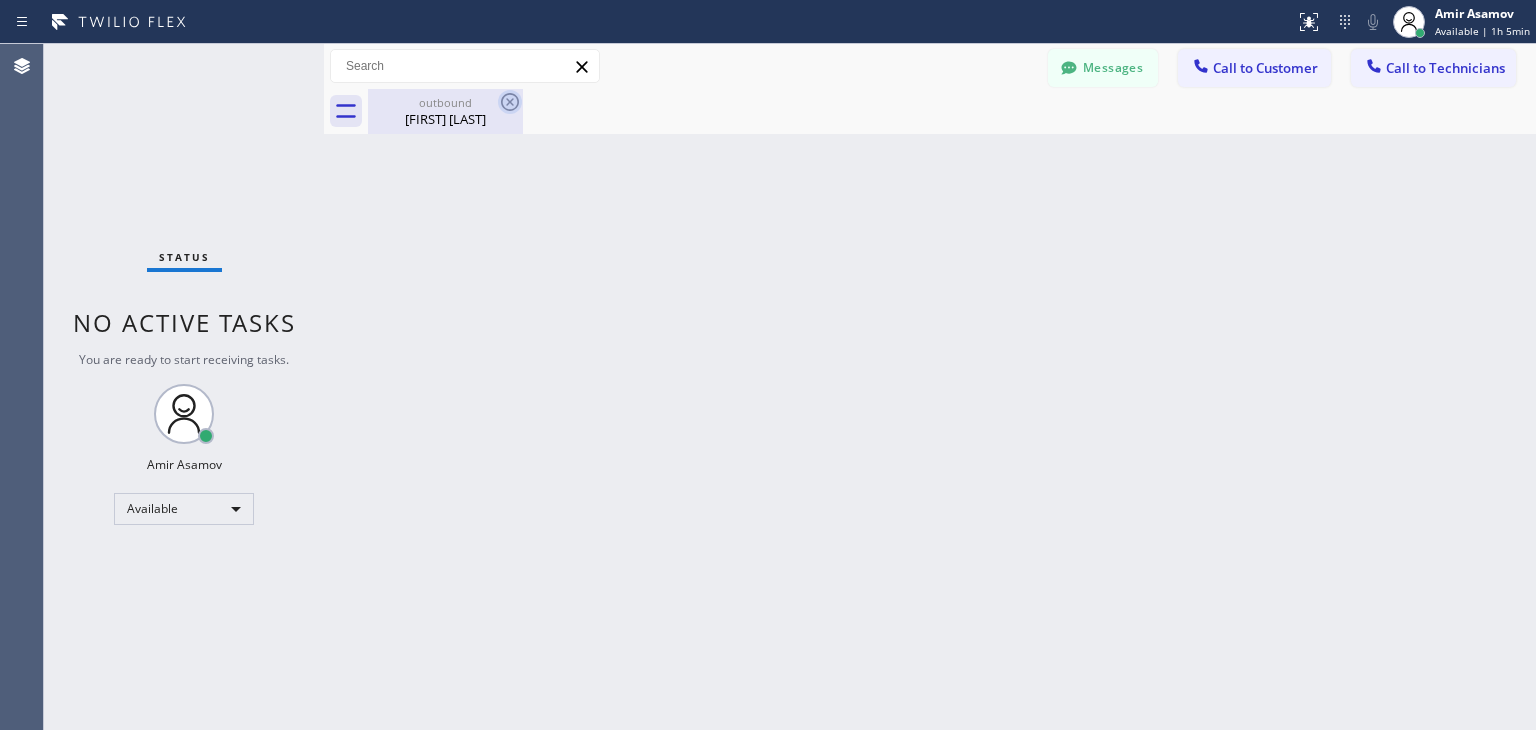 click 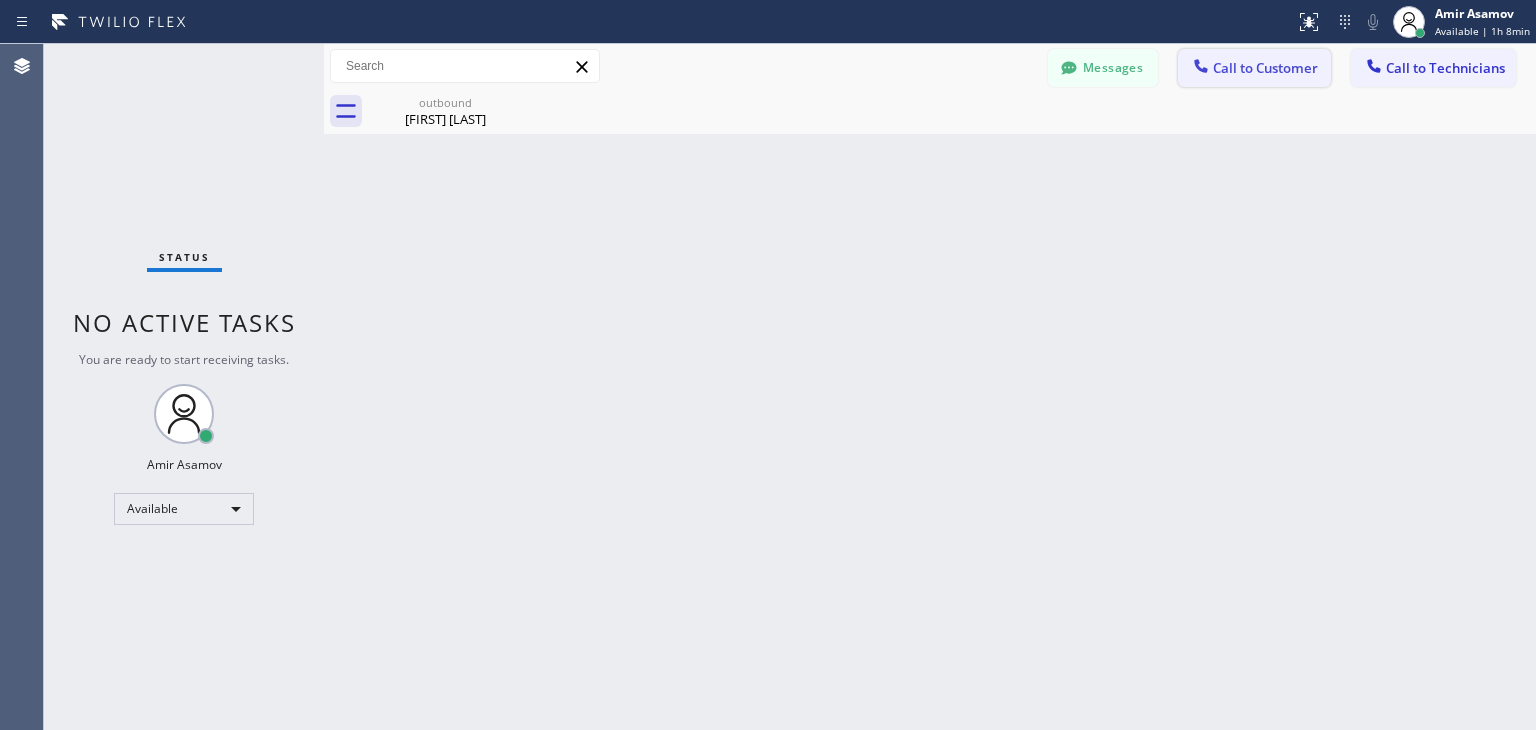 click on "Call to Customer" at bounding box center [1254, 68] 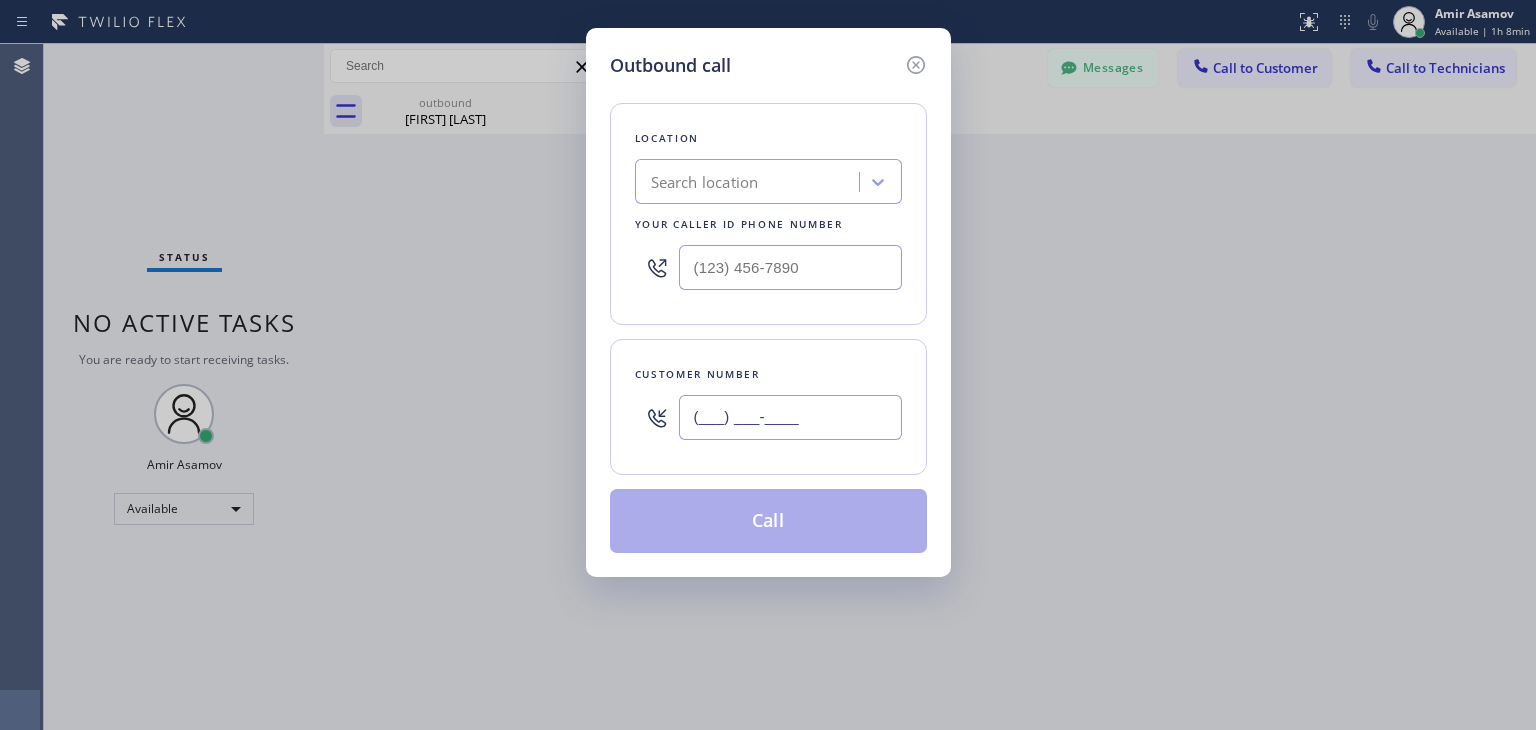 paste on "928) 925-6741" 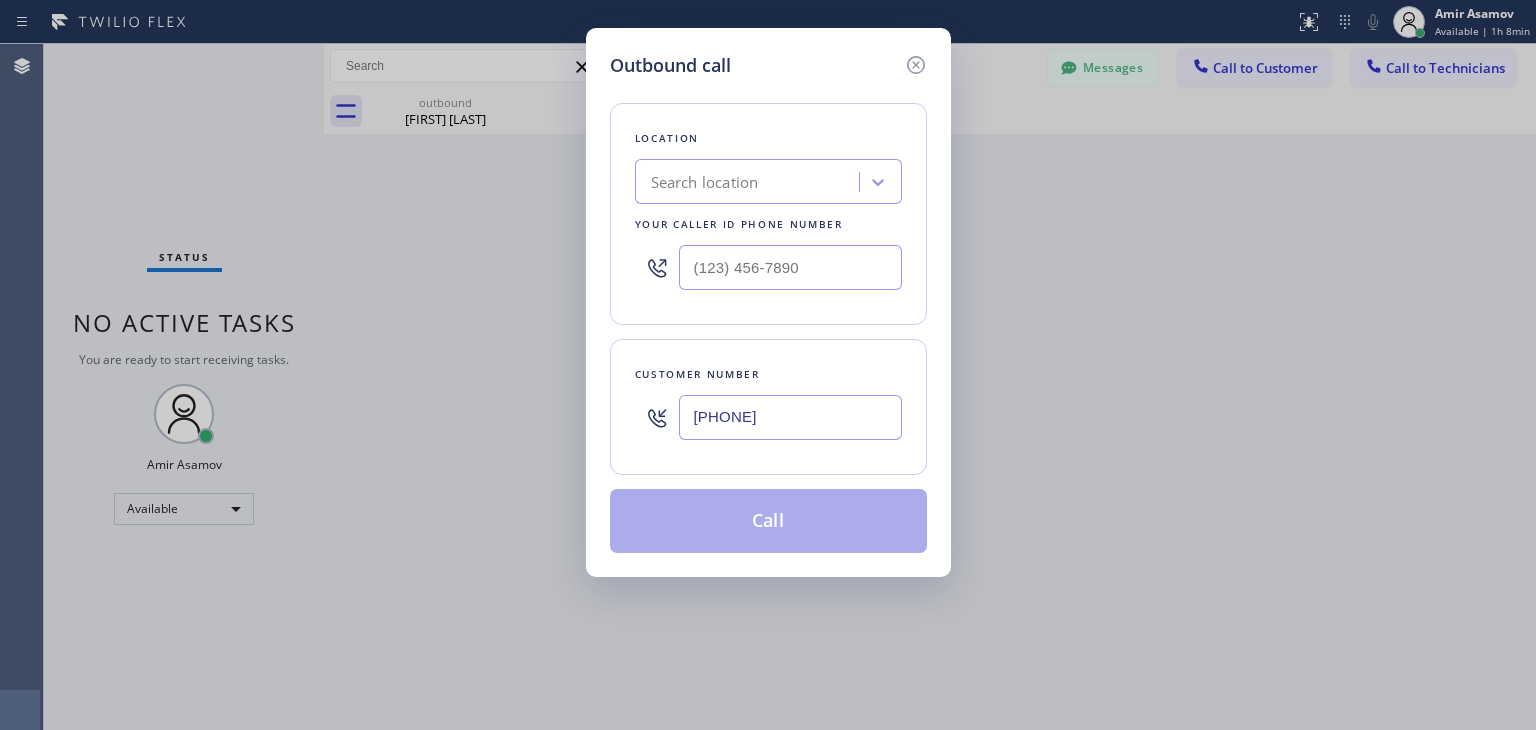 type on "(928) 925-6741" 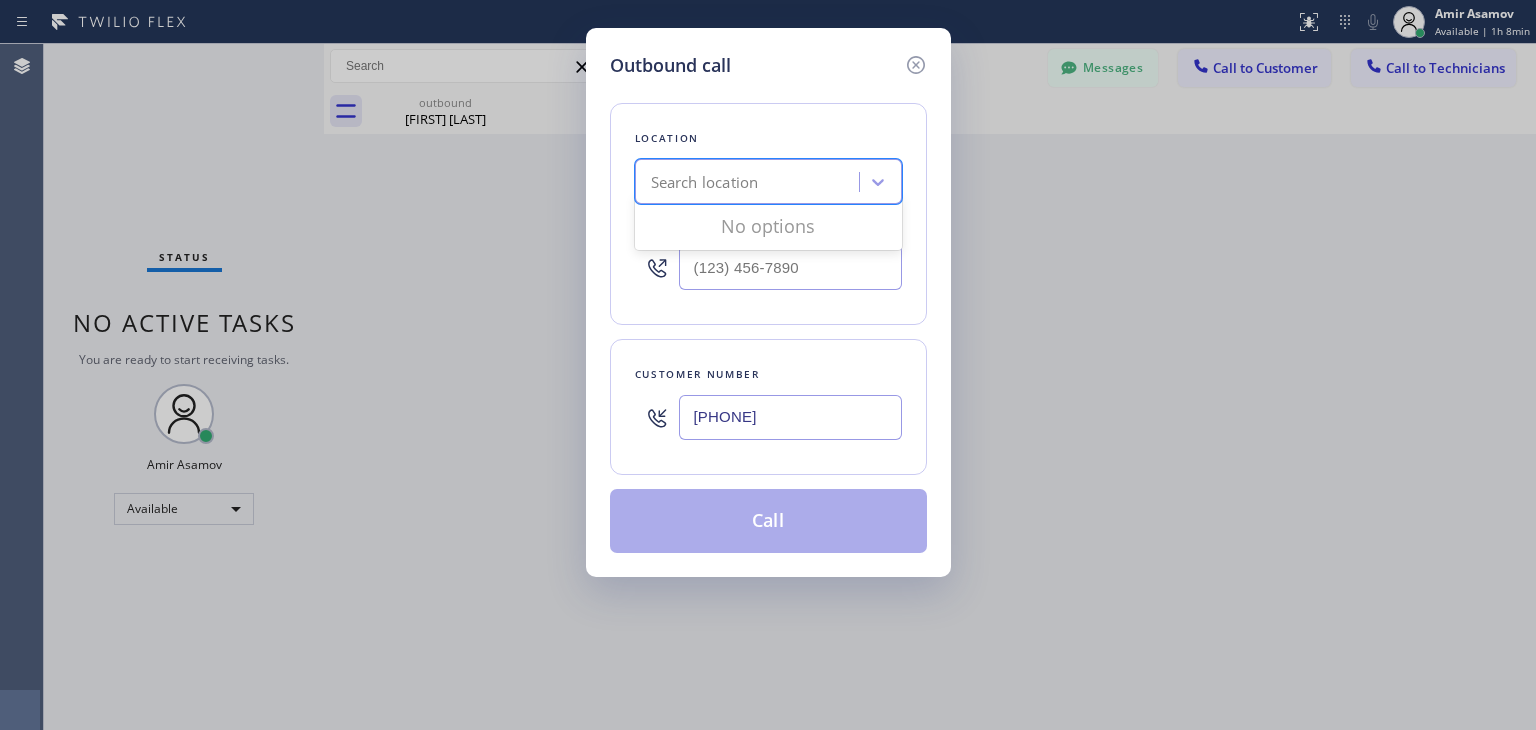 paste on "Viking Repair Service" 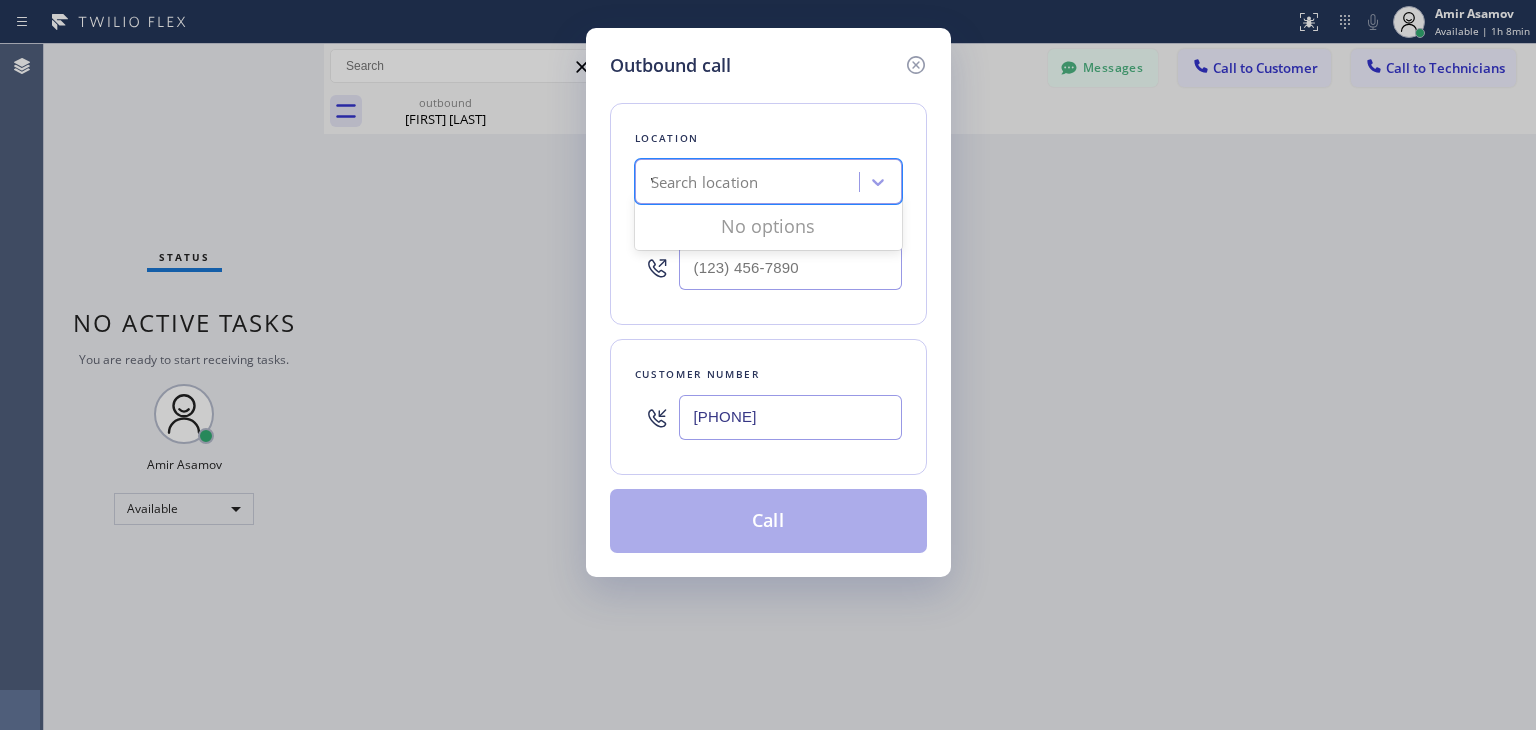 scroll, scrollTop: 0, scrollLeft: 8, axis: horizontal 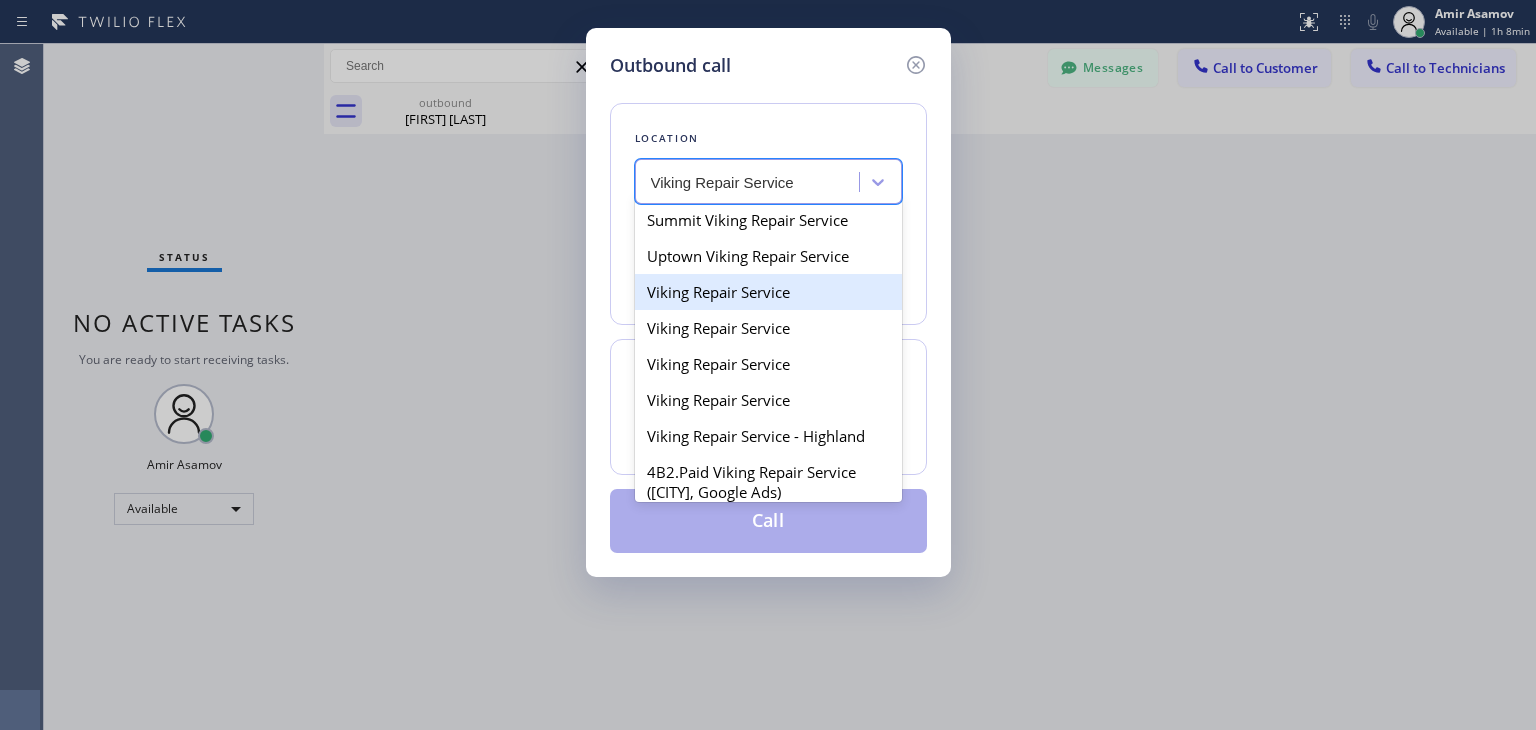 click on "Viking Repair Service" at bounding box center [768, 292] 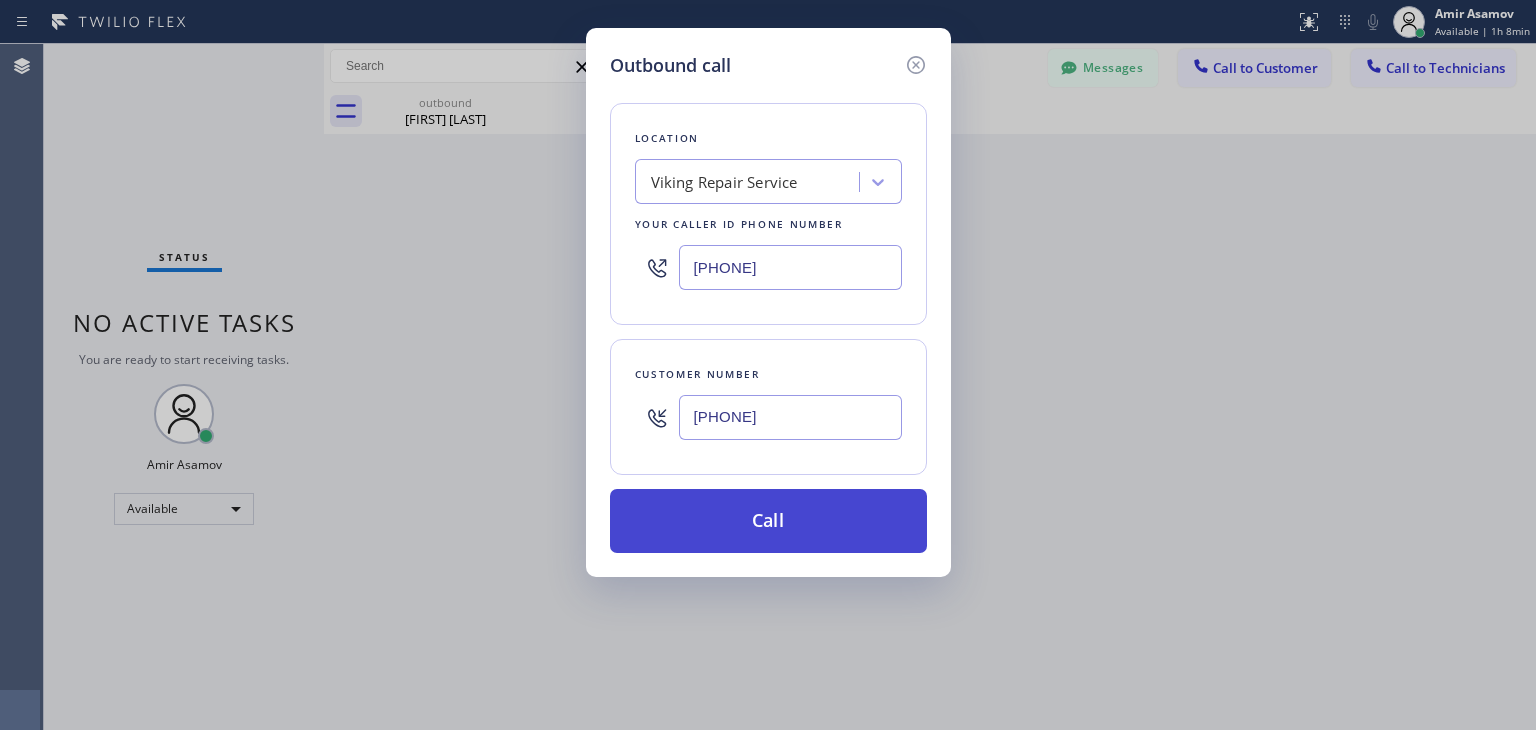 click on "Call" at bounding box center [768, 521] 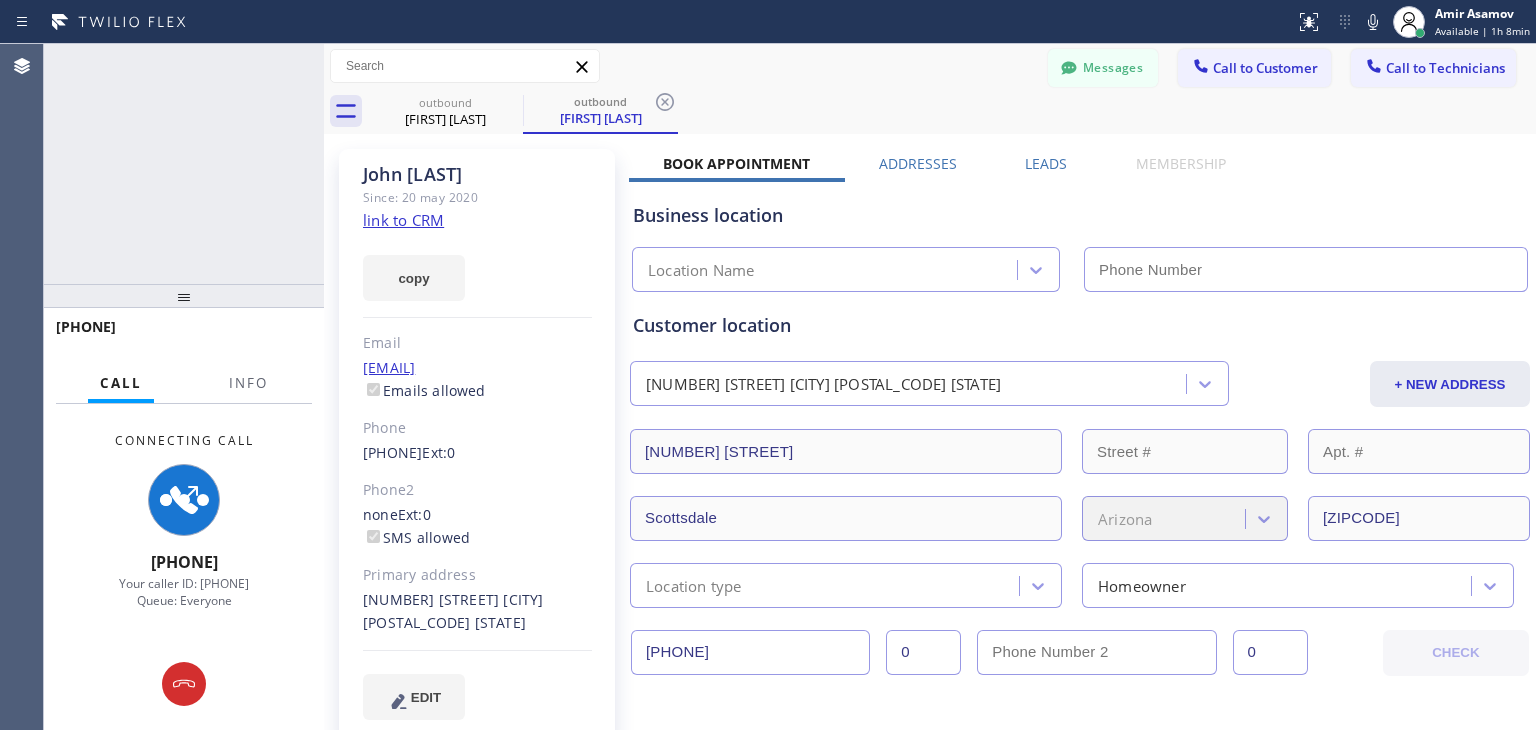 type on "(720) 740-5870" 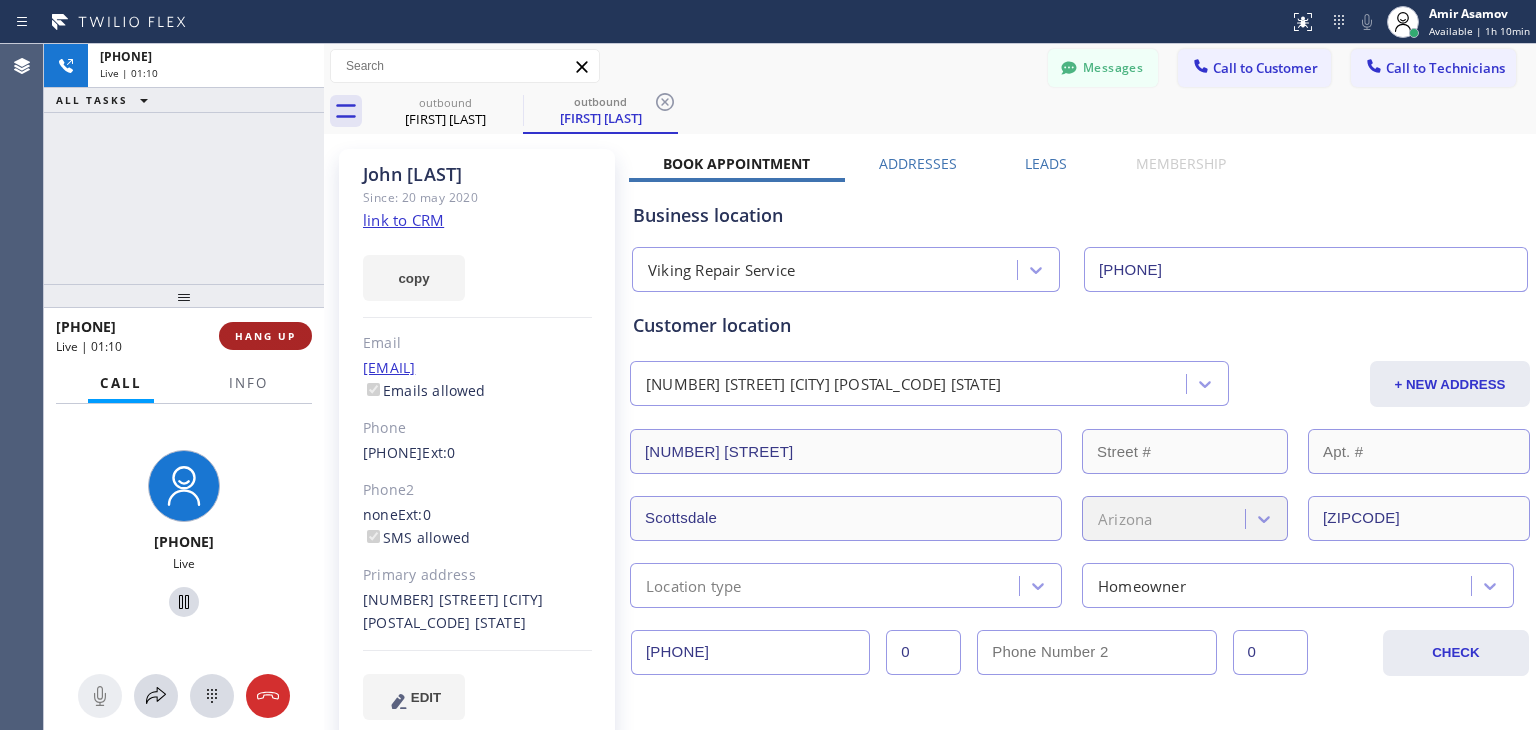 click on "HANG UP" at bounding box center (265, 336) 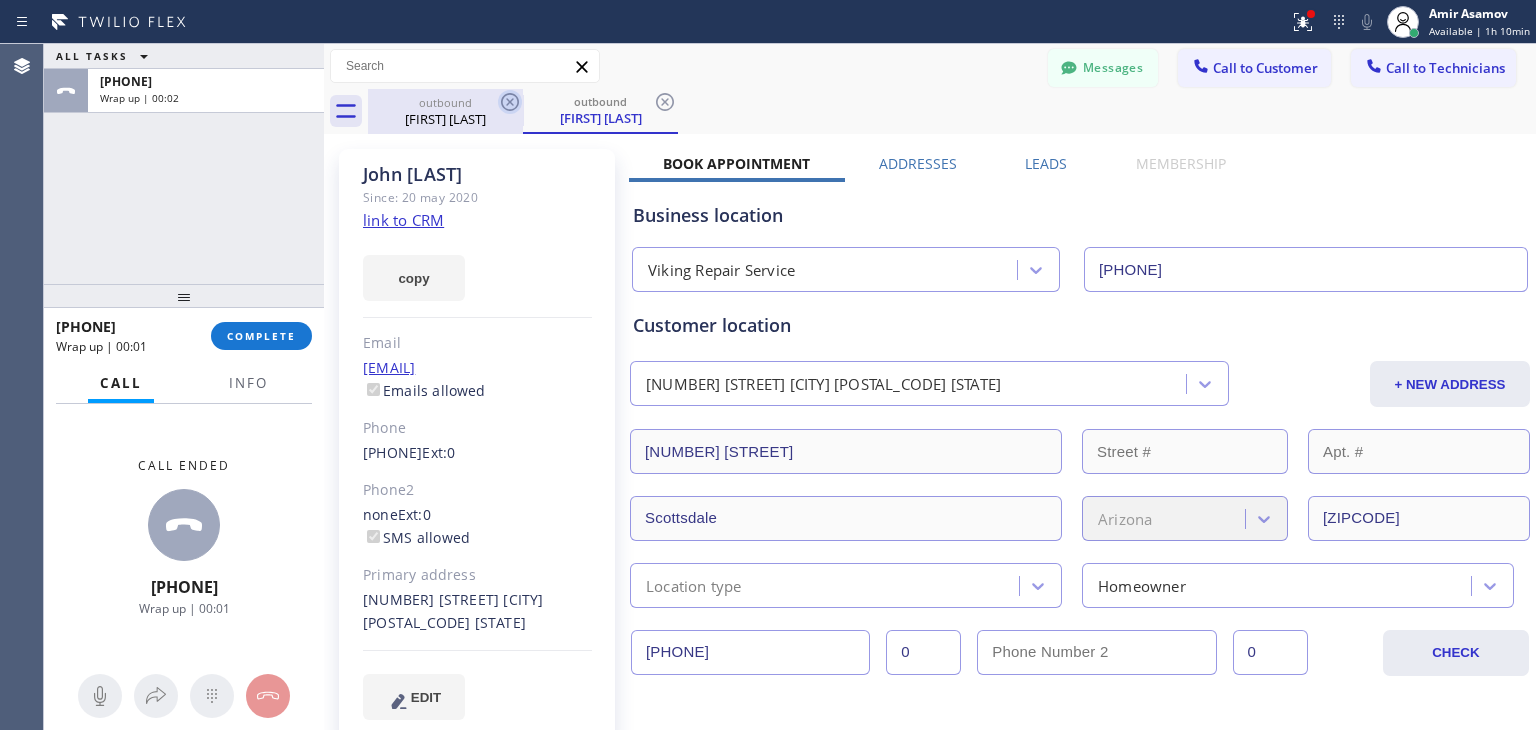 click on "ALL TASKS ALL TASKS ACTIVE TASKS TASKS IN WRAP UP +19289256741 Wrap up | 00:02 +19289256741 Wrap up | 00:01 COMPLETE Call Info Call ended +19289256741 Wrap up | 00:01 Context Queue: Everyone Priority: 0 Customer Name: John Polk Phone: (928) 925-6741 Address: Business location Name: Viking Repair Service Address:   Phone: (720) 740-5870 Call From City: State: Zipcode: Outbound call Location Viking Repair Service Your caller id phone number (720) 740-5870 Customer number (928) 925-6741 Call Transfer Back to Dashboard Change Sender ID Customers Technicians SS Susan  Schaps 08/05 09:10 PM Yes please text him SB Steve  Bontadelli 08/05 07:16 AM Thank you KW Kristine Wahl 08/05 05:16 AM Awesome!!!  DS Douglas Stockley 08/05 03:50 AM Thank you  BS Barry Sulicki 08/05 01:11 AM Hello, I cancelled this appointment Thursday night after the first reschedule  RU Richard  Ubiera 08/05 12:48 AM BR Bharat Renath 08/05 12:48 AM MM Martine Mbiaka 08/05 12:47 AM No thank you  JZ John Zevallos 08/05 12:44 AM JL Jack Lasonder MU" at bounding box center [790, 387] 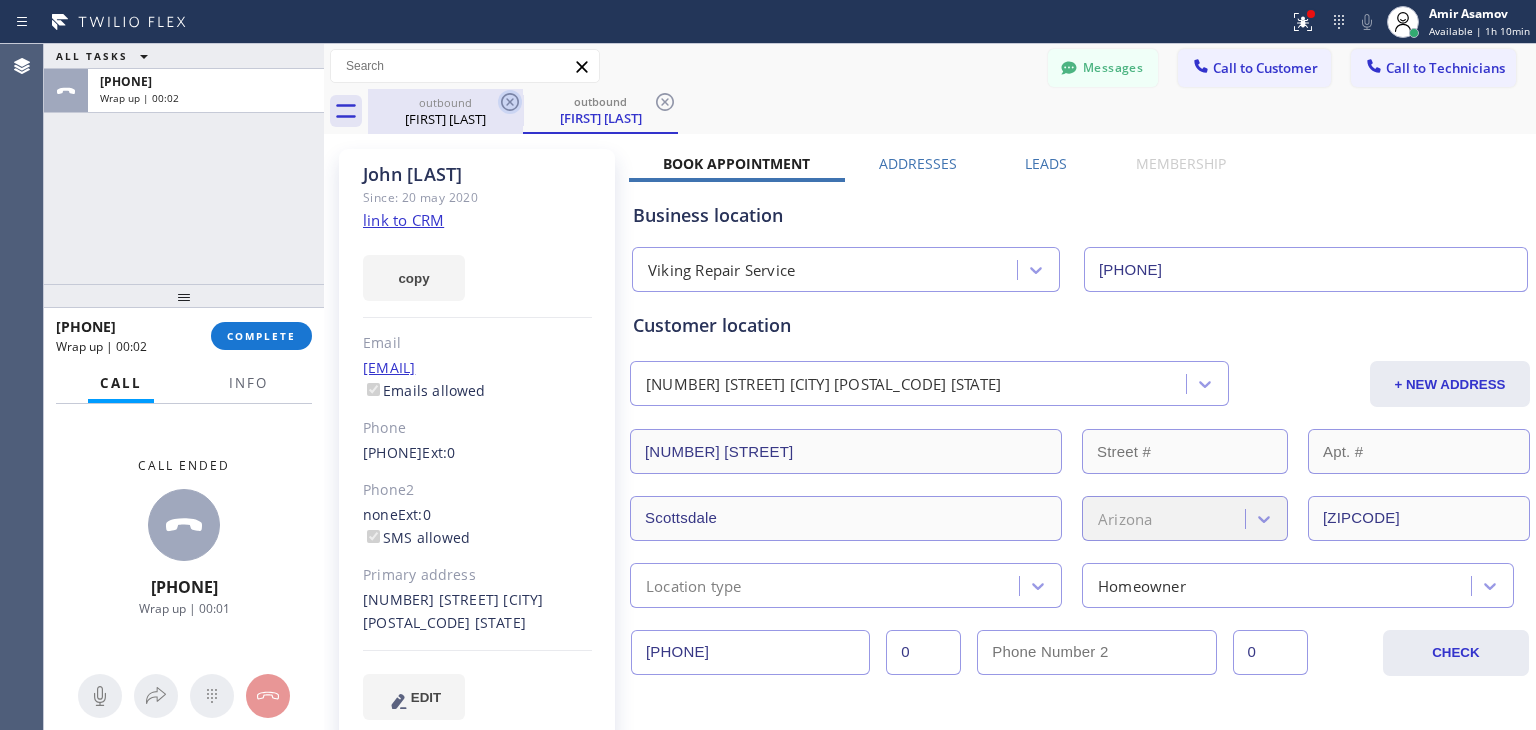 click 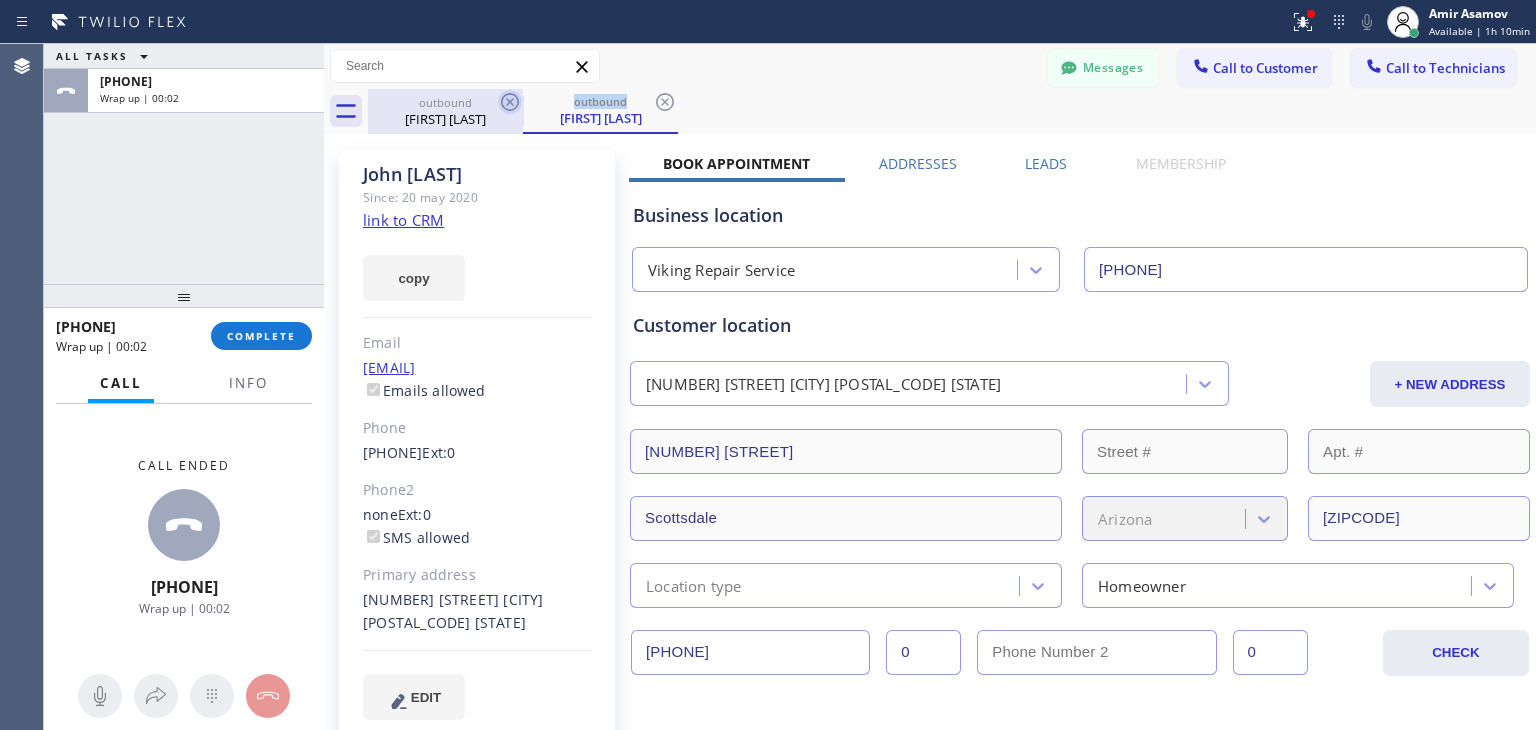 click 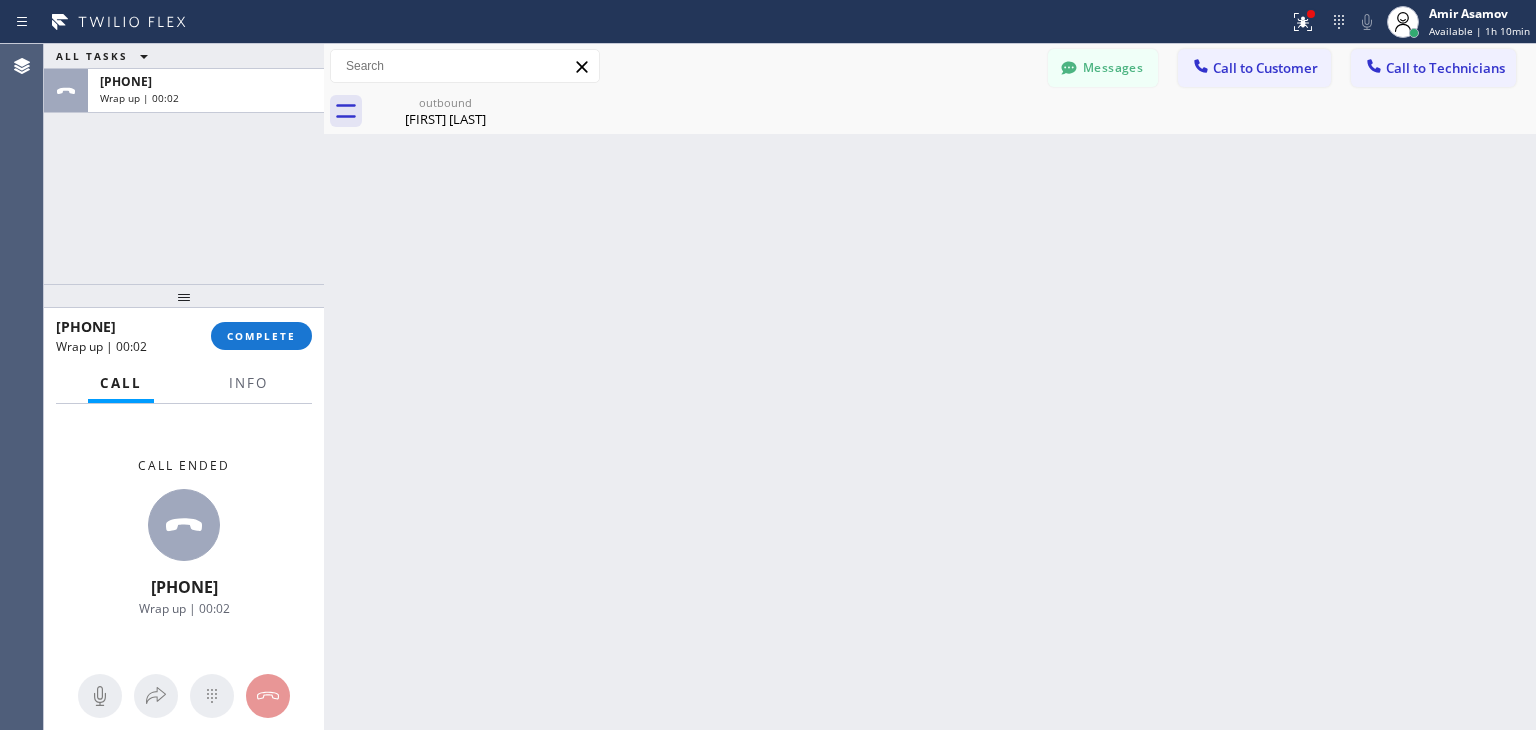 click 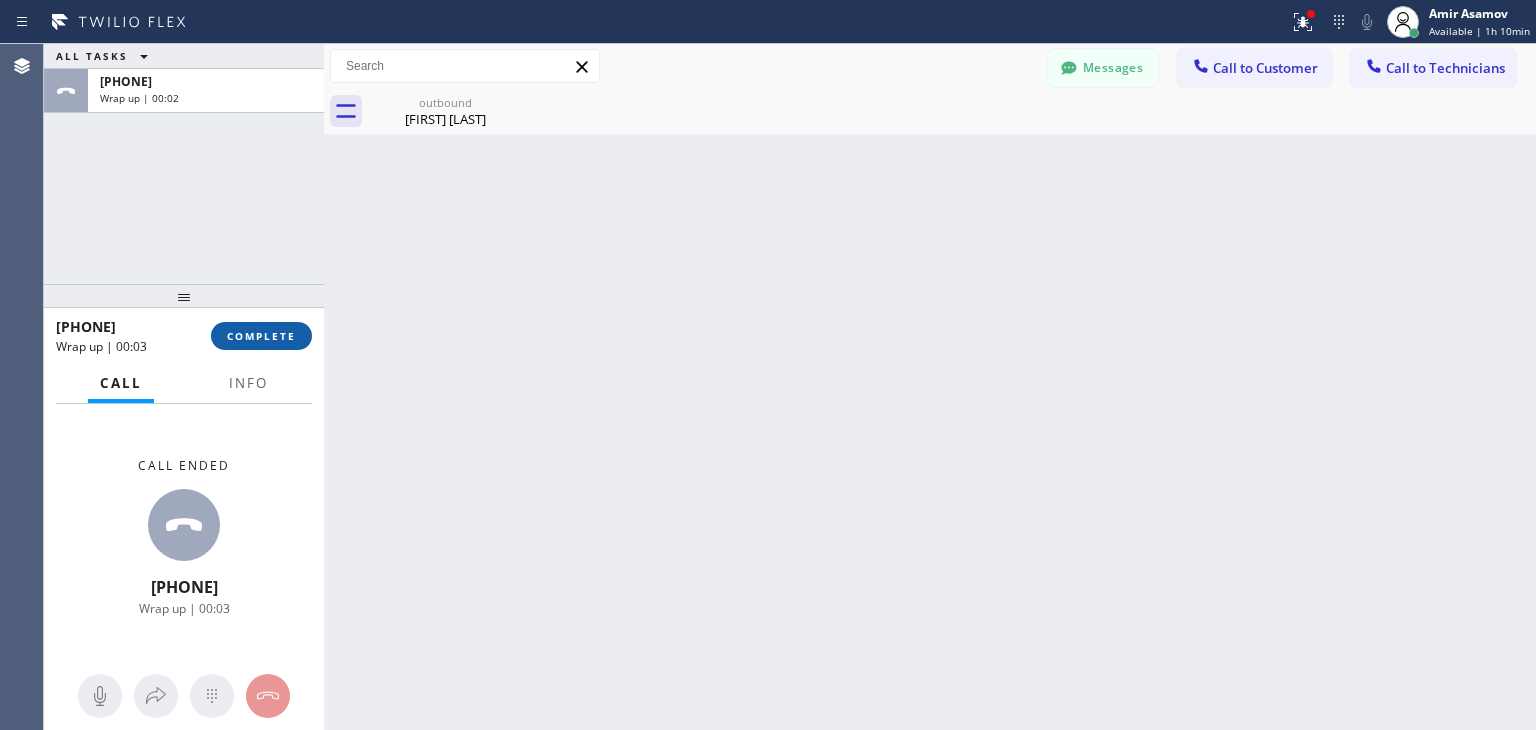 click on "COMPLETE" at bounding box center [261, 336] 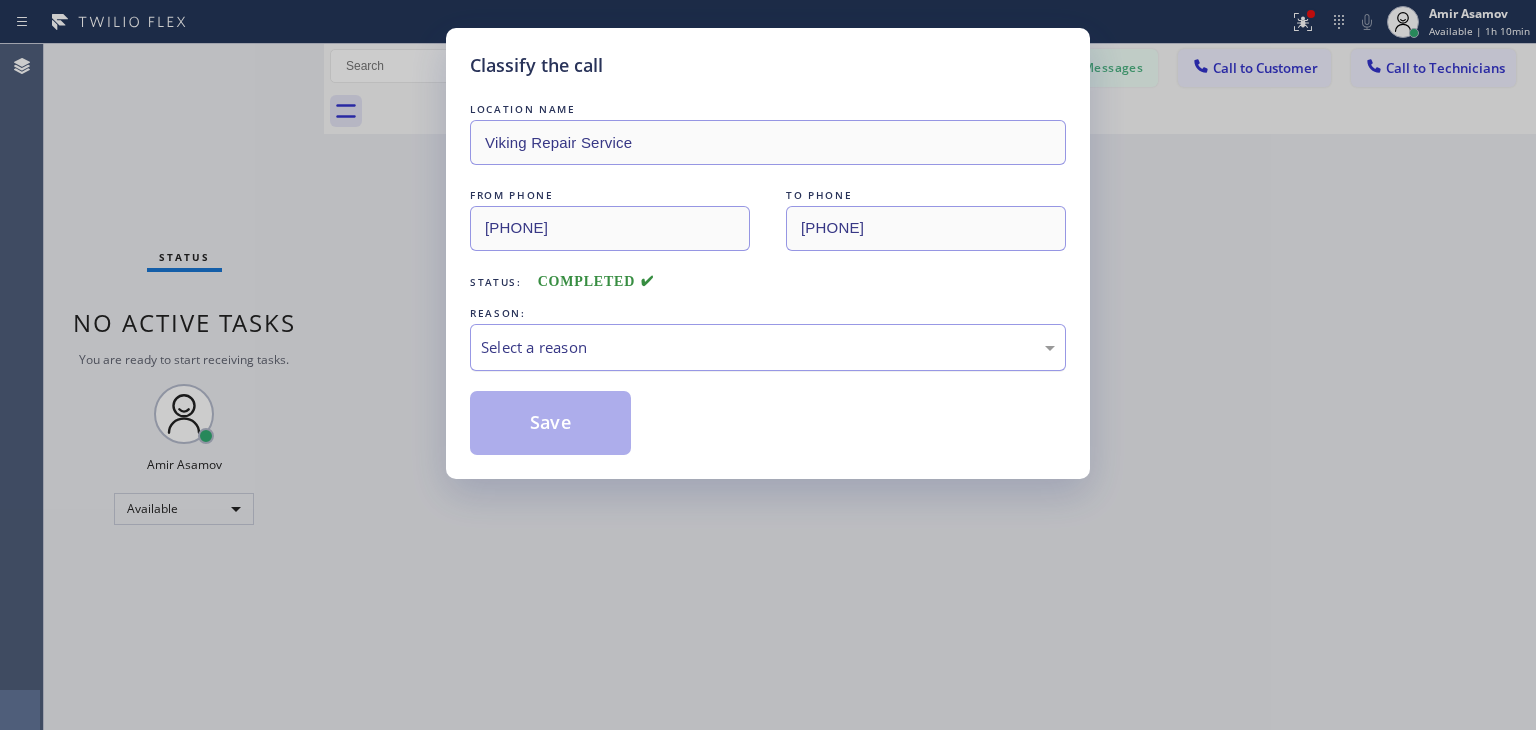 click on "Select a reason" at bounding box center (768, 347) 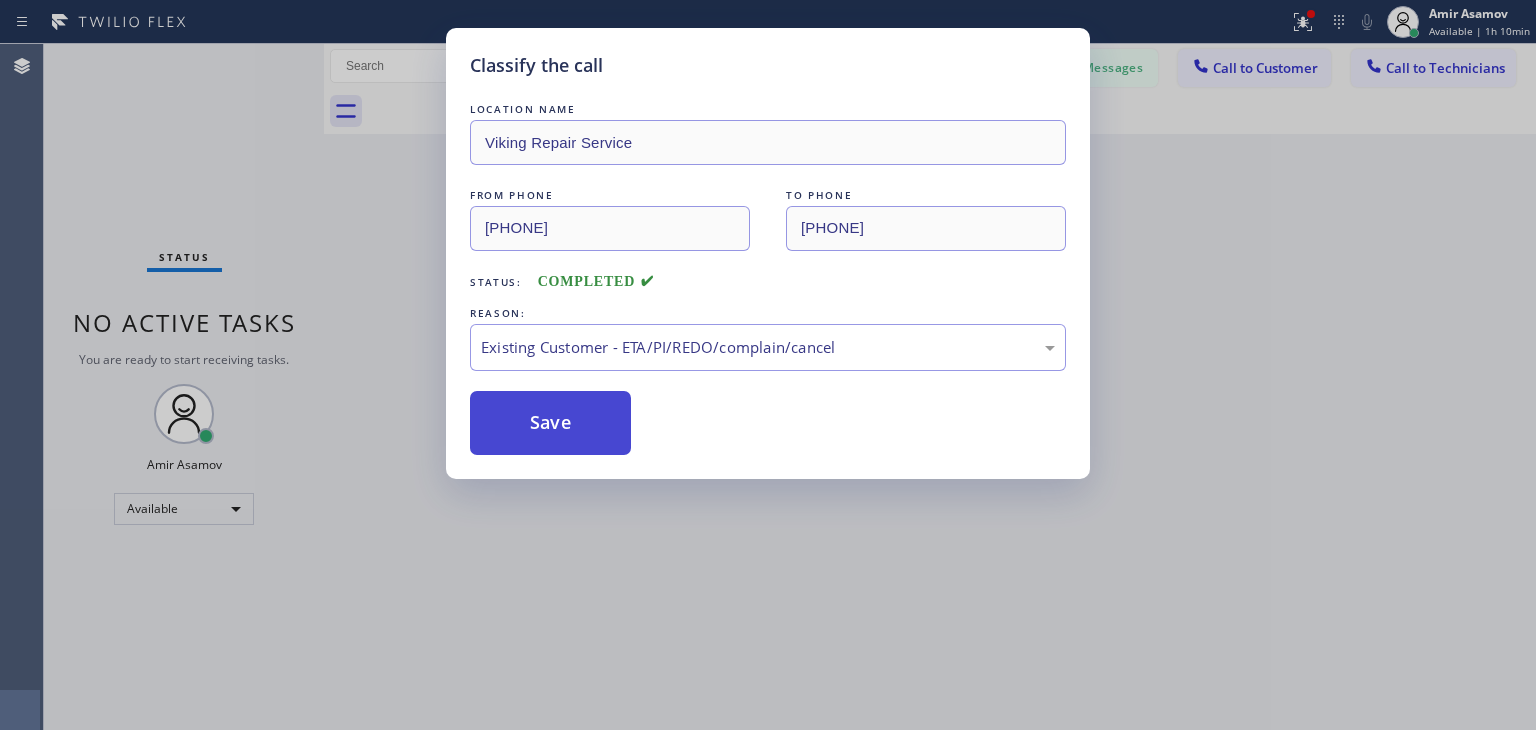 drag, startPoint x: 676, startPoint y: 451, endPoint x: 583, endPoint y: 429, distance: 95.566734 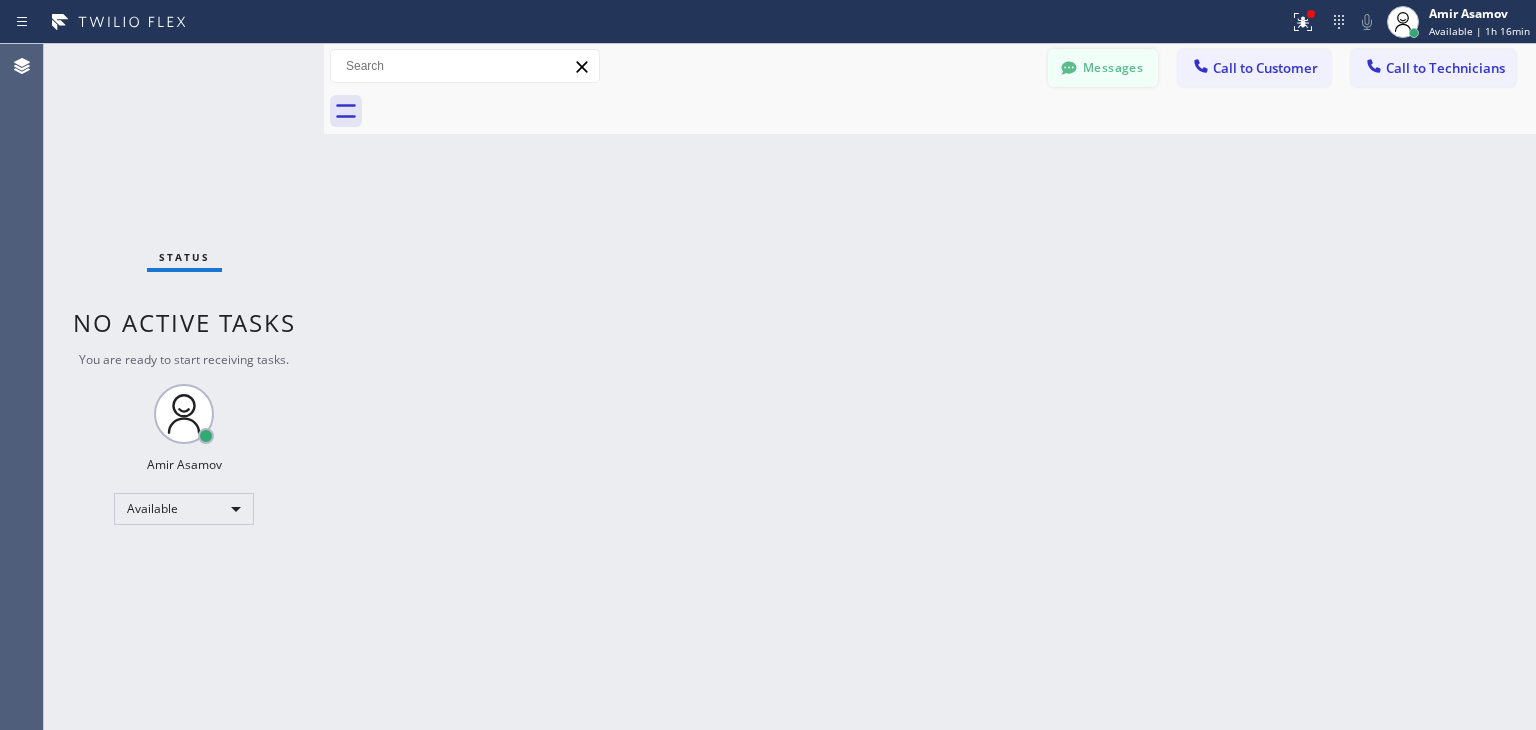 click on "Messages" at bounding box center [1103, 68] 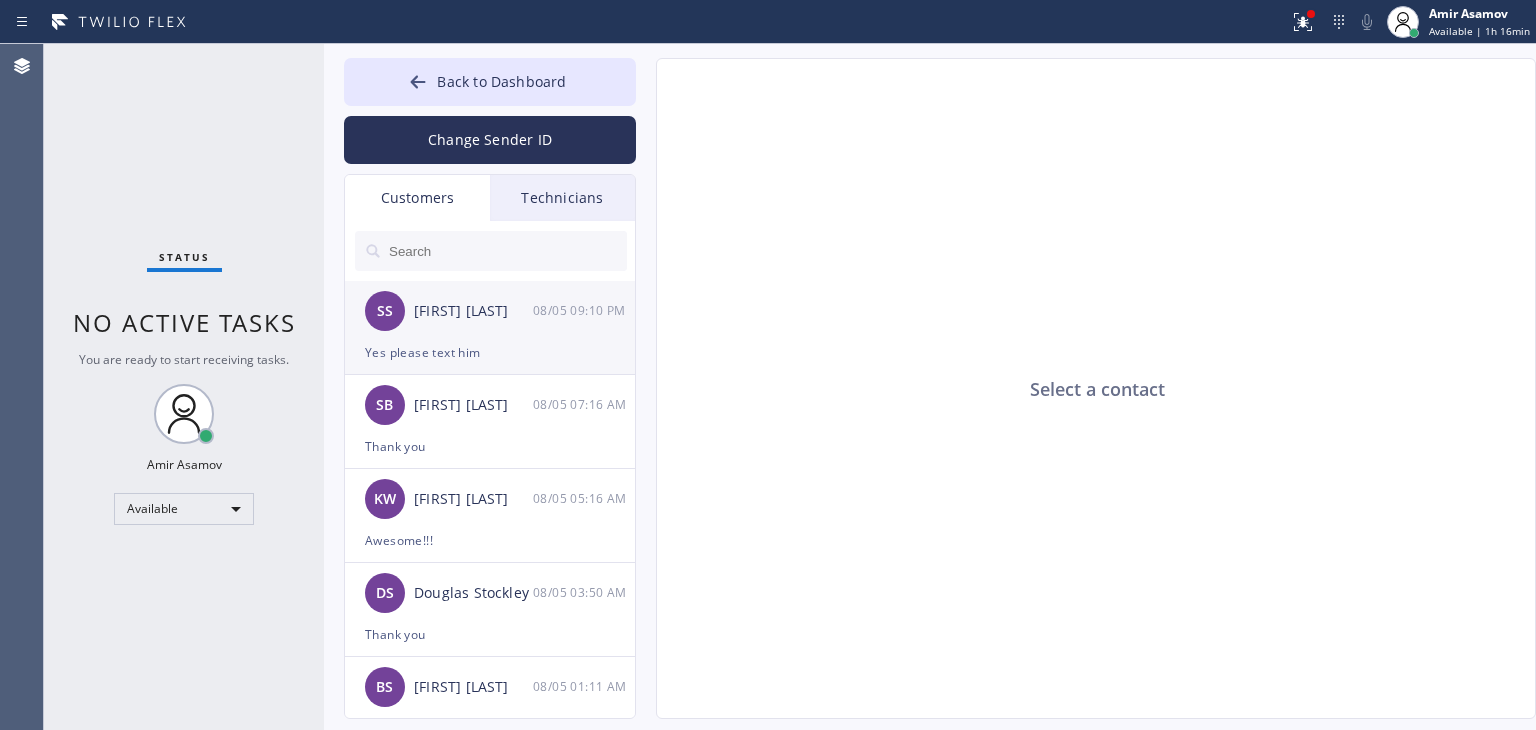 click on "[FIRST]  [LAST]" at bounding box center (473, 311) 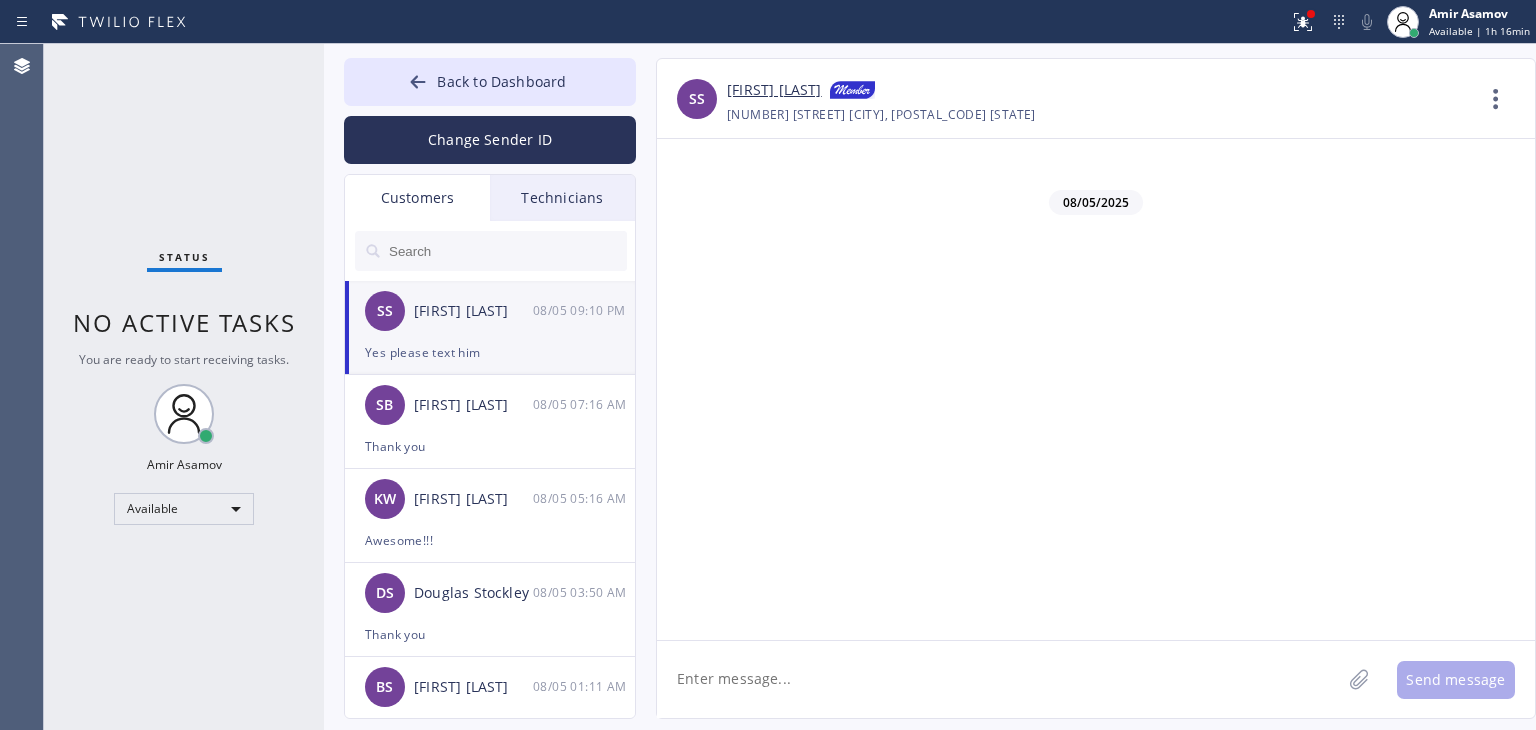 click 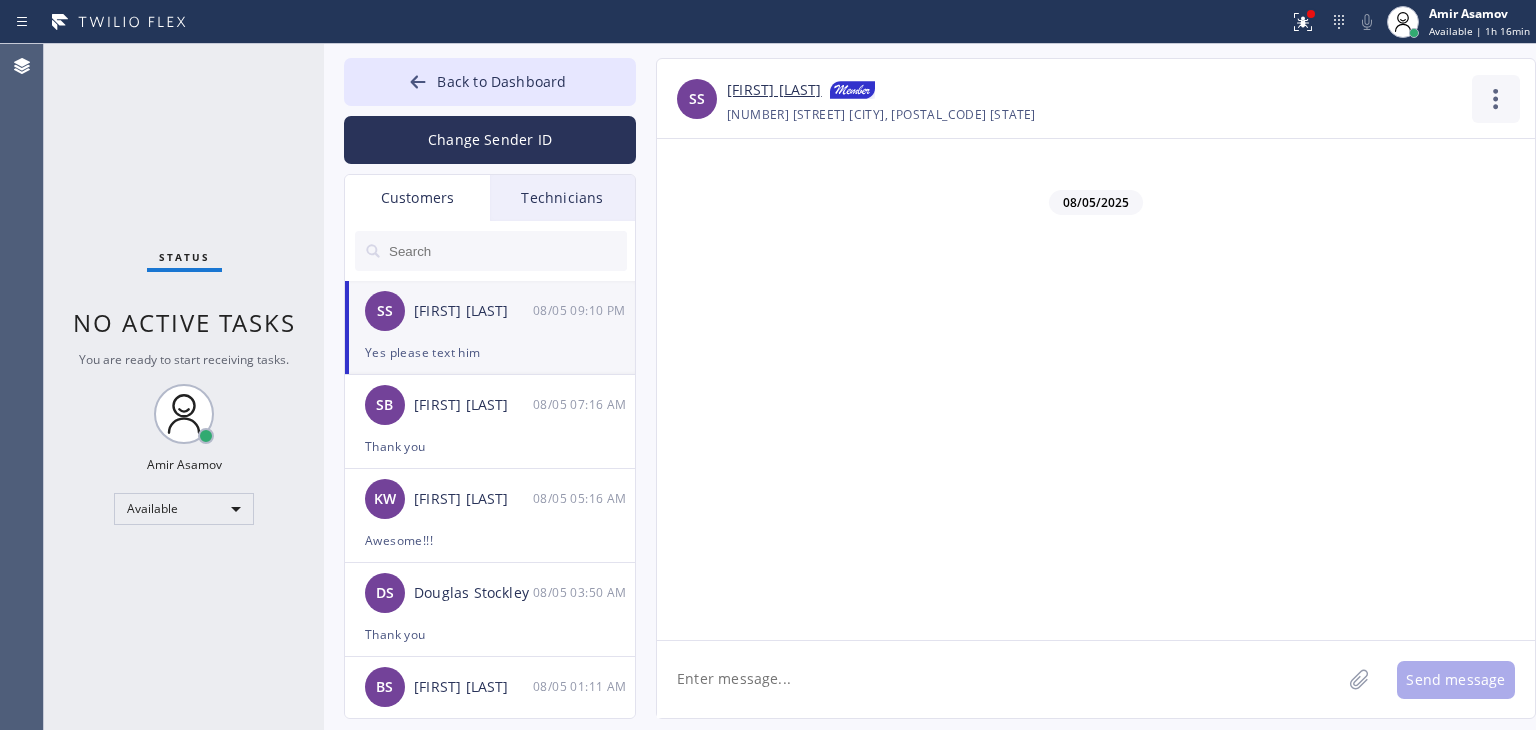 click 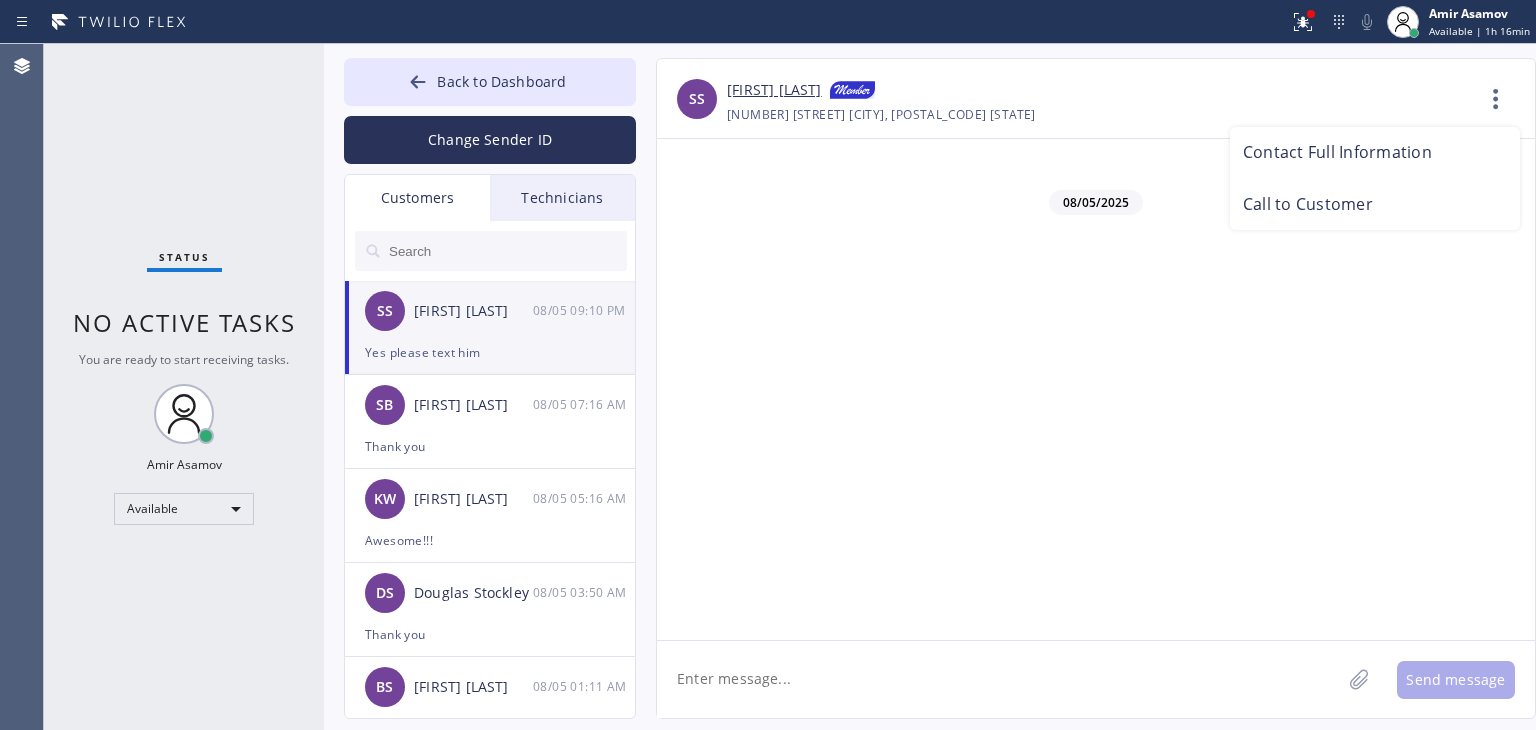 click at bounding box center (768, 365) 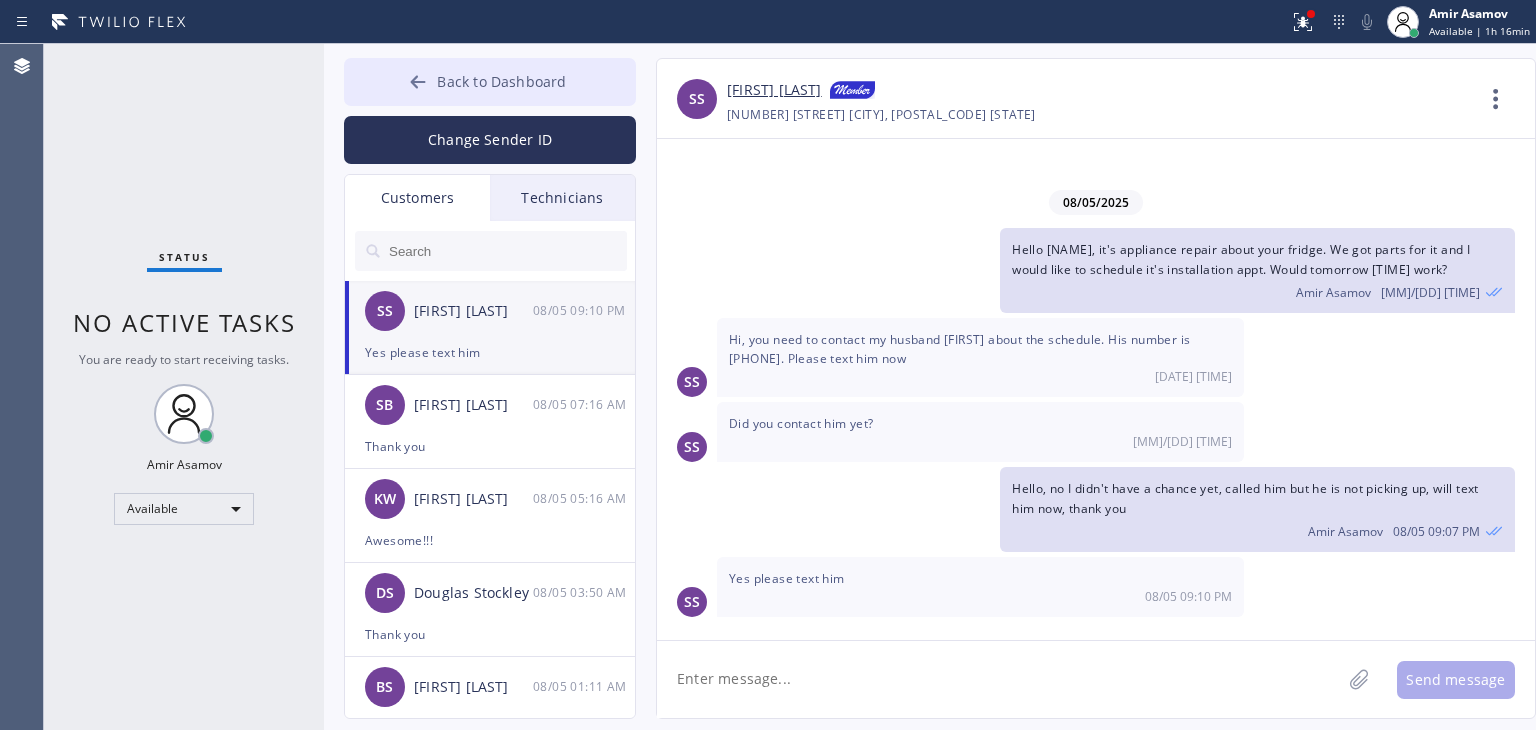 click on "Back to Dashboard" at bounding box center [490, 82] 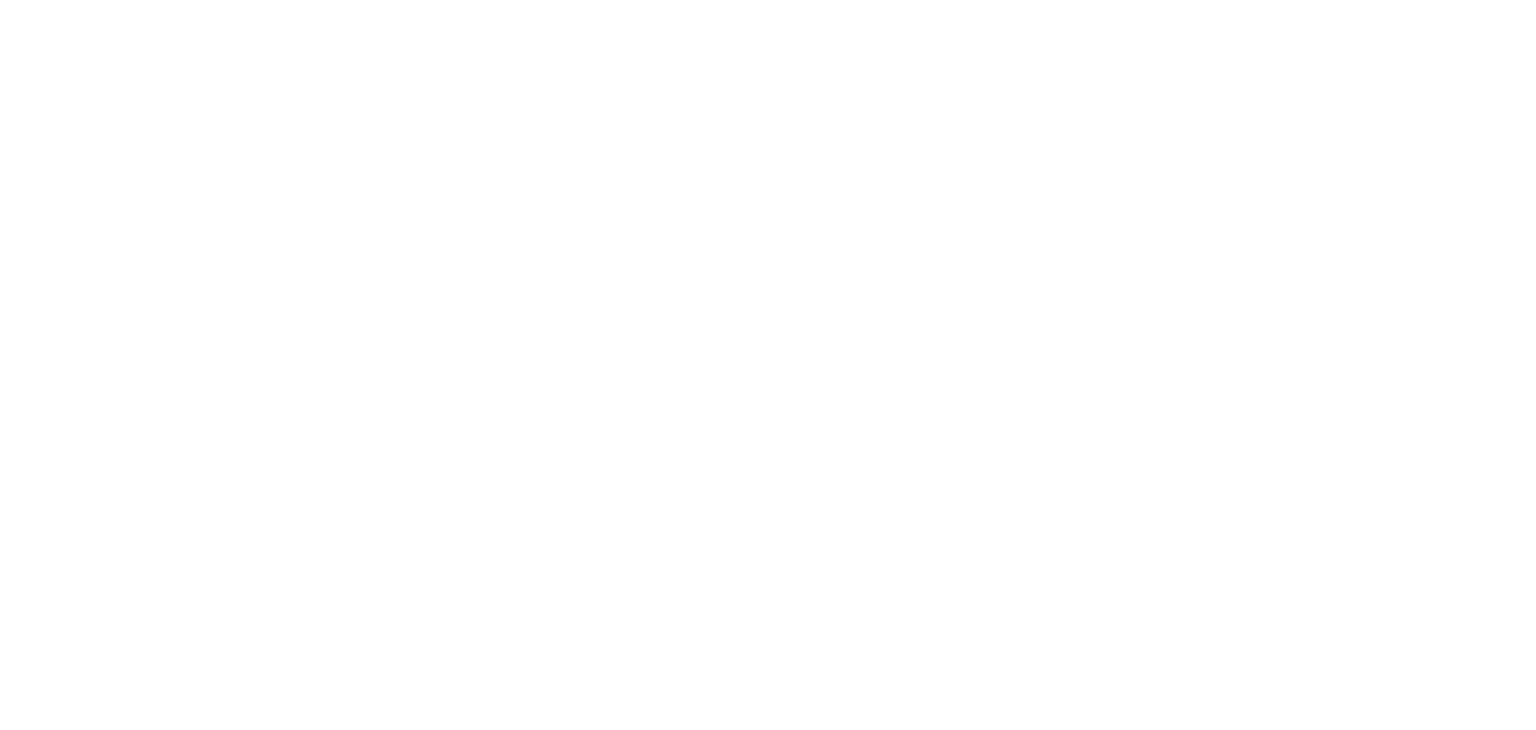 scroll, scrollTop: 0, scrollLeft: 0, axis: both 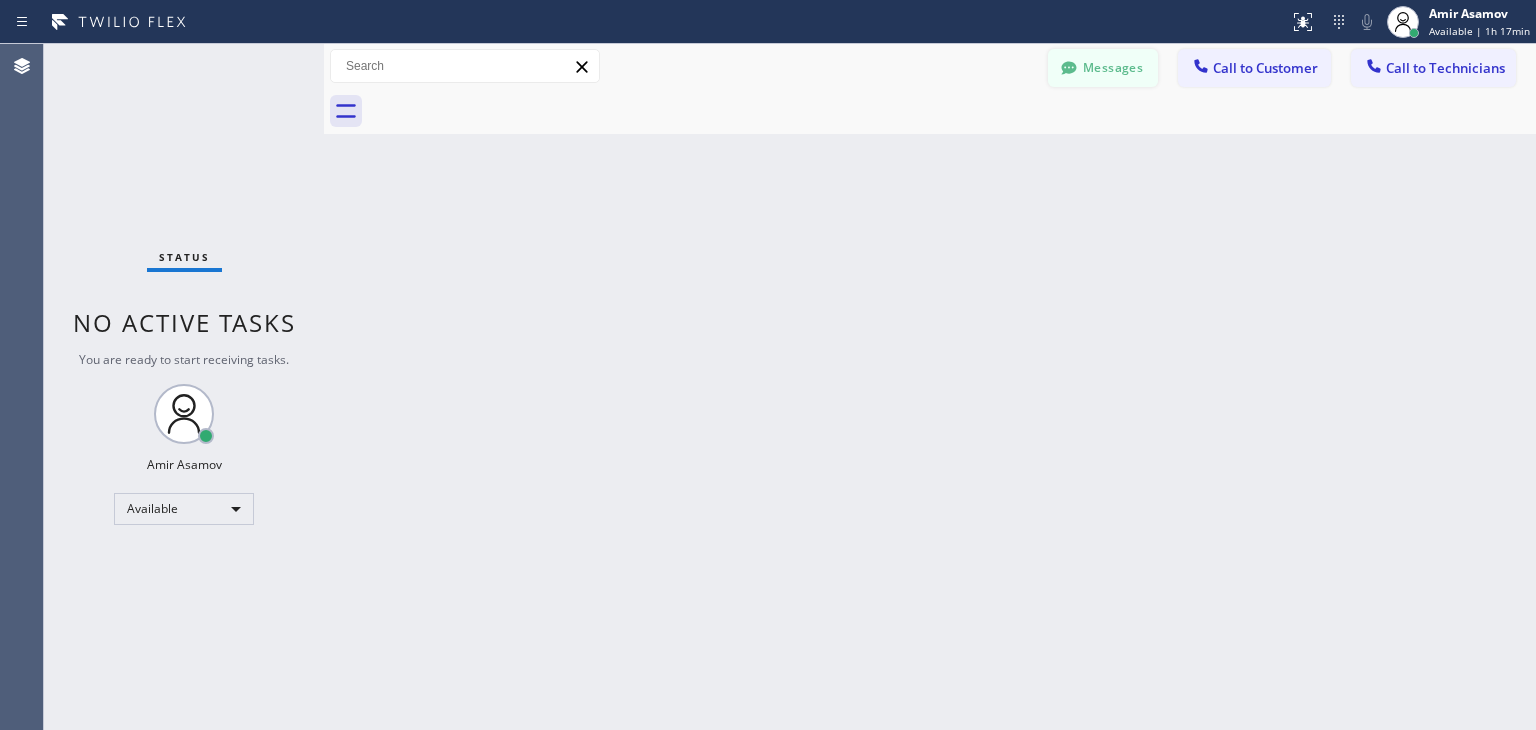 click on "Messages" at bounding box center [1103, 68] 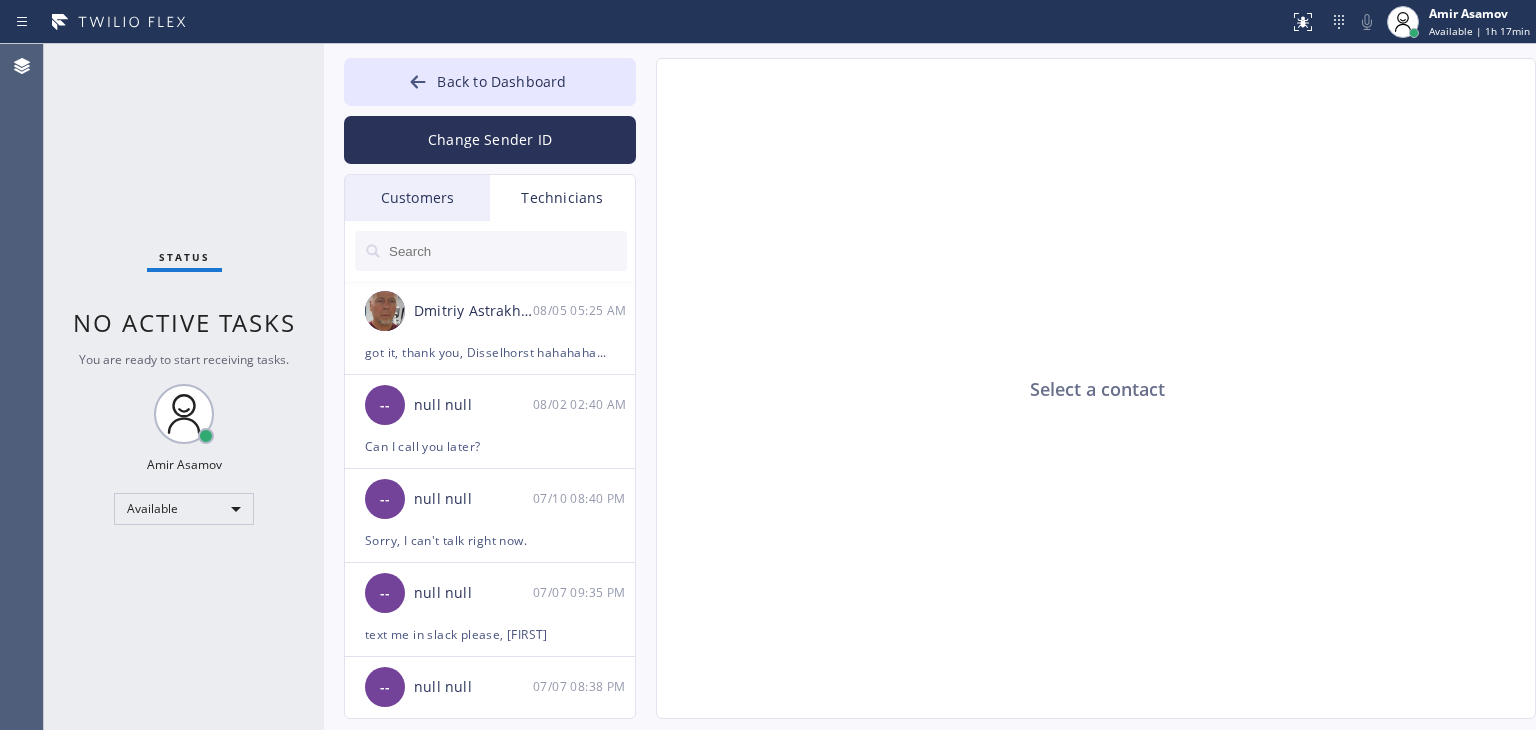 click on "Customers" at bounding box center [417, 198] 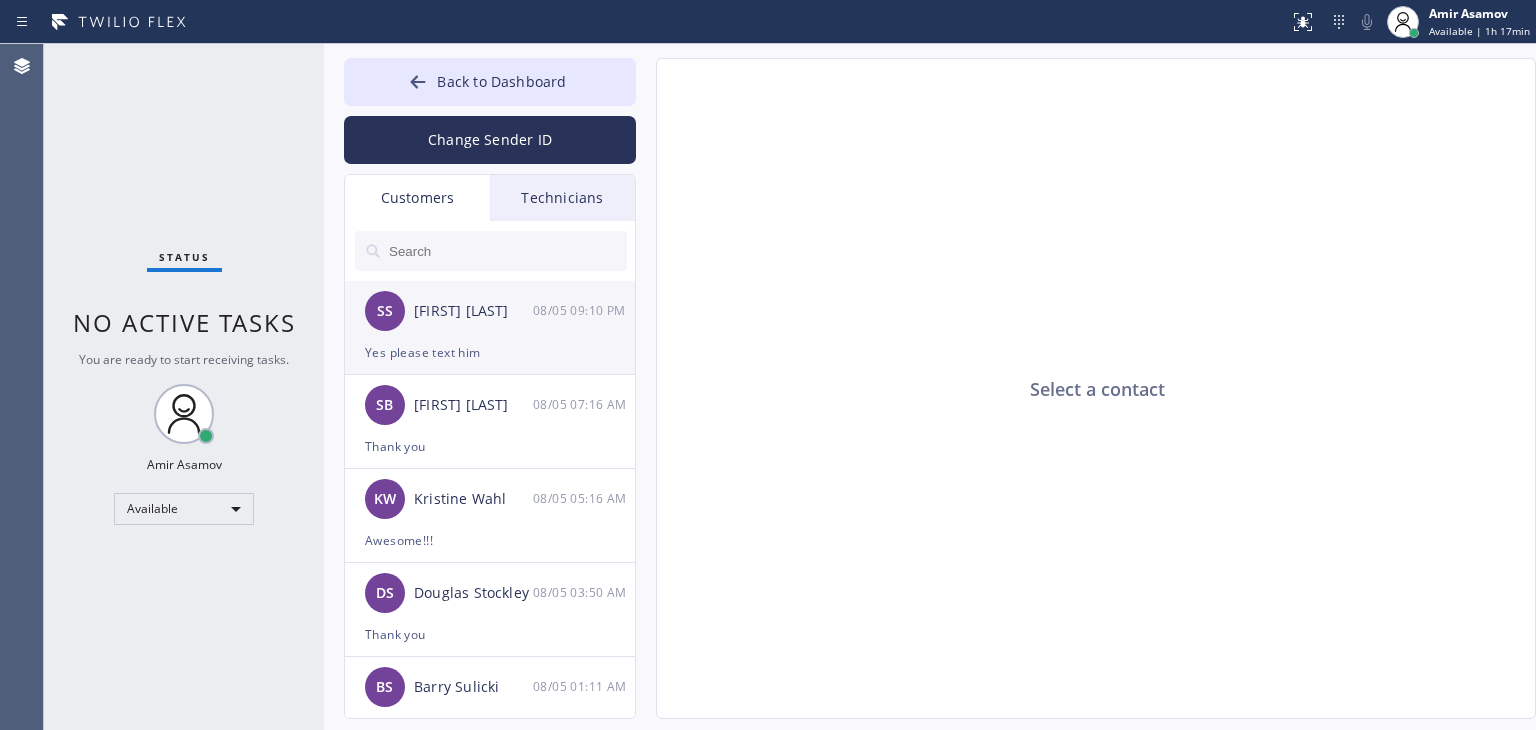 click on "Yes please text him" at bounding box center [490, 352] 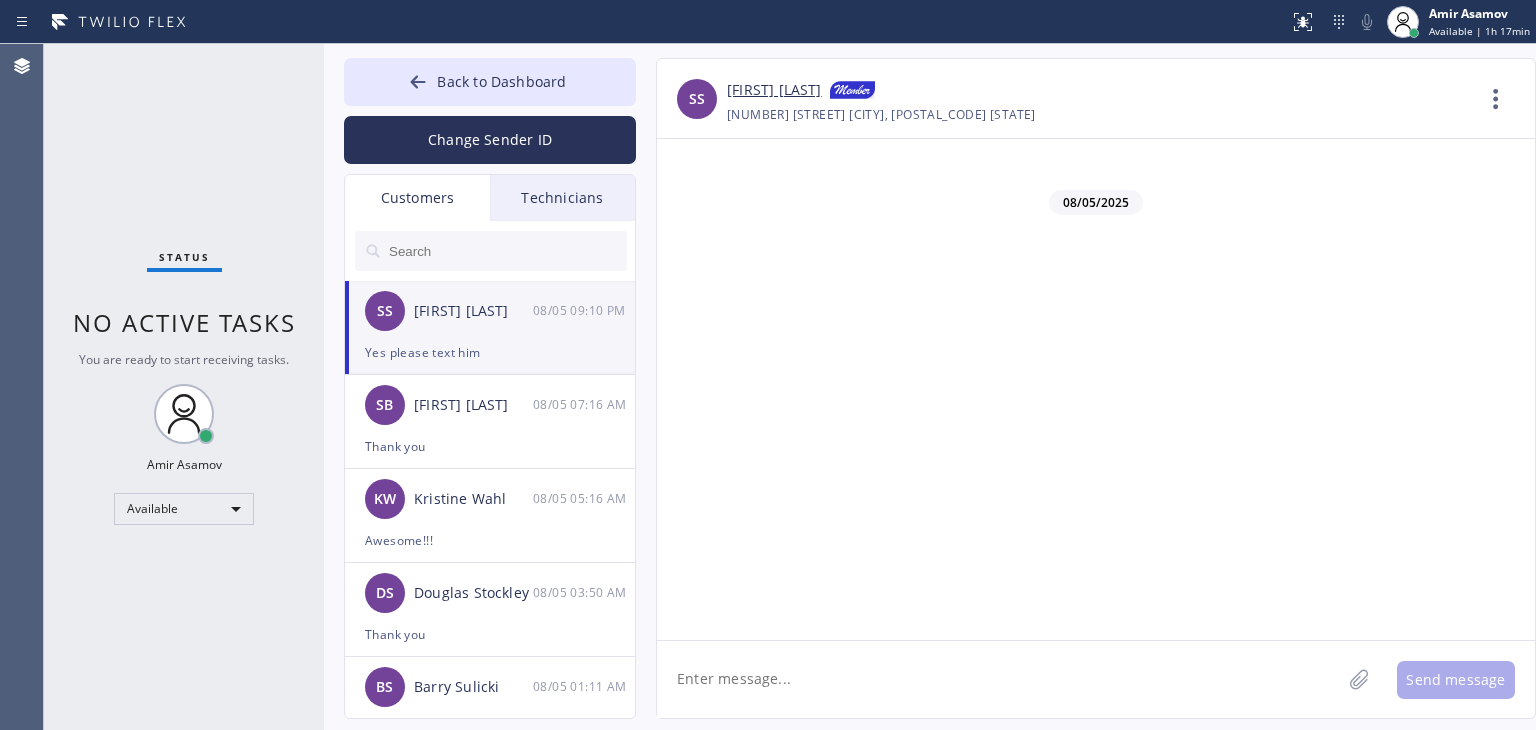 click on "SS [LAST] [LAST] [DATE] [TIME]" at bounding box center [491, 311] 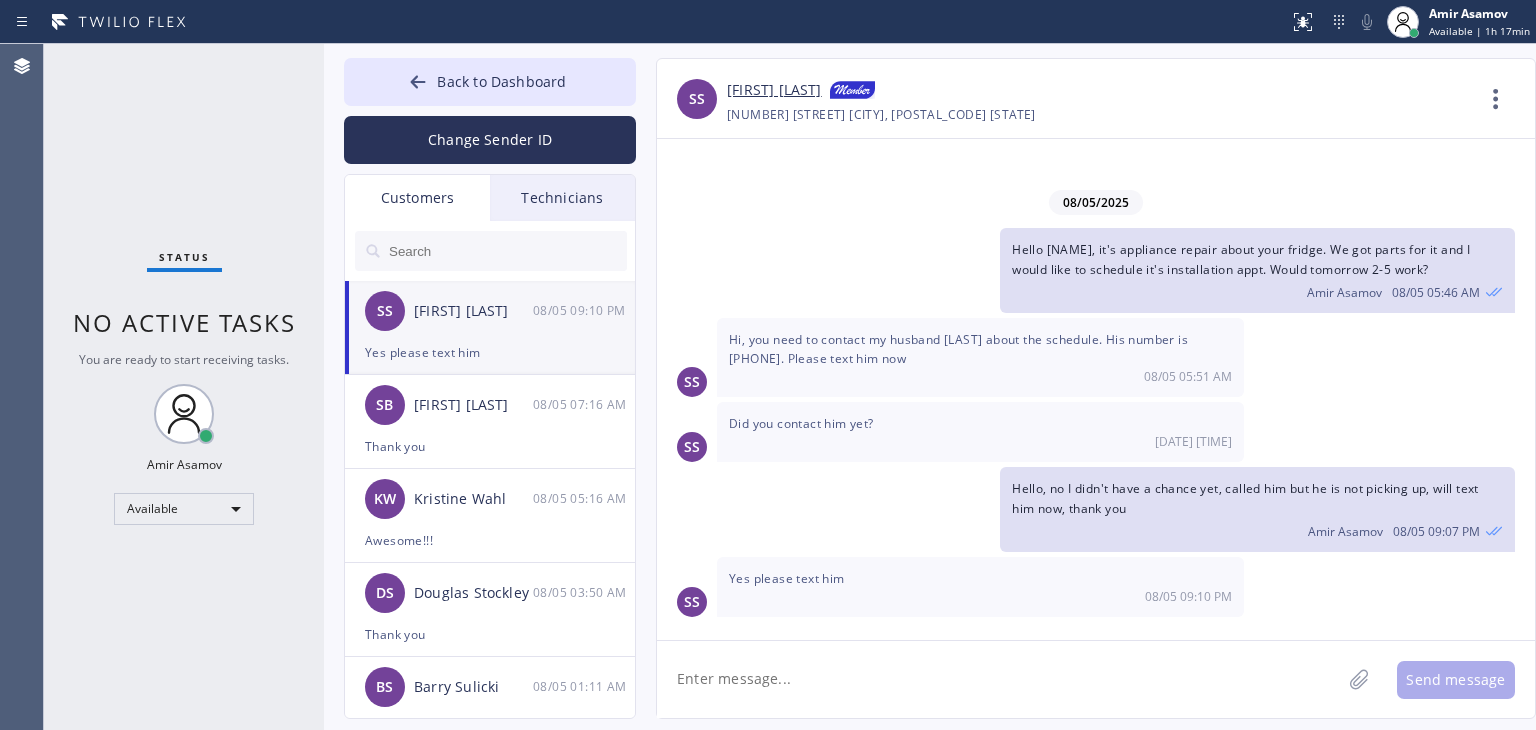 click at bounding box center (507, 251) 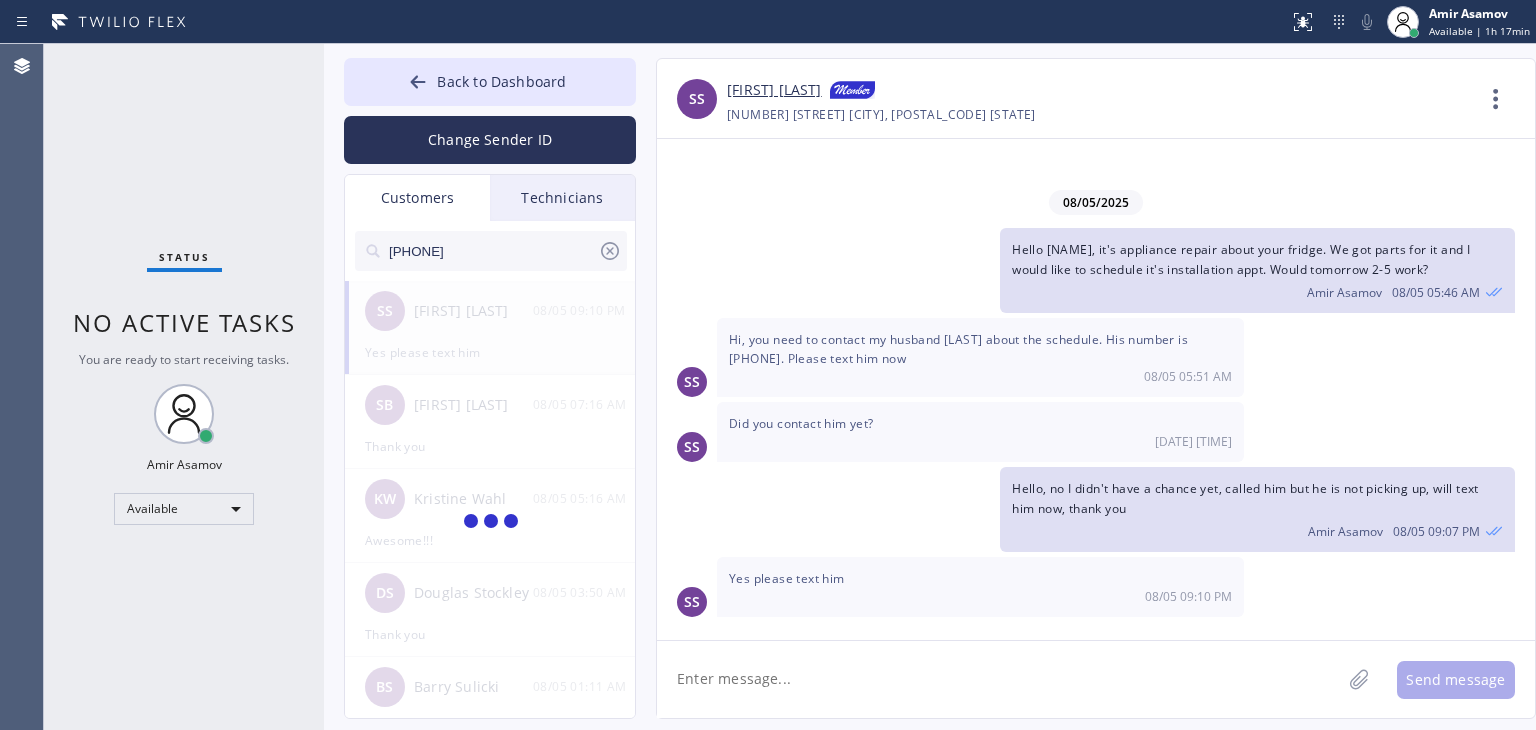 click on "[PHONE]" at bounding box center [492, 251] 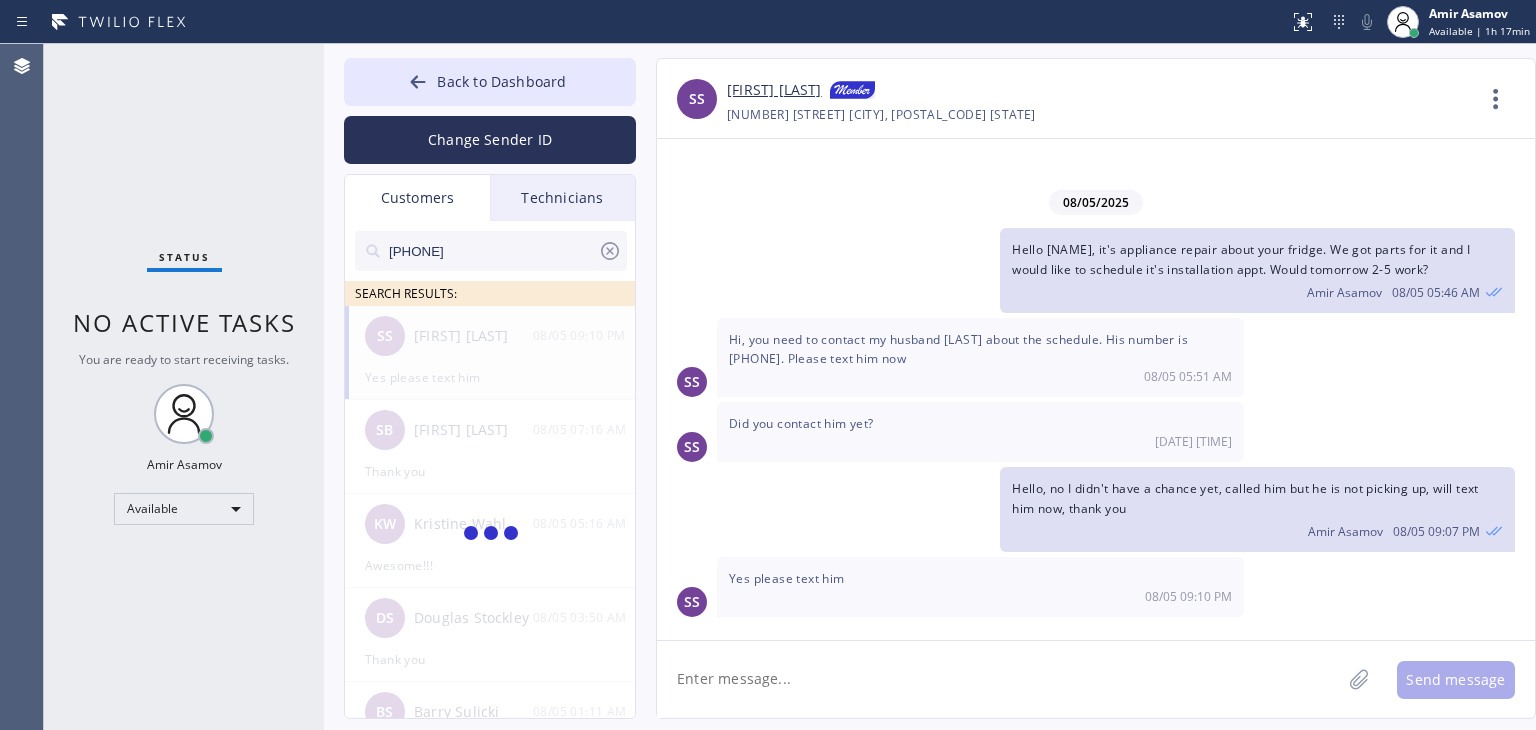 click on "[PHONE]" at bounding box center (492, 251) 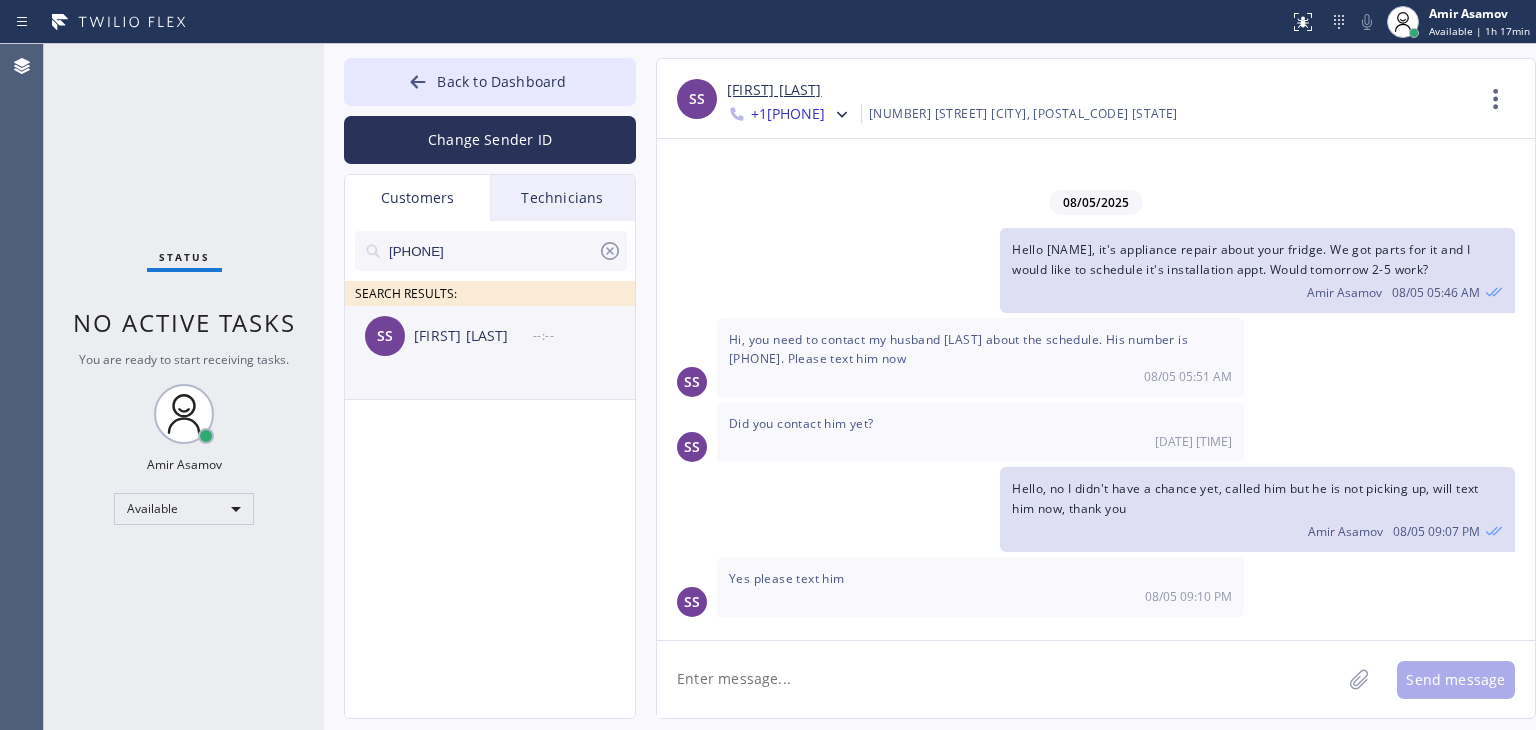 type on "[PHONE]" 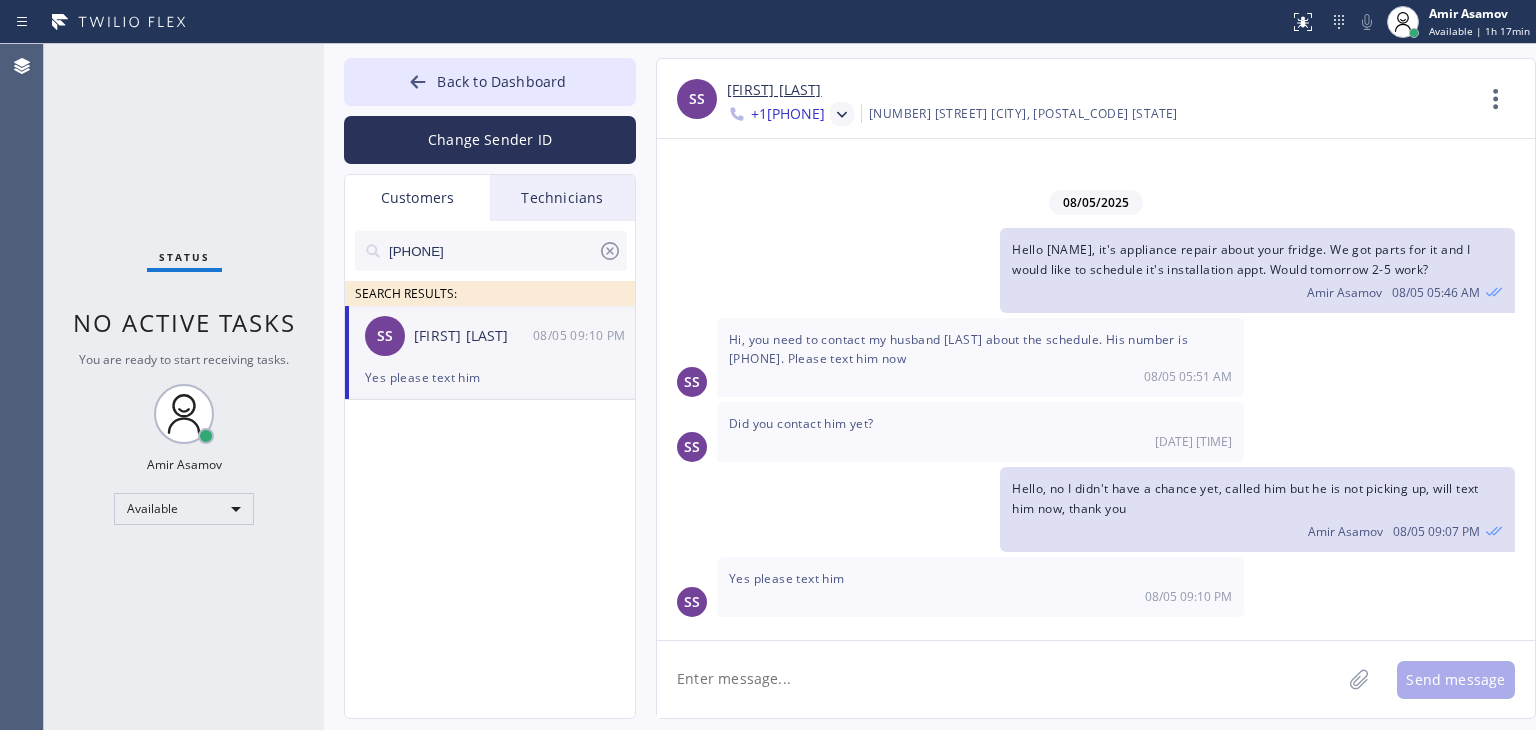 click 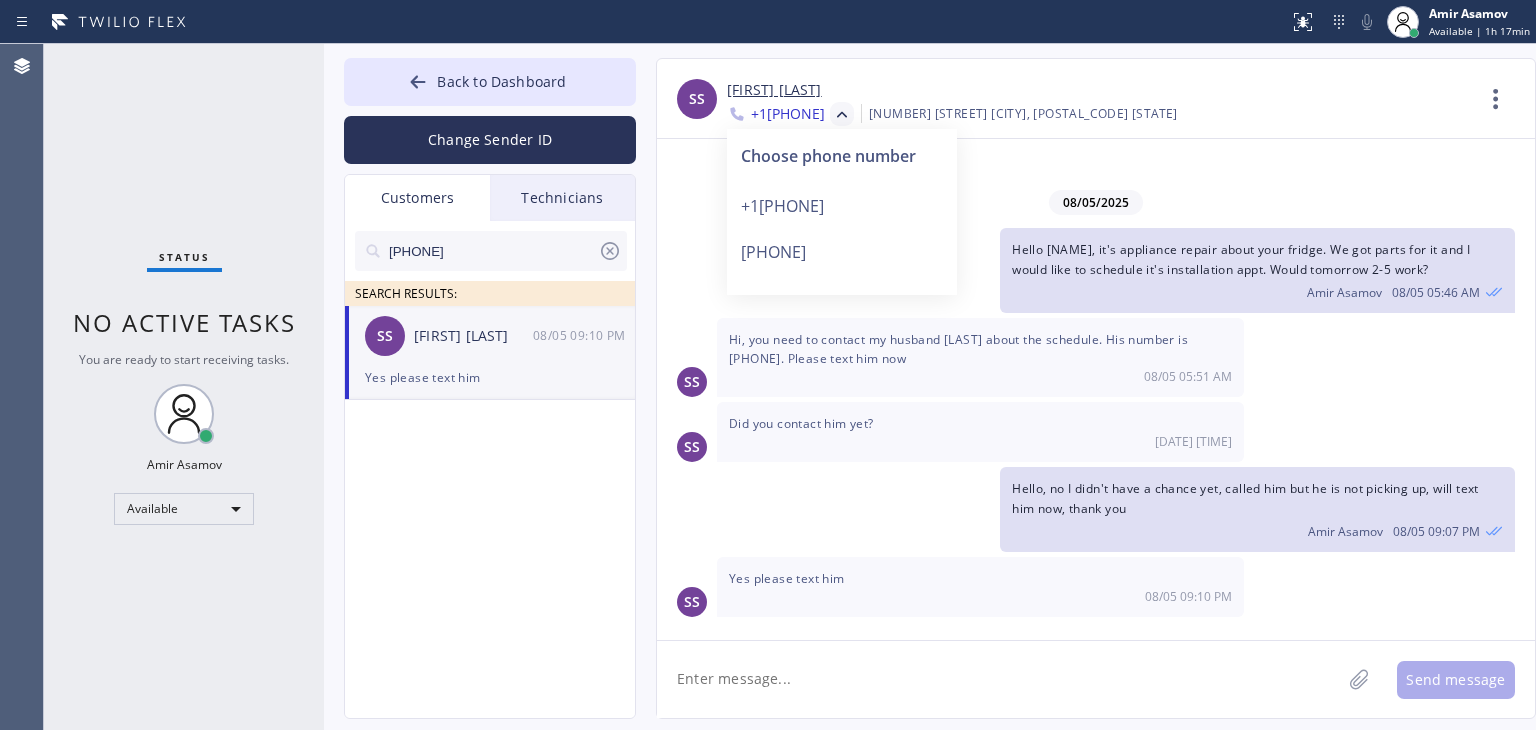 click on "Hello [NAME], it's appliance repair about your fridge. We got parts for it and I would like to schedule it's installation appt. Would tomorrow 2-5 work?" at bounding box center [1241, 259] 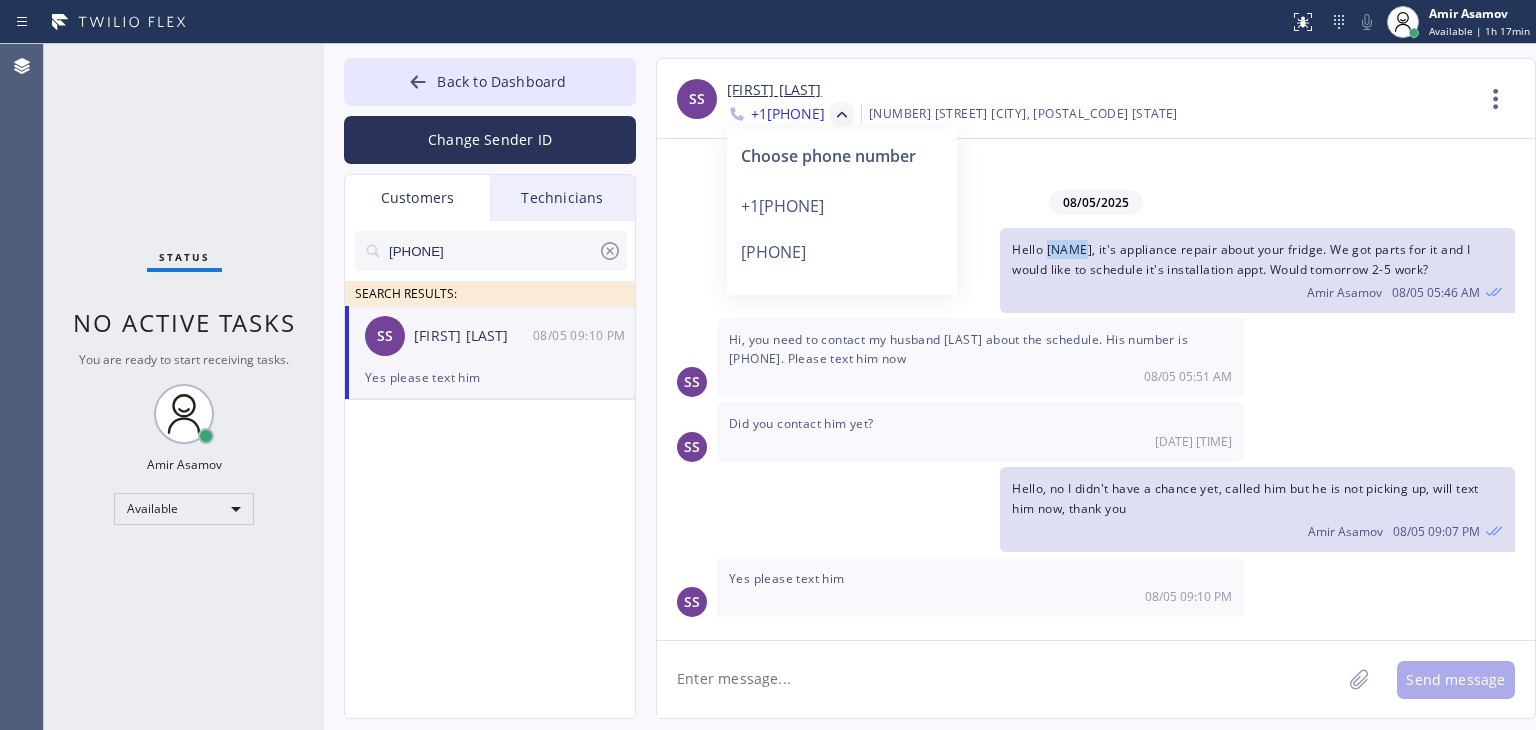 click on "Hello [NAME], it's appliance repair about your fridge. We got parts for it and I would like to schedule it's installation appt. Would tomorrow 2-5 work?" at bounding box center (1241, 259) 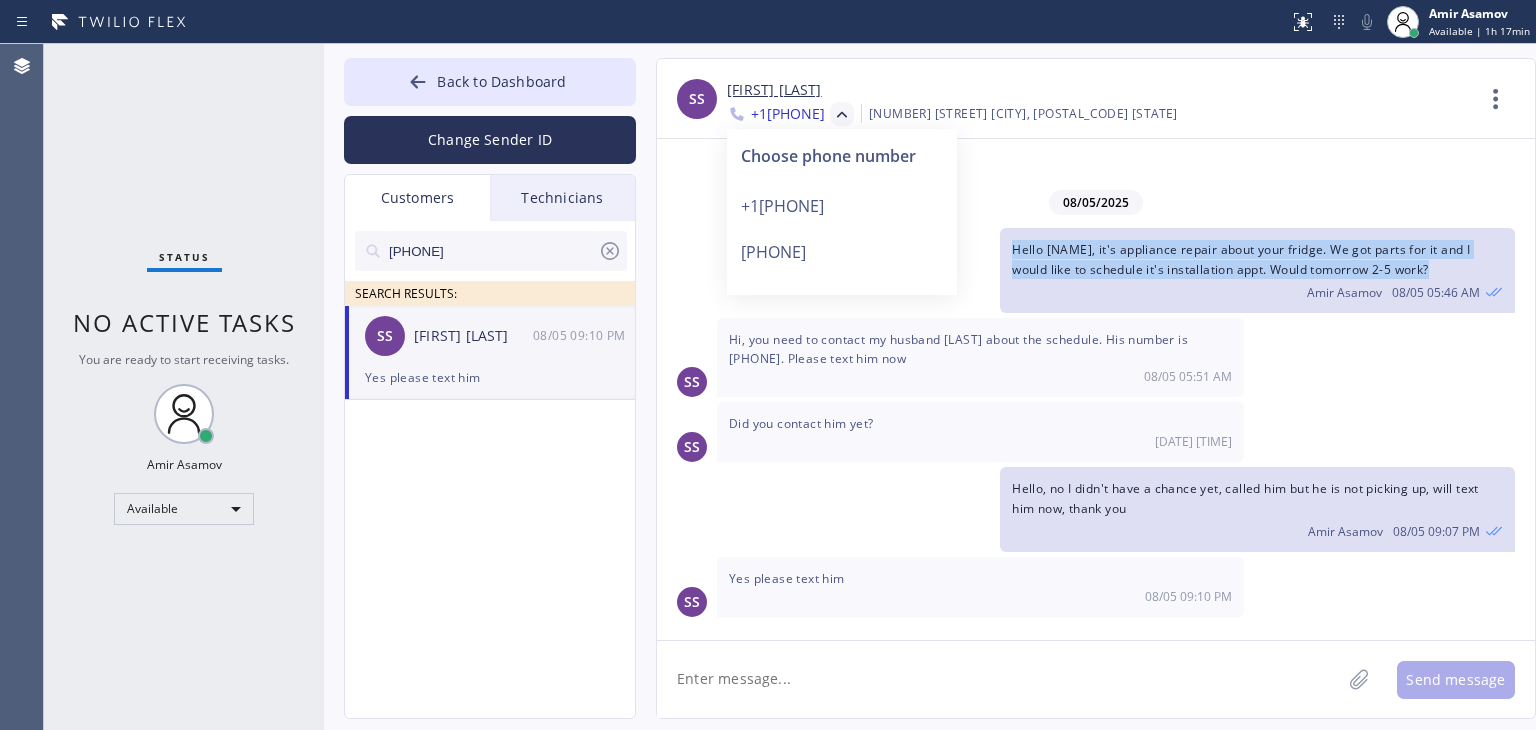 click on "Hello [NAME], it's appliance repair about your fridge. We got parts for it and I would like to schedule it's installation appt. Would tomorrow 2-5 work?" at bounding box center (1241, 259) 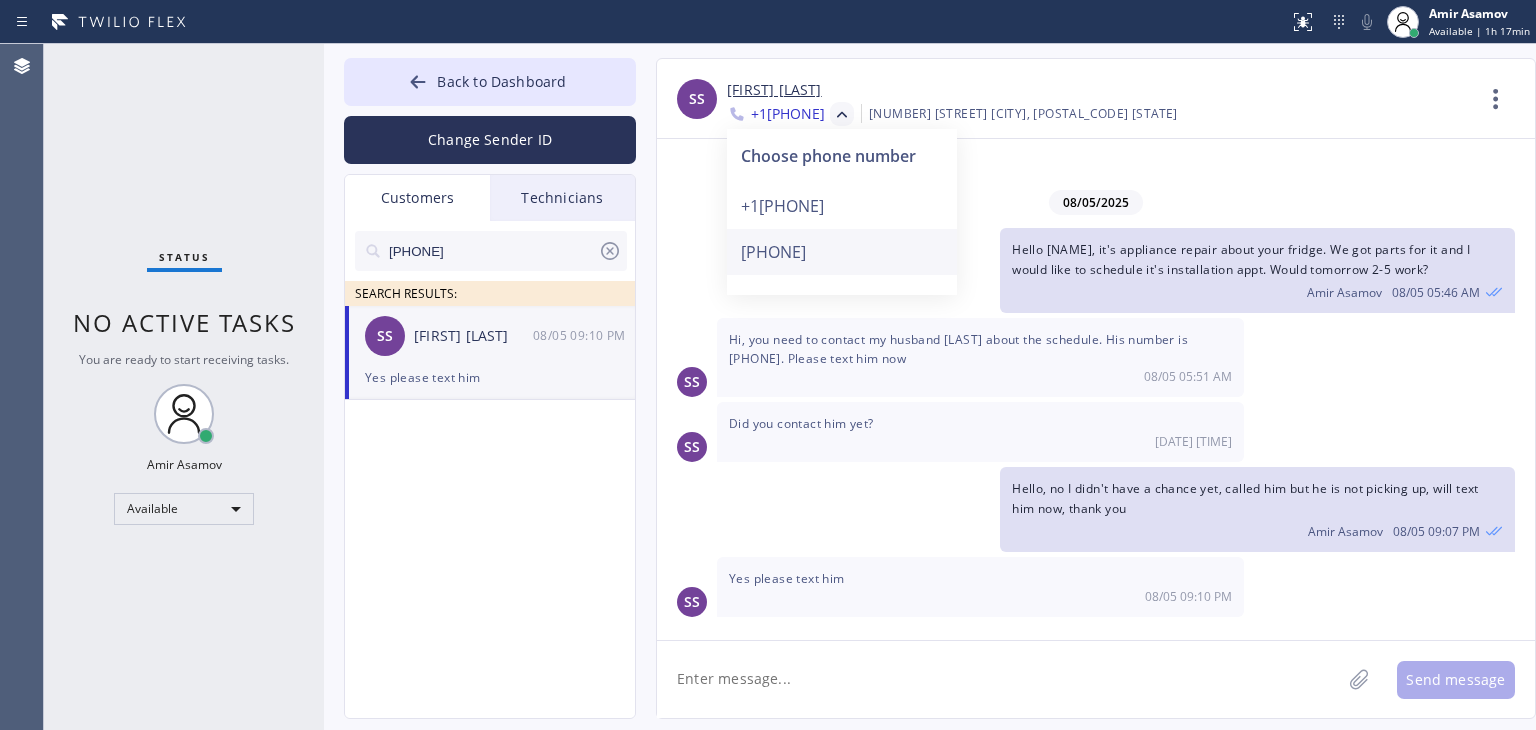 click on "[PHONE]" at bounding box center (842, 252) 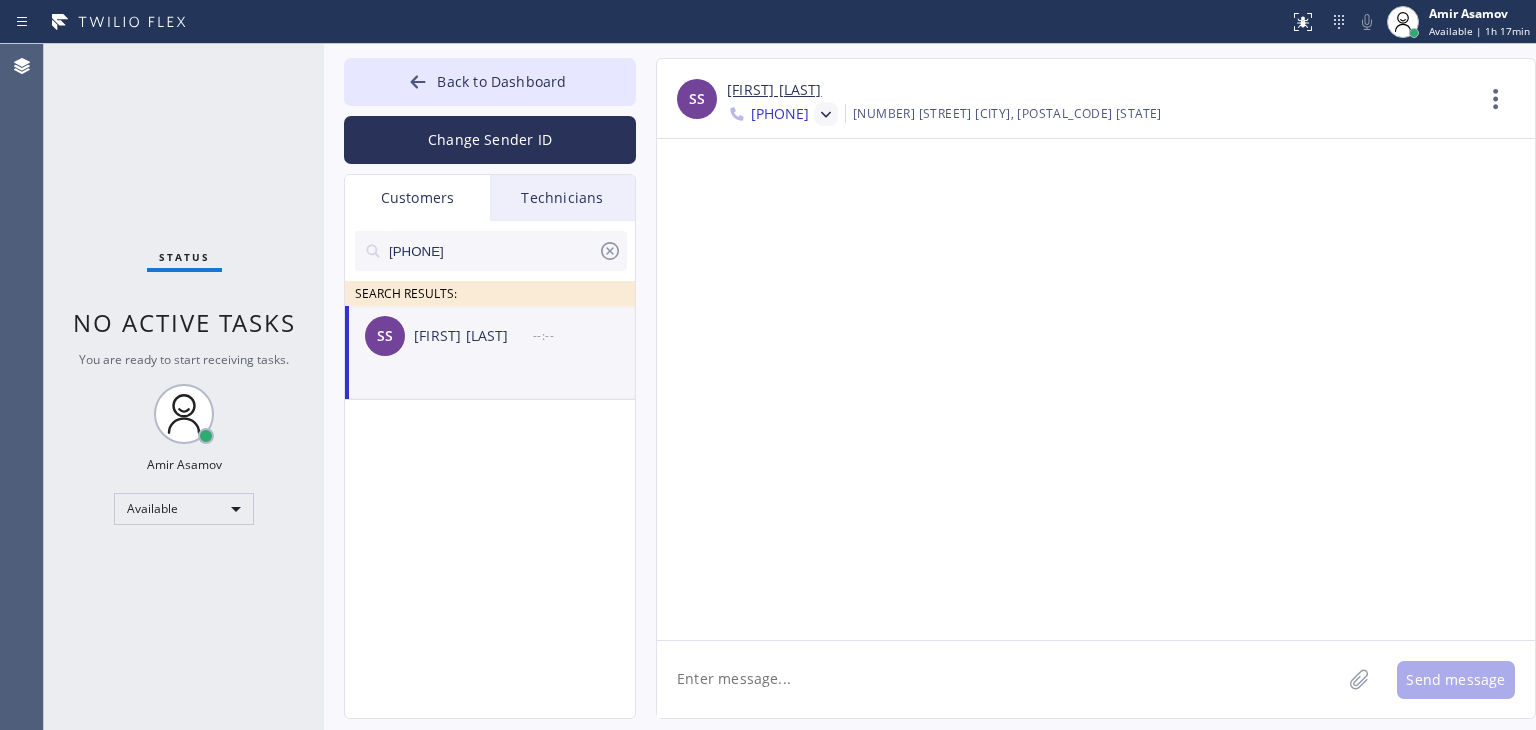 paste on "Hello [NAME], it's appliance repair about your fridge. We got parts for it and I would like to schedule it's installation appt. Would tomorrow 2-5 work?" 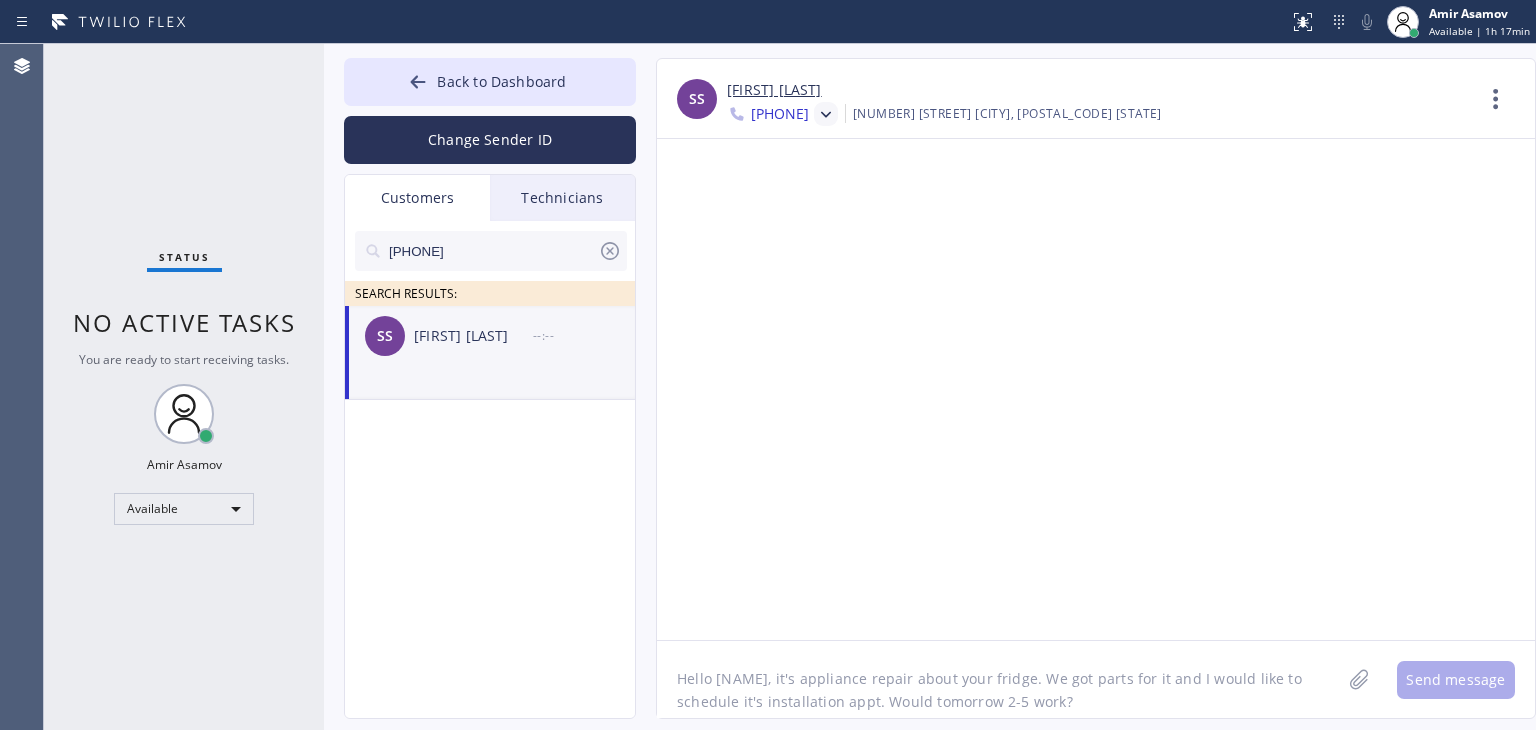click on "Hello [NAME], it's appliance repair about your fridge. We got parts for it and I would like to schedule it's installation appt. Would tomorrow 2-5 work?" 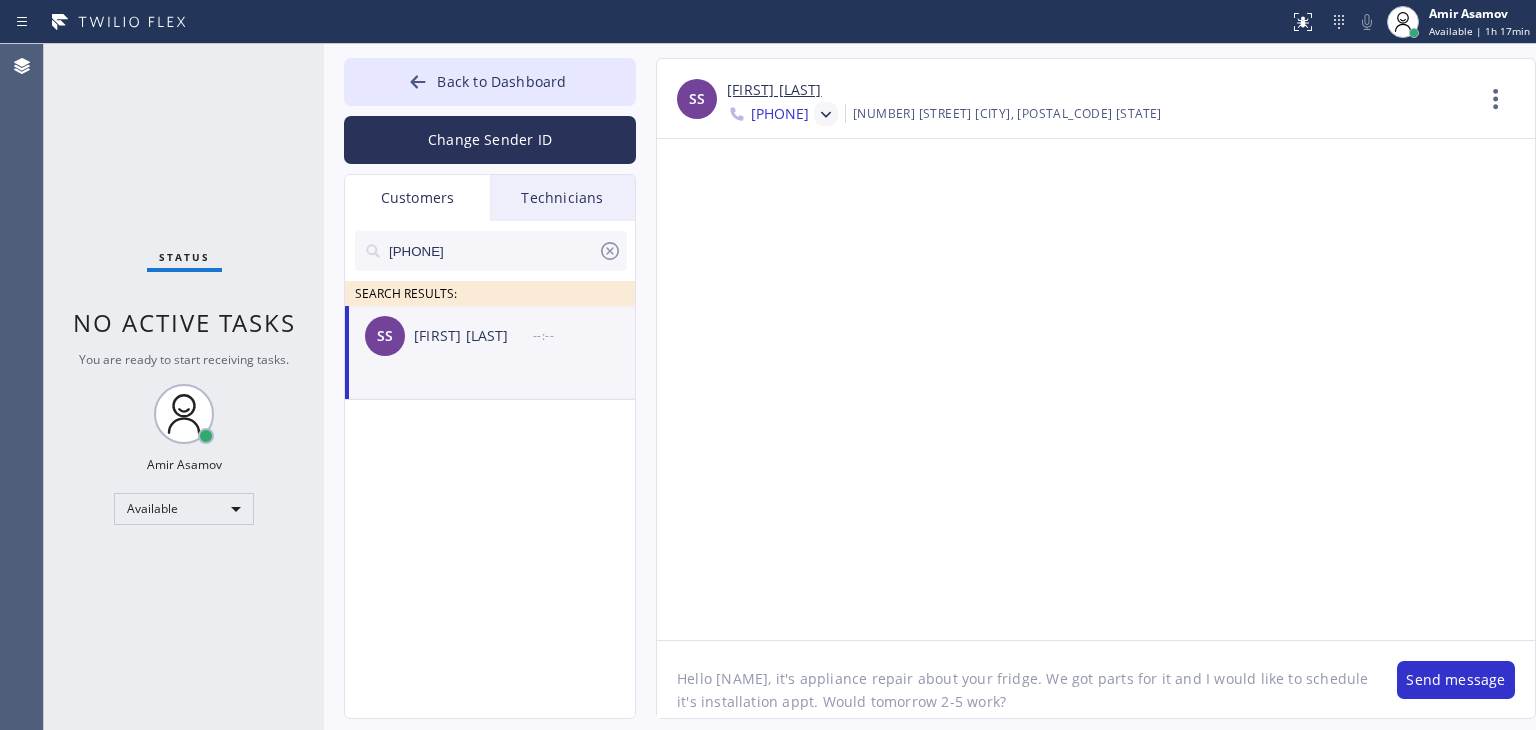 click on "Hello [NAME], it's appliance repair about your fridge. We got parts for it and I would like to schedule it's installation appt. Would tomorrow 2-5 work?" 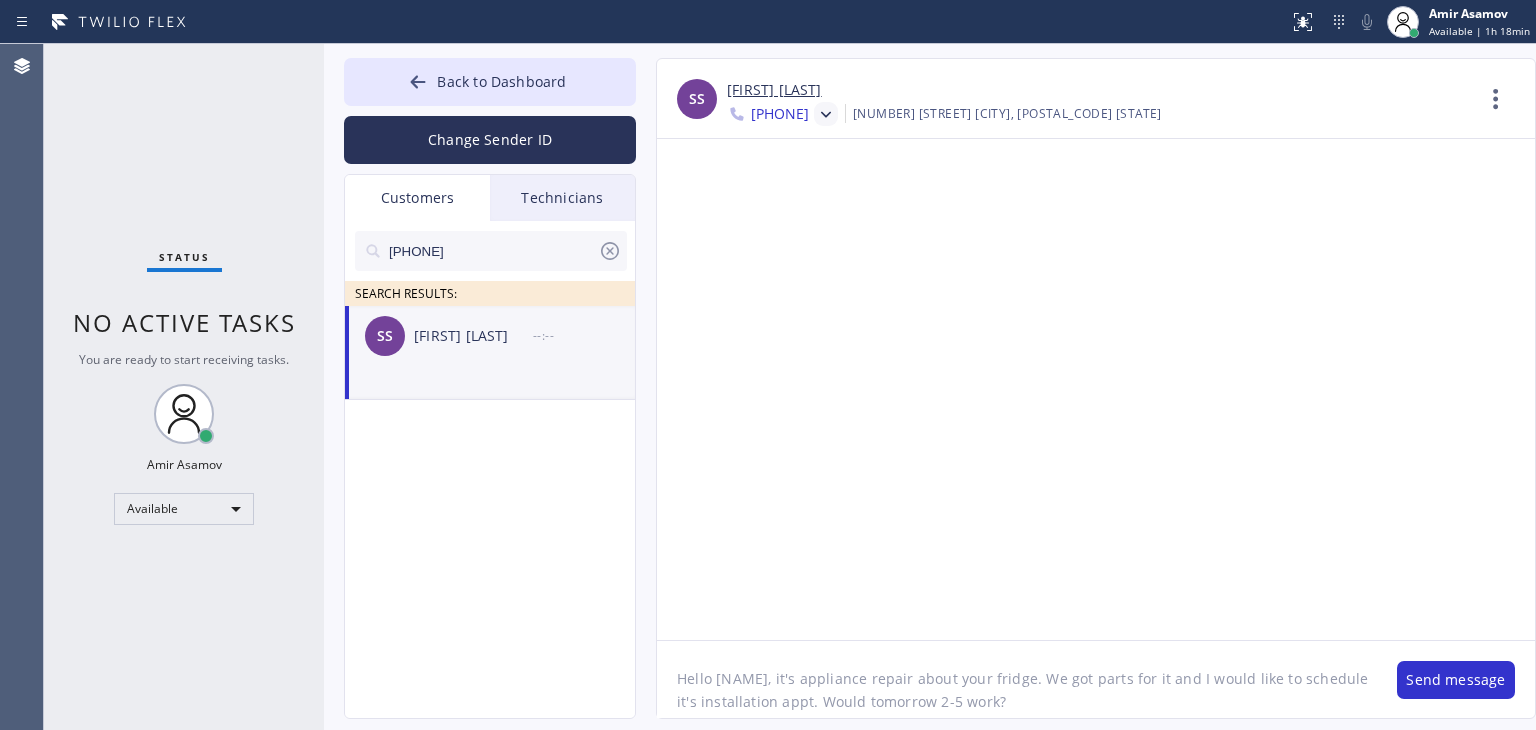 click on "Hello [NAME], it's appliance repair about your fridge. We got parts for it and I would like to schedule it's installation appt. Would tomorrow 2-5 work?" 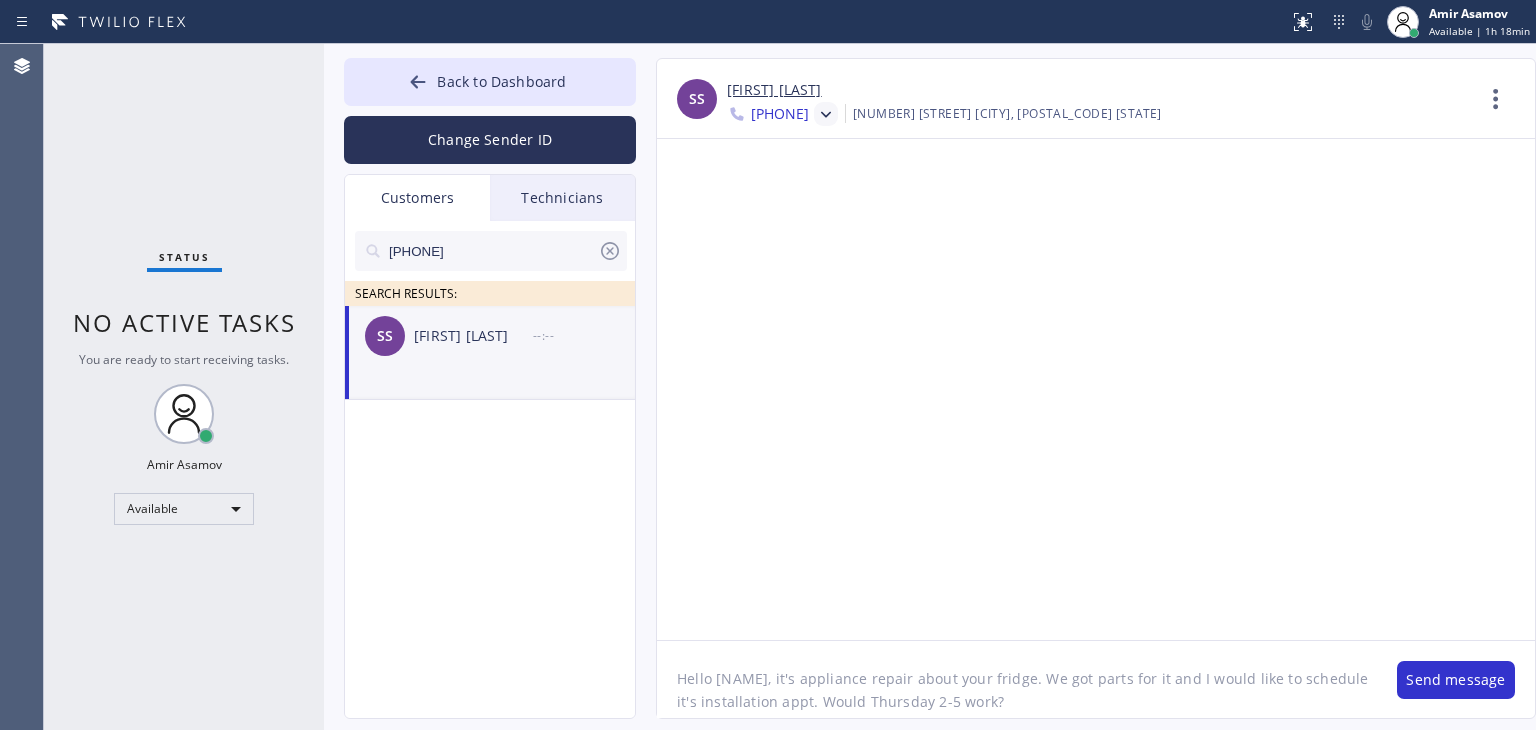 click on "Hello [NAME], it's appliance repair about your fridge. We got parts for it and I would like to schedule it's installation appt. Would Thursday 2-5 work?" 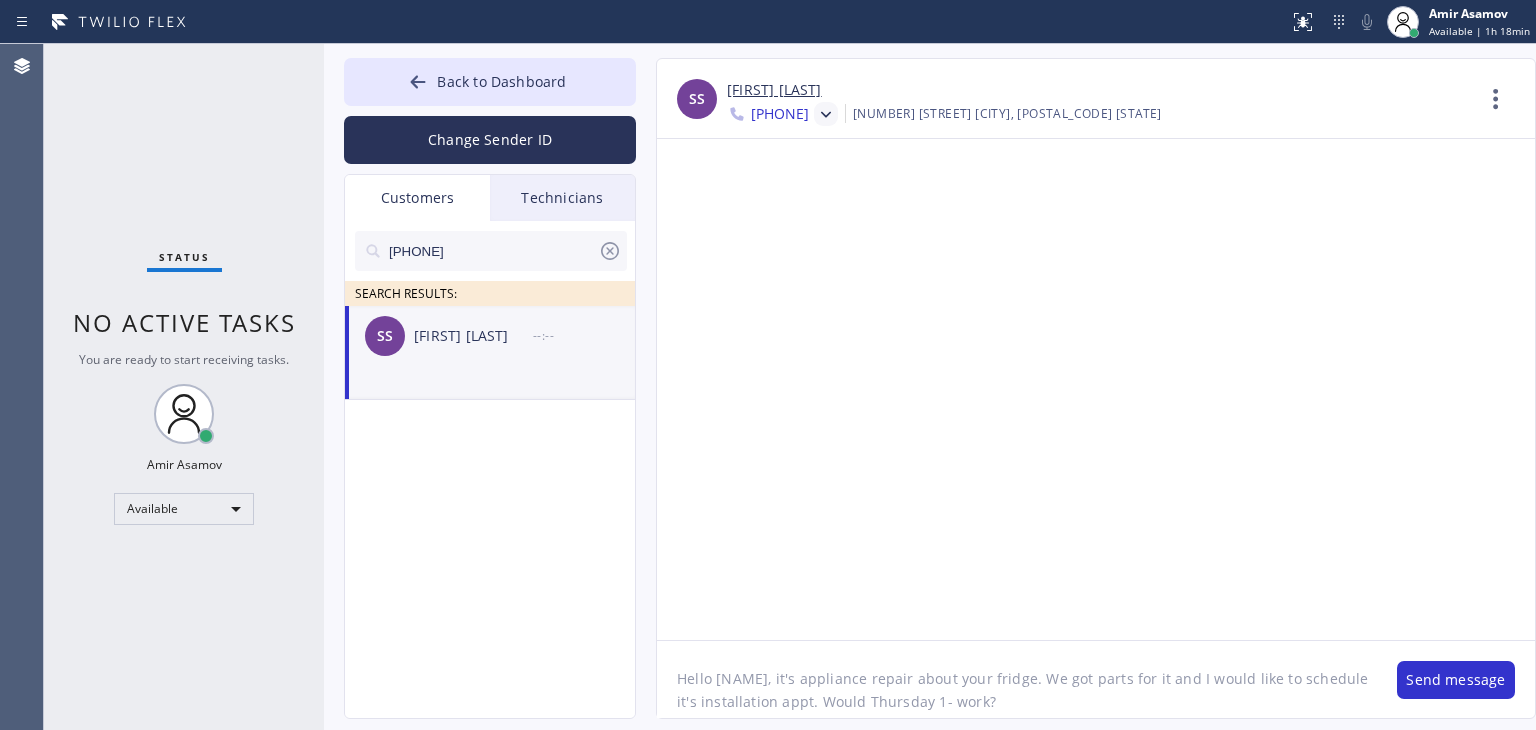 type on "Hello Rob, it's appliance repair about your fridge. We got parts for it and I would like to schedule it's installation appt. Would Thursday 1-4 work?" 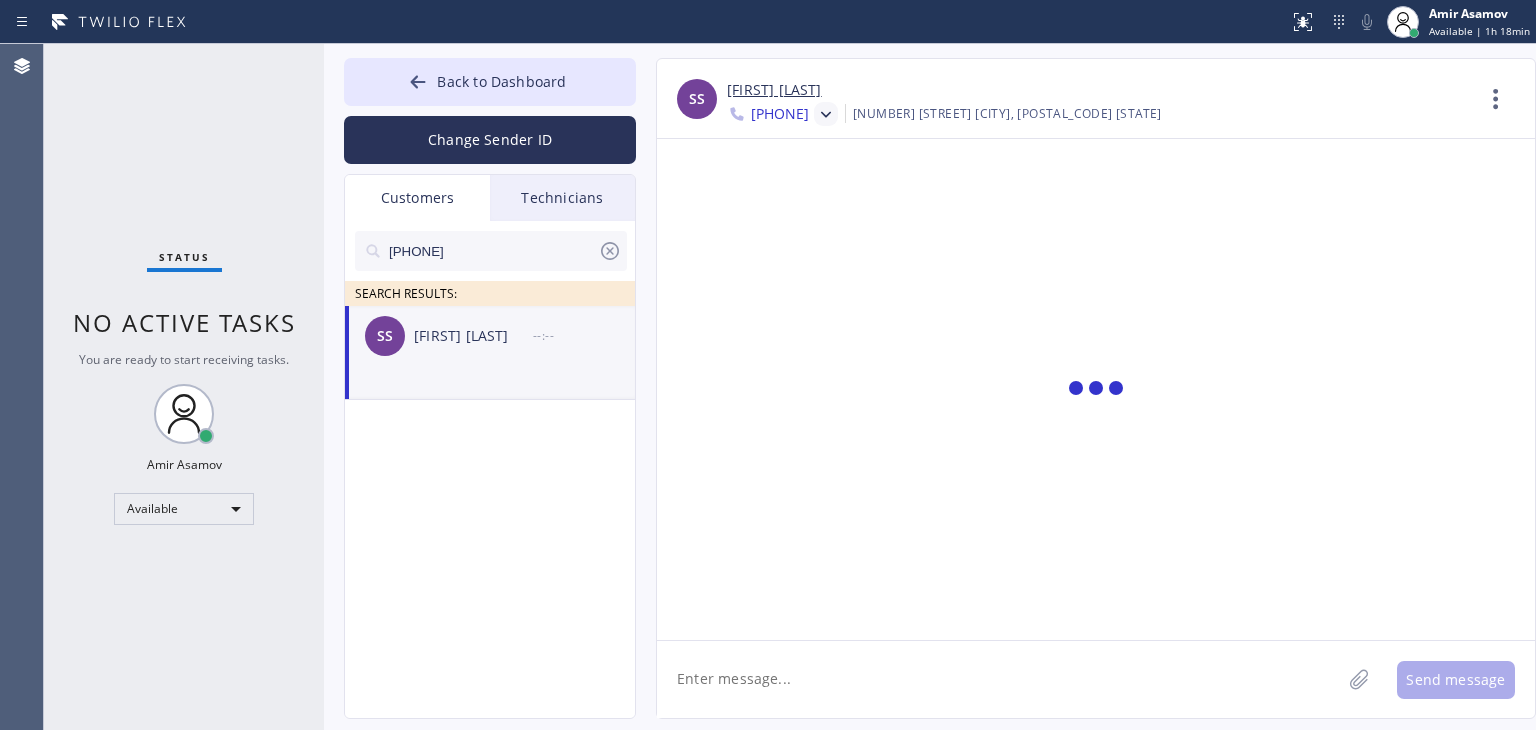 scroll, scrollTop: 0, scrollLeft: 0, axis: both 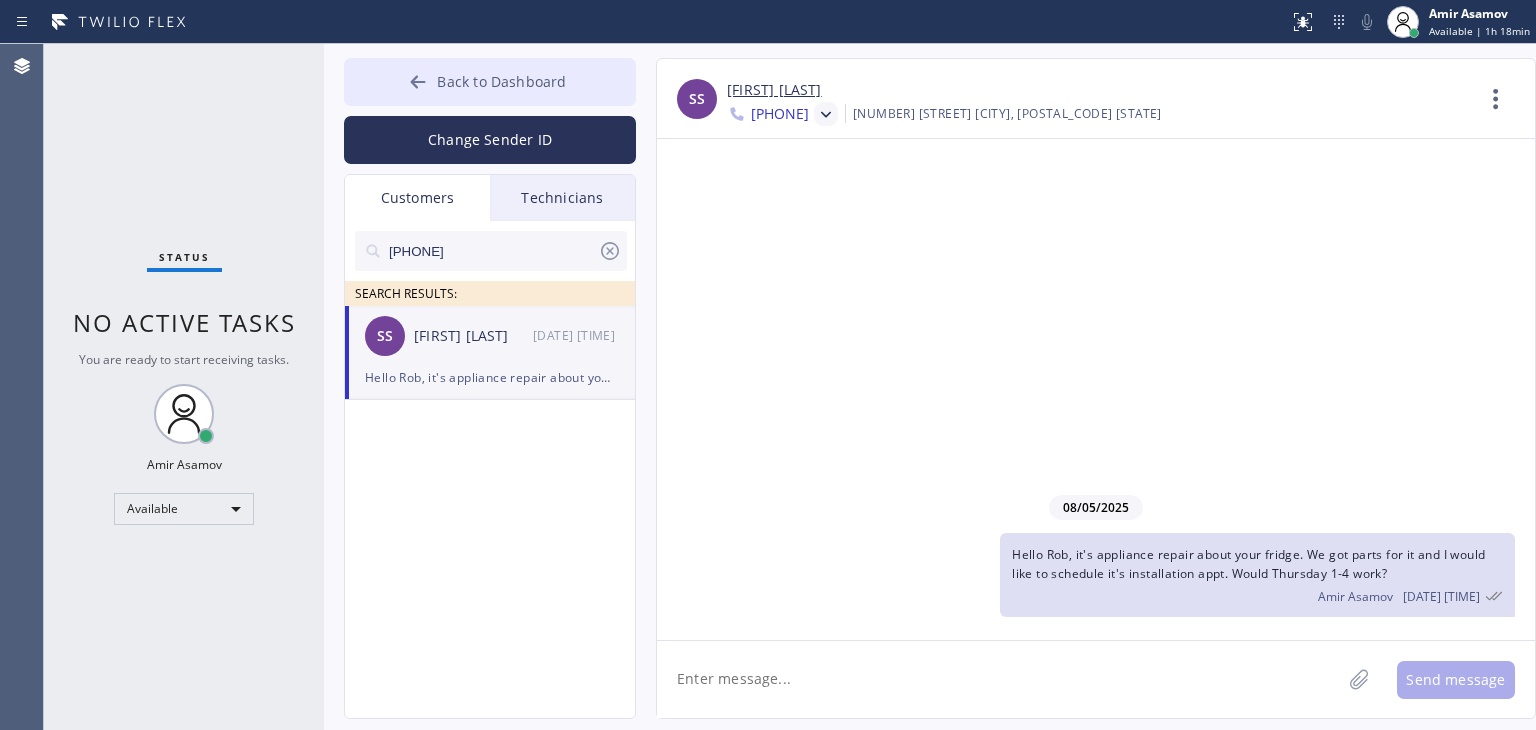 type 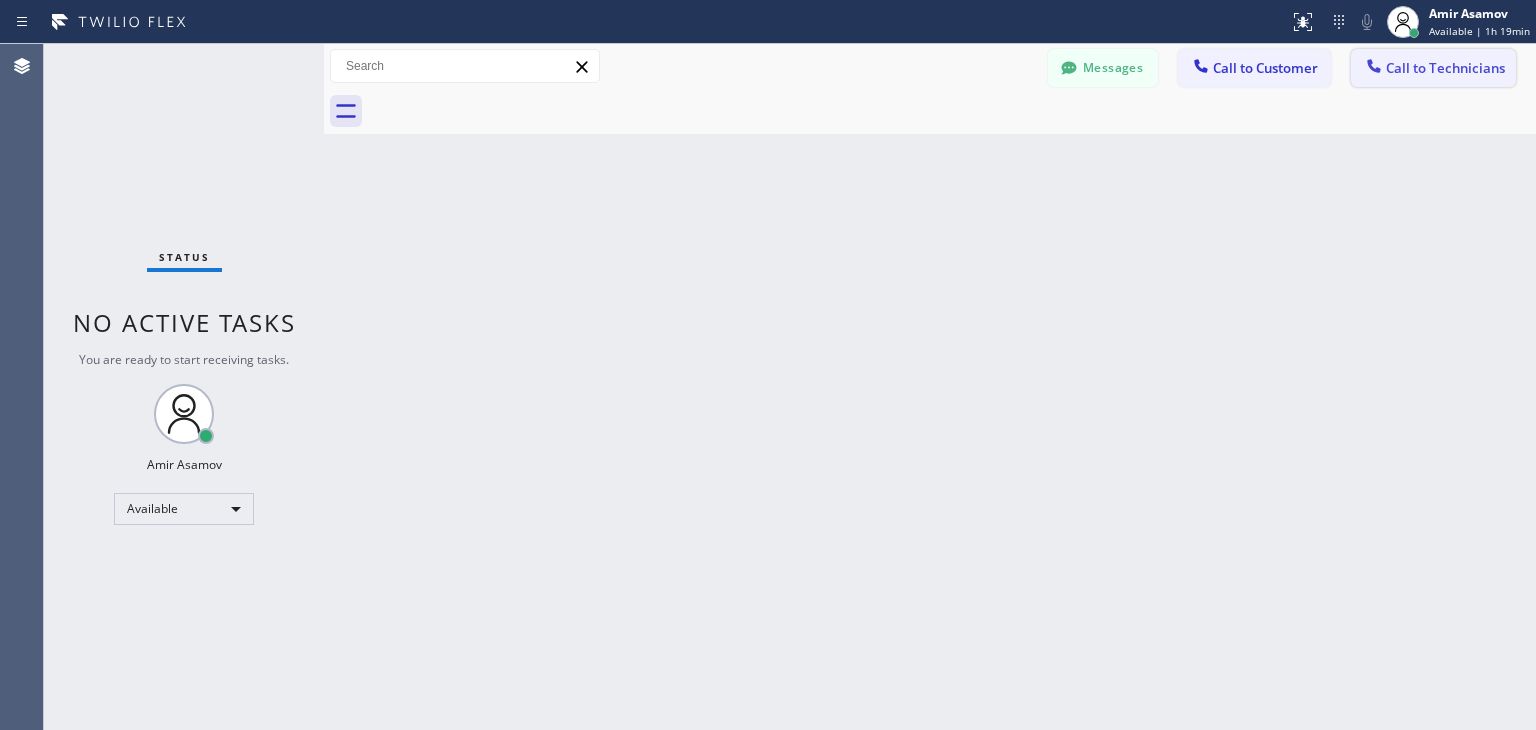 click on "Call to Technicians" at bounding box center [1445, 68] 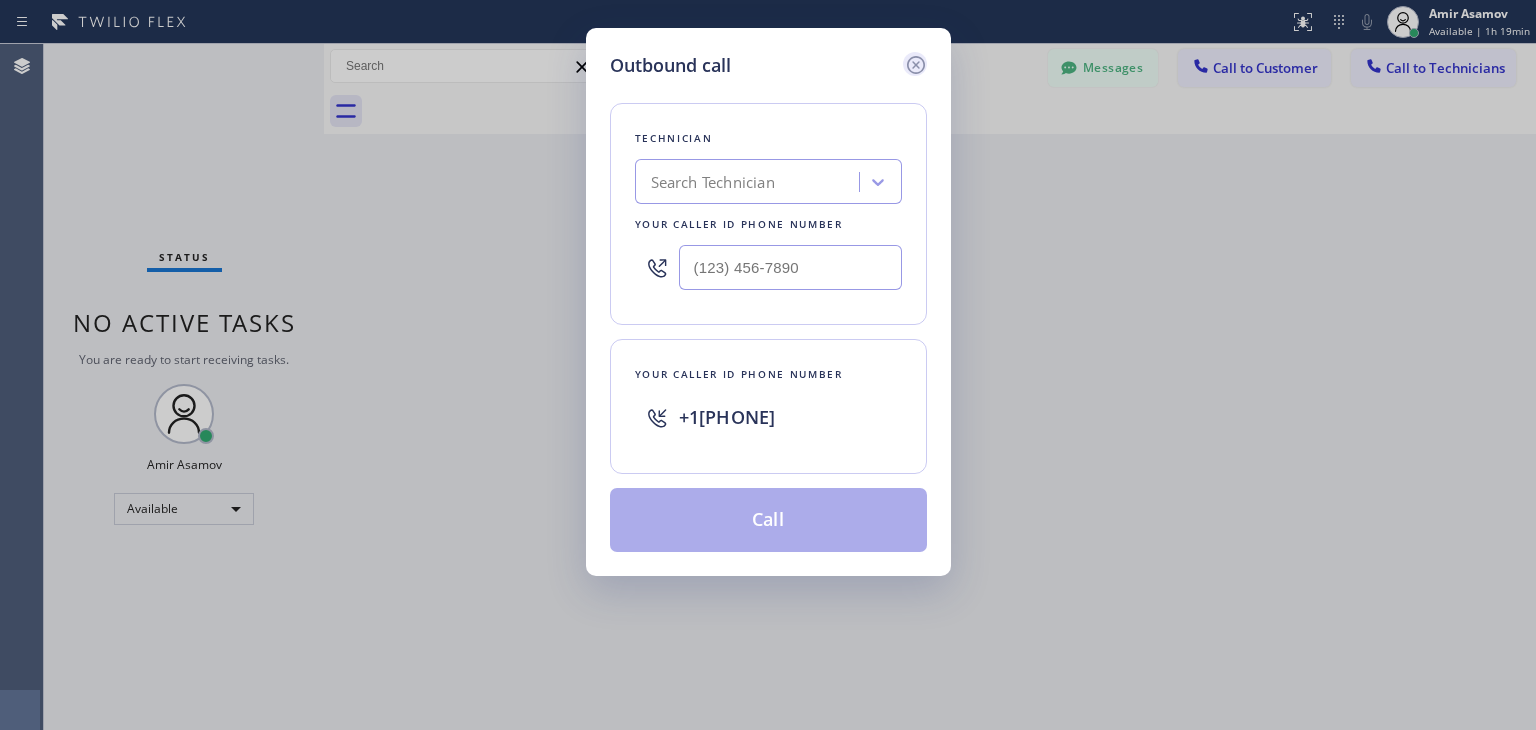 click 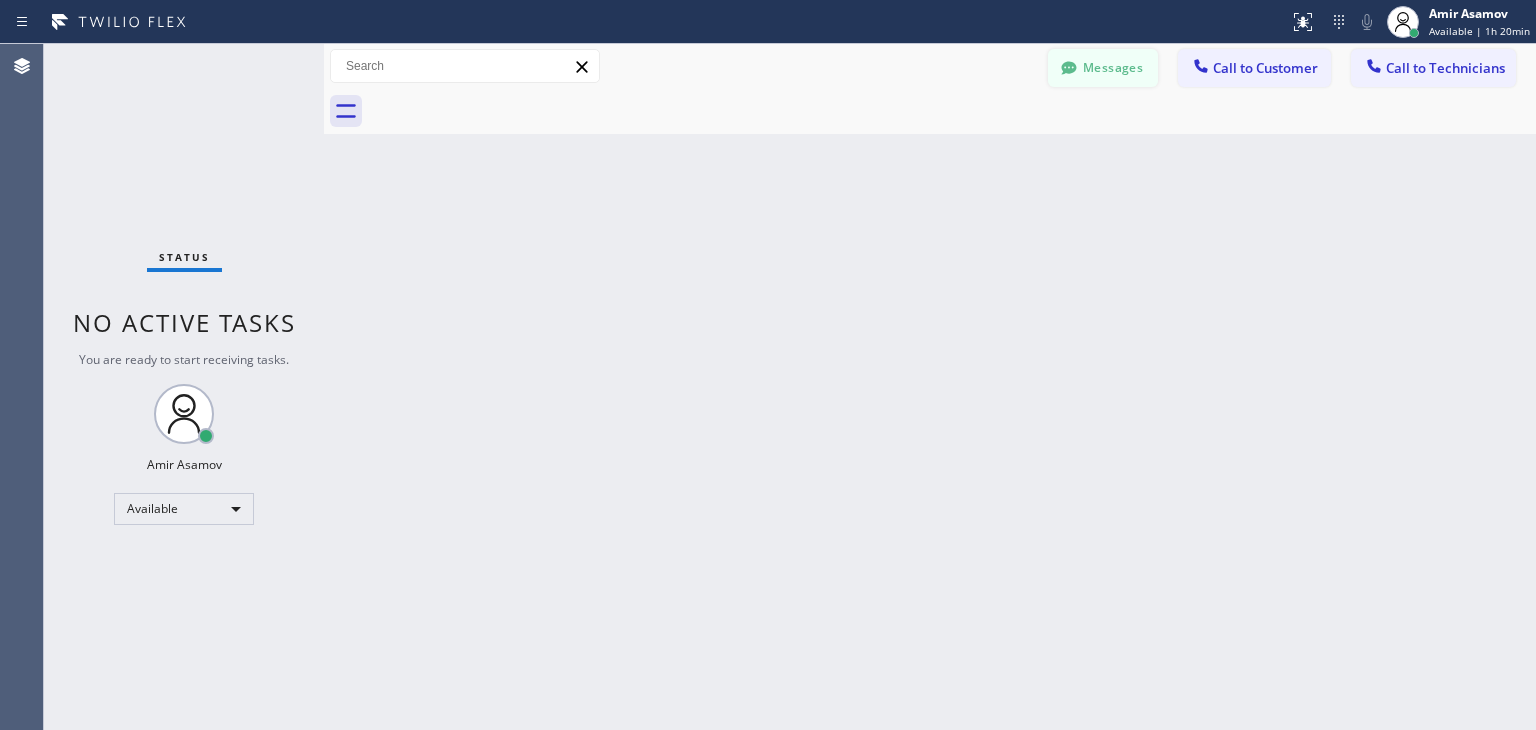 click on "Messages" at bounding box center [1103, 68] 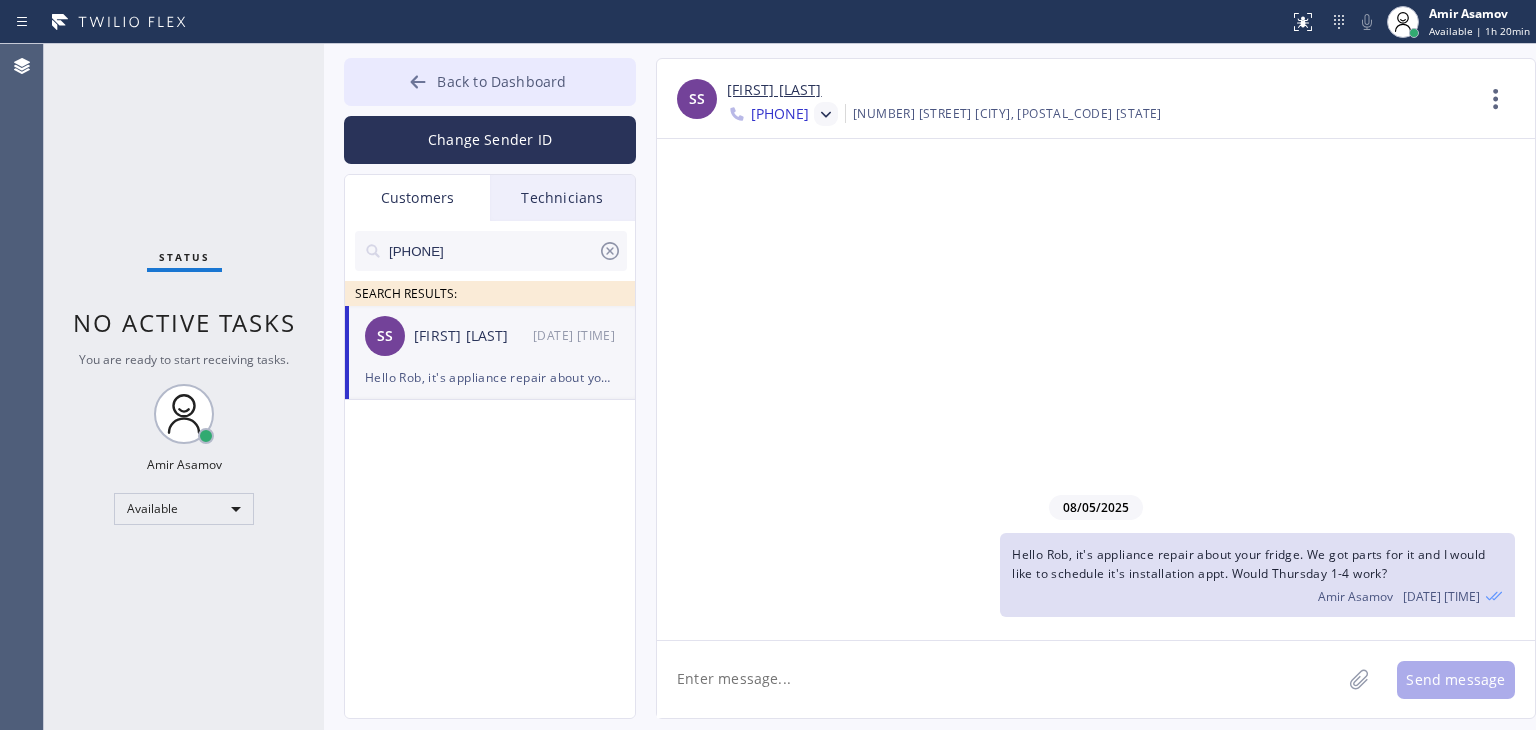 click on "Back to Dashboard" at bounding box center (490, 82) 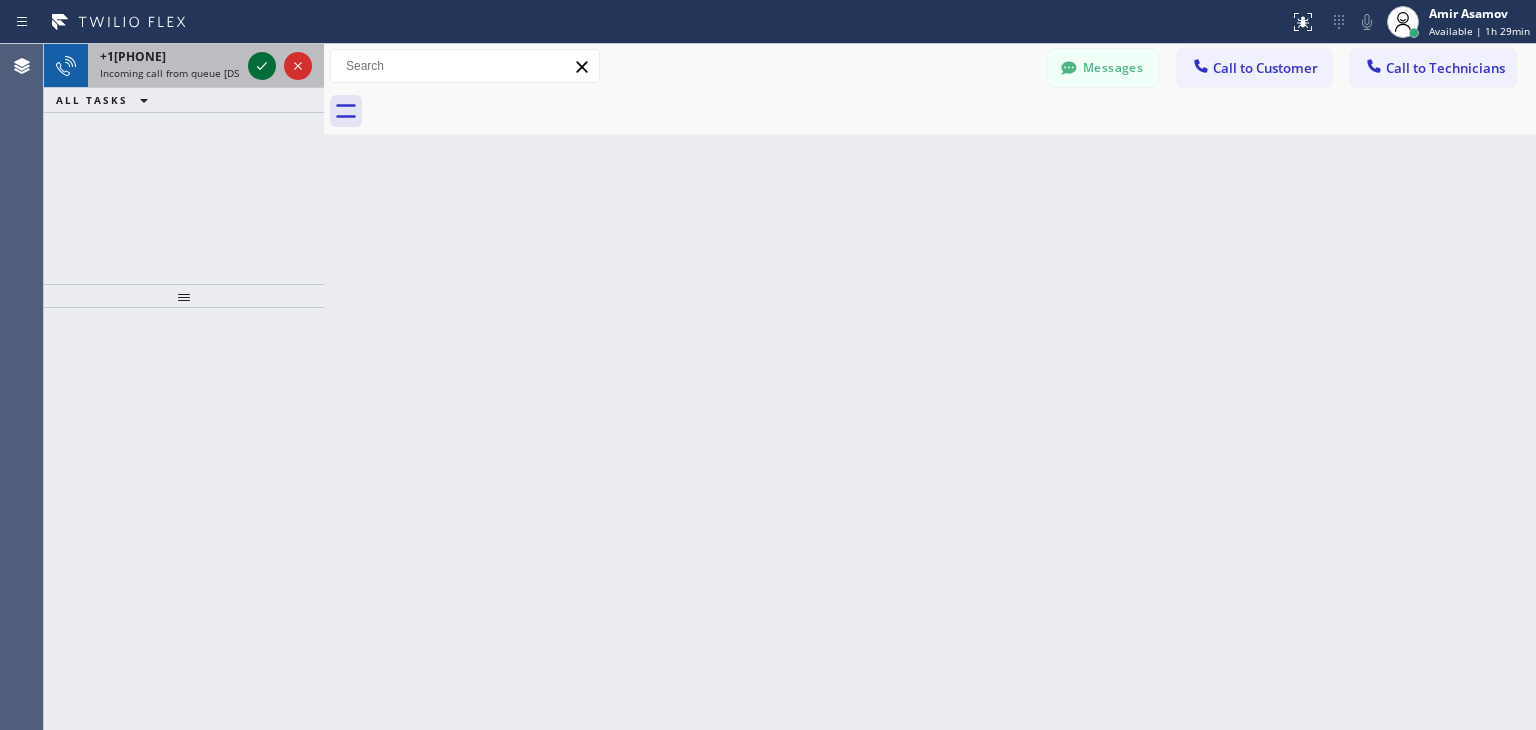 click 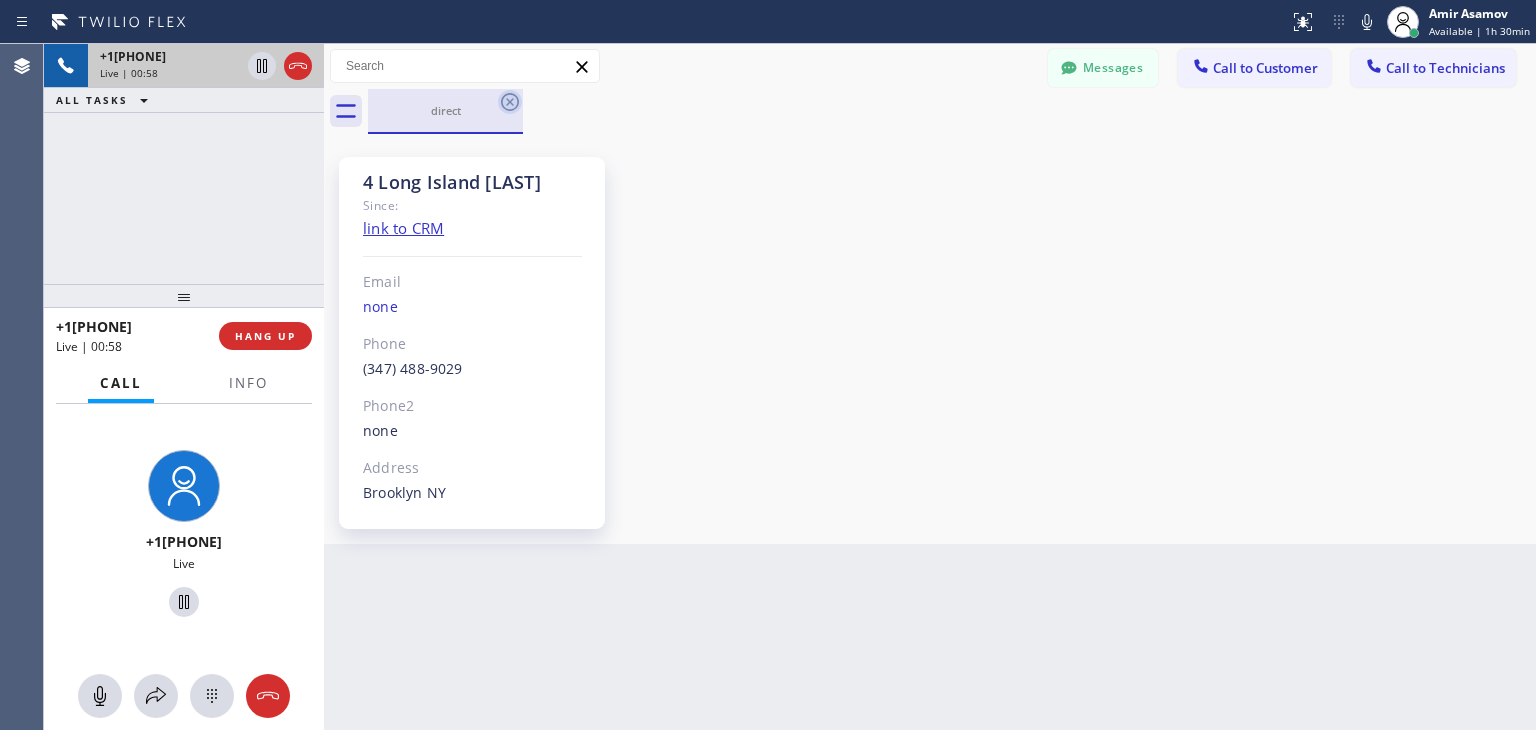 click 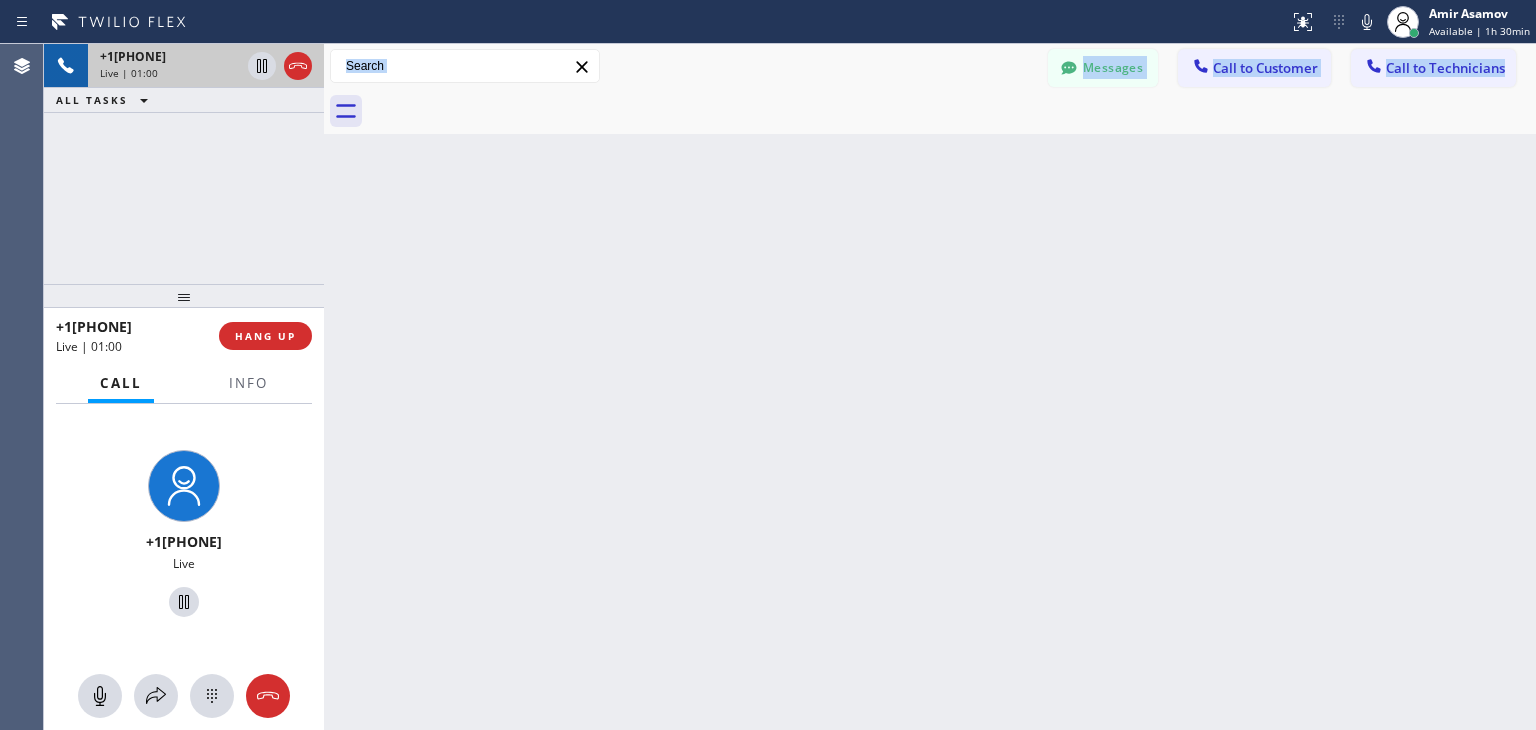 click on "Wrap up | [TIME] Call Info [PHONE]   Live Context Queue: [DSRs] Priority: 1 User  4 Long Island [LAST] Role: Technitian Name: [FIRST] [LAST] [LAST] Phone: [PHONE] Location: NY   Brooklyn Outbound call Technician Search Technician Your caller id phone number Your caller id phone number [PHONE] Call Transfer Back to Dashboard Change Sender ID Customers Technicians [PHONE] SEARCH RESULTS: SS [LAST] [LAST] [DATE] [TIME] Hello [LAST], it's appliance repair about your fridge. We got parts for it and I would like to schedule it's installation appt. Would Thursday 1-4 work?
[FIRST] [LAST] [DATE] [TIME] got it, thank you, Disselhorst hahahaha... -- null null [DATE] [TIME] Can I call you later? -- null null [DATE] [TIME] Sorry, I can't talk right now. -- null null [DATE] [TIME] text me in slack please, [FIRST] -- null null [DATE] [TIME] Please write a text message  -- null null [DATE] [TIME] --" at bounding box center (790, 387) 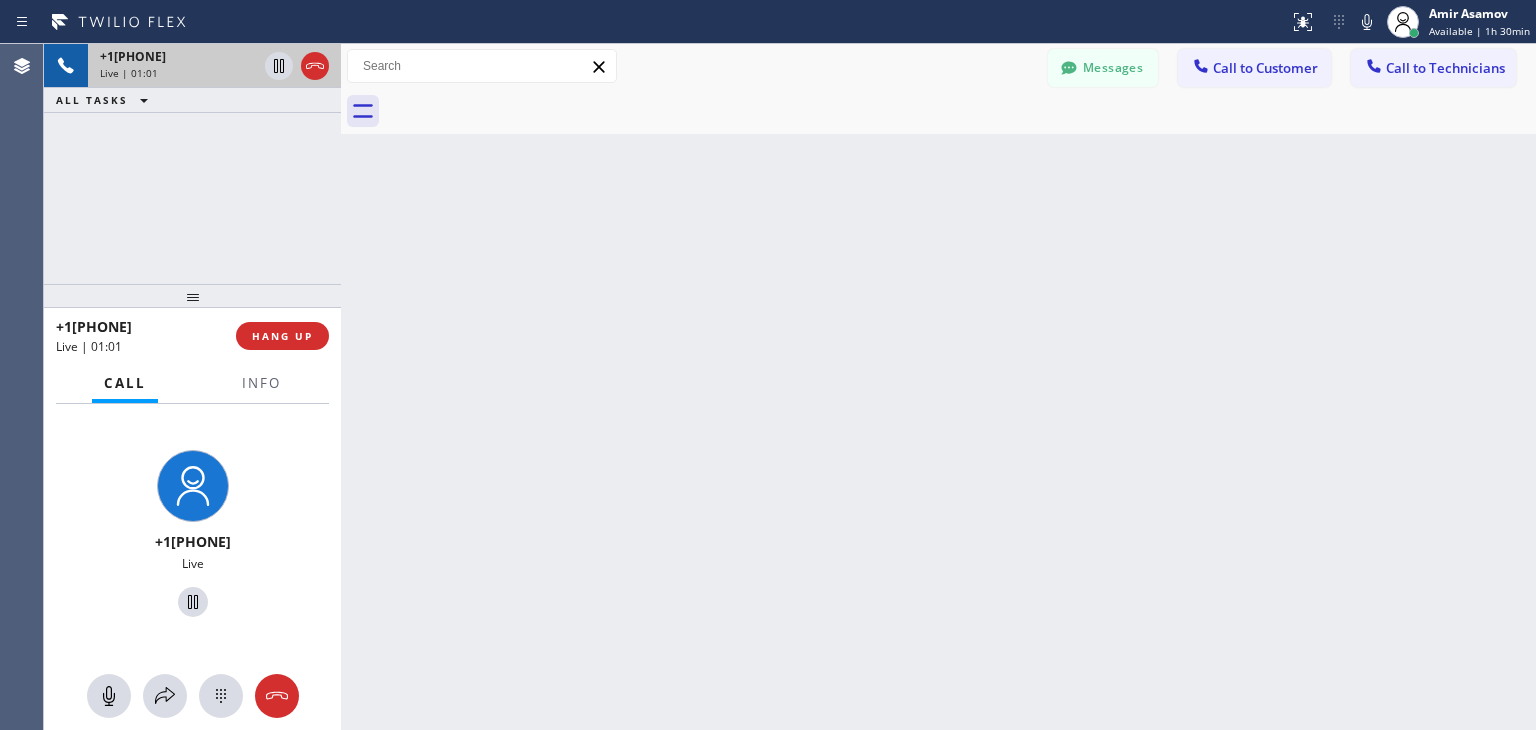 drag, startPoint x: 322, startPoint y: 253, endPoint x: 339, endPoint y: 246, distance: 18.384777 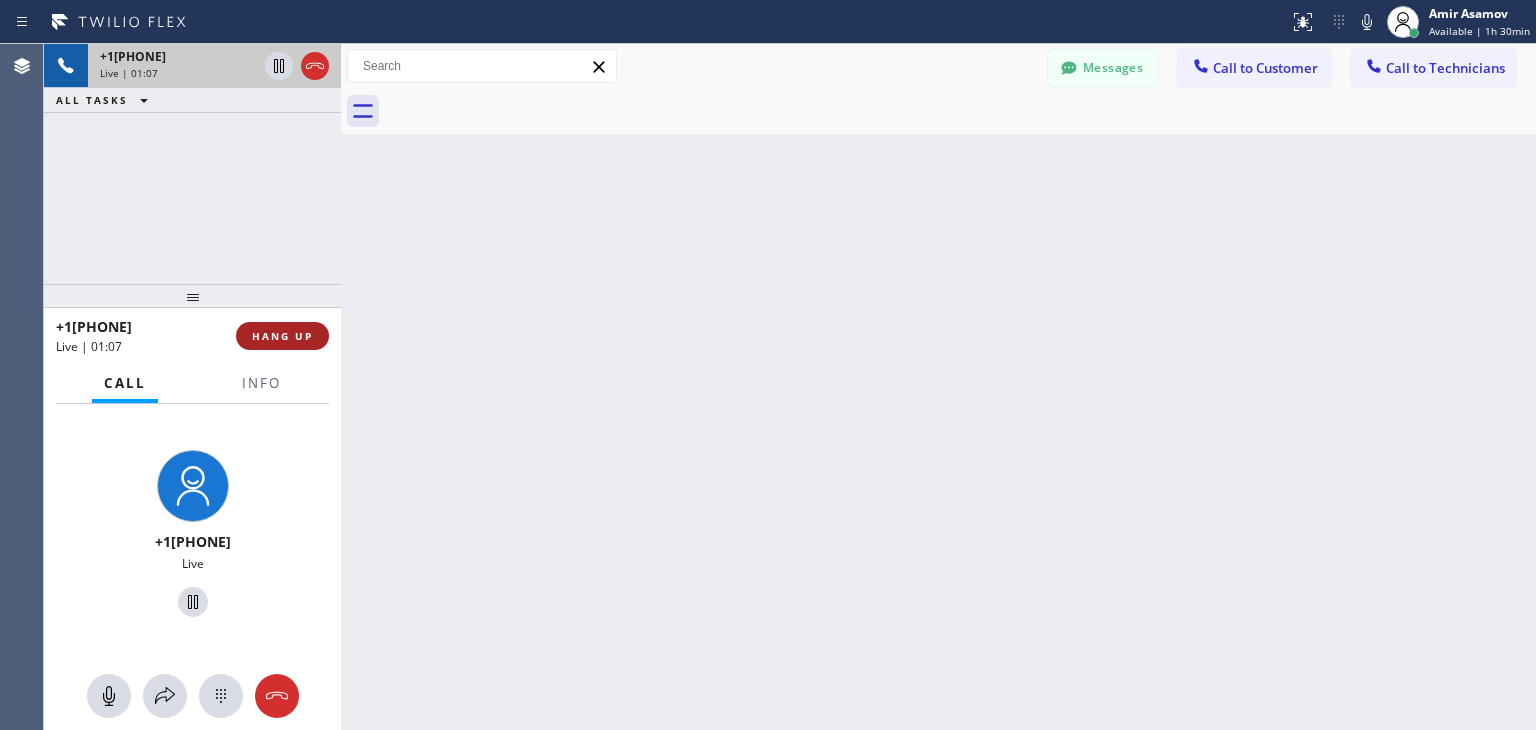 click on "HANG UP" at bounding box center (282, 336) 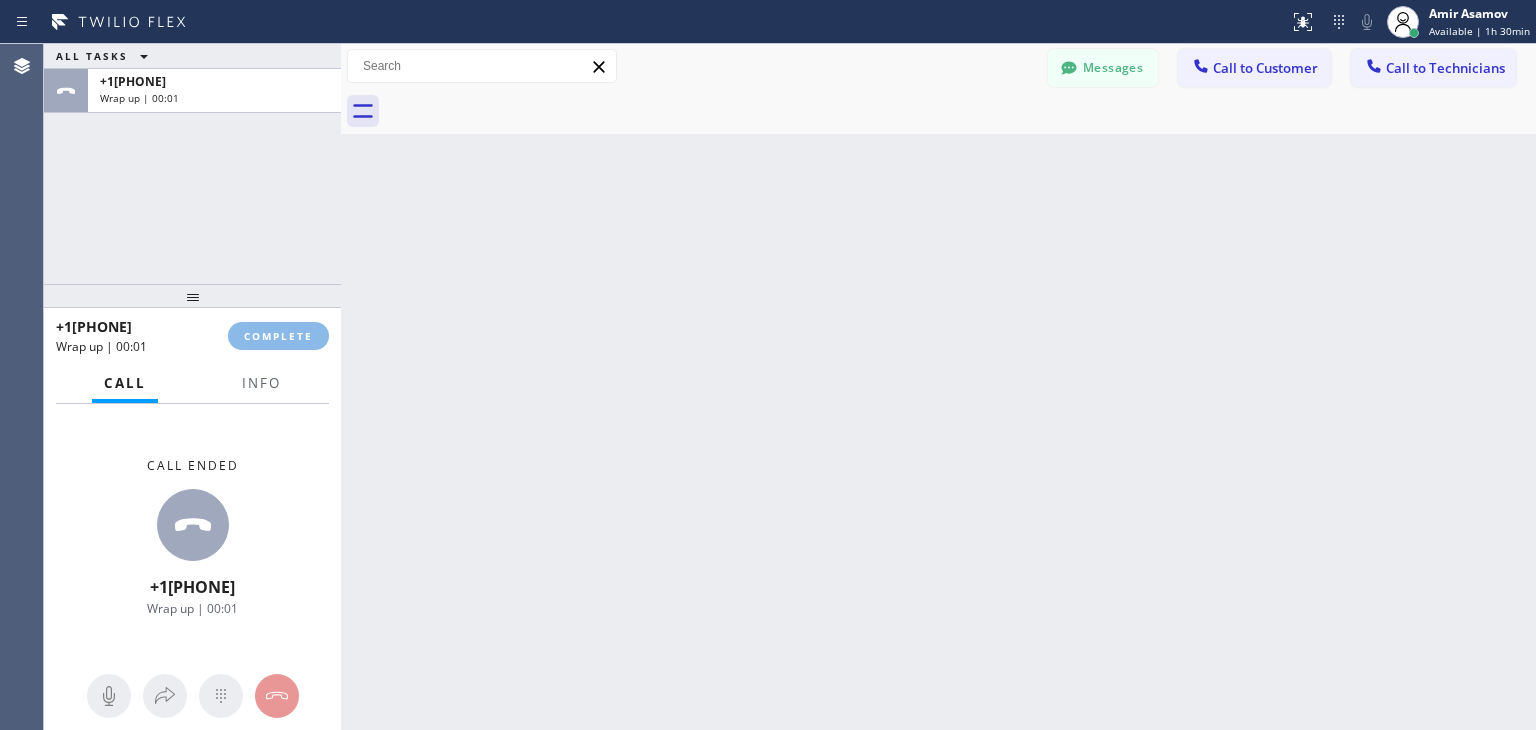 click on "Status report No issues detected If you experience an issue, please download the report and send it to your support team. Download report [FIRST] [LAST] Available | 1h 30min Set your status Offline Available Unavailable Break Log out Agent Desktop ALL TASKS ALL TASKS ACTIVE TASKS TASKS IN WRAP UP +1[PHONE] Wrap up | 00:01 +1[PHONE] Wrap up | 00:01 COMPLETE Call Info Call ended +1[PHONE] Wrap up | 00:01 Context Queue: [DSRs] Priority: 1 User  4 Long Island [FIRST] [LAST] Role: Technitian Name: [FIRST] [LAST] Phone: ([PHONE]) [PHONE]-[PHONE] Location: NY   Brooklyn Outbound call Technician Search Technician Your caller id phone number Your caller id phone number +1[PHONE] Call Transfer Back to Dashboard Change Sender ID Customers Technicians ([PHONE]) [PHONE]-[PHONE] SEARCH RESULTS: SS [FIRST]  [LAST] 08/05 09:43 PM Hello Rob, it's appliance repair about your fridge. We got parts for it and I would like to schedule it's installation appt. Would Thursday 1-4 work?
[FIRST]  [LAST] 08/05 05:25 AM -- null null 08/02 02:40 AM" at bounding box center [768, 365] 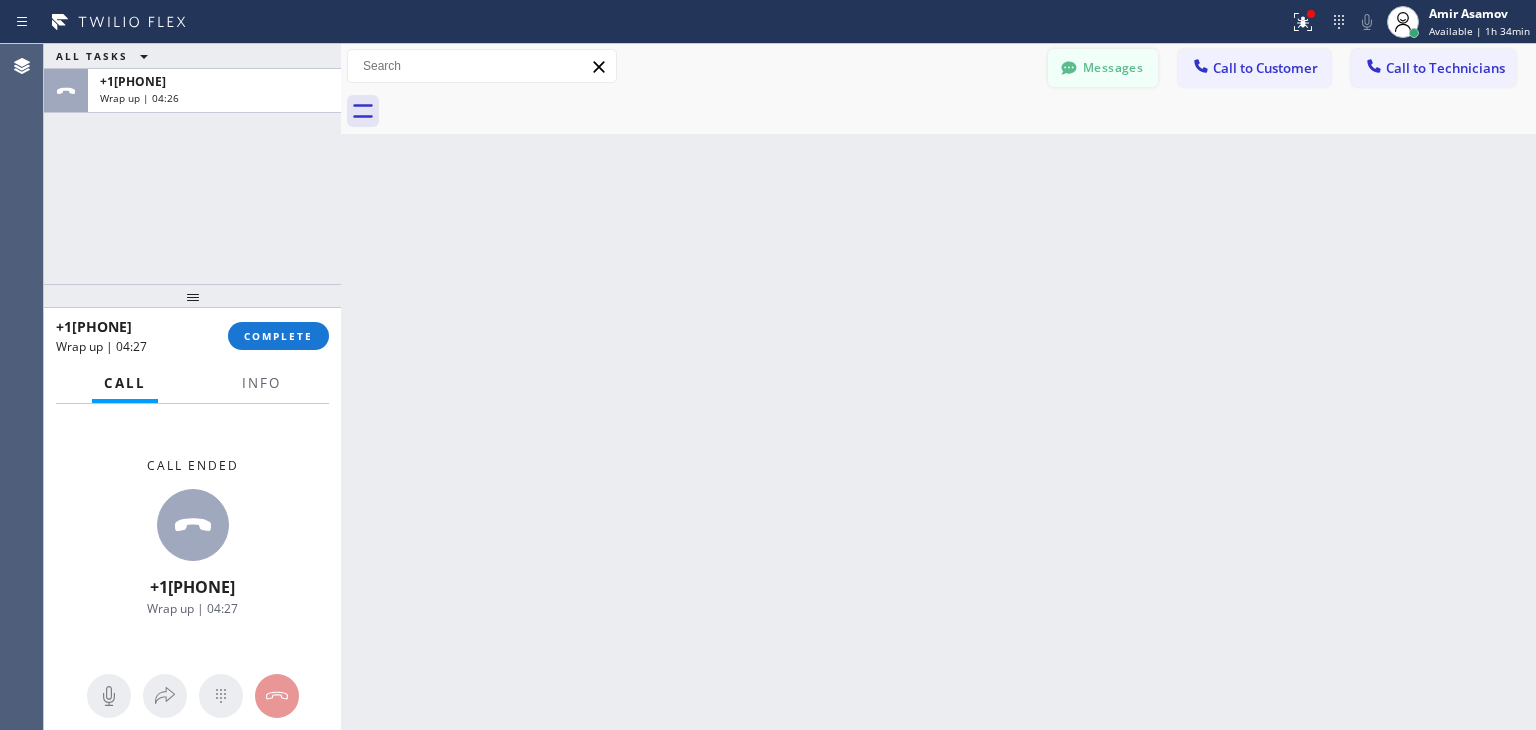 click on "Messages" at bounding box center [1103, 68] 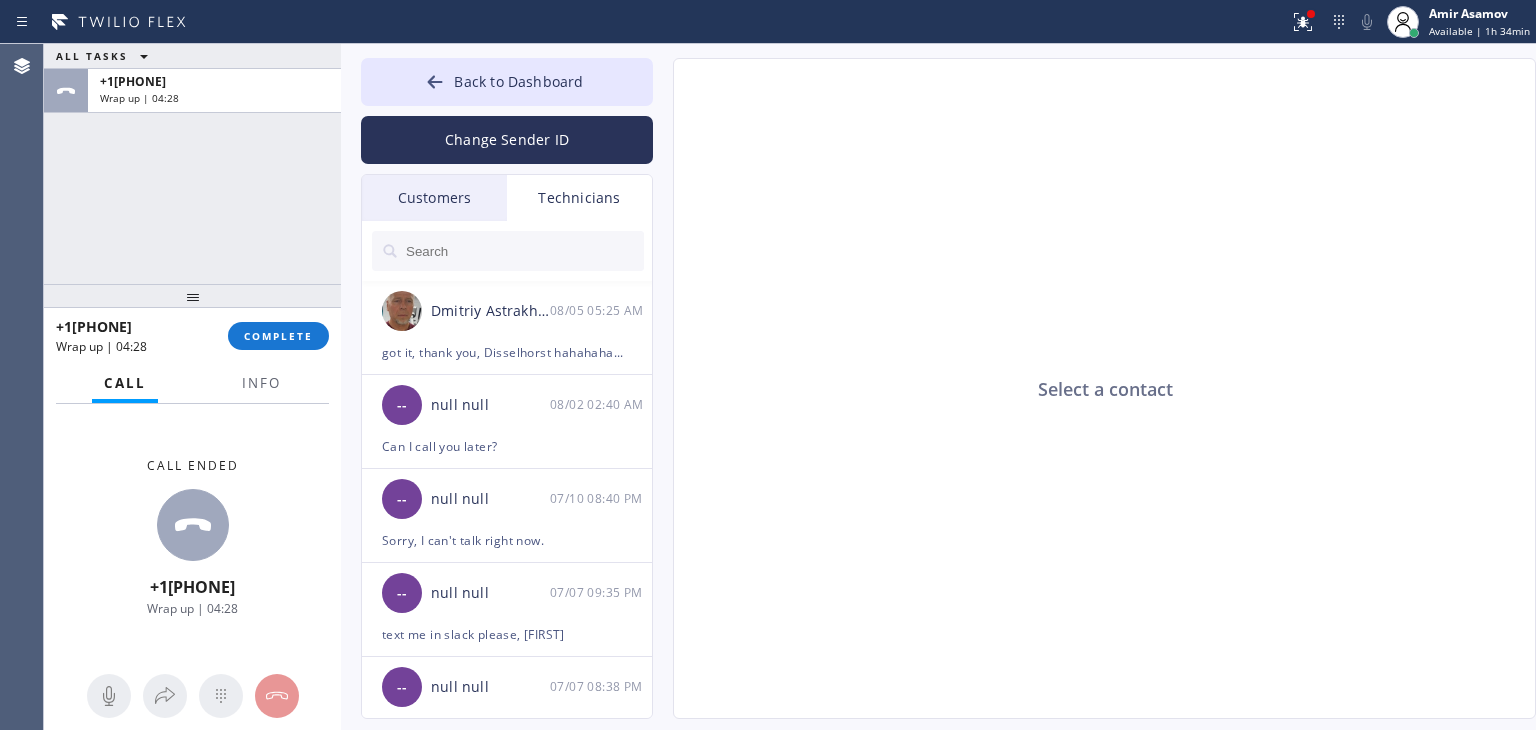 click on "Customers" at bounding box center (434, 198) 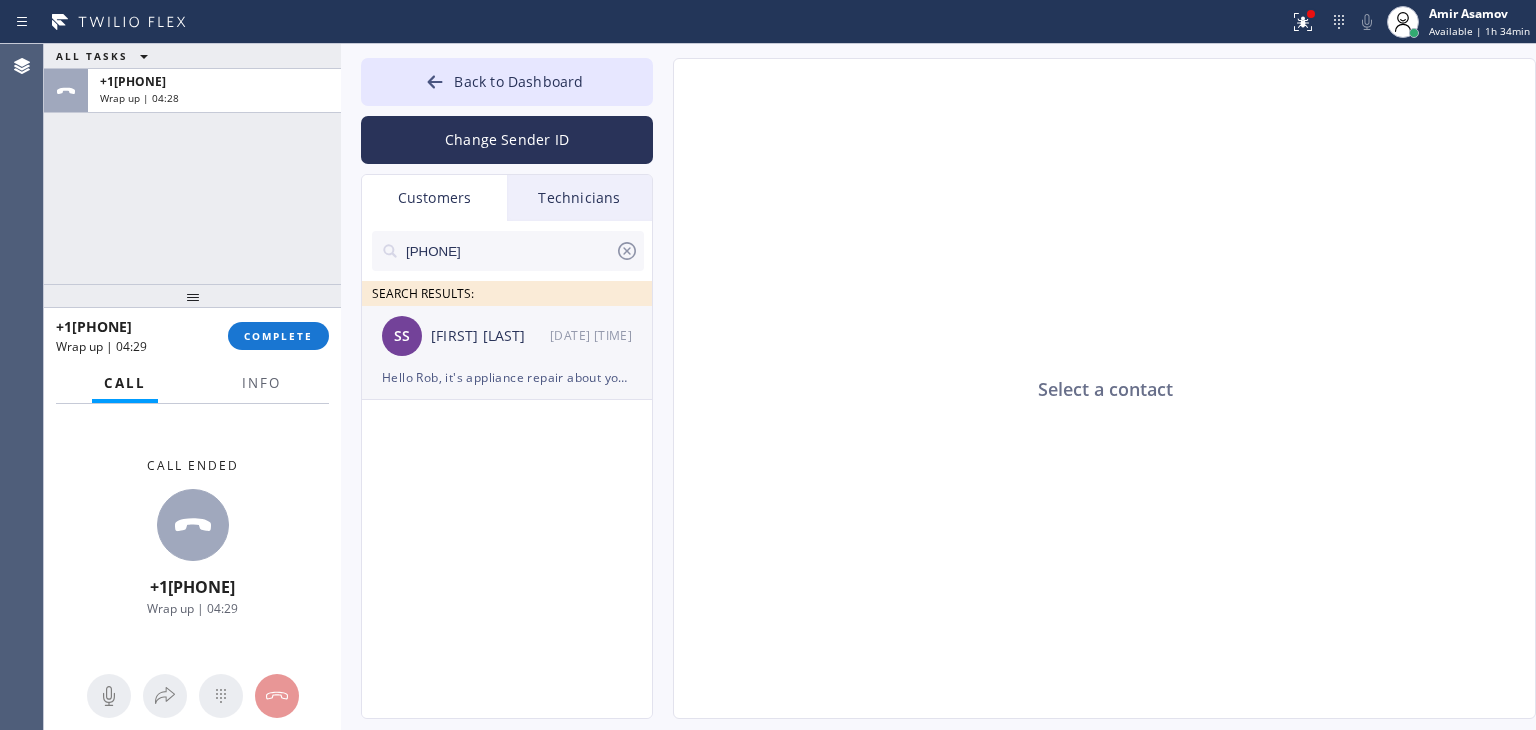 click on "SS [LAST] [LAST] [DATE] [TIME]" at bounding box center [508, 336] 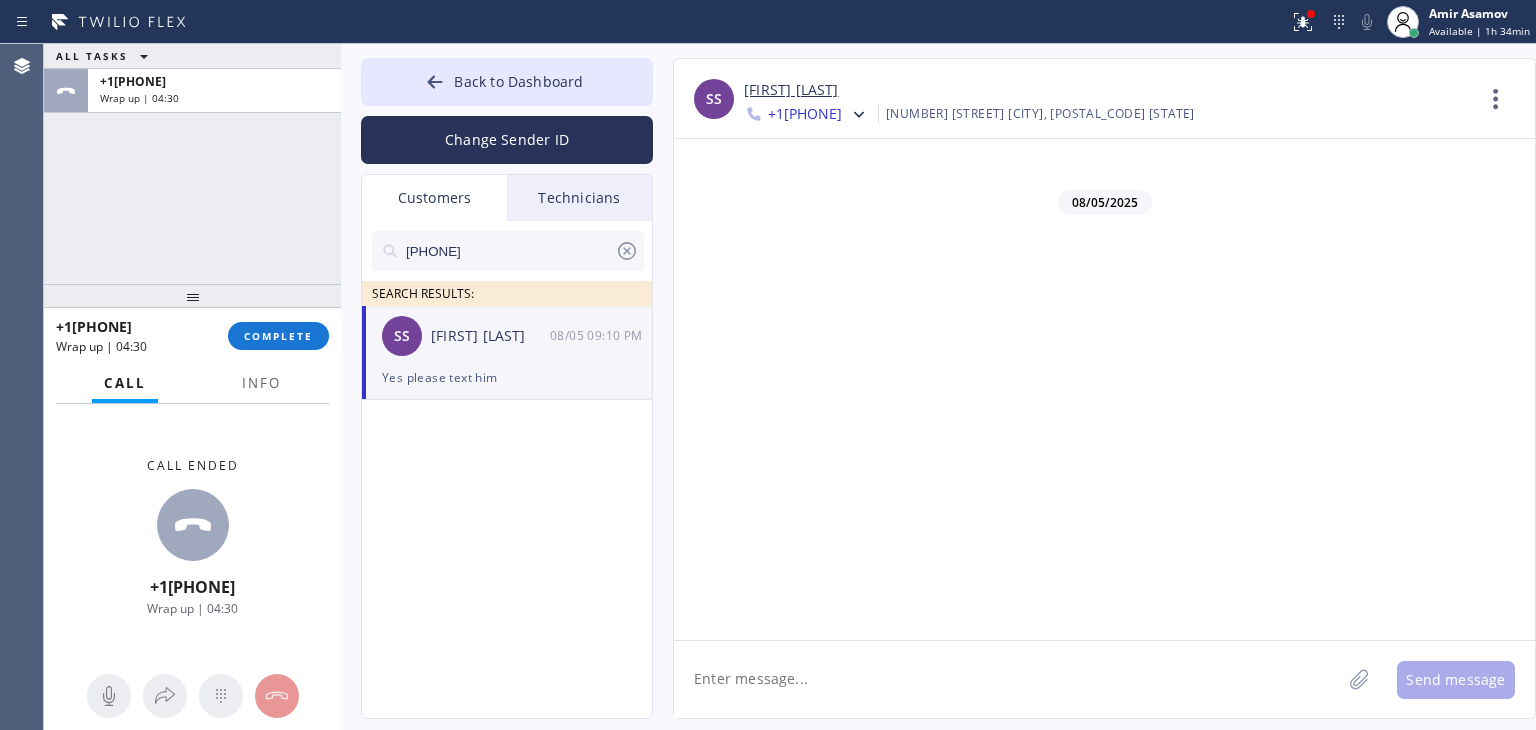 click on "[PHONE]" at bounding box center (508, 251) 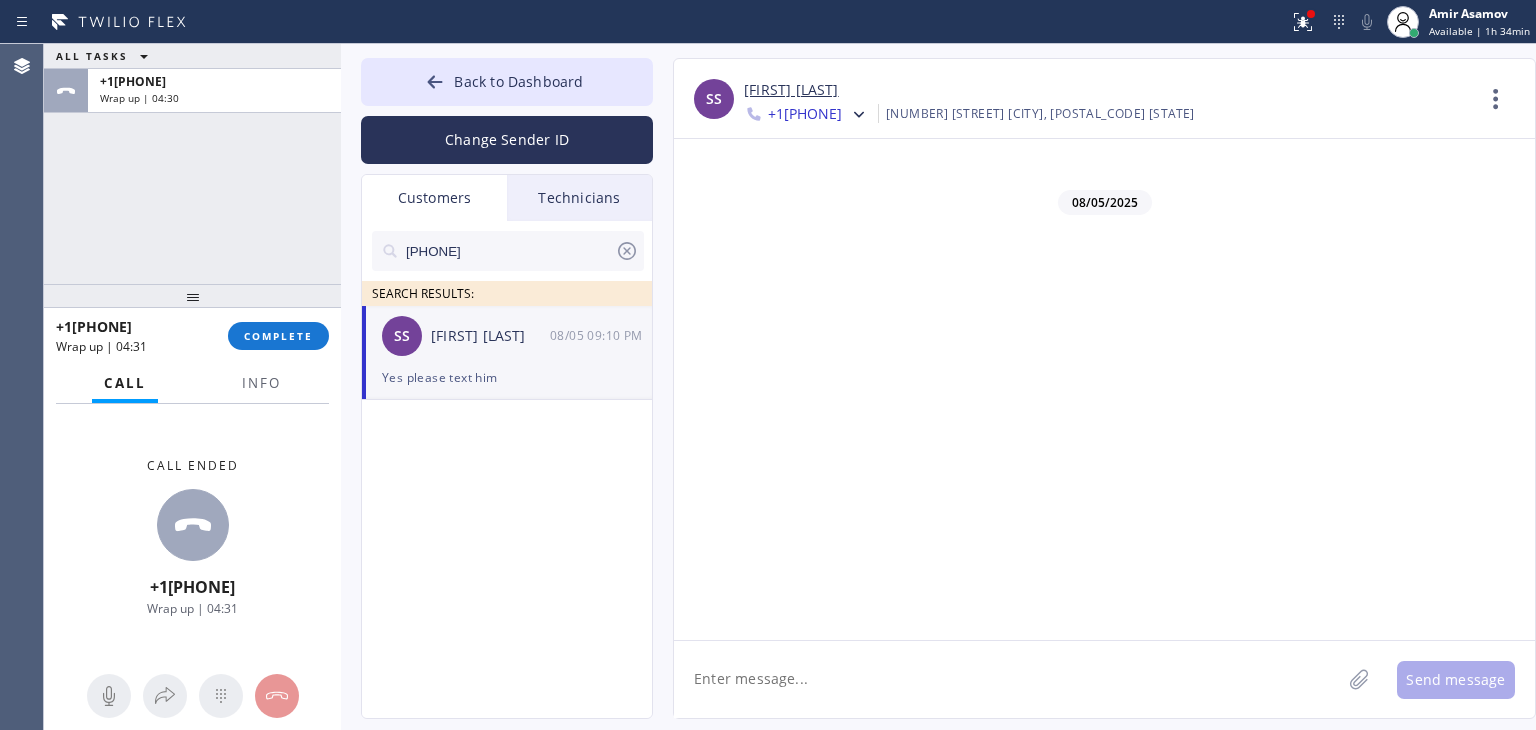 click 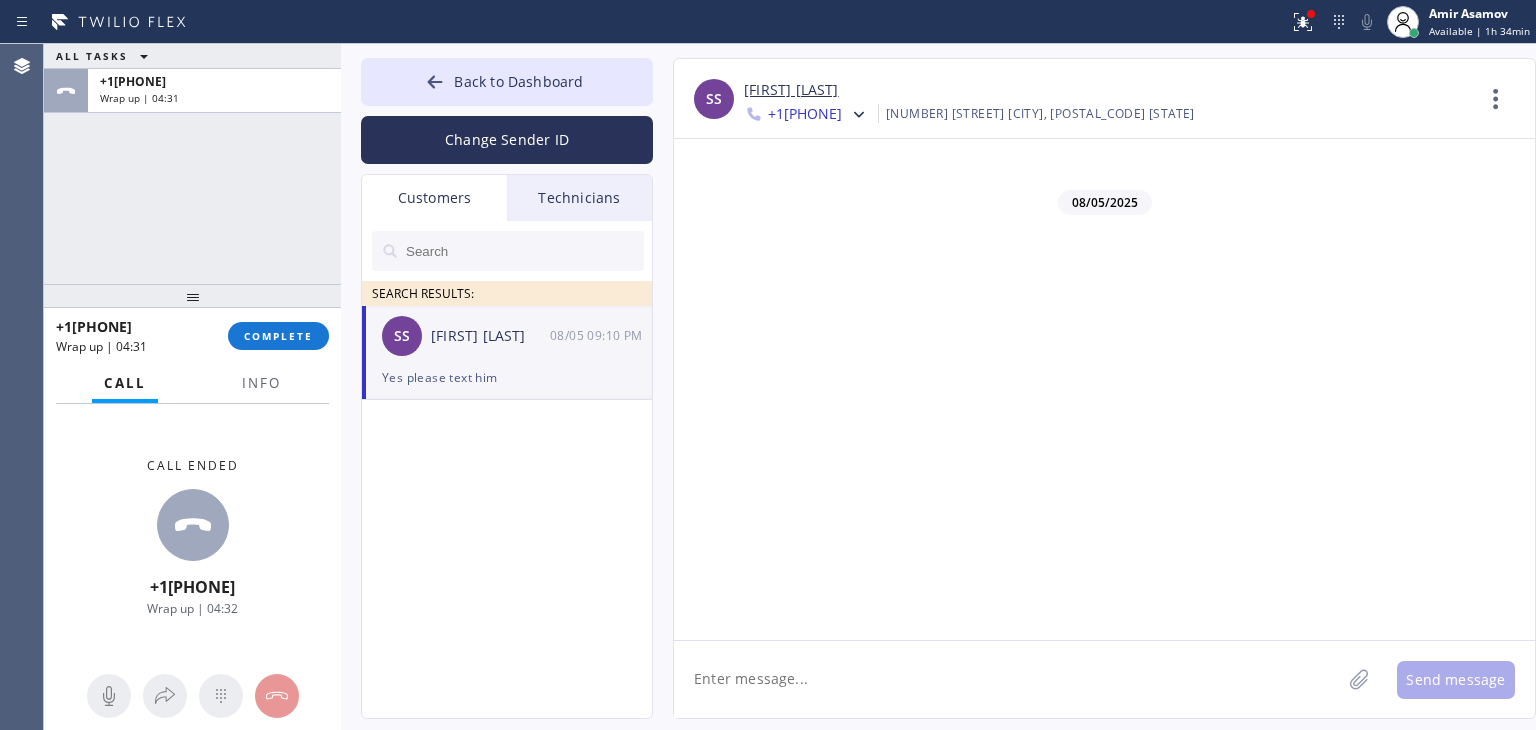 click on "Back to Dashboard Change Sender ID Customers Technicians SEARCH RESULTS: SS [FIRST]  [LAST] 08/05 09:10 PM Yes please text him [FIRST]  [LAST] 08/05 05:25 AM got it, thank you, Disselhorst hahahaha... -- null null 08/02 02:40 AM Can I call you later? -- null null 07/10 08:40 PM Sorry, I can't talk right now. -- null null 07/07 09:35 PM text me in slack please, [FIRST] -- null null 07/07 08:38 PM Please write a text message  -- null null 07/04 02:48 AM I'm here  -- null null 06/17 08:19 AM Hi ma’am, this is [FIRST] from appliance repair. I already ordered the part and I can come and fix Wednesday 11 AM to 2pm. Let me know if you are available. Thank you. -- null null 05/24 12:39 AM call this cx with ypur eta 8IK71P brooklyn 9-11 washer -- null null 05/20 01:26 AM Hi [FIRST], this is [FIRST] the technician from 5 star appliance.  Please give me a call back regarding some questions I have about job description and starting up.  Thx  -- null null 05/15 11:17 PM [FIRST] [LAST] 05/10 03:37 AM -- null null -- null null" at bounding box center (507, 388) 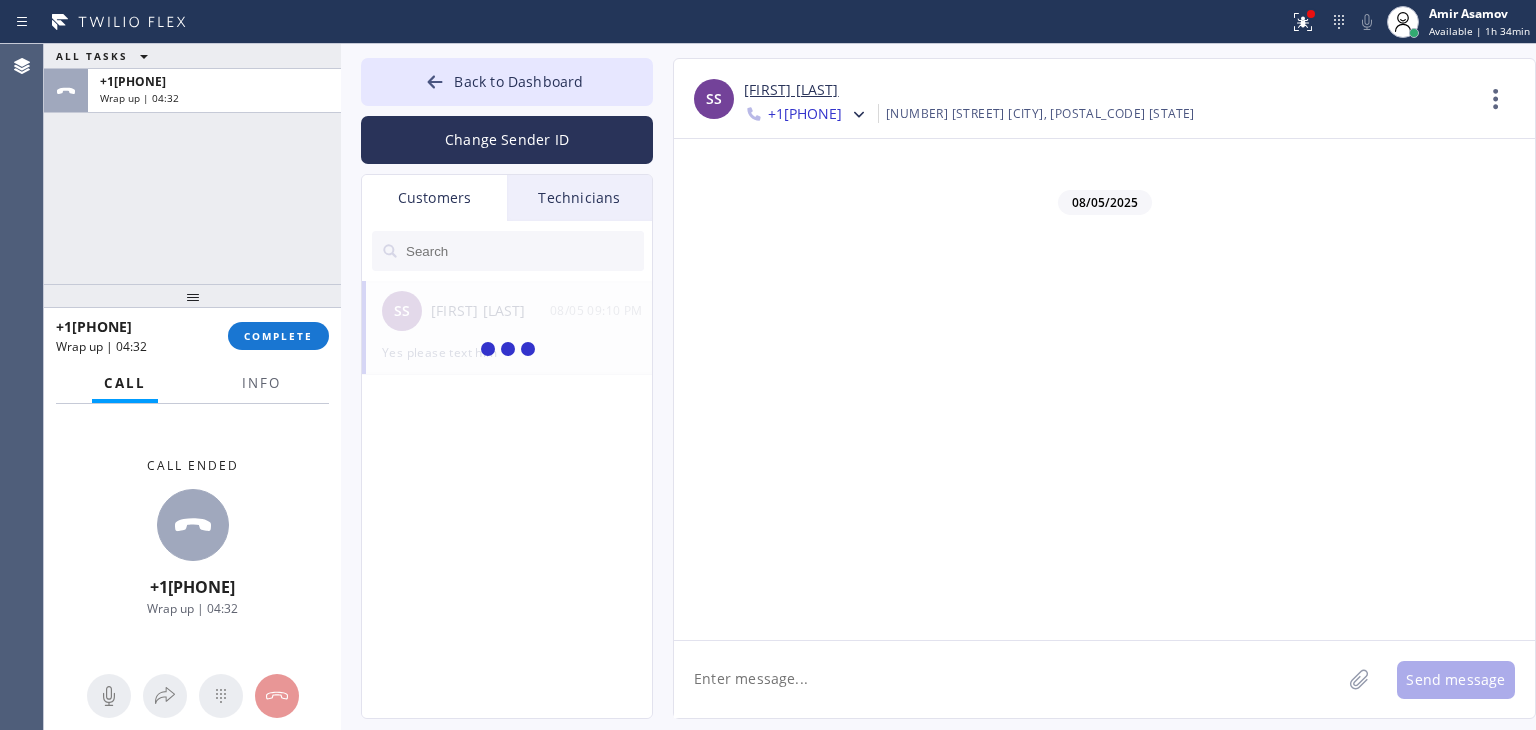 click on "Technicians" at bounding box center [579, 198] 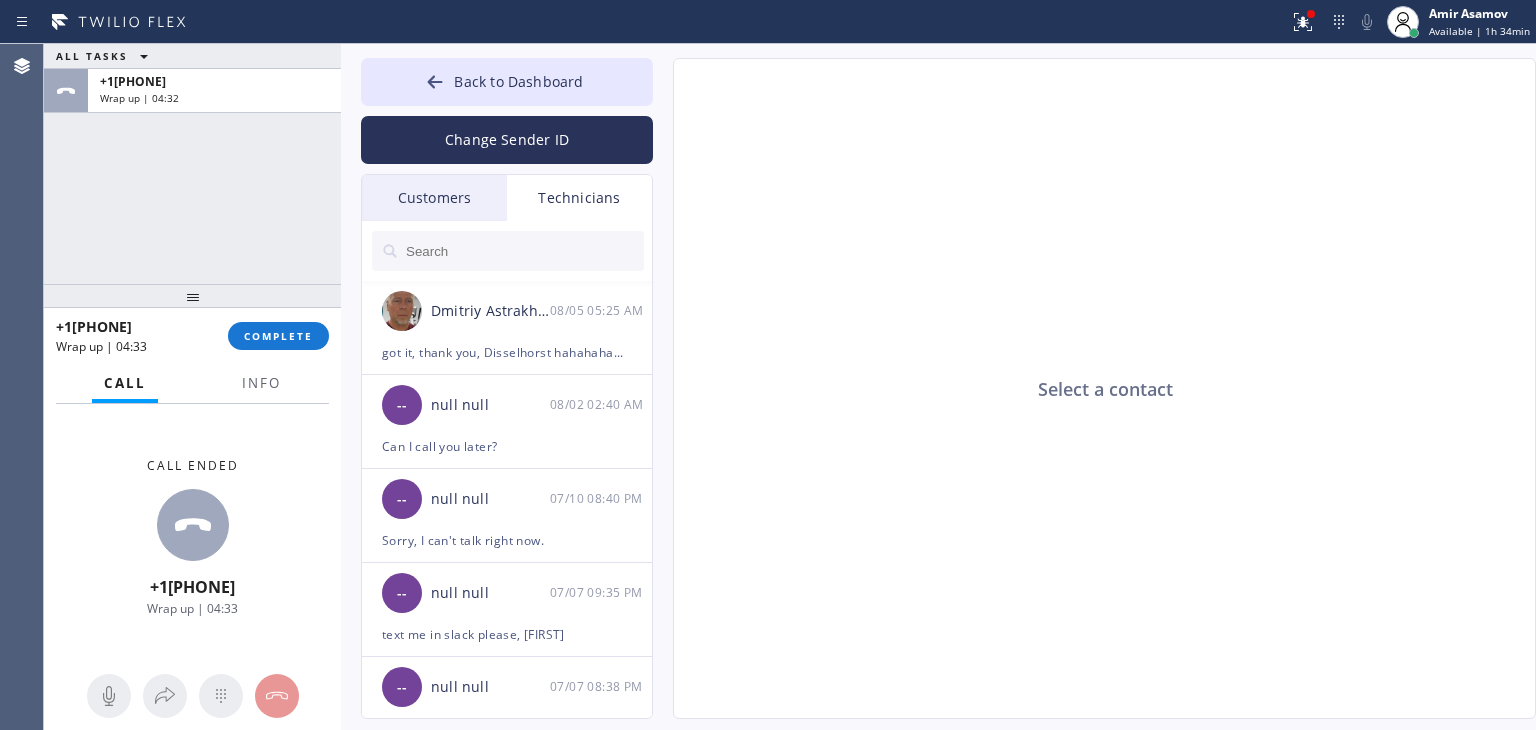 click on "Customers" at bounding box center (434, 198) 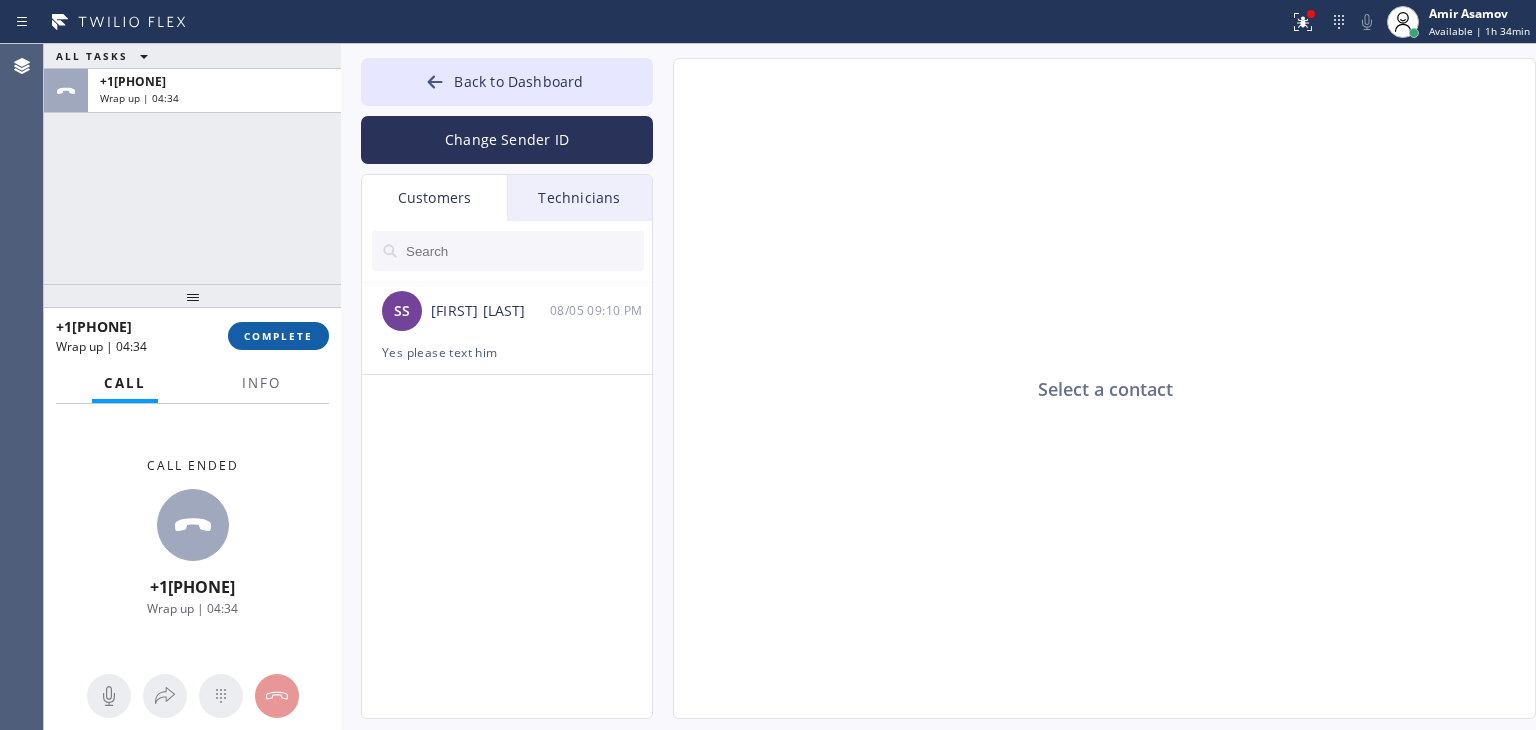drag, startPoint x: 276, startPoint y: 318, endPoint x: 278, endPoint y: 328, distance: 10.198039 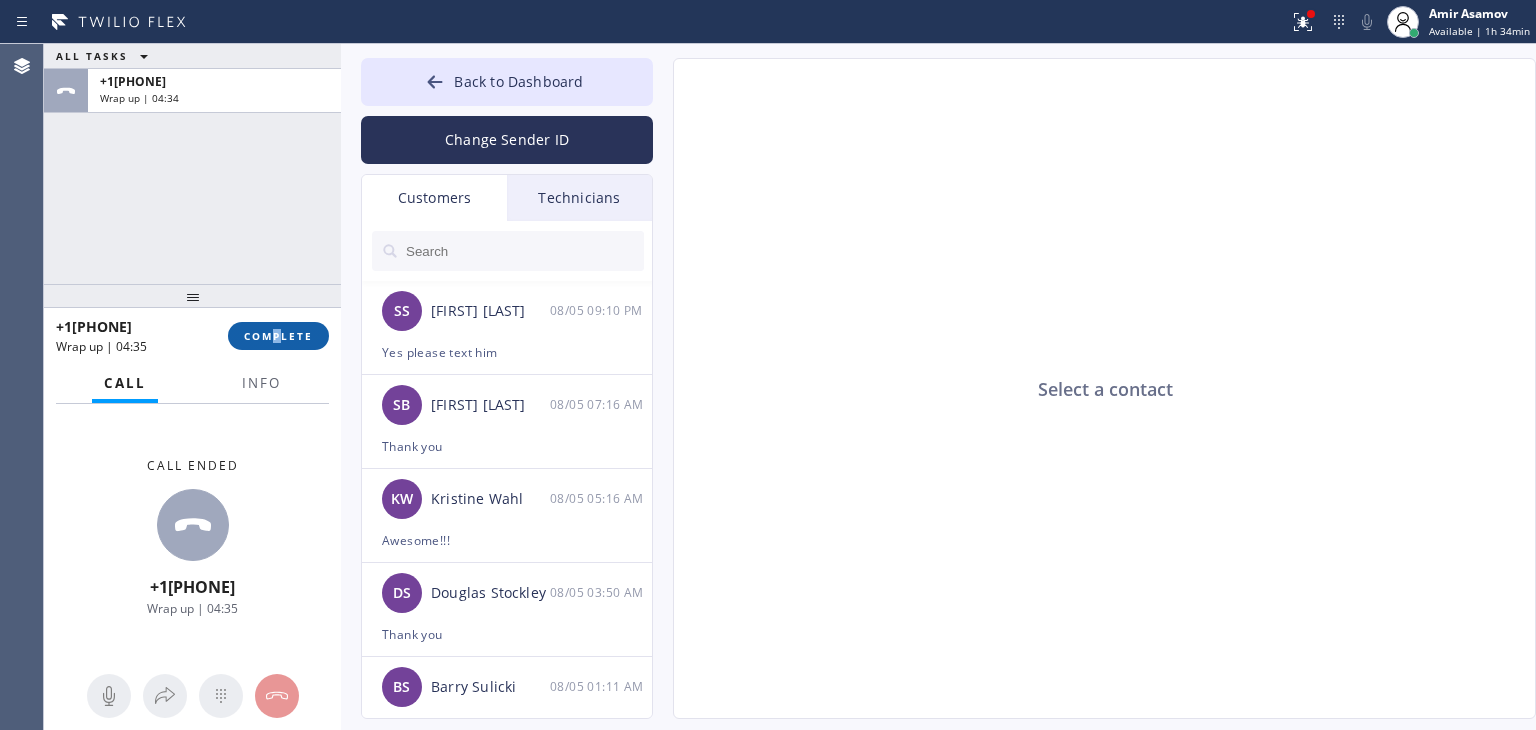 click on "COMPLETE" at bounding box center (278, 336) 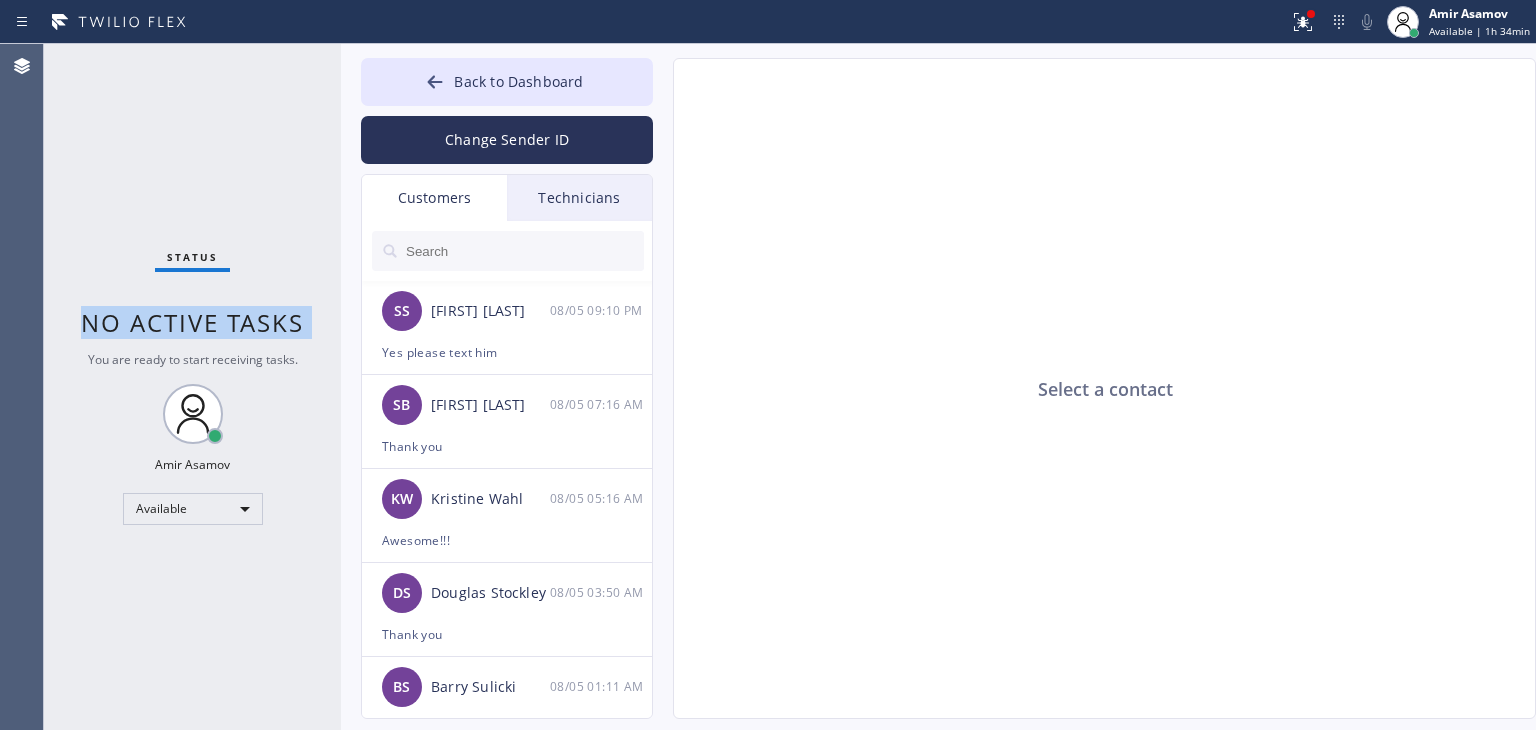click on "No active tasks" at bounding box center (192, 322) 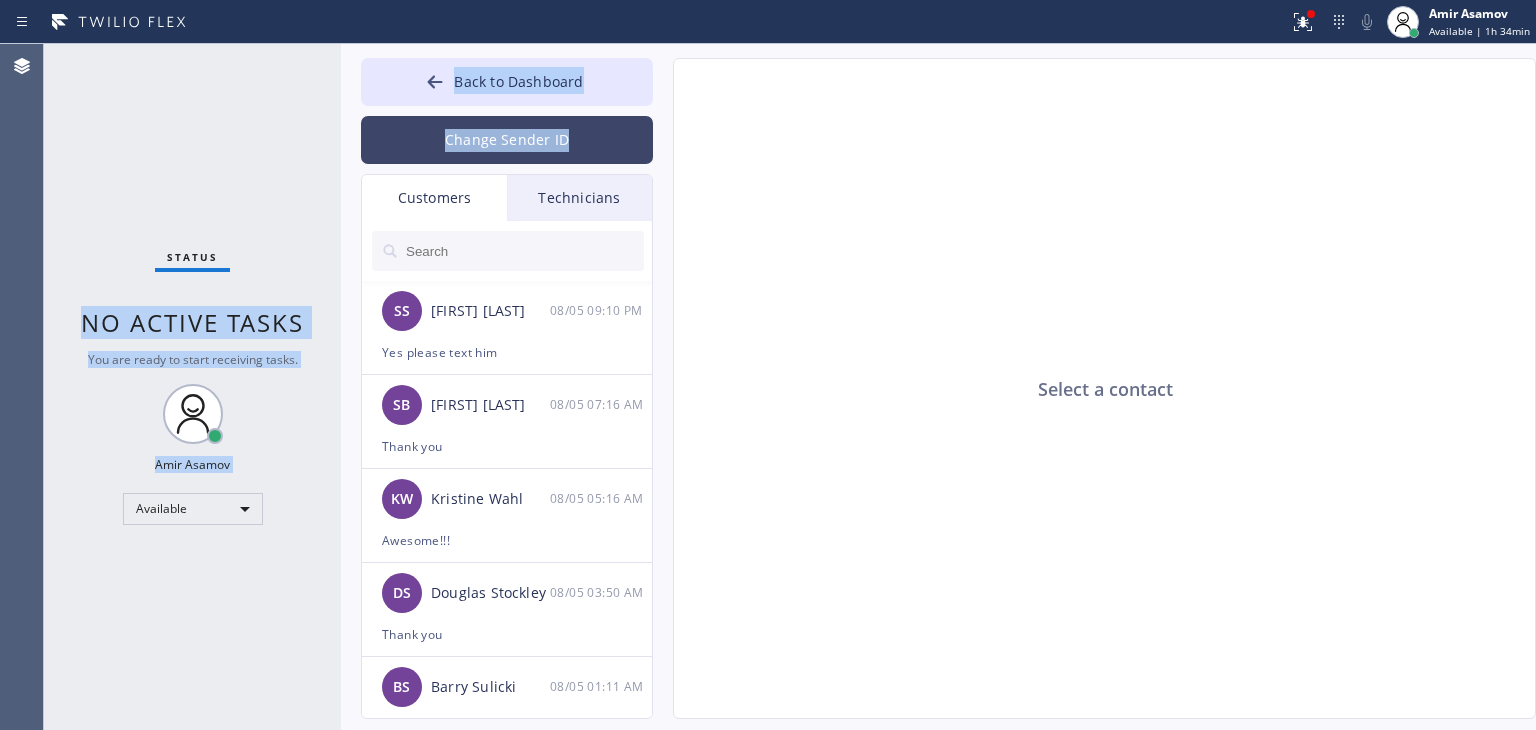 drag, startPoint x: 278, startPoint y: 328, endPoint x: 576, endPoint y: 151, distance: 346.60208 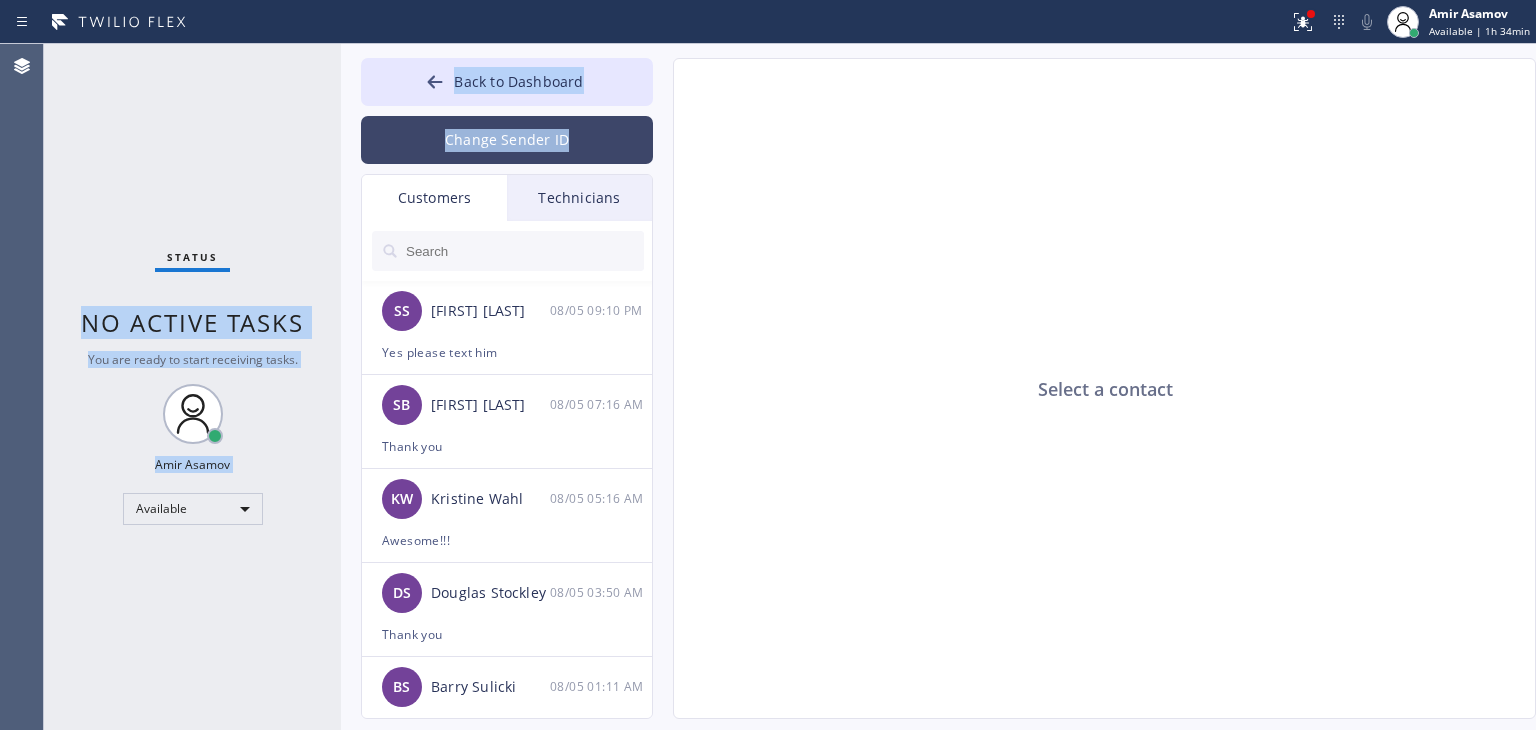 click on "Status   No active tasks     You are ready to start receiving tasks.   [FIRST] [LAST] Available Transfer Back to Dashboard Change Sender ID Customers Technicians SS [LAST] [LAST] [DATE] [TIME] Yes please text him SB [LAST] [LAST] [DATE] [TIME] Thank you KW [LAST] [LAST] [DATE] [TIME] Awesome!!!  DS [LAST] [LAST] [DATE] [TIME] Thank you  BS [LAST] [LAST] [DATE] [TIME] Hello, I cancelled this appointment Thursday night after the first reschedule  RU [FIRST] [LAST] [DATE] [TIME] Hello, [FIRST], I'm texting you from appliance repair about your today's appointment, we are super sorry but it turned out that our technician got some emergency and can't come today. May we please reschedule it for tomorrow? would 1-4 work? We are sorry for inconveniences again
BR [FIRST] [LAST] [DATE] [TIME] MM [FIRST] [LAST] [DATE] [TIME] No thank you  JZ [FIRST] [LAST] [DATE] [TIME] JL [FIRST] [LAST] [DATE] [TIME] MU [FIRST] [LAST] [DATE] [TIME] OO [FIRST] [LAST] [DATE] [TIME] Yes MP [FIRST] [LAST] [DATE] [TIME] MT LC" at bounding box center [790, 387] 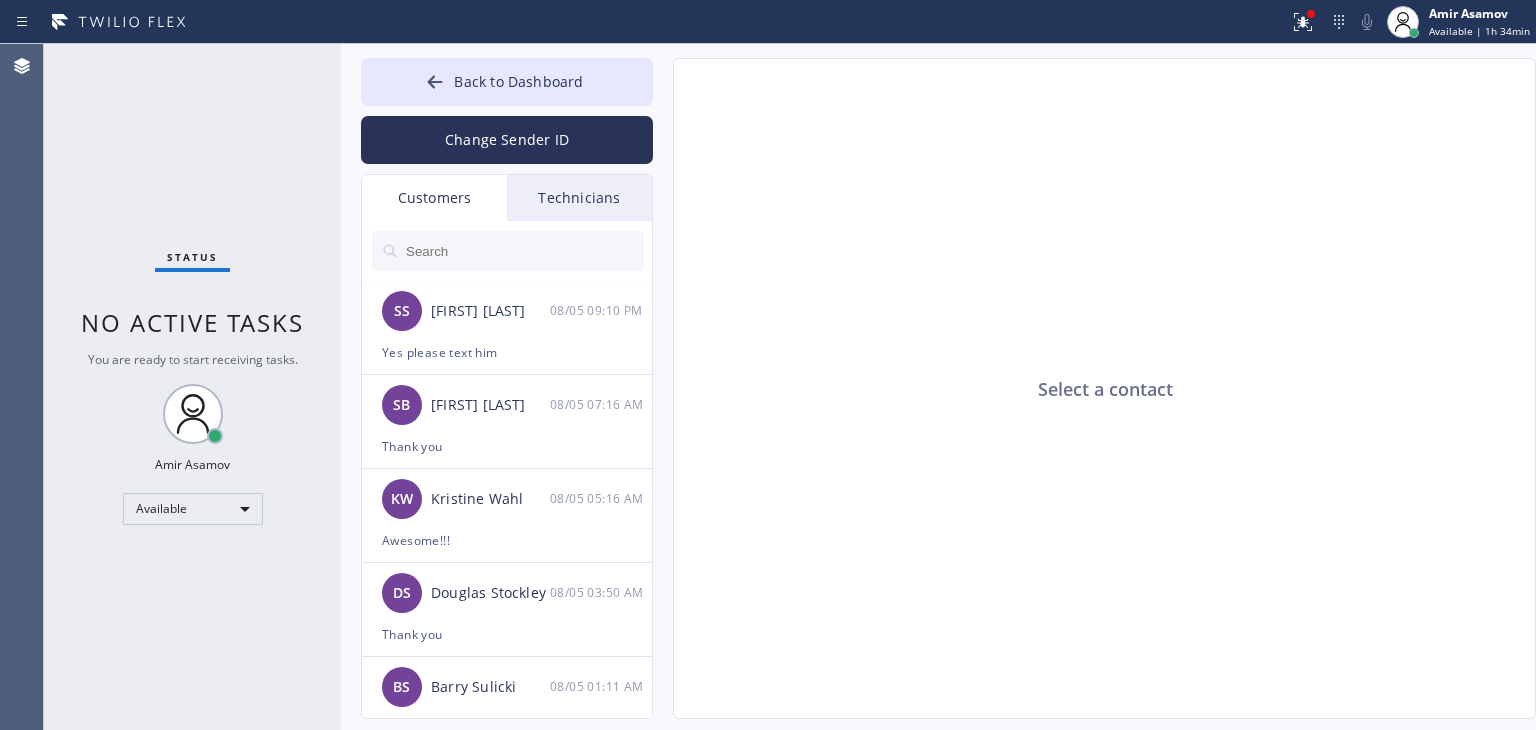 click on "Select a contact" 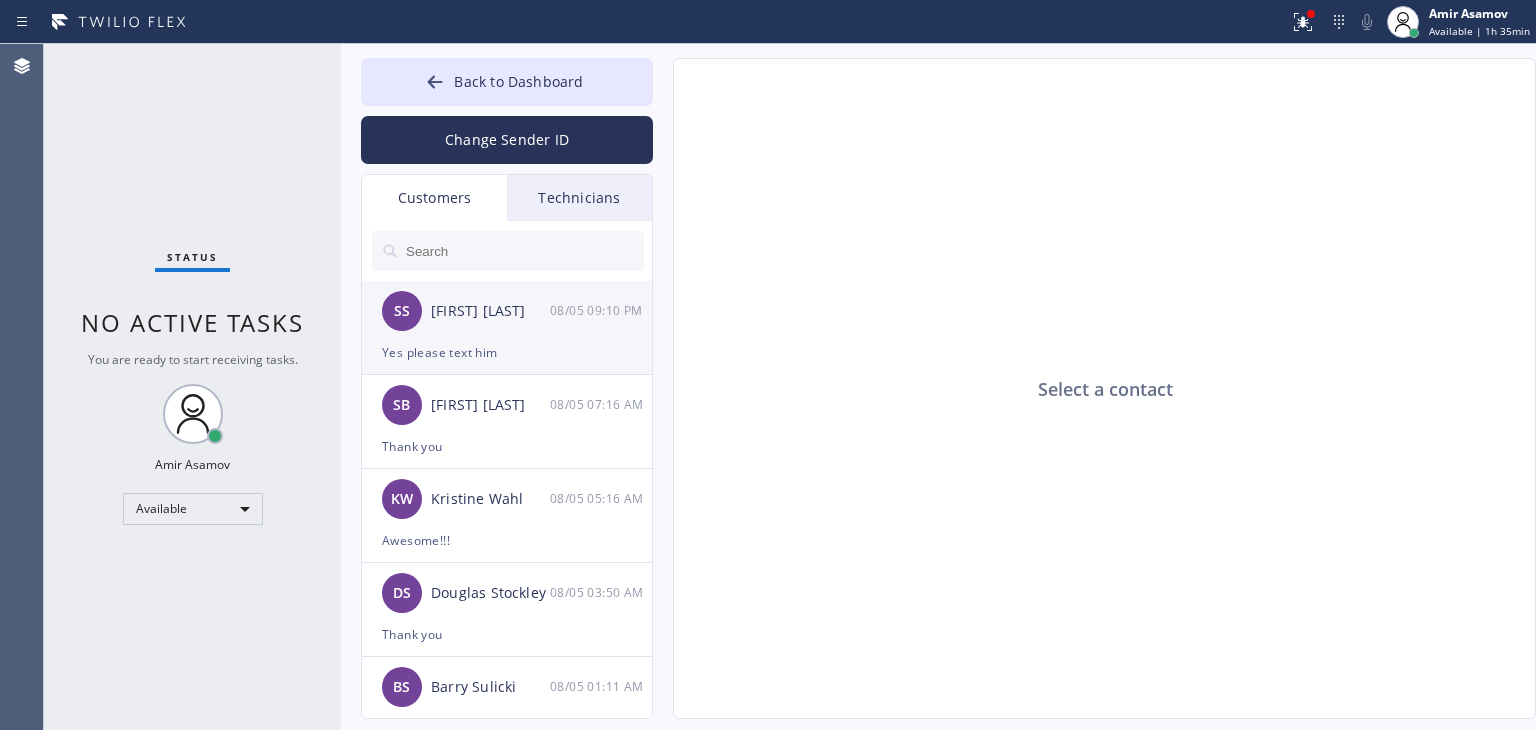 click on "08/05 09:10 PM" at bounding box center [602, 310] 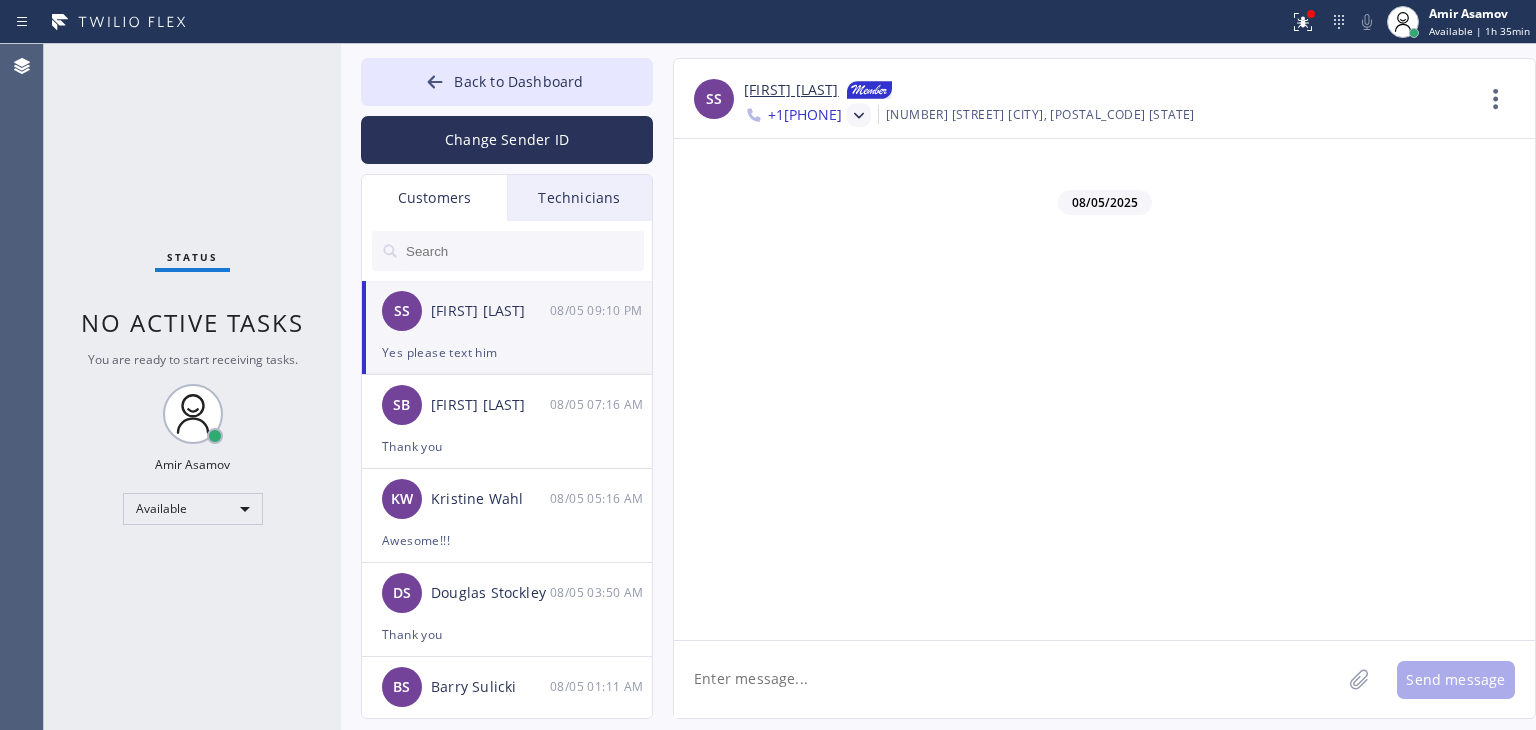 click 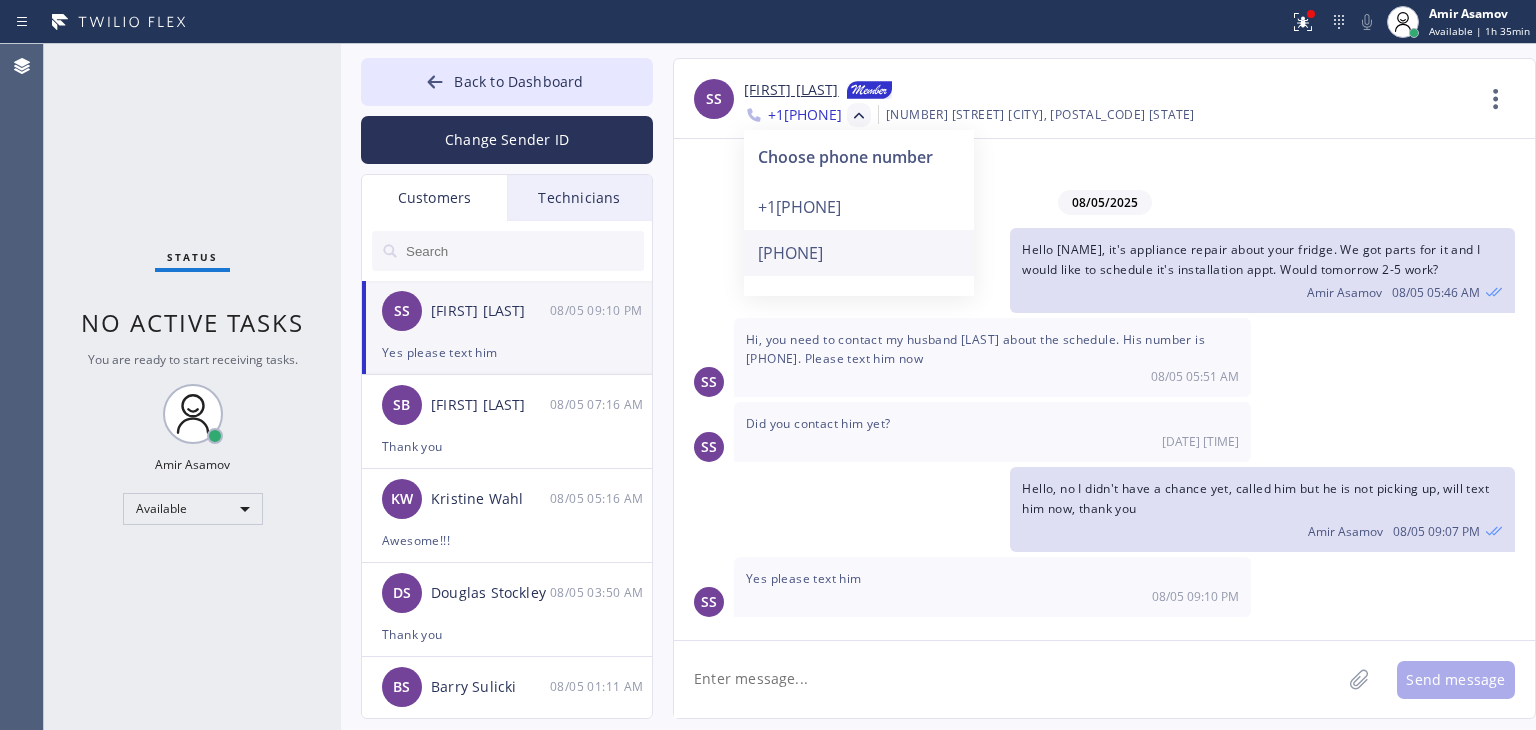 click on "[PHONE]" at bounding box center [859, 253] 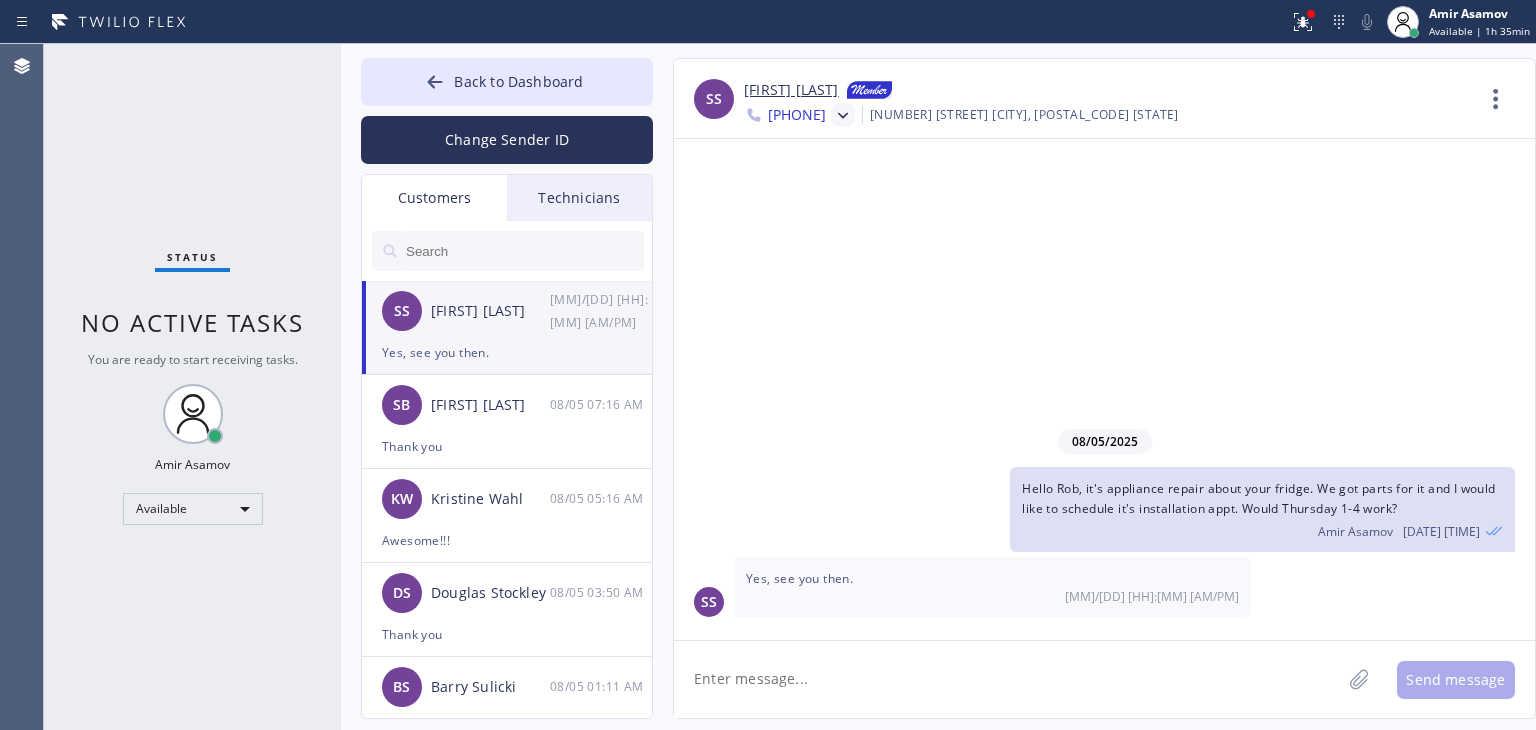 click on "Hello [LAST], it's appliance repair about your fridge. We got parts for it and I would like to schedule it's installation appt. Would Thursday 1-4 work?
[FIRST] [LAST] [DATE] [TIME]" 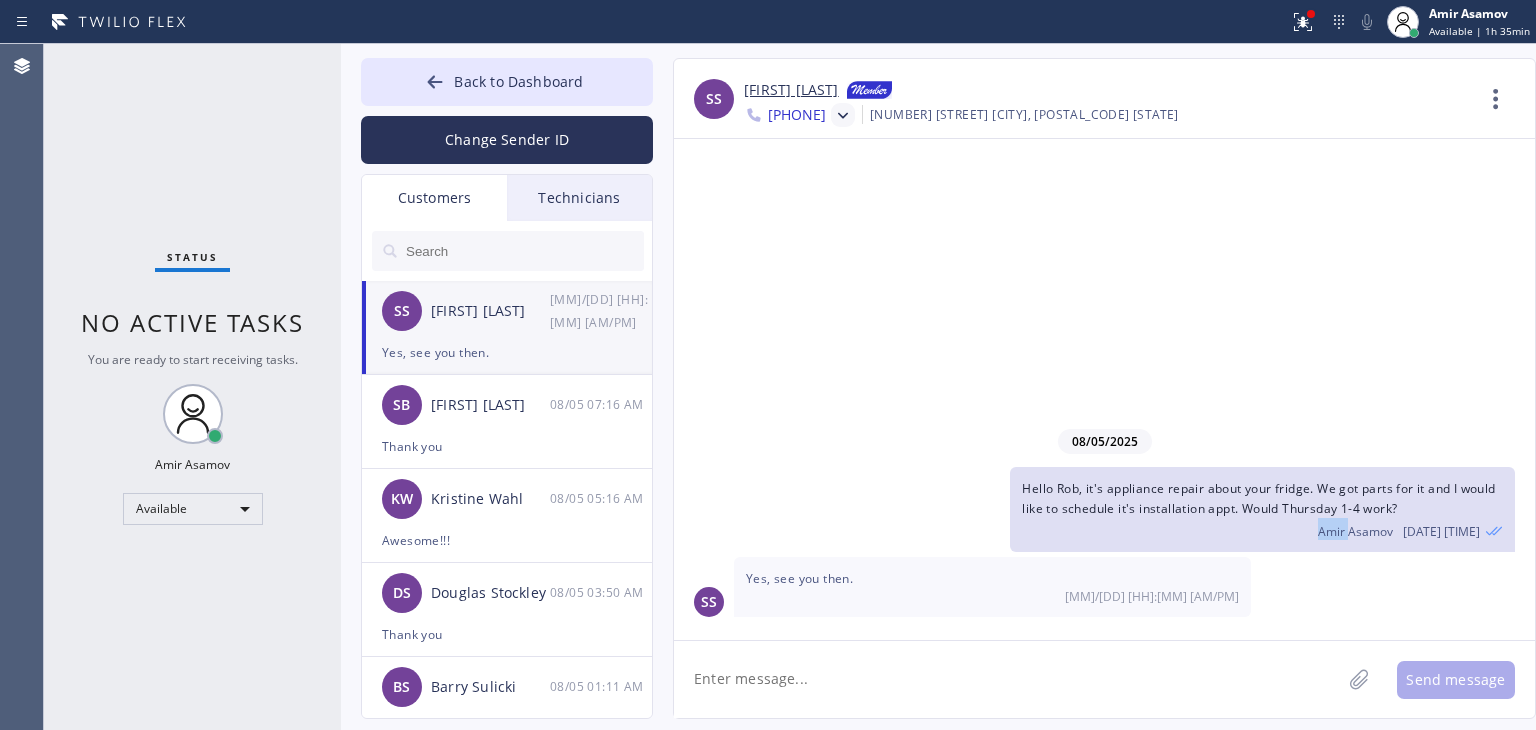 click on "Hello [LAST], it's appliance repair about your fridge. We got parts for it and I would like to schedule it's installation appt. Would Thursday 1-4 work?
[FIRST] [LAST] [DATE] [TIME]" 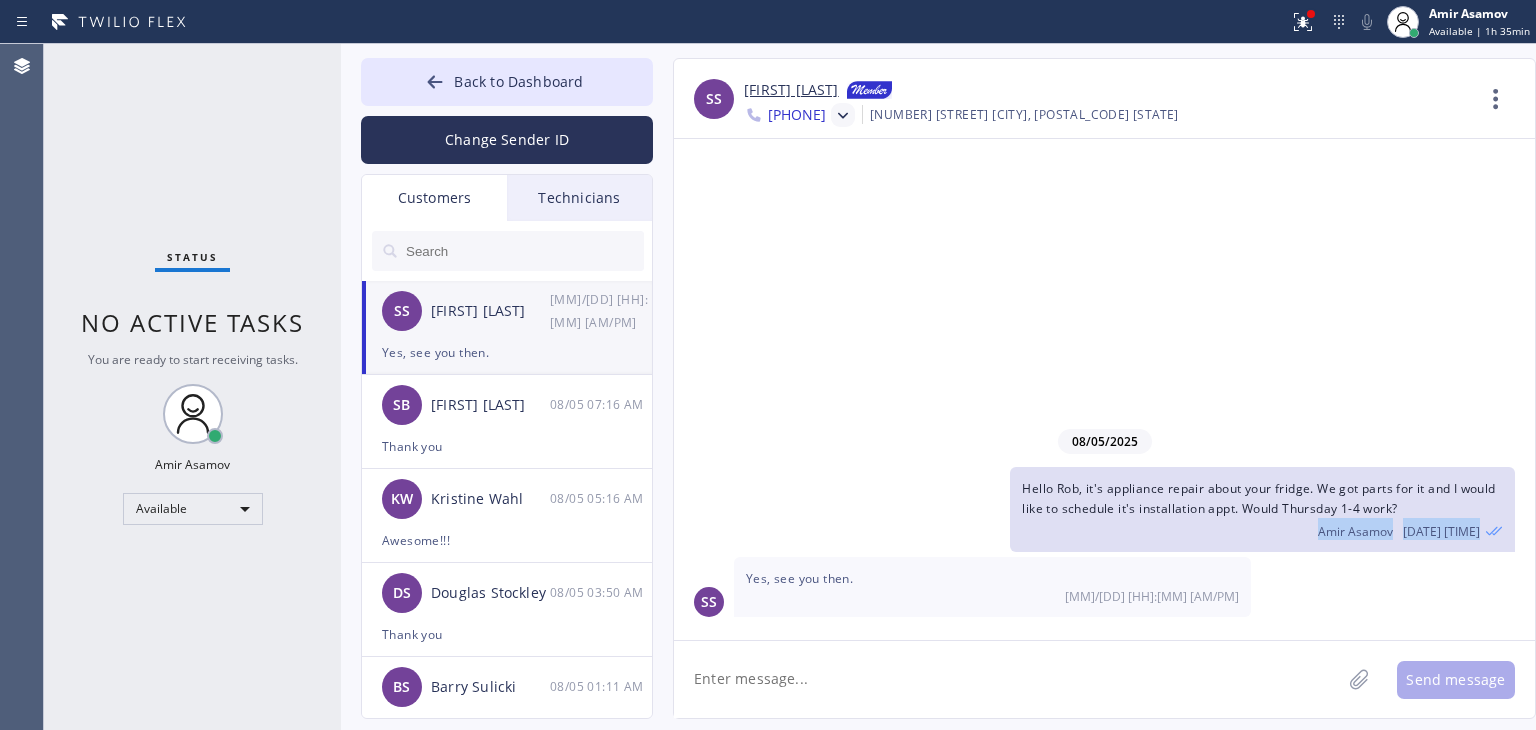 click on "Hello [LAST], it's appliance repair about your fridge. We got parts for it and I would like to schedule it's installation appt. Would Thursday 1-4 work?
[FIRST] [LAST] [DATE] [TIME]" 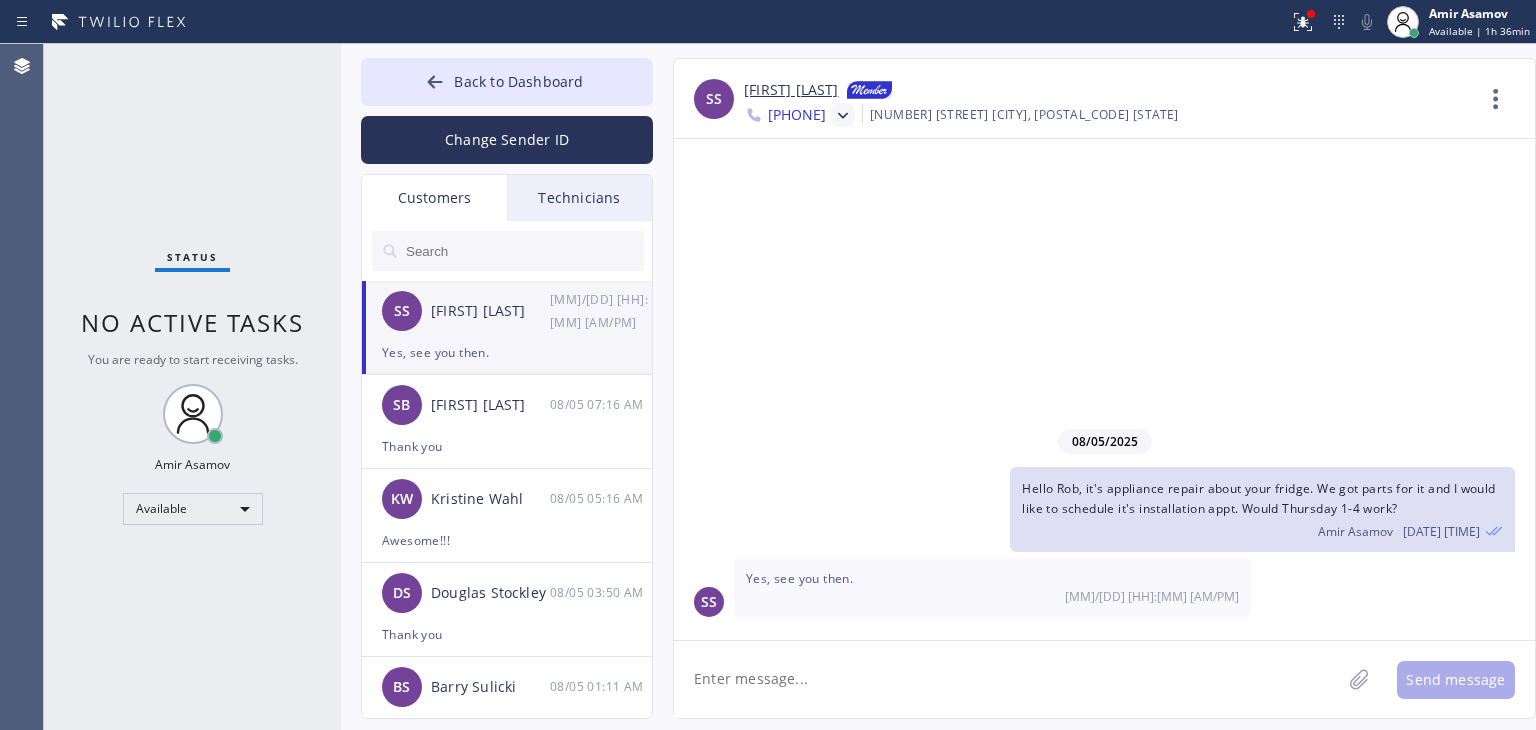 click 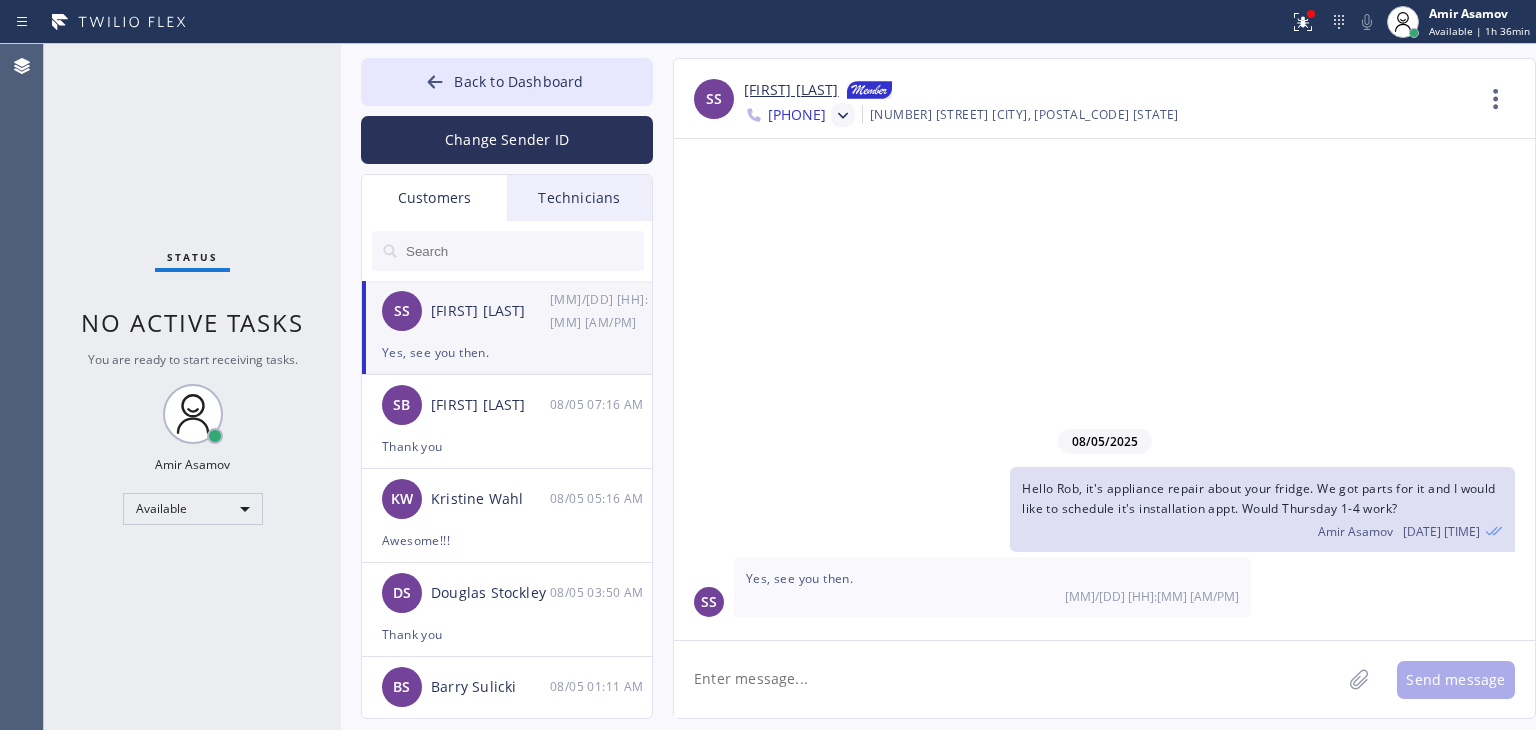 type on "t" 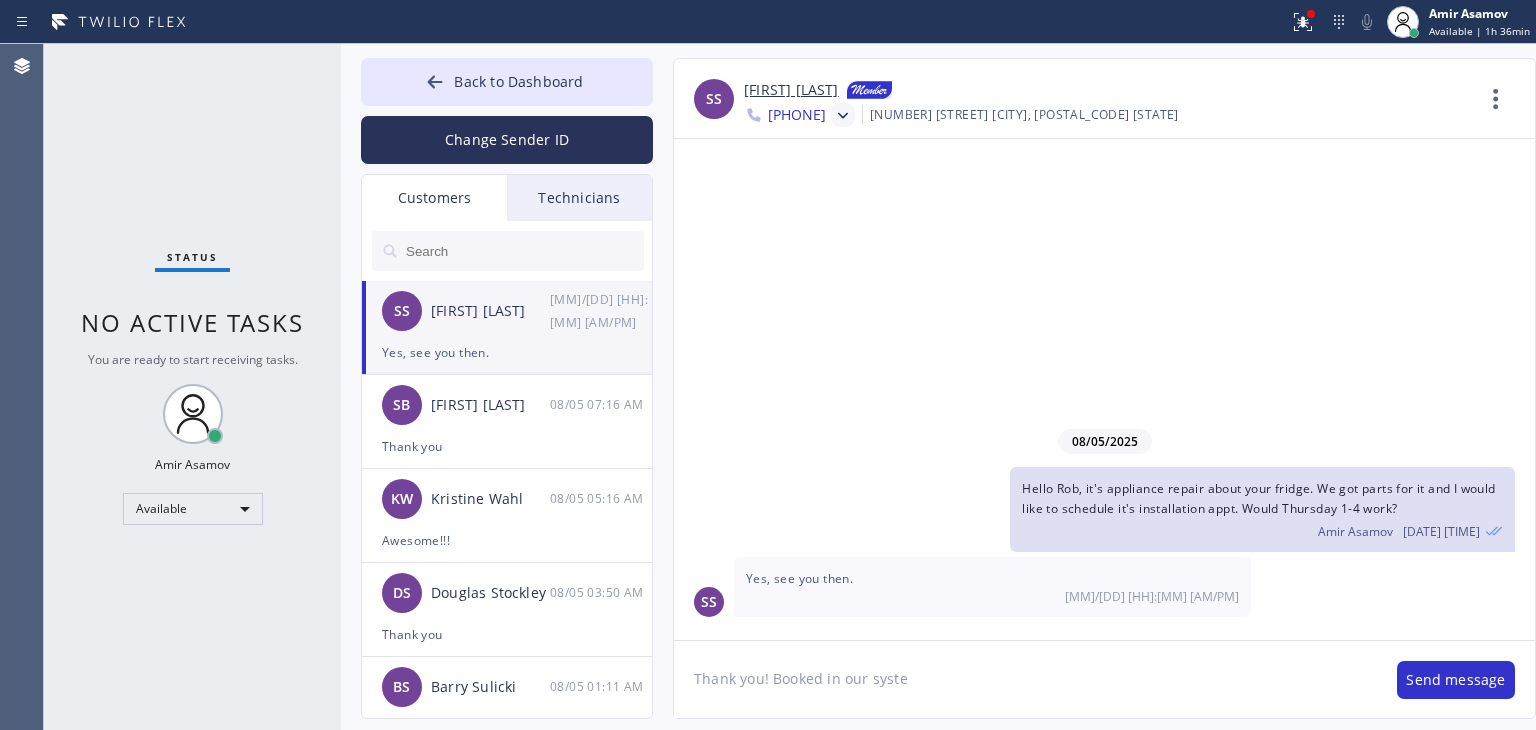 type on "Thank you! Booked in our system" 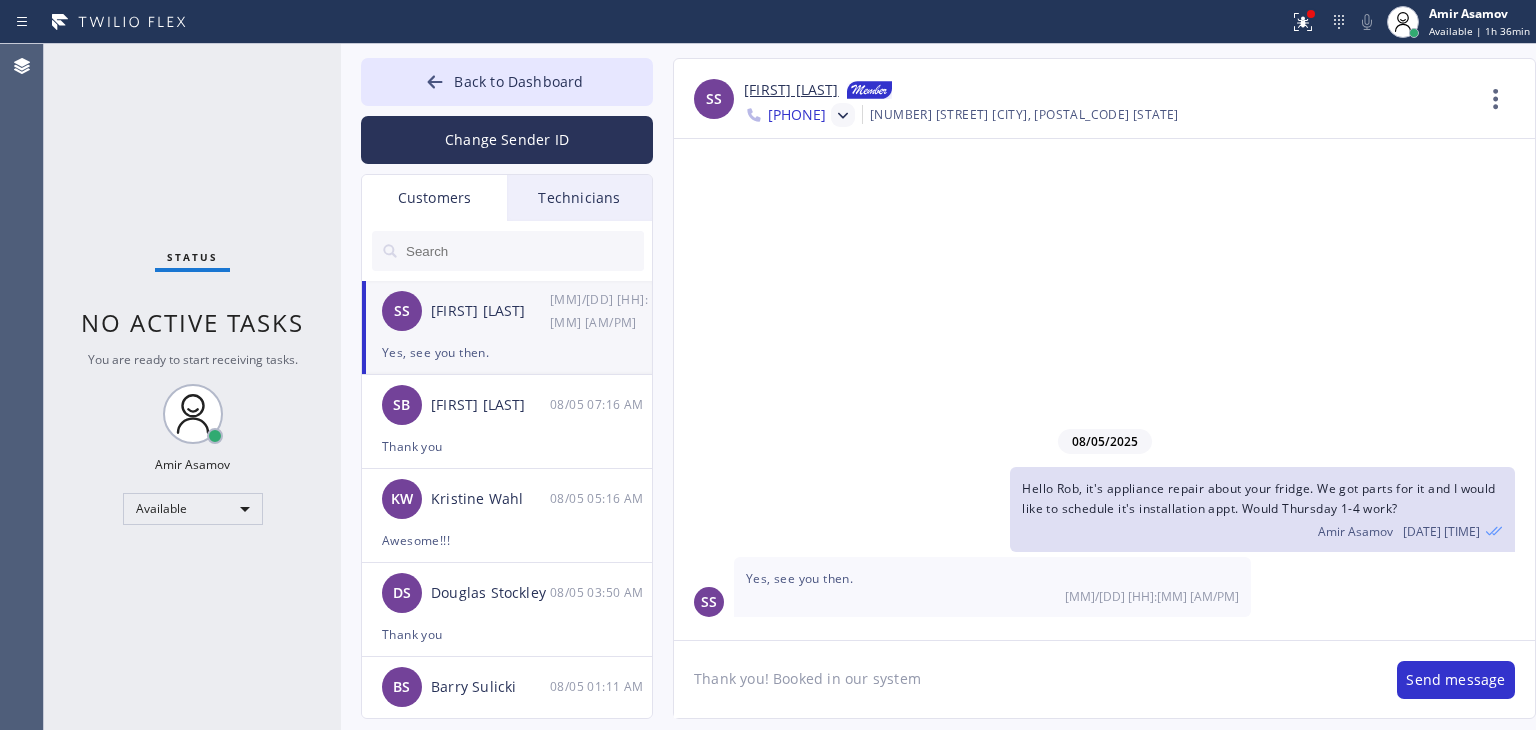 type 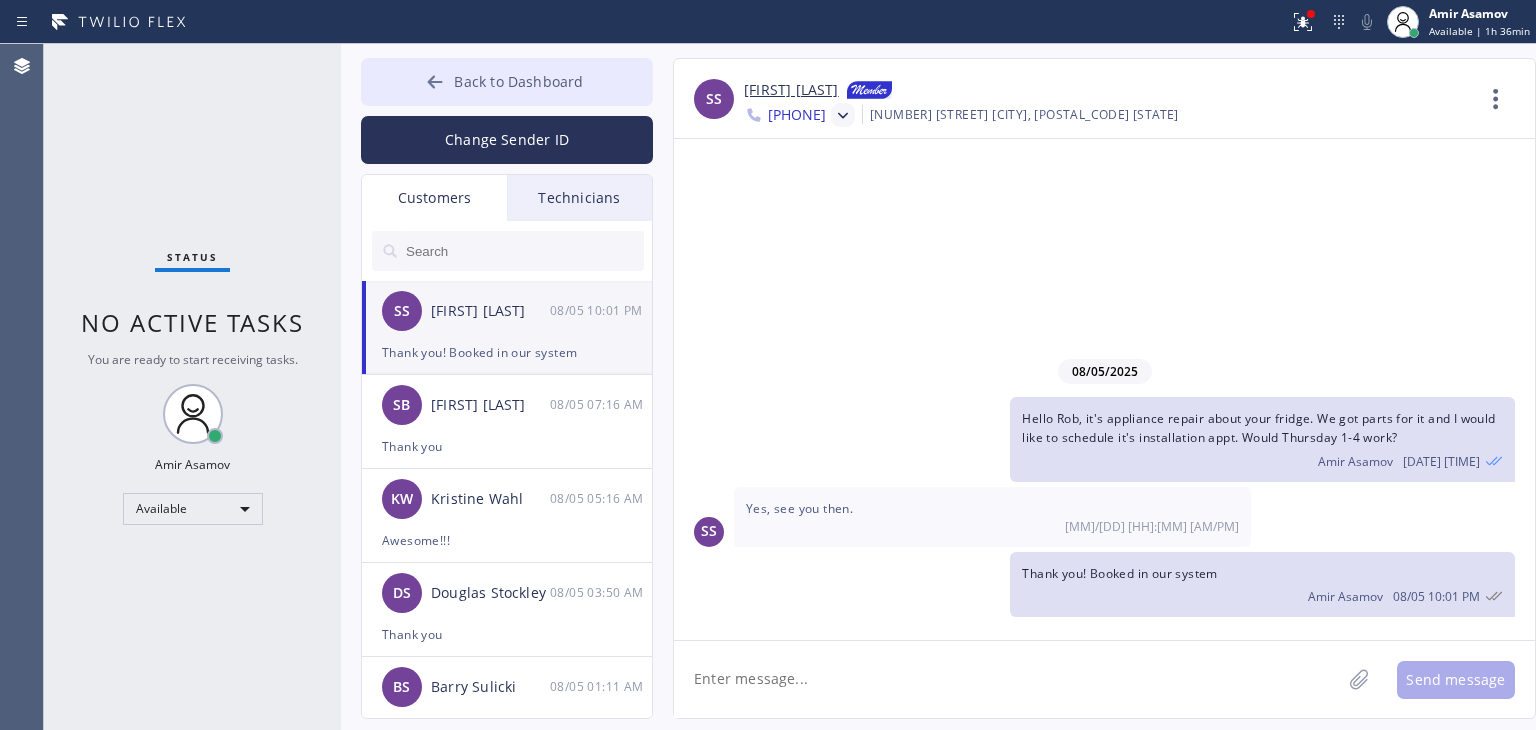 click on "Back to Dashboard" at bounding box center (518, 81) 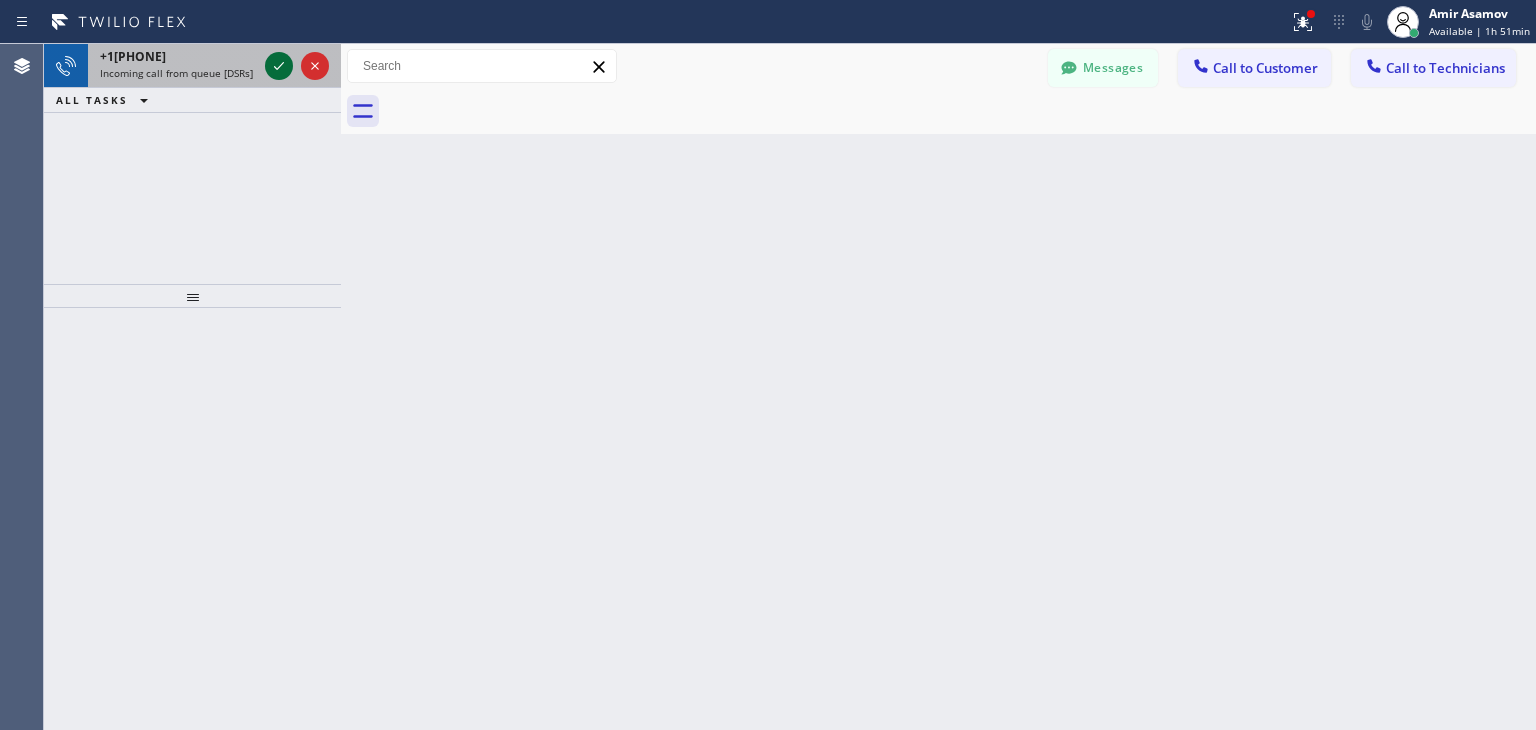 click 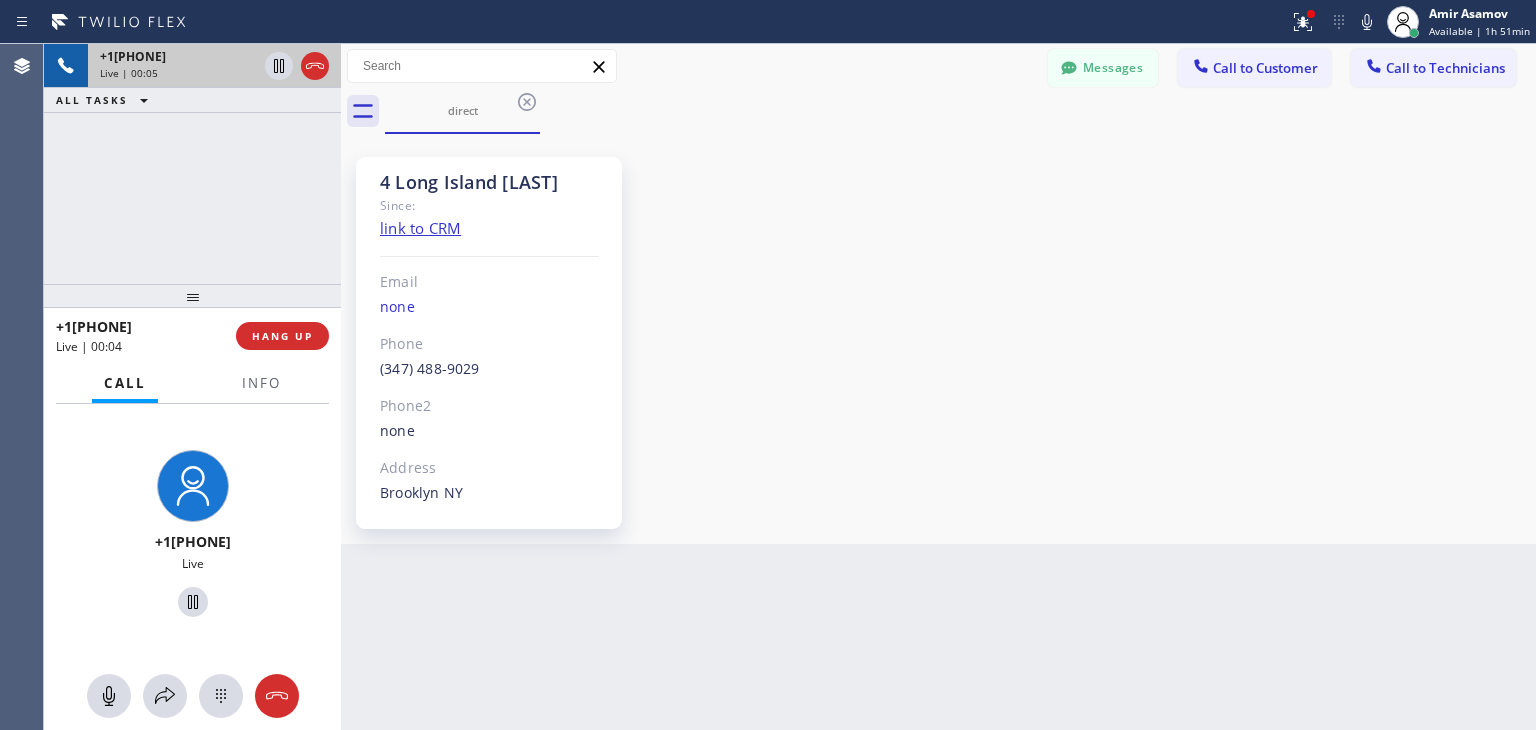 click on "4 Long Island [LAST] Since:  link to CRM Email none Phone [PHONE] Outbound call Technician Search Technician Your caller id phone number Your caller id phone number Call Phone2 none Address Brooklyn   NY" at bounding box center [938, 339] 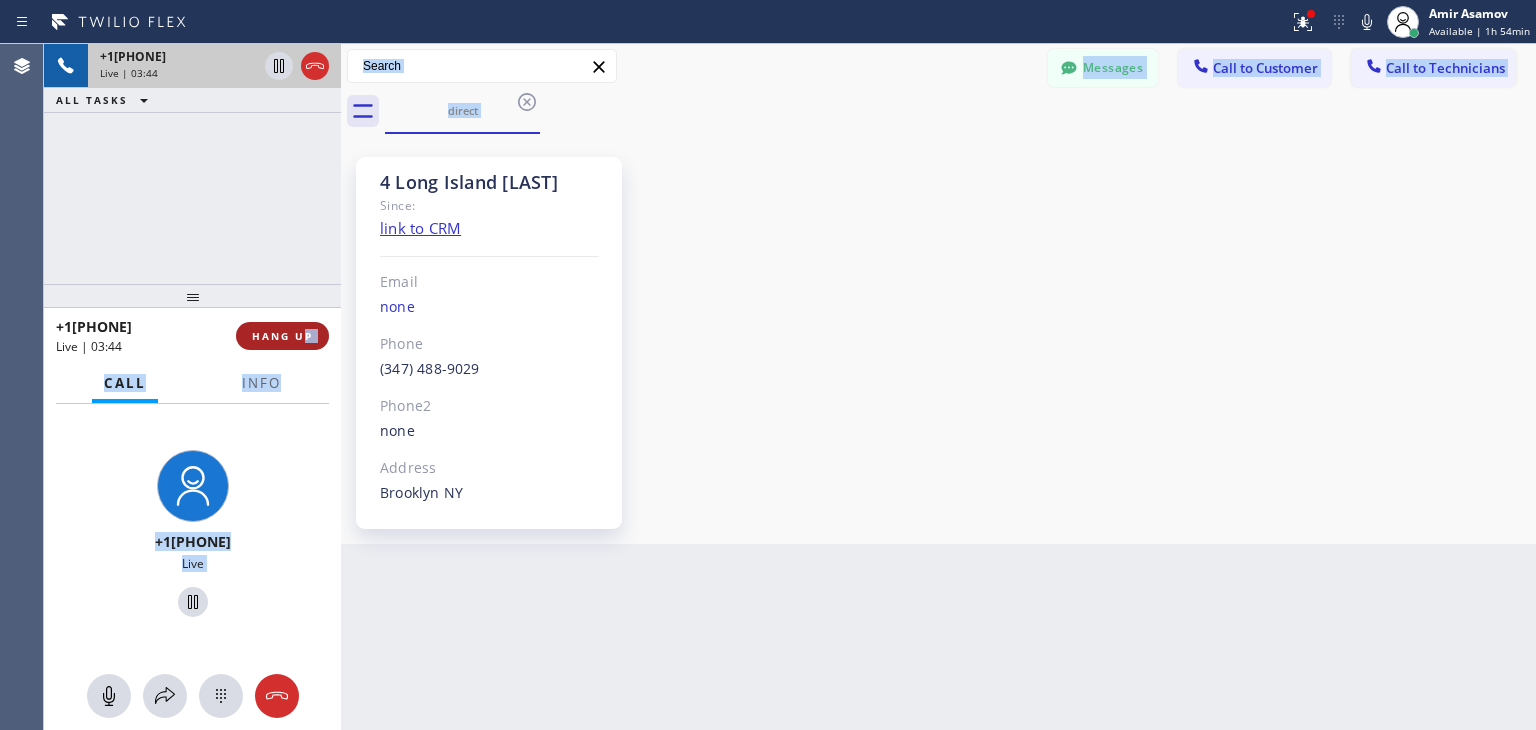 drag, startPoint x: 527, startPoint y: 109, endPoint x: 306, endPoint y: 326, distance: 309.72568 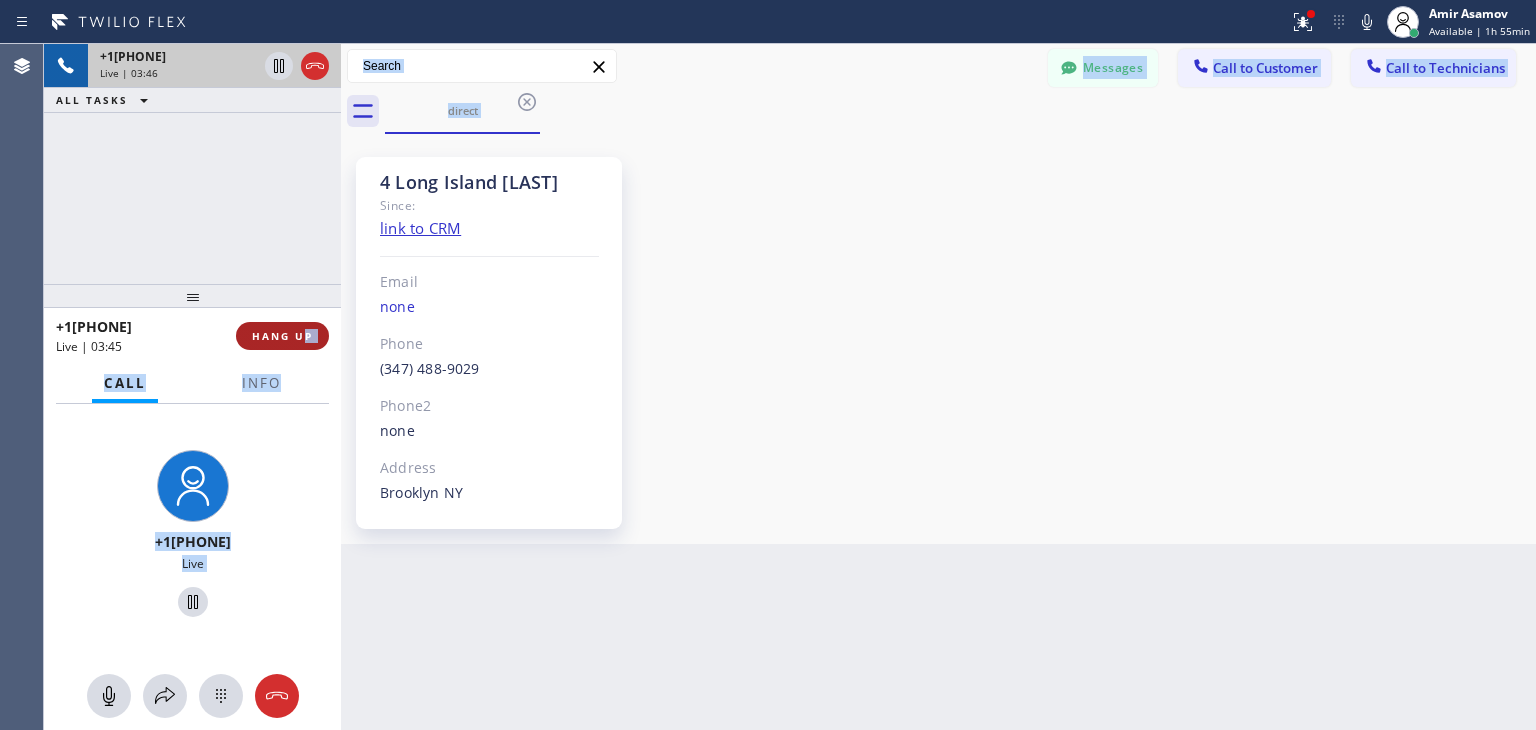 click on "HANG UP" at bounding box center [282, 336] 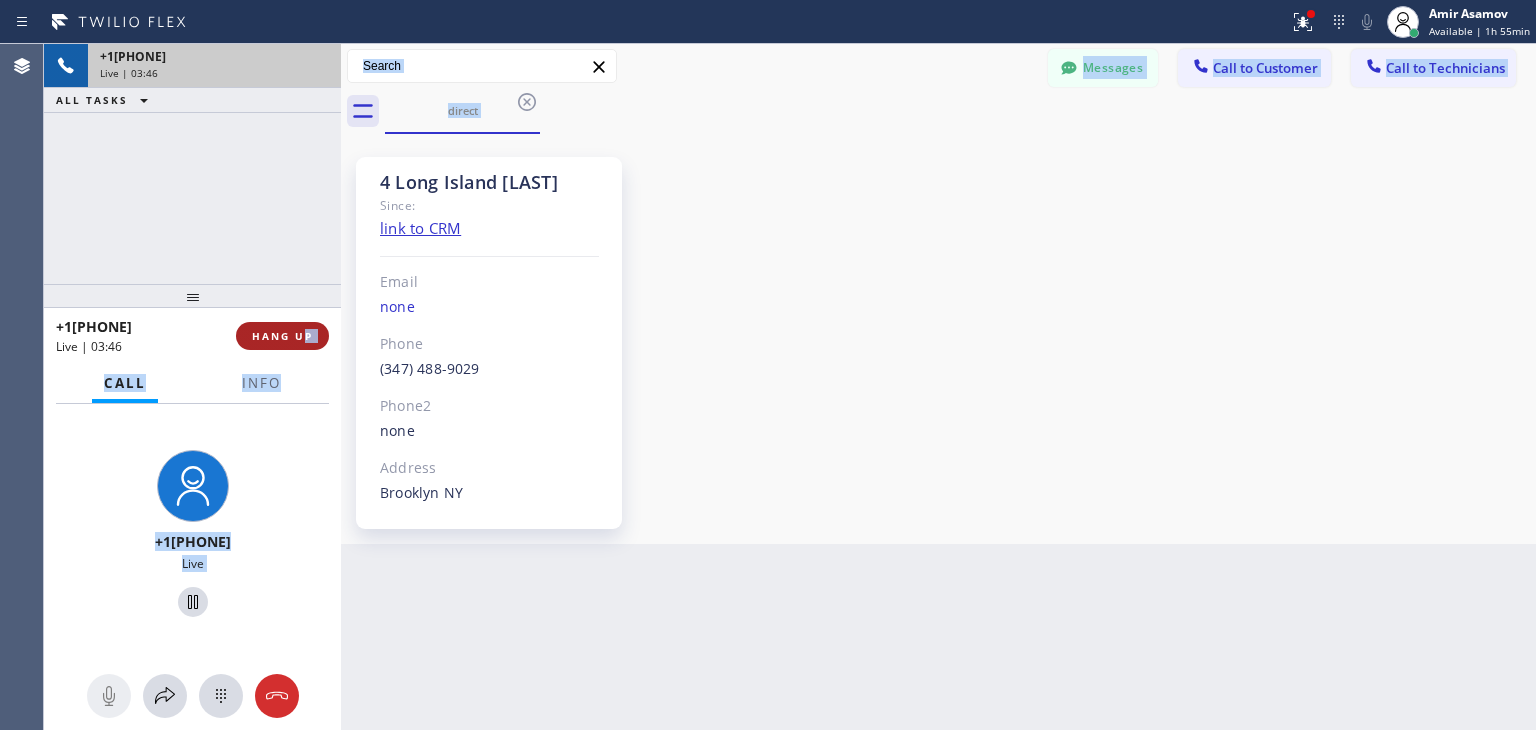 click on "HANG UP" at bounding box center [282, 336] 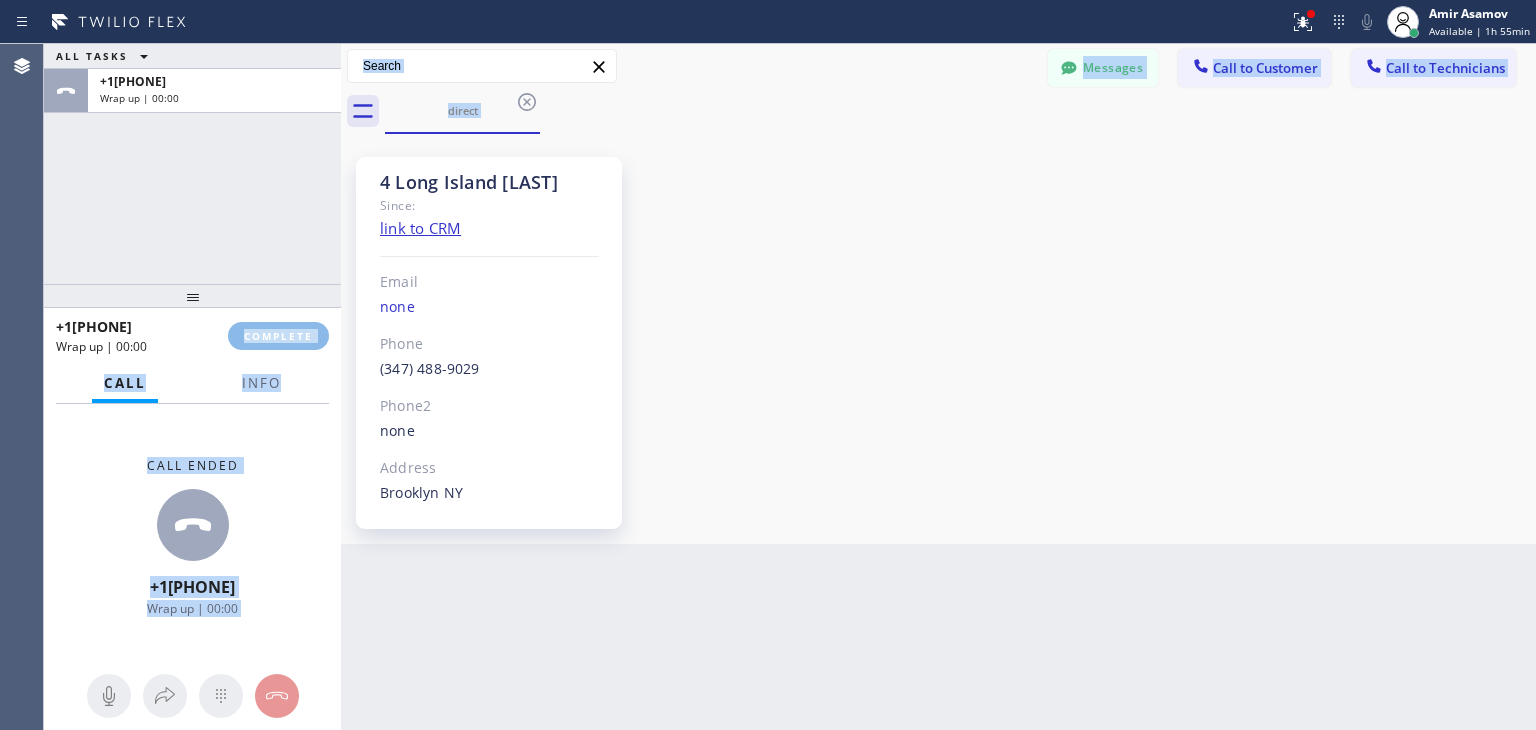 click on "ALL TASKS ALL TASKS ACTIVE TASKS TASKS IN WRAP UP [PHONE] Wrap up | [TIME] [PHONE] Wrap up | [TIME] COMPLETE Call Info Call ended [PHONE] Wrap up | [TIME] Context Queue: [DSRs] Priority: 1 User  4 Long Island [LAST] Role: Technitian Name: [FIRST] [LAST] [LAST] Phone: [PHONE] Location: NY   Brooklyn Outbound call Technician Search Technician Your caller id phone number Your caller id phone number [PHONE] Call Transfer Back to Dashboard Change Sender ID Customers Technicians SS [LAST] [LAST] [DATE] [TIME] Thank you! Booked in our system SB [LAST] [LAST] [DATE] [TIME] Thank you KW [LAST] [LAST] [DATE] [TIME] Awesome!!!  DS [LAST] [LAST] [DATE] [TIME] Thank you  BS [LAST] [LAST] [DATE] [TIME] Hello, I cancelled this appointment Thursday night after the first reschedule  RU [FIRST] [LAST] BR [FIRST] [LAST] MM [FIRST] [LAST] [DATE] [TIME] No thank you  JZ [FIRST] [LAST] [DATE] [TIME] JL [FIRST] [LAST] [DATE] [TIME] MU [FIRST] [LAST] [DATE] [TIME]" at bounding box center [790, 387] 